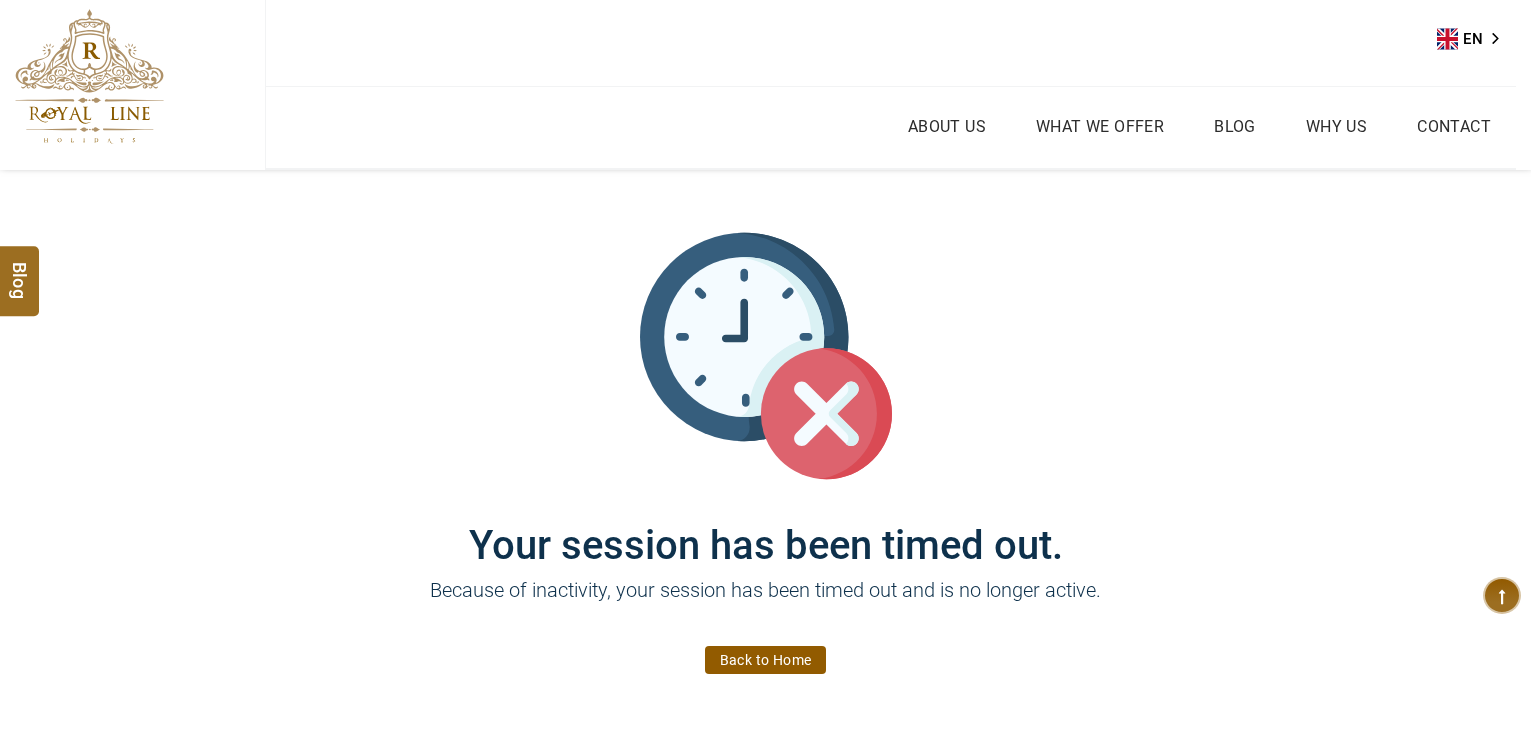 scroll, scrollTop: 0, scrollLeft: 0, axis: both 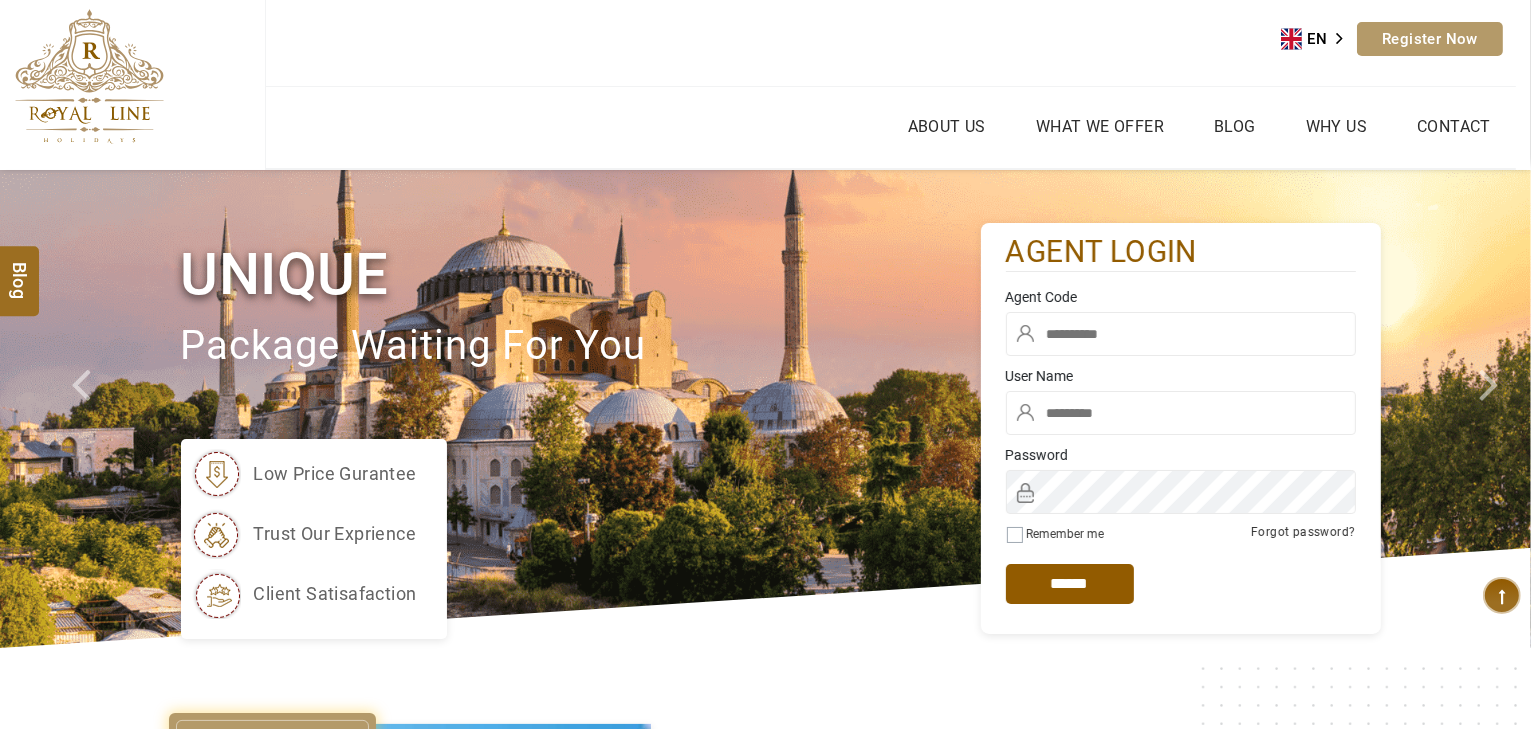 type on "*****" 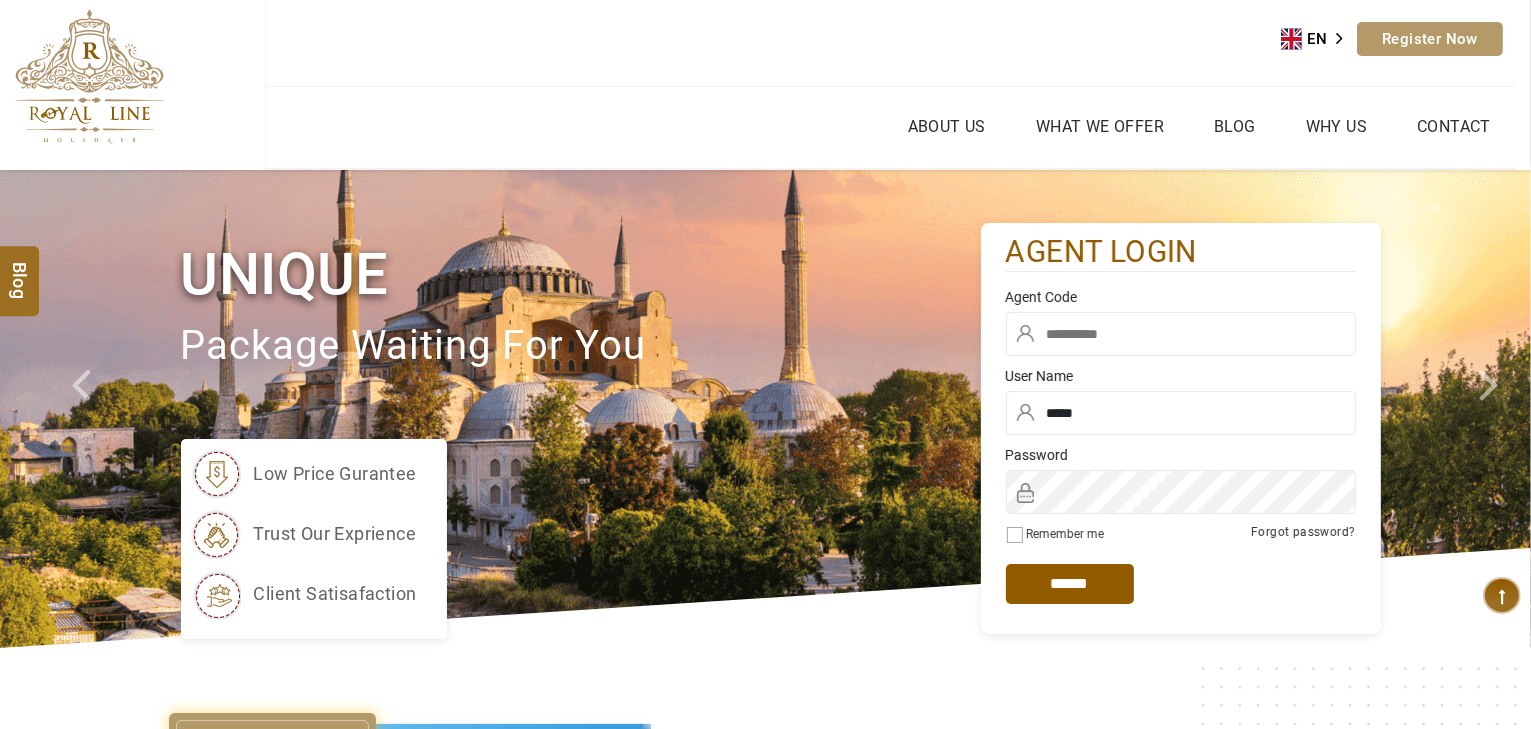 click at bounding box center (1181, 334) 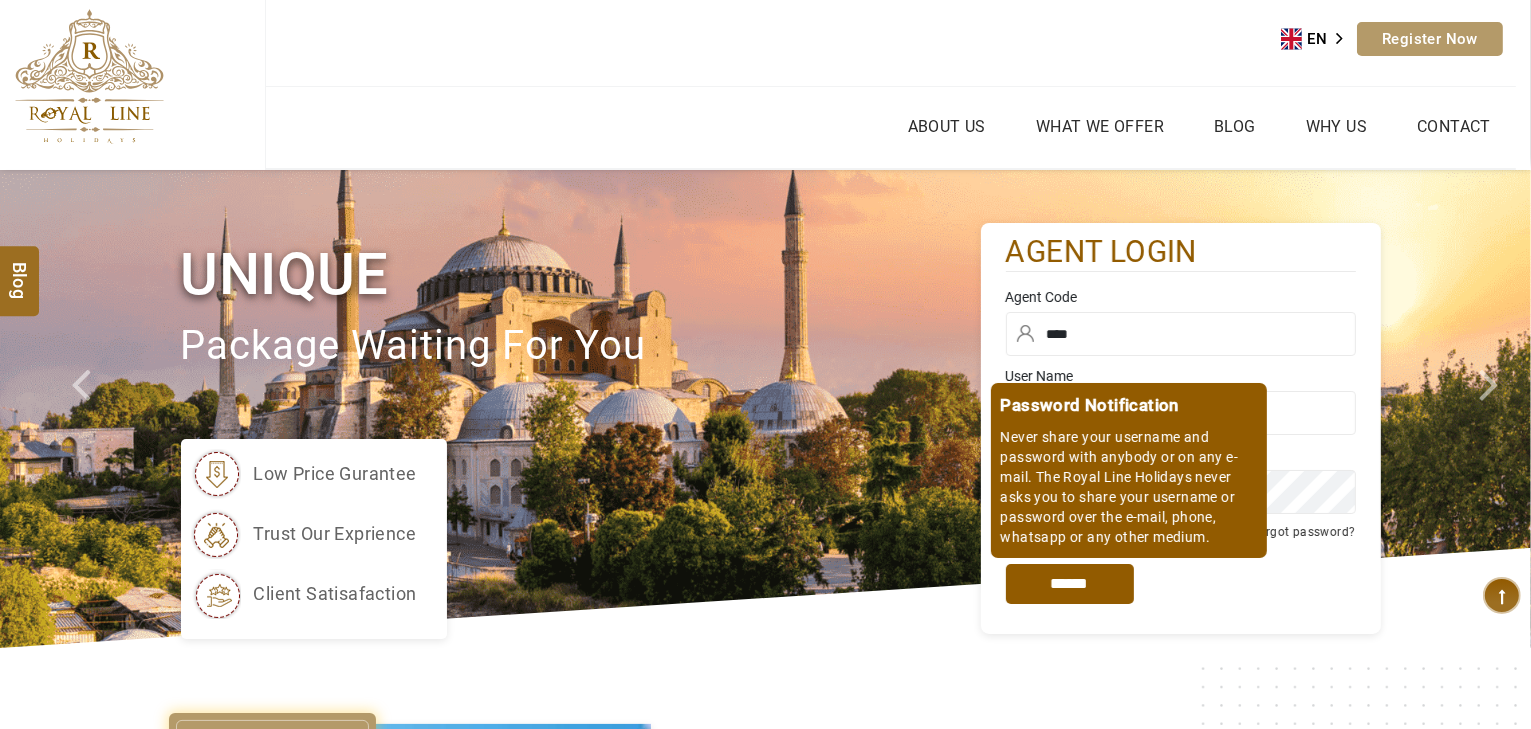 type on "****" 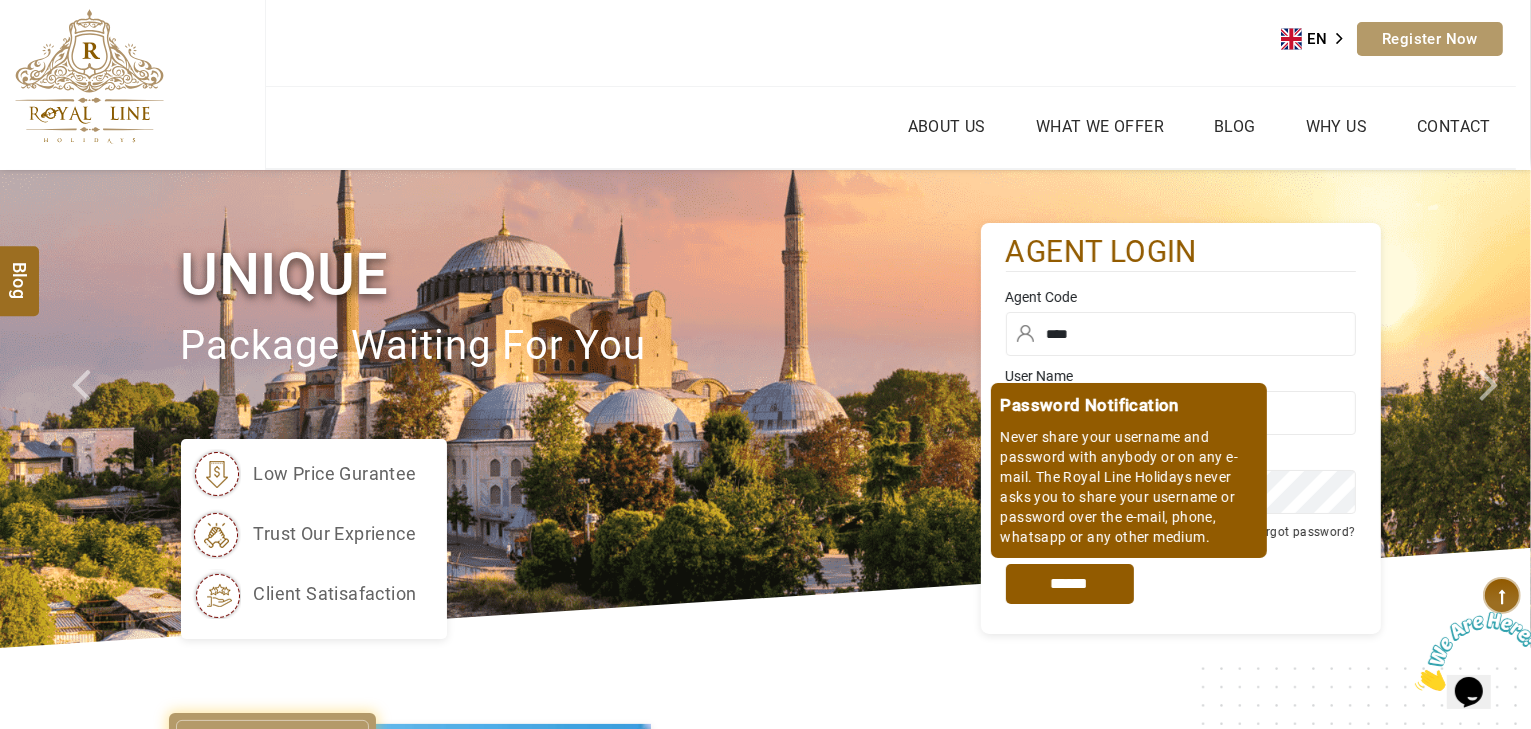 scroll, scrollTop: 0, scrollLeft: 0, axis: both 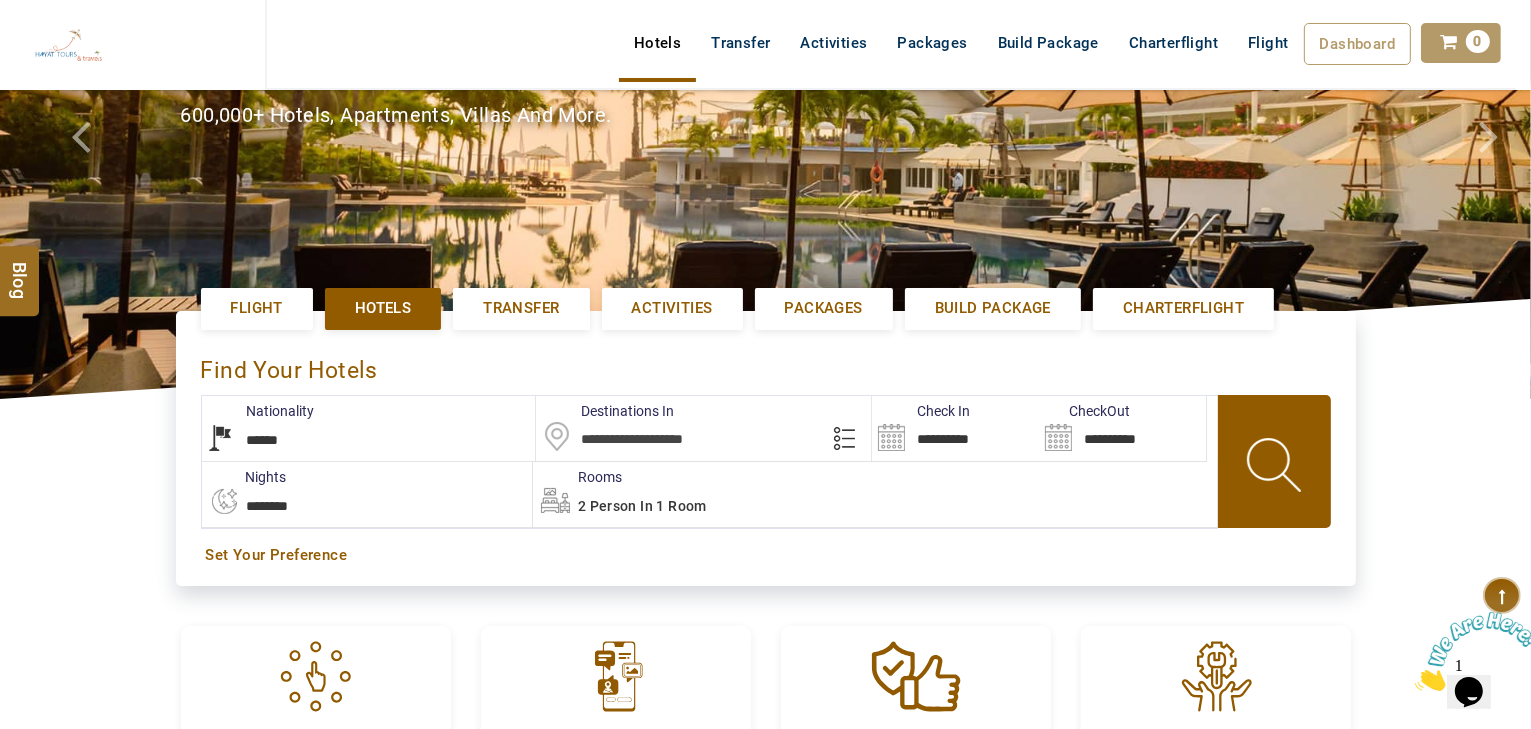 click at bounding box center (703, 428) 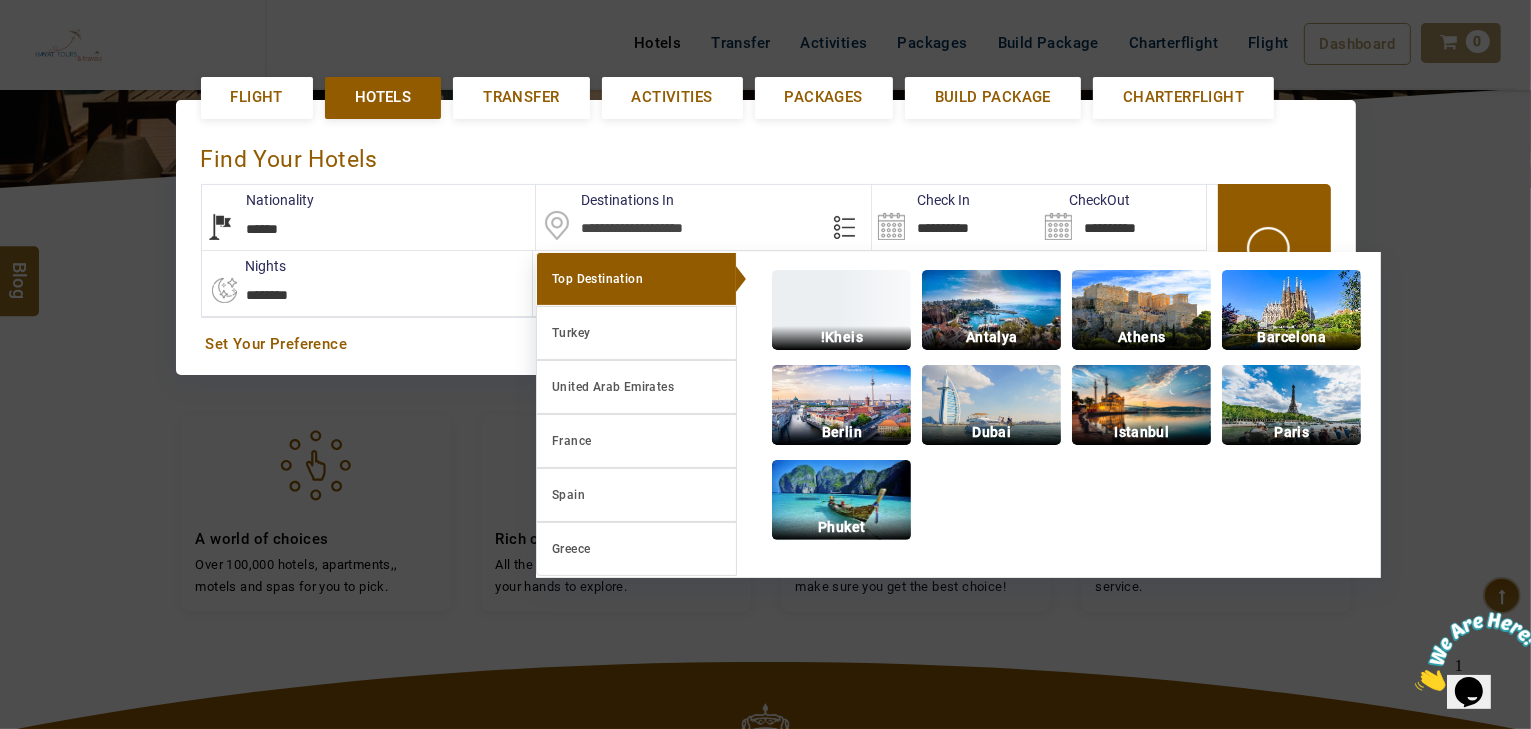 scroll, scrollTop: 460, scrollLeft: 0, axis: vertical 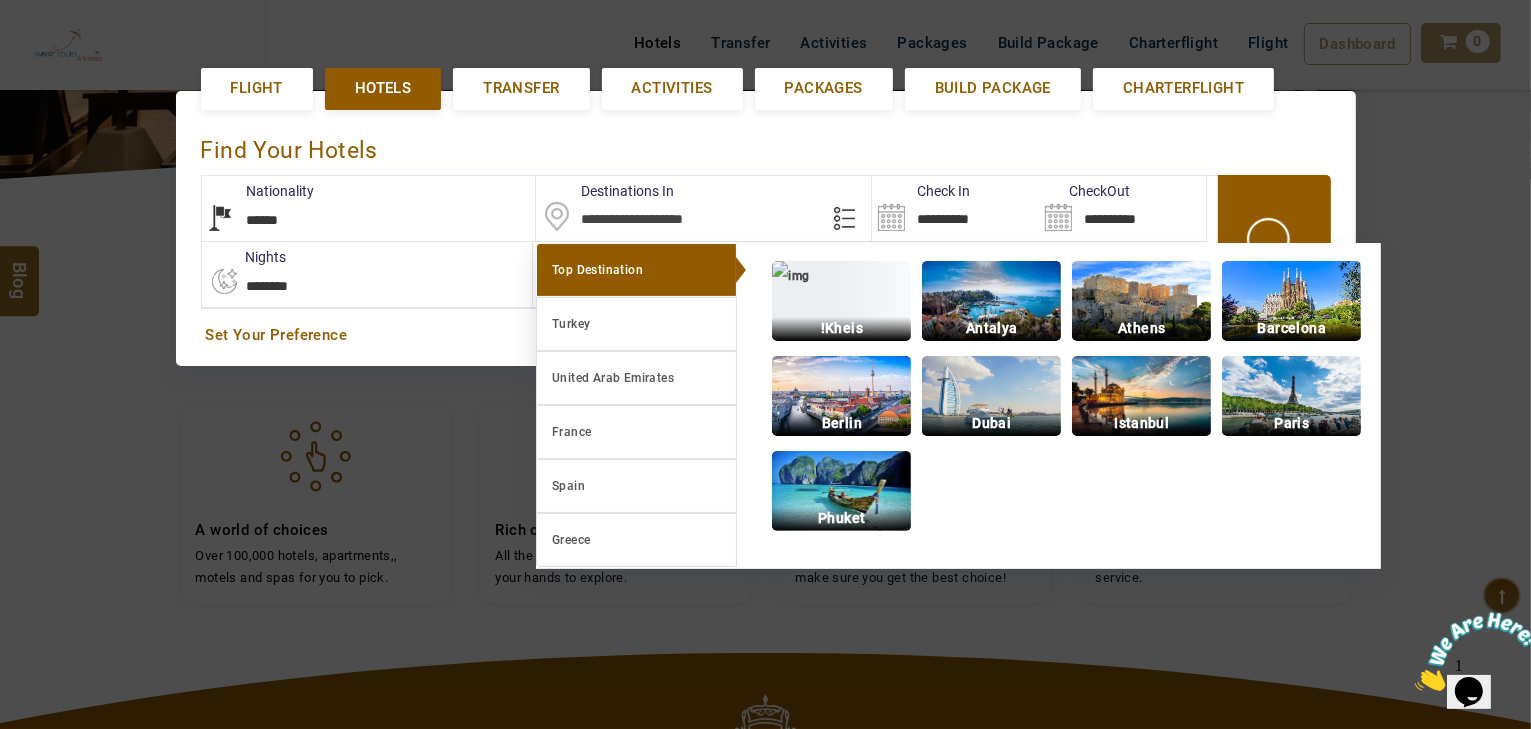 click on "**********" at bounding box center (369, 208) 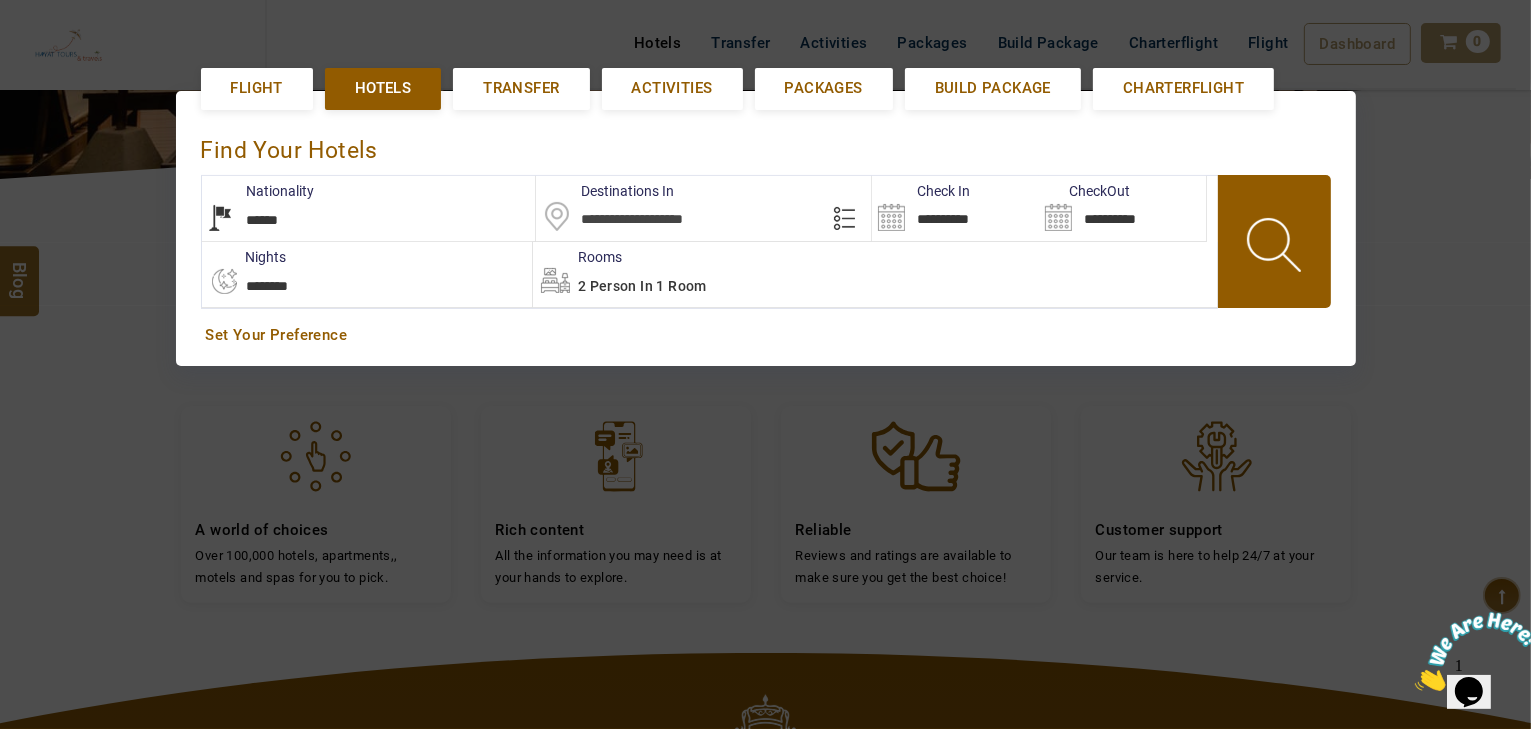 select on "******" 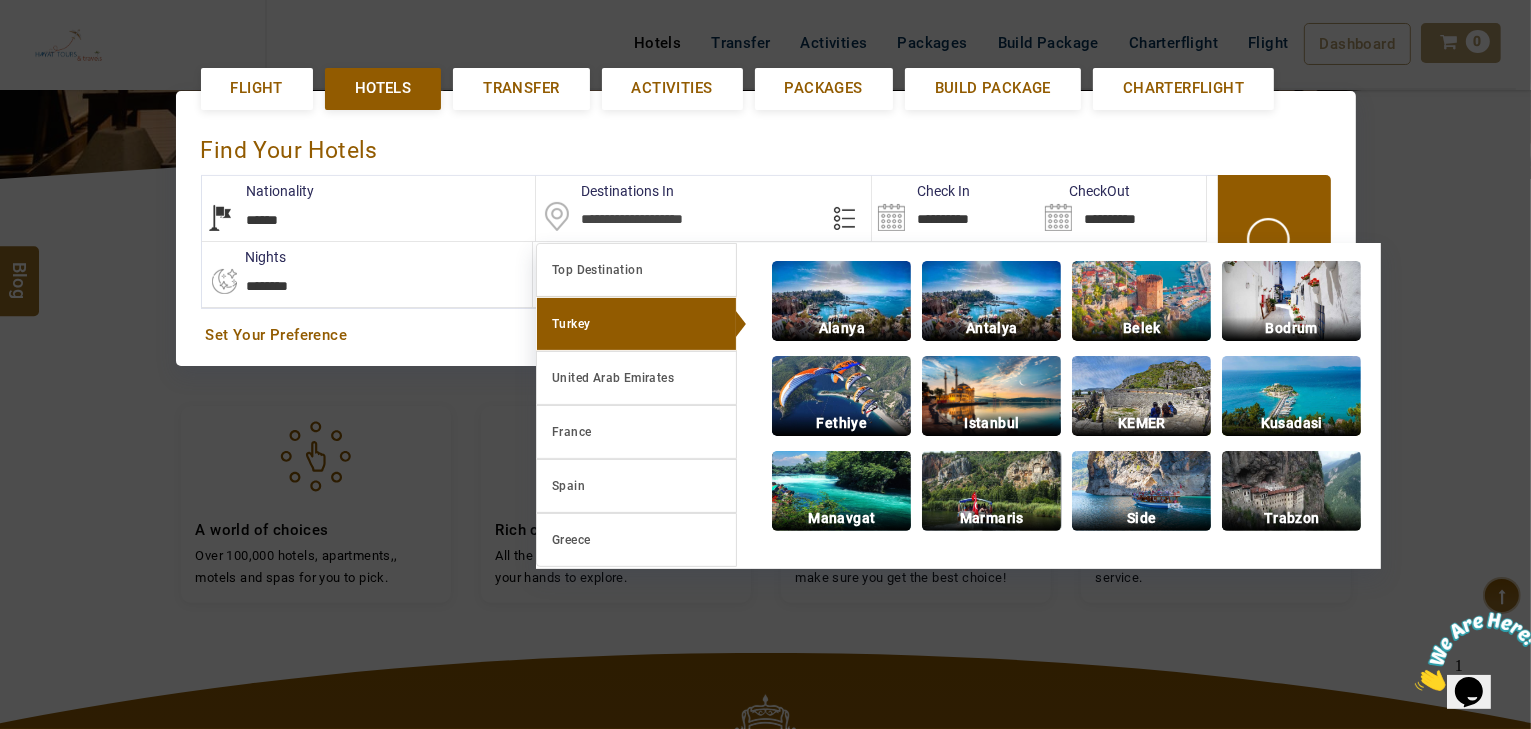 click at bounding box center [991, 491] 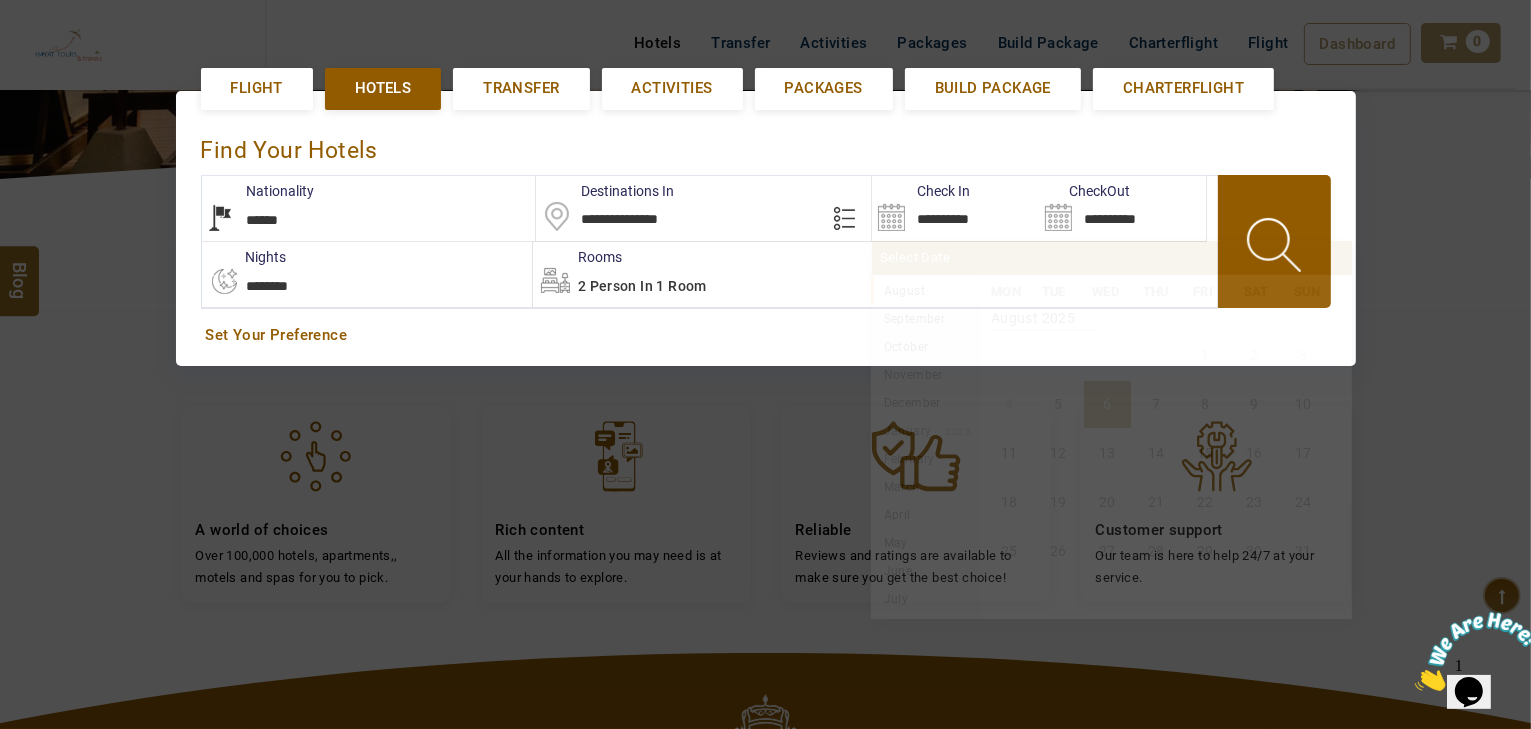 click on "**********" at bounding box center [955, 208] 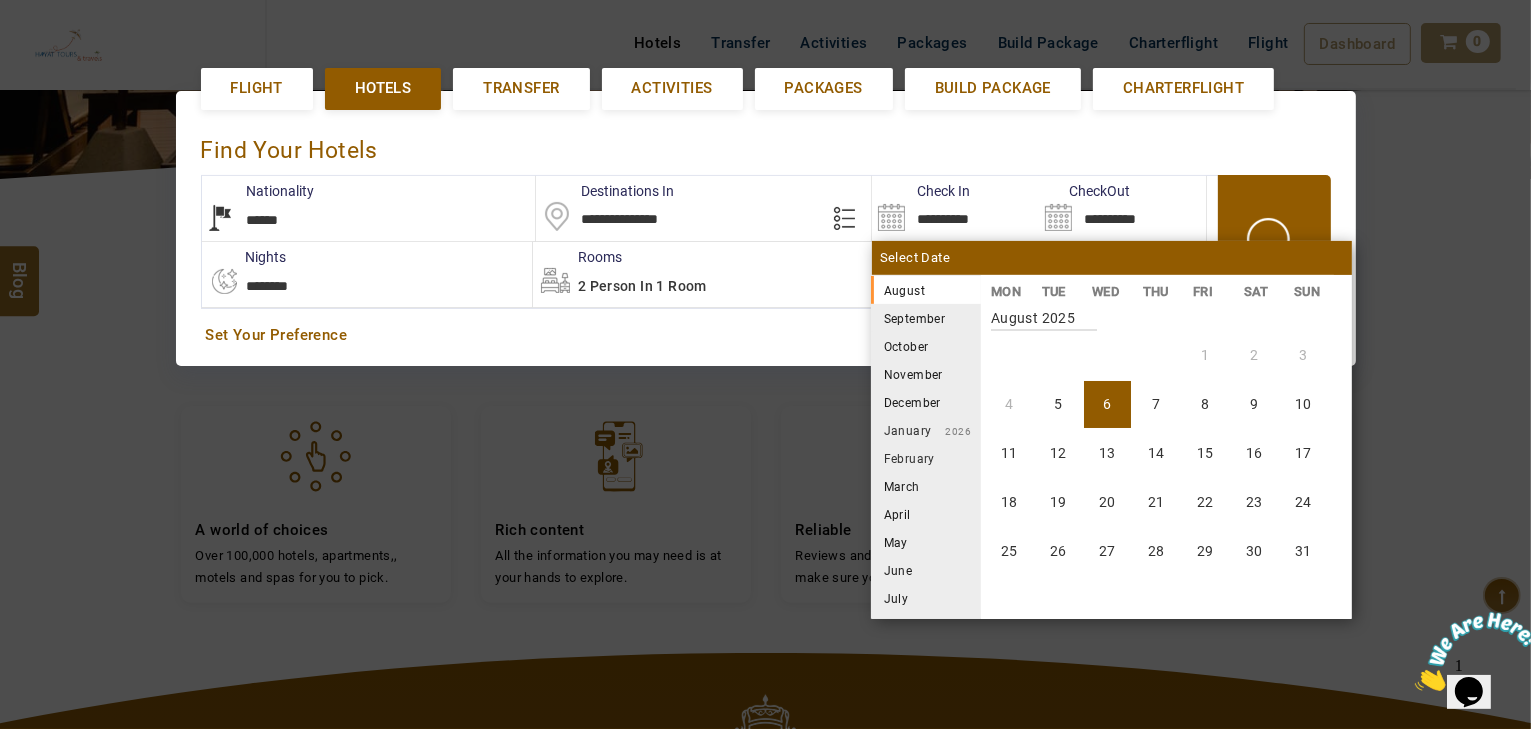 click on "August  2025" at bounding box center (926, 290) 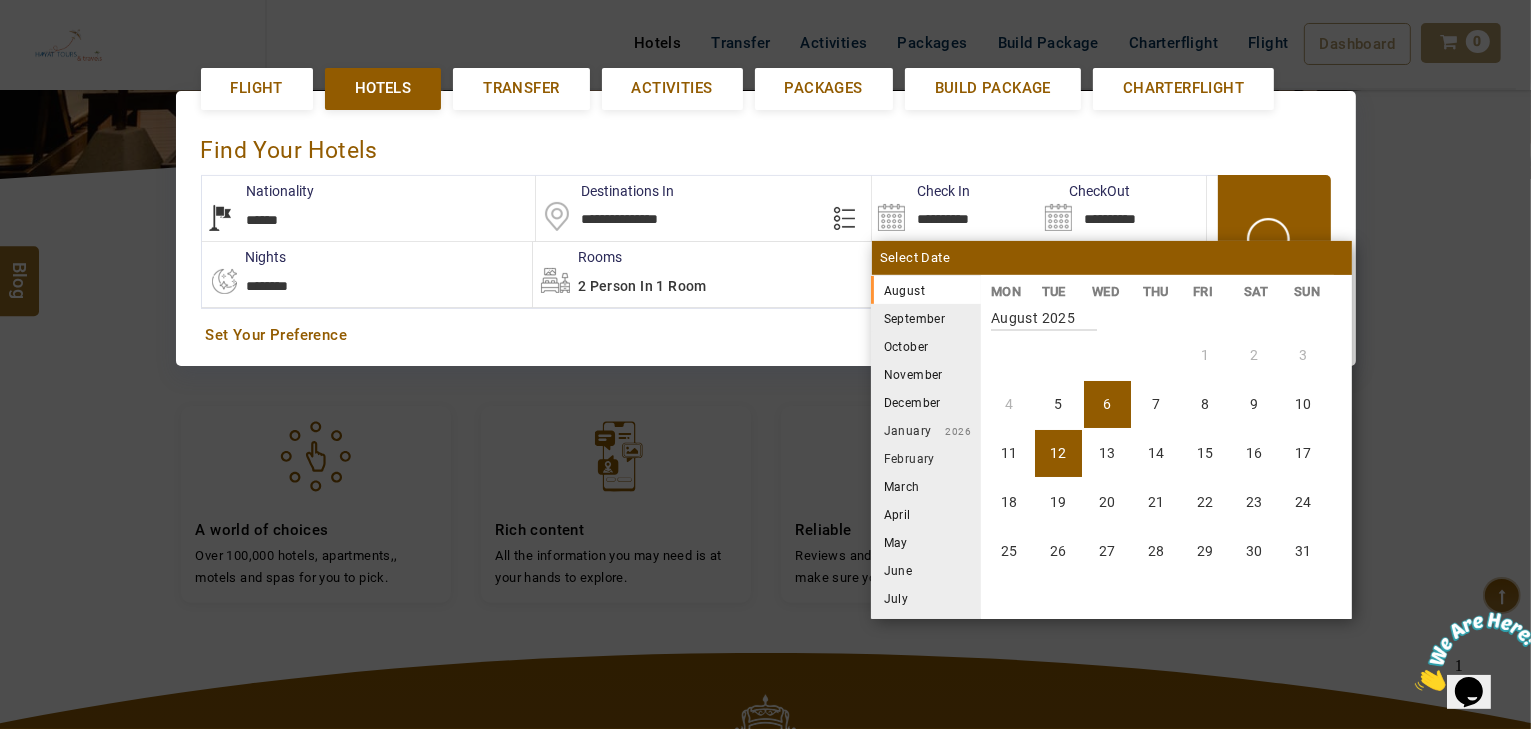 click on "12" at bounding box center (1058, 453) 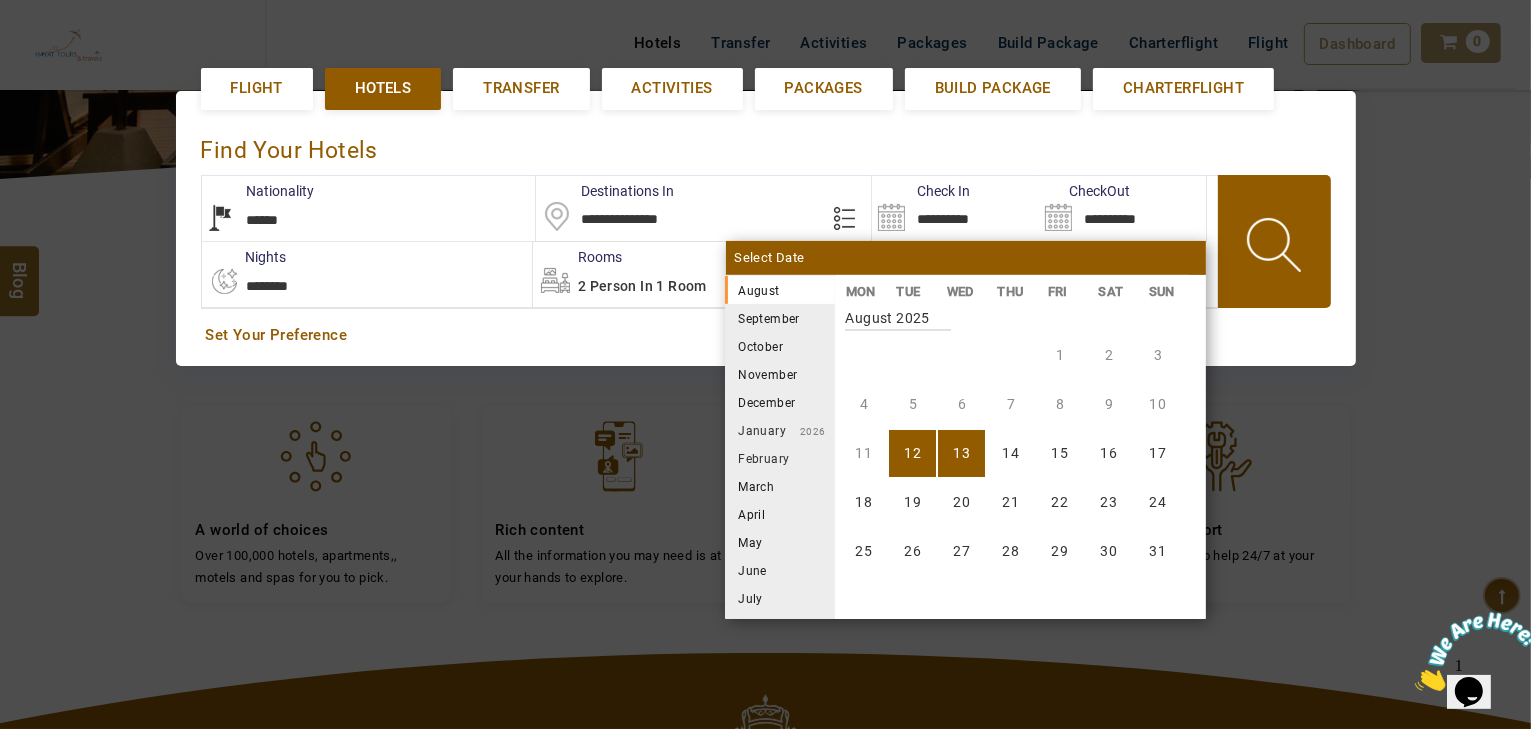 click on "**********" at bounding box center (367, 274) 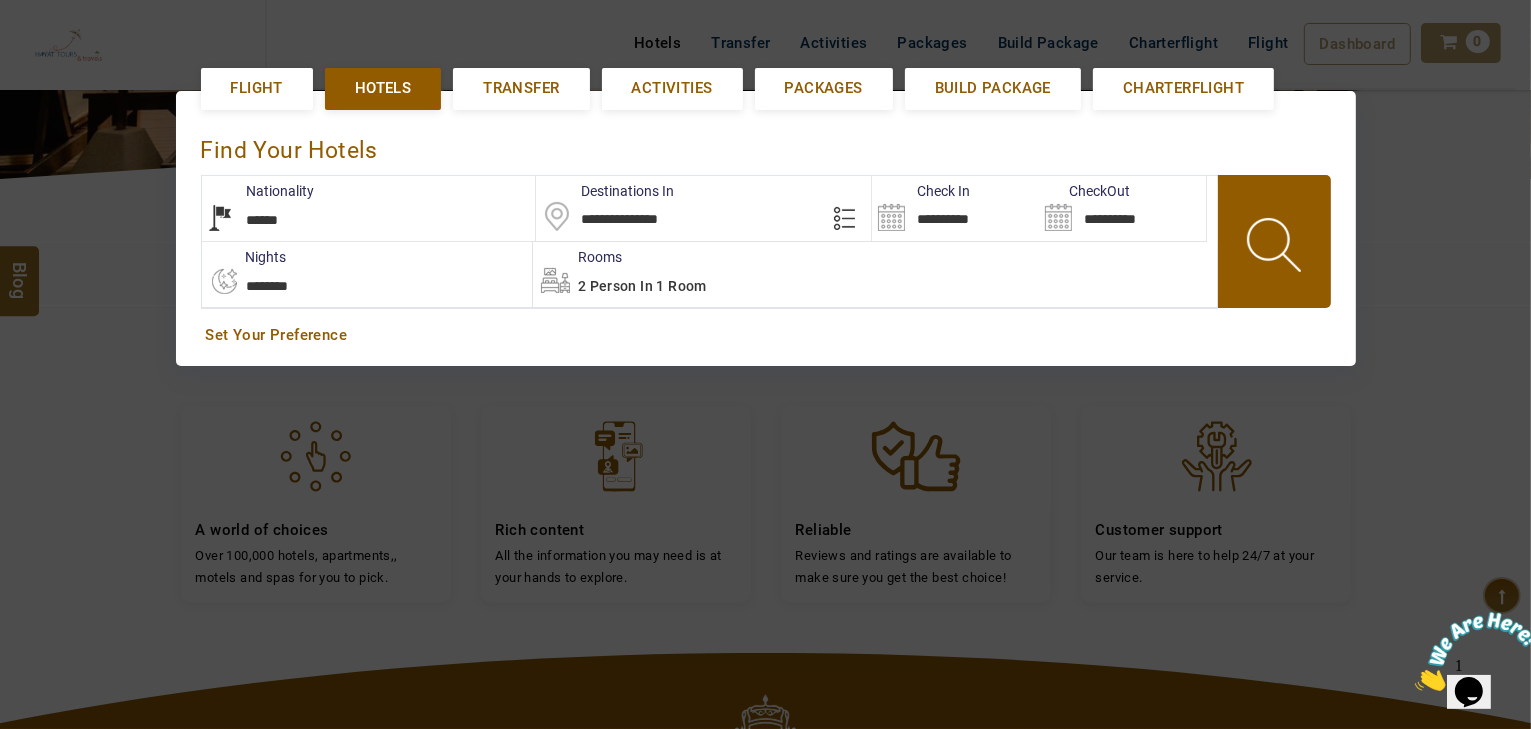 select on "*" 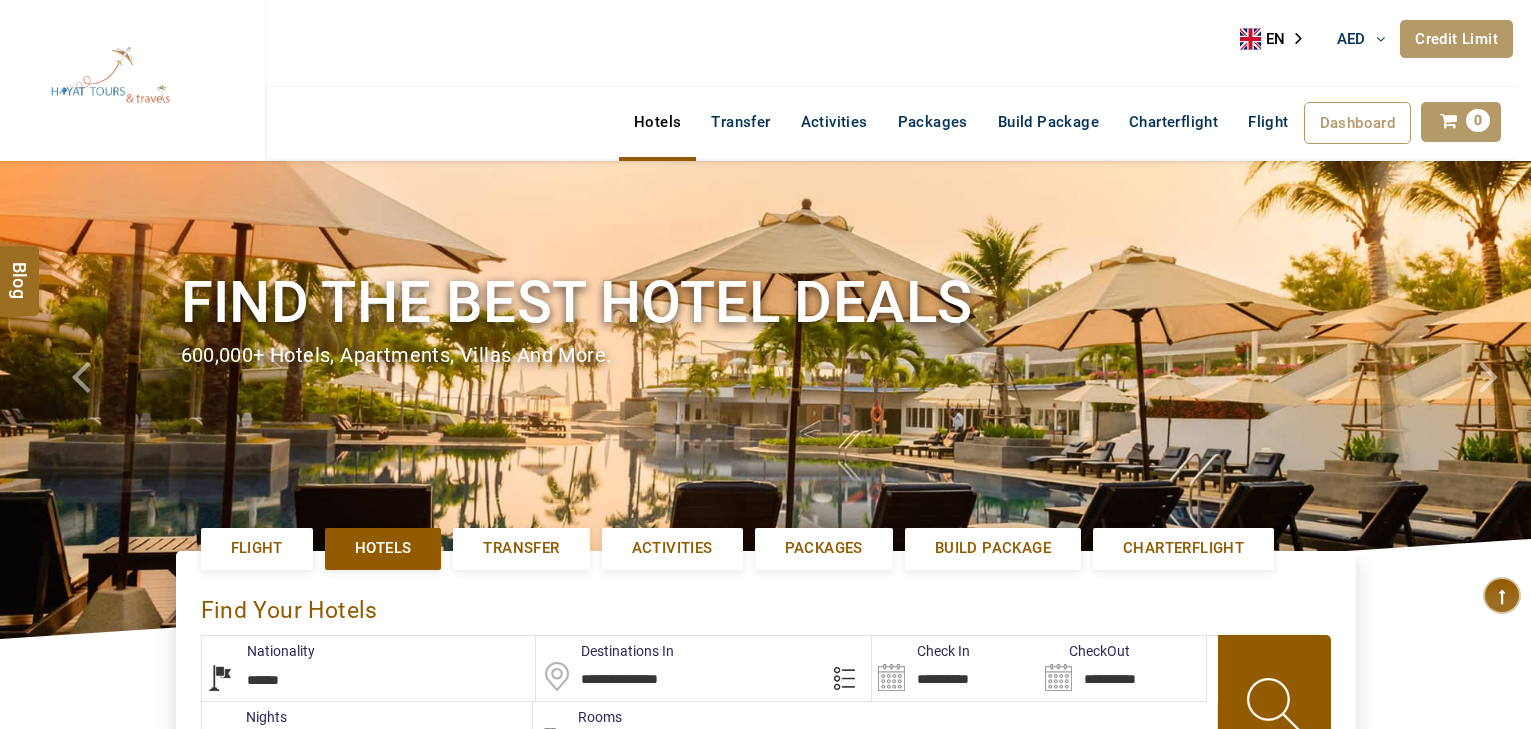 select on "******" 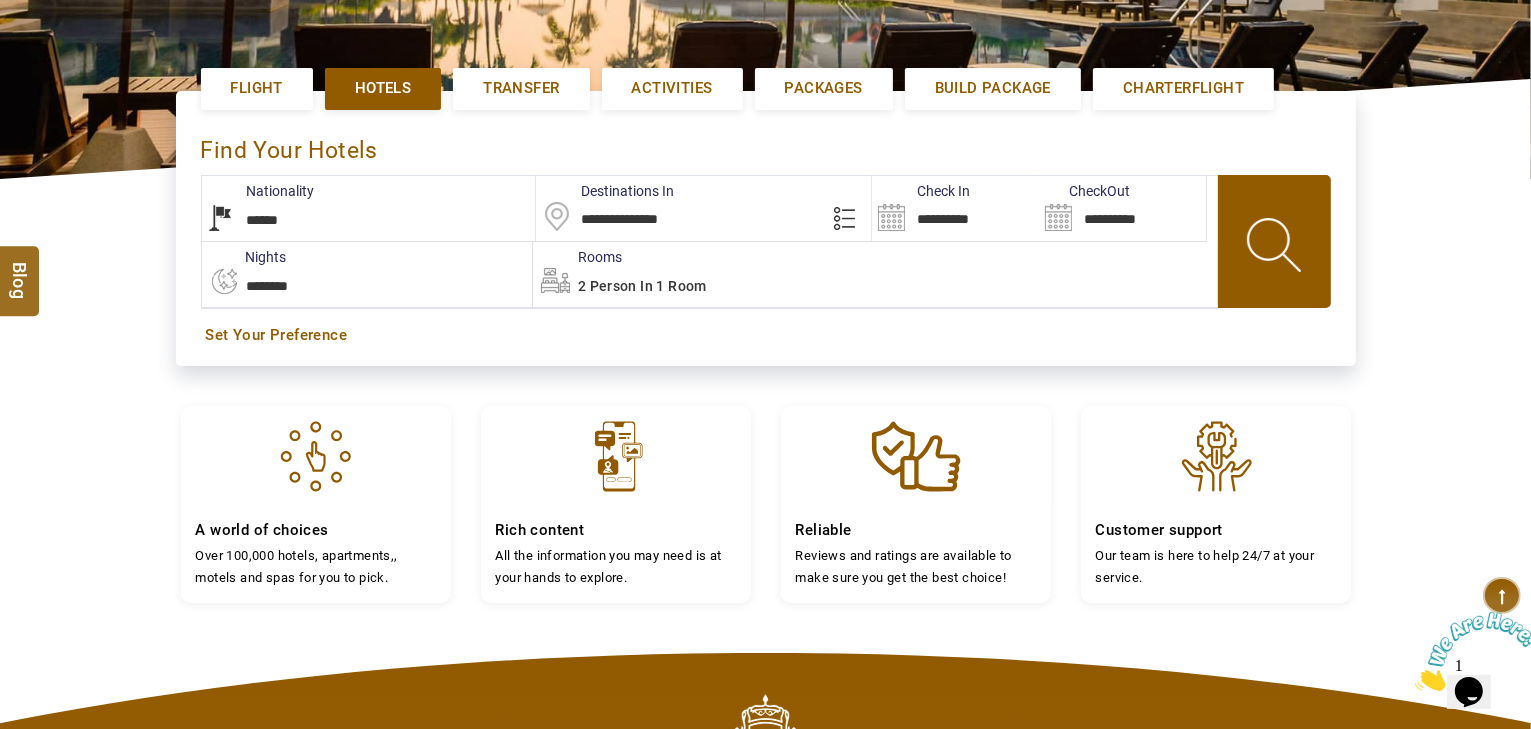 scroll, scrollTop: 0, scrollLeft: 0, axis: both 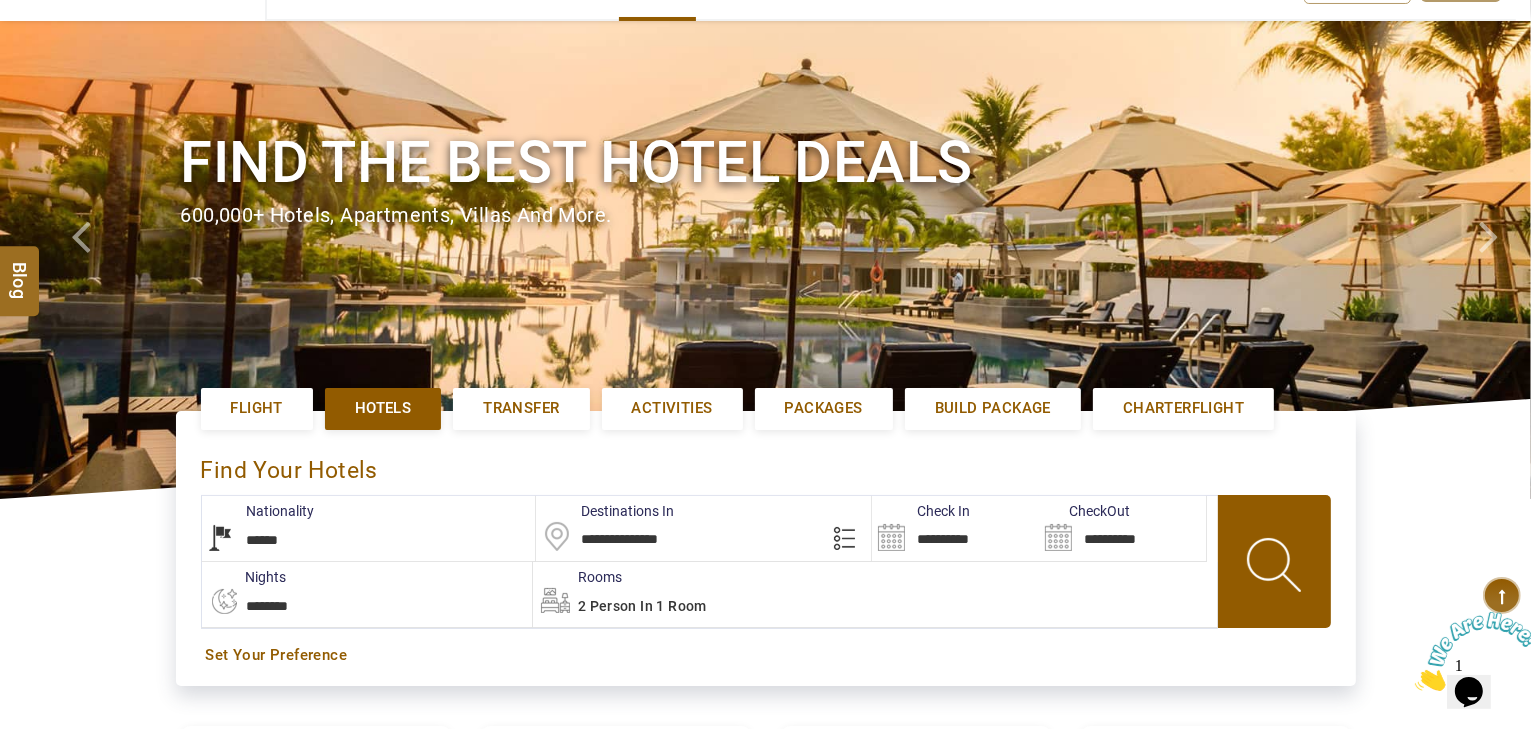 click on "**********" at bounding box center [955, 528] 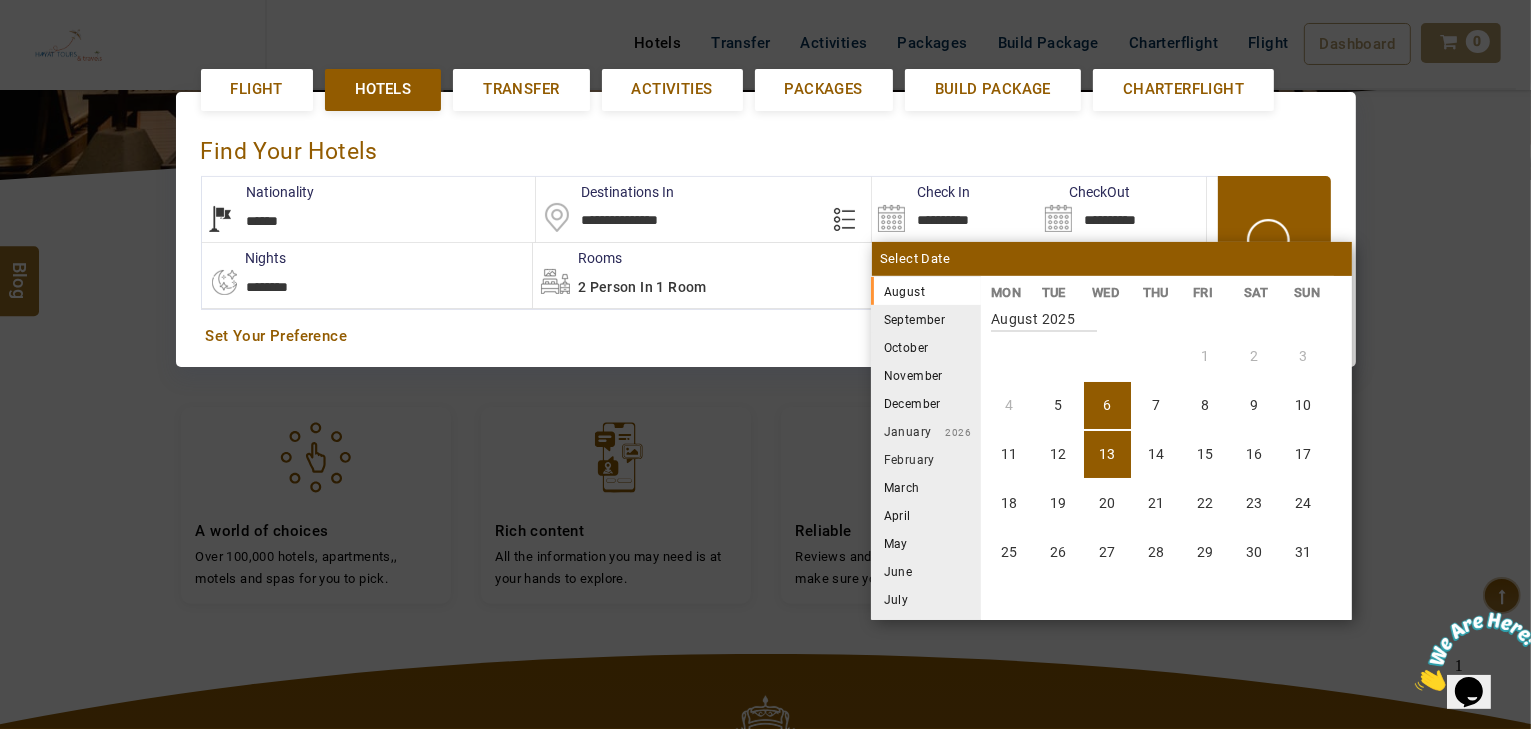 scroll, scrollTop: 460, scrollLeft: 0, axis: vertical 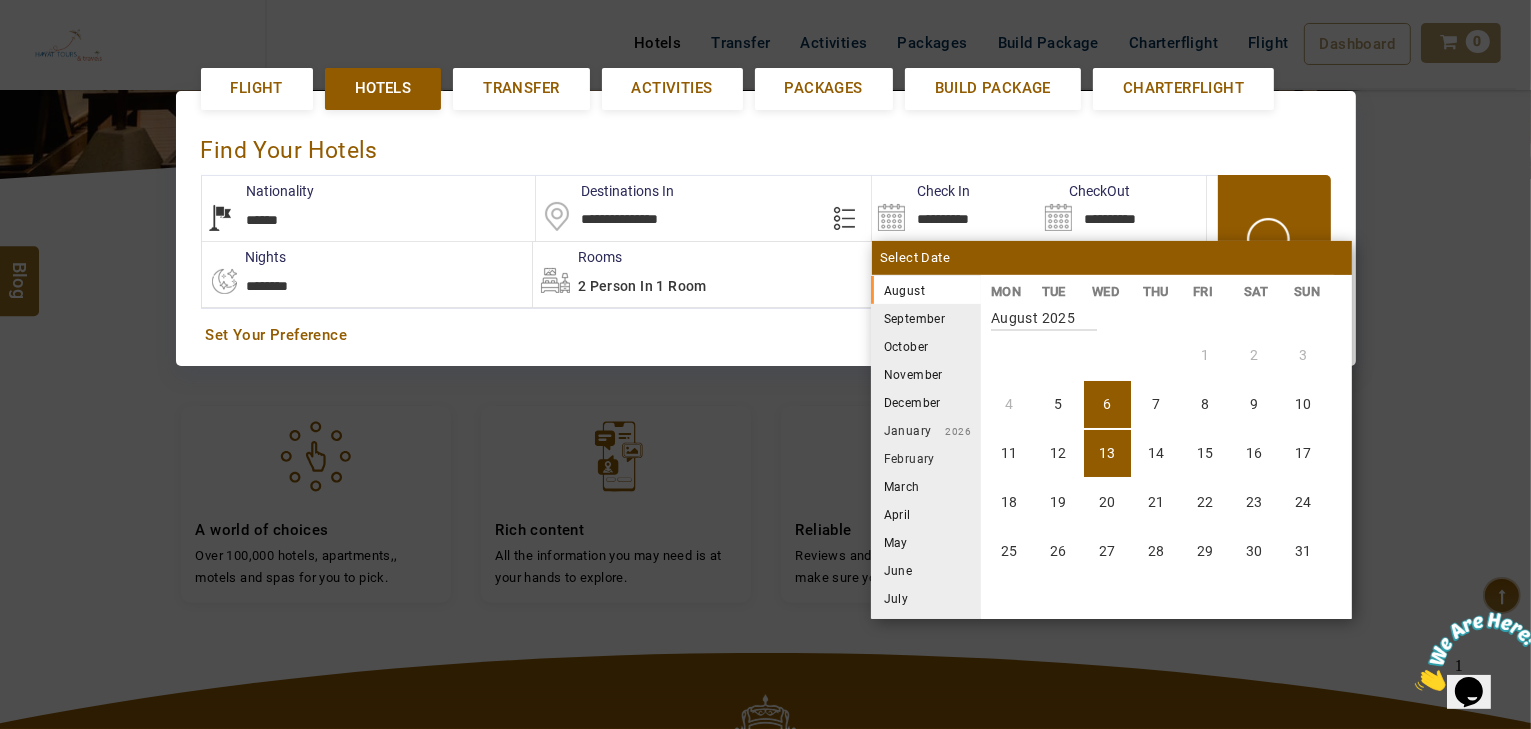 click on "13" at bounding box center [1107, 453] 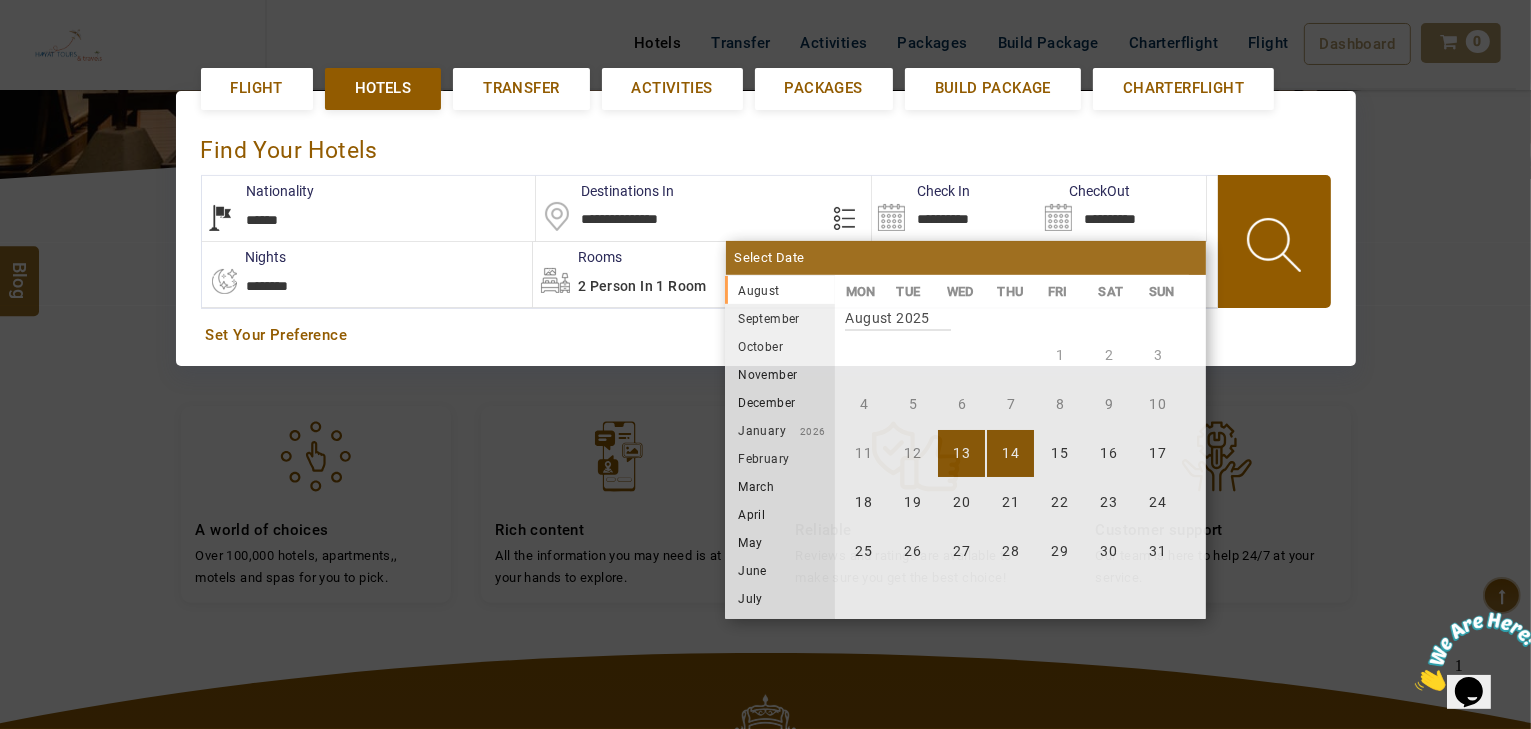 drag, startPoint x: 398, startPoint y: 284, endPoint x: 385, endPoint y: 299, distance: 19.849434 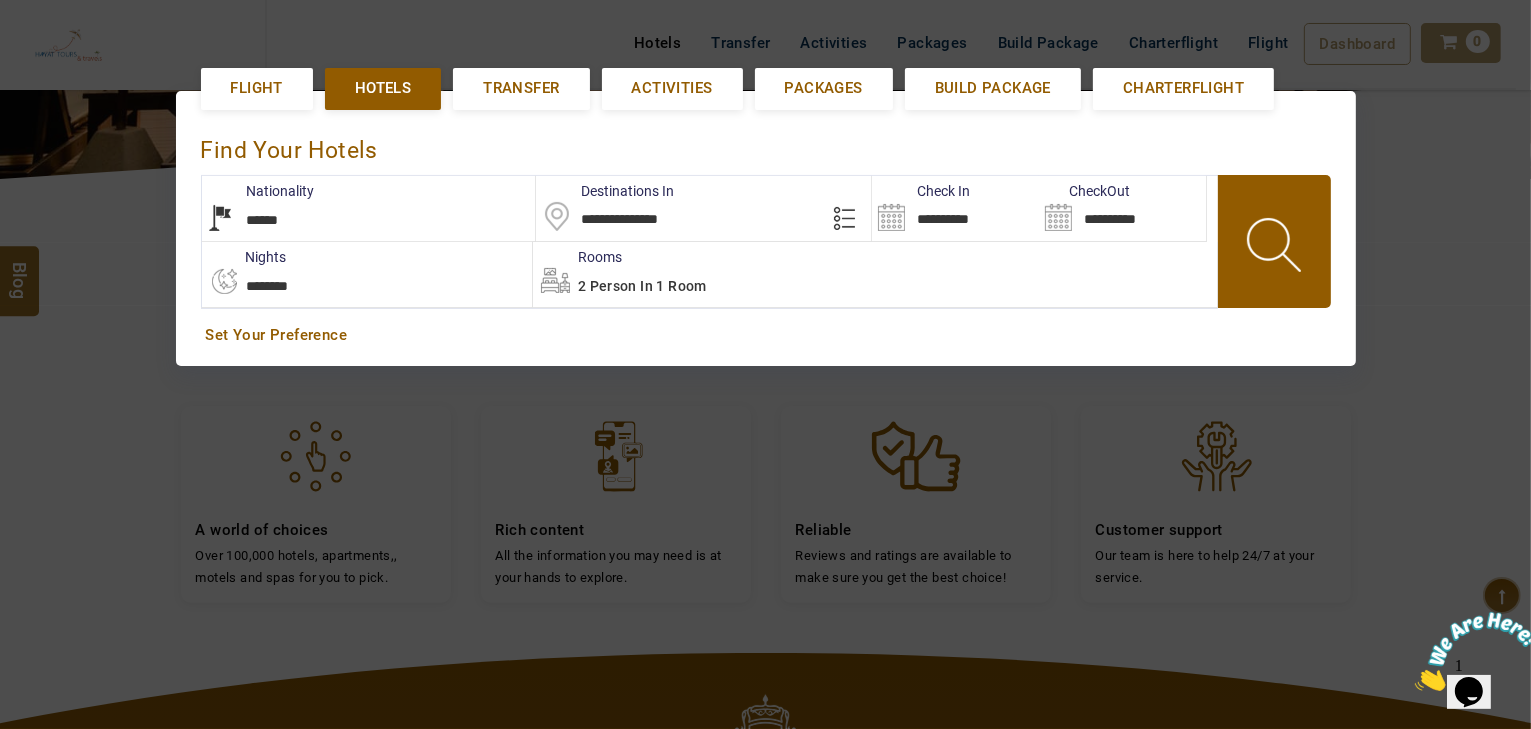select on "*" 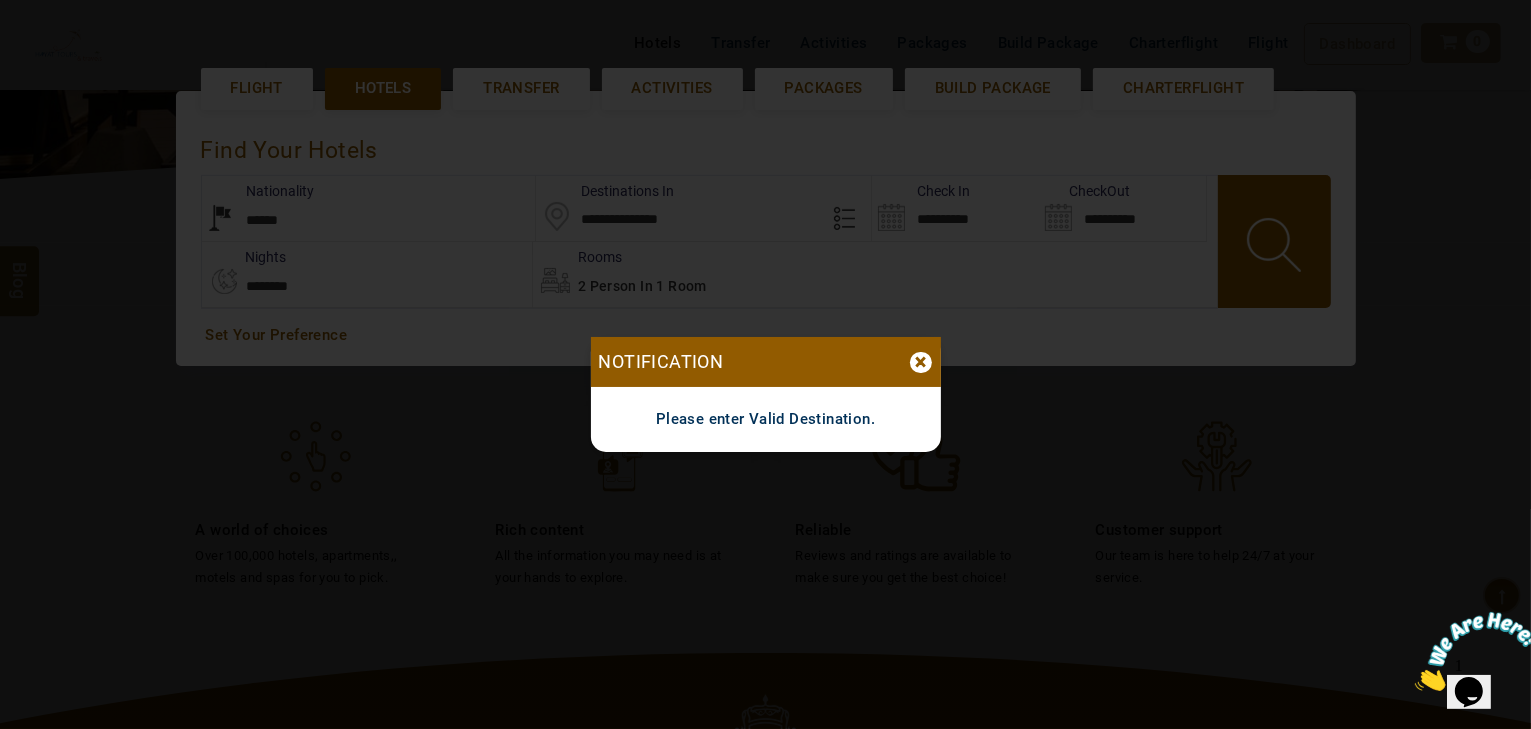 drag, startPoint x: 892, startPoint y: 360, endPoint x: 902, endPoint y: 362, distance: 10.198039 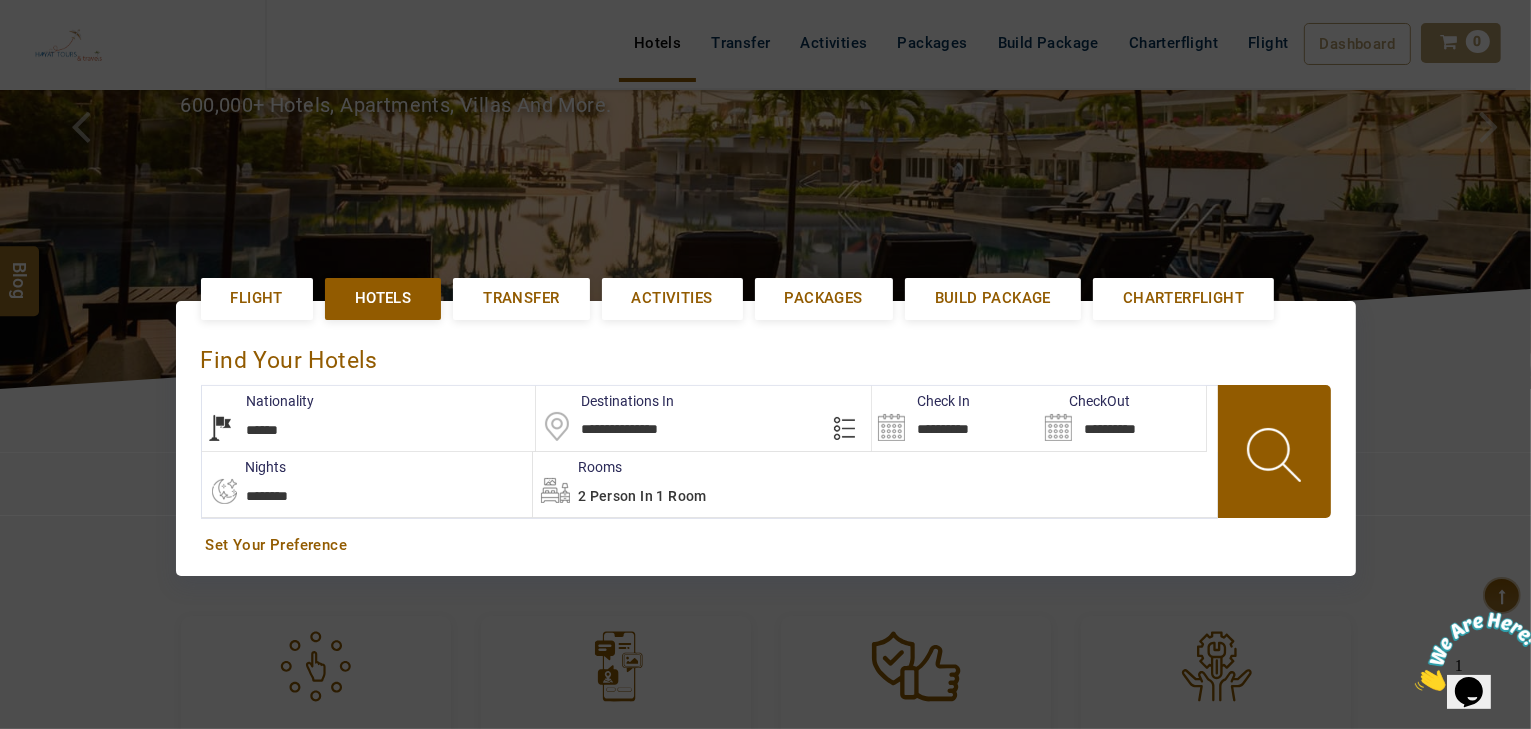 scroll, scrollTop: 220, scrollLeft: 0, axis: vertical 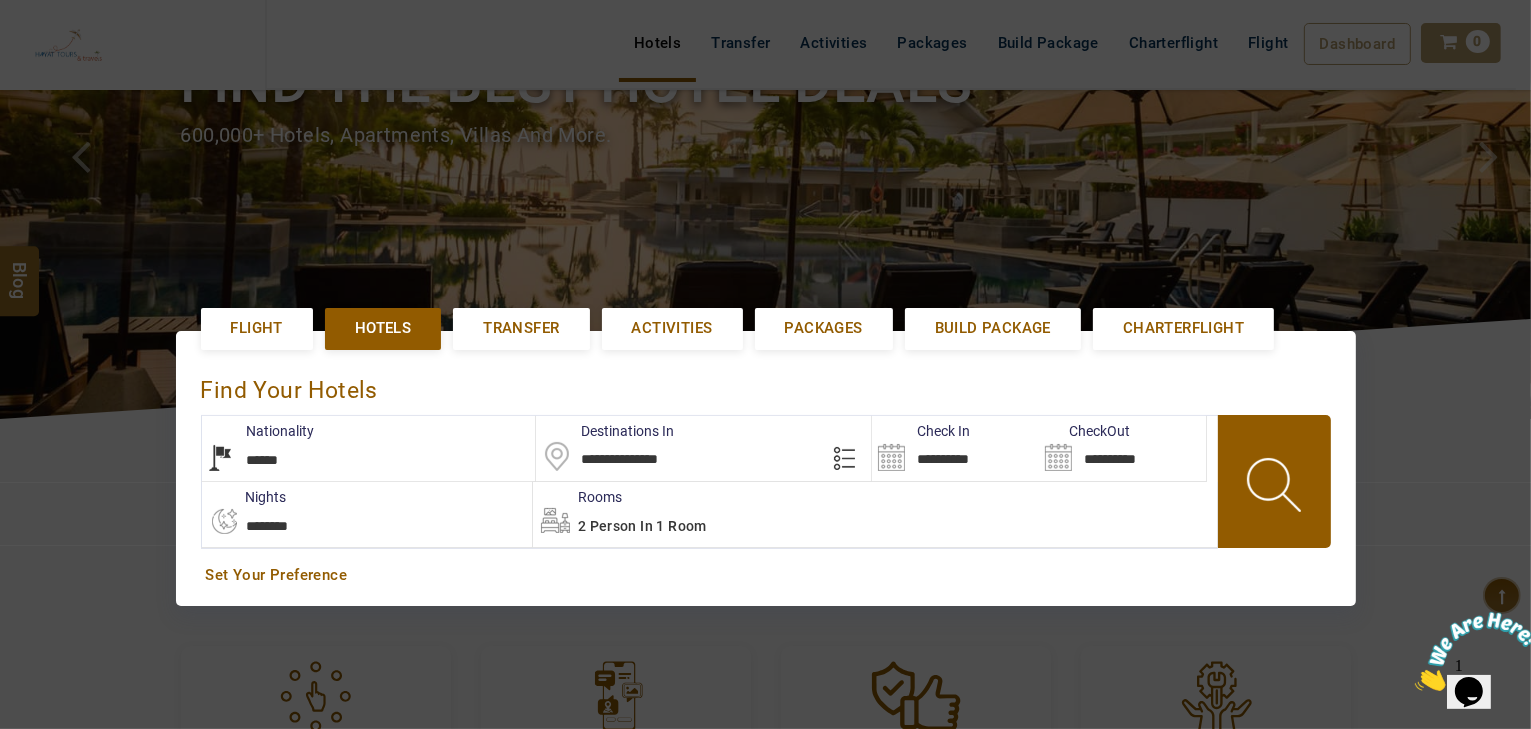click on "Flight" at bounding box center [257, 328] 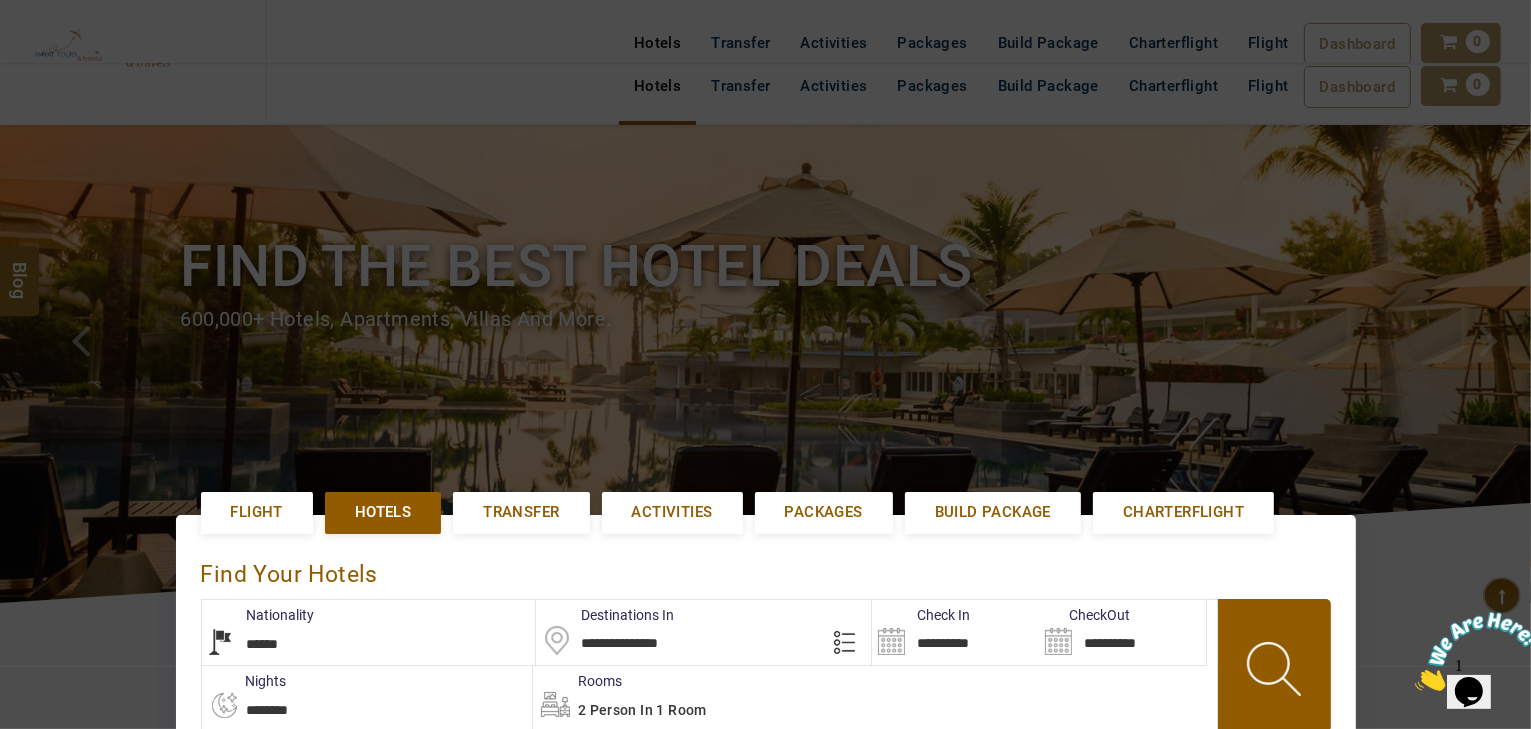 scroll, scrollTop: 0, scrollLeft: 0, axis: both 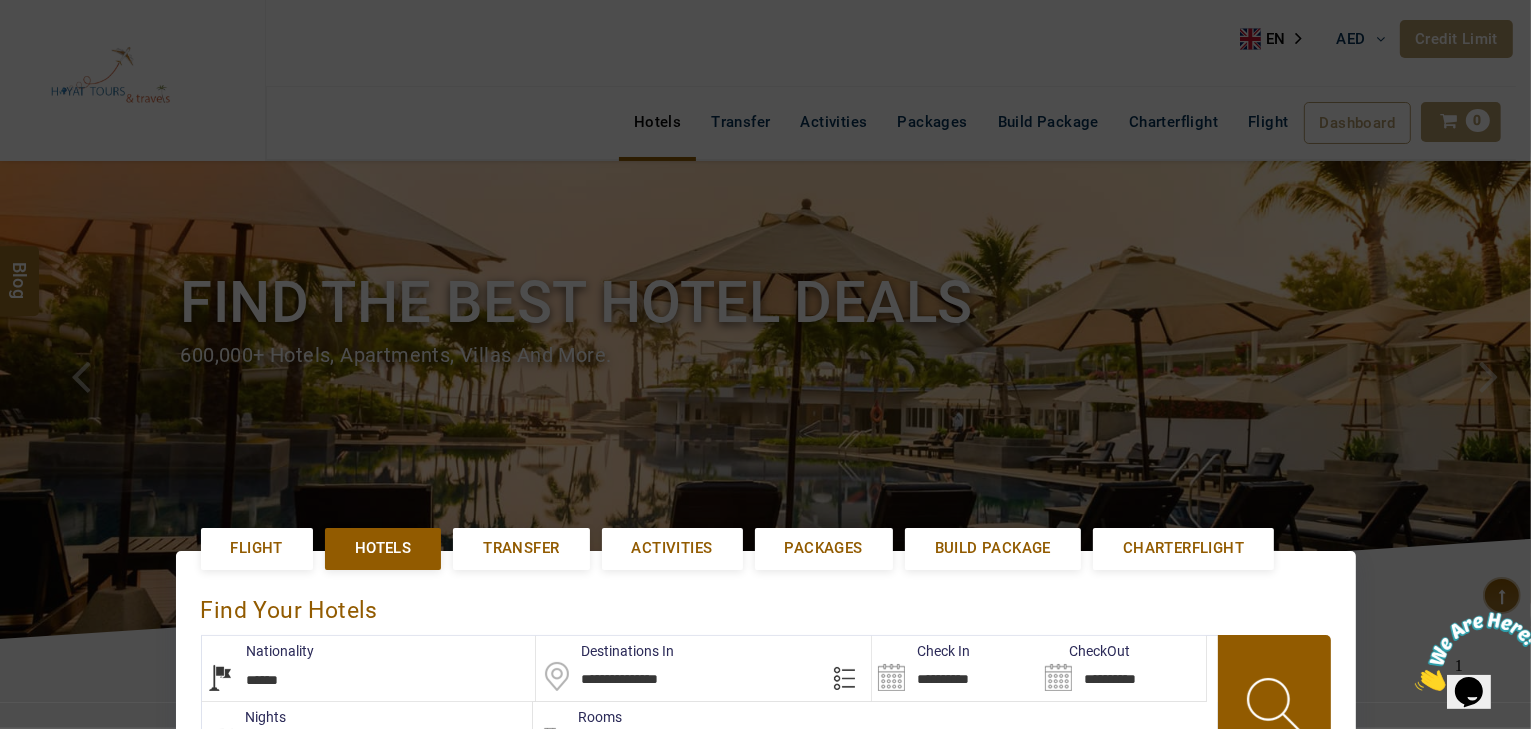 click at bounding box center [765, 364] 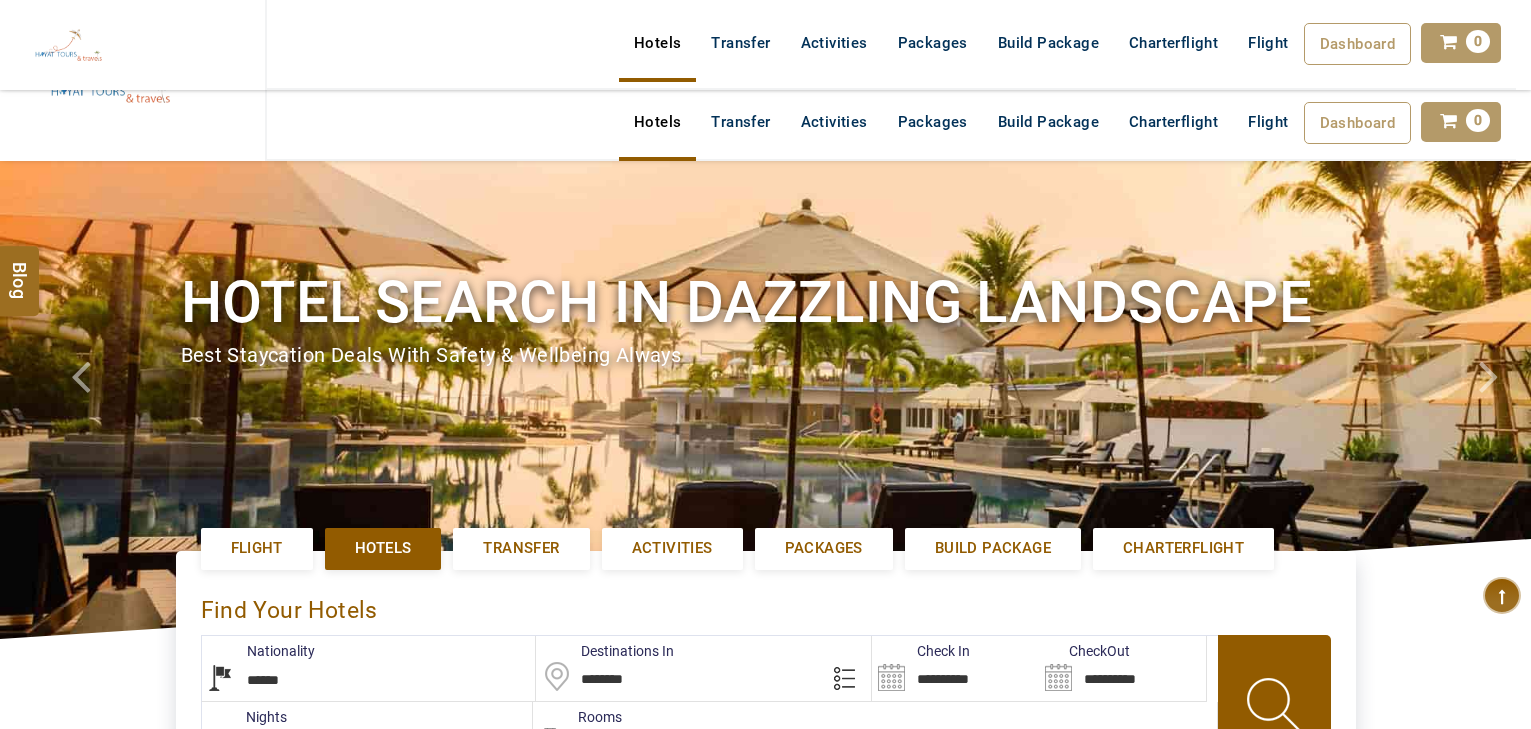 select on "******" 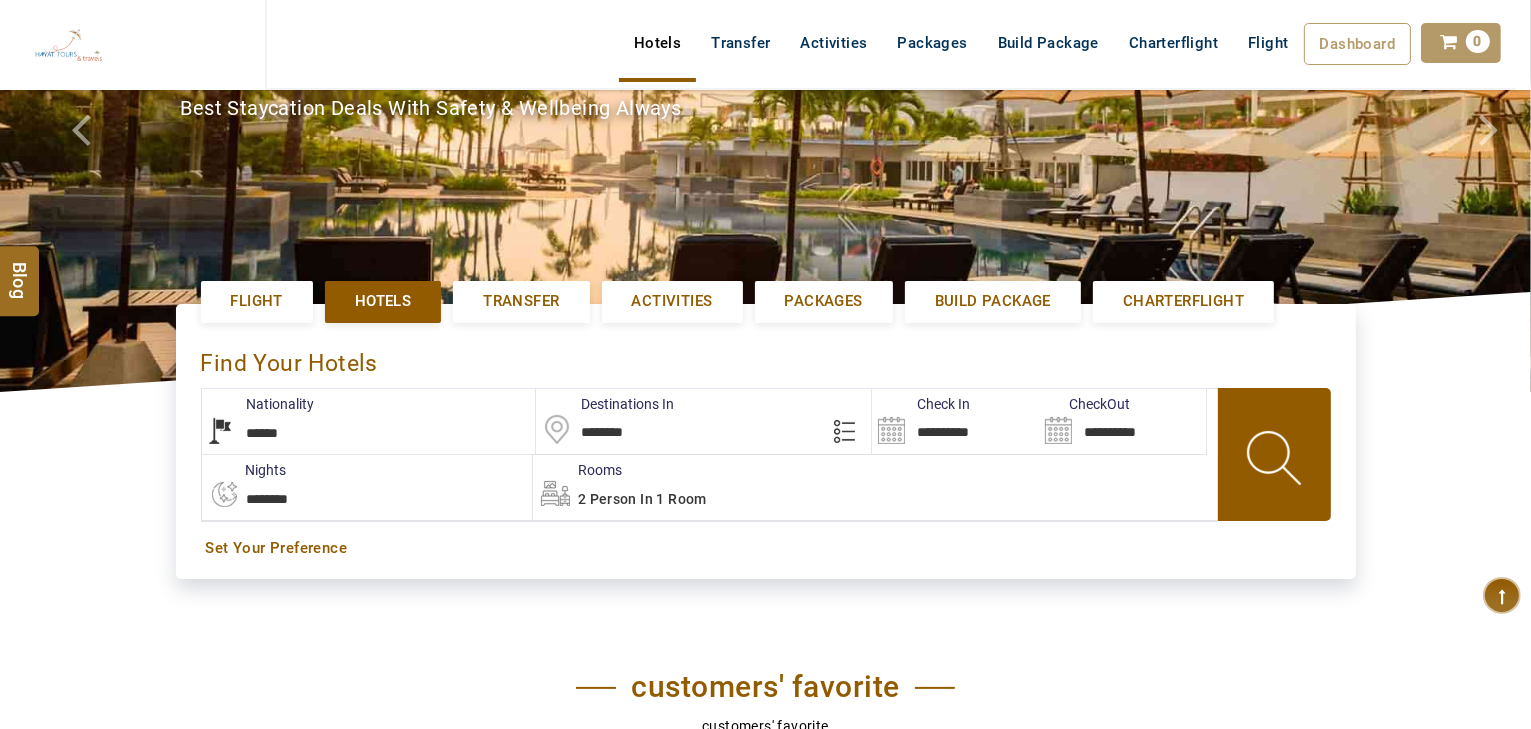 click on "********" at bounding box center [703, 421] 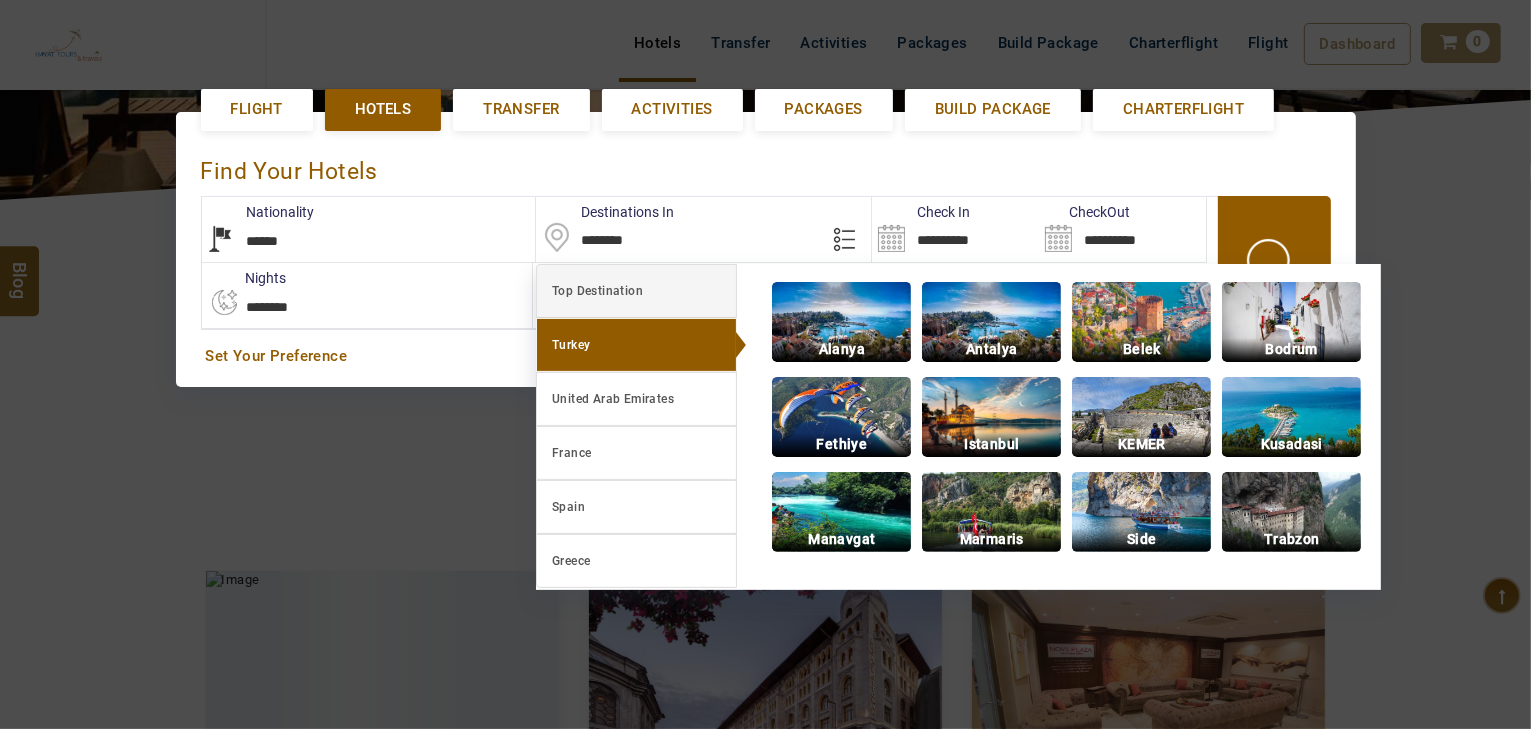 scroll, scrollTop: 460, scrollLeft: 0, axis: vertical 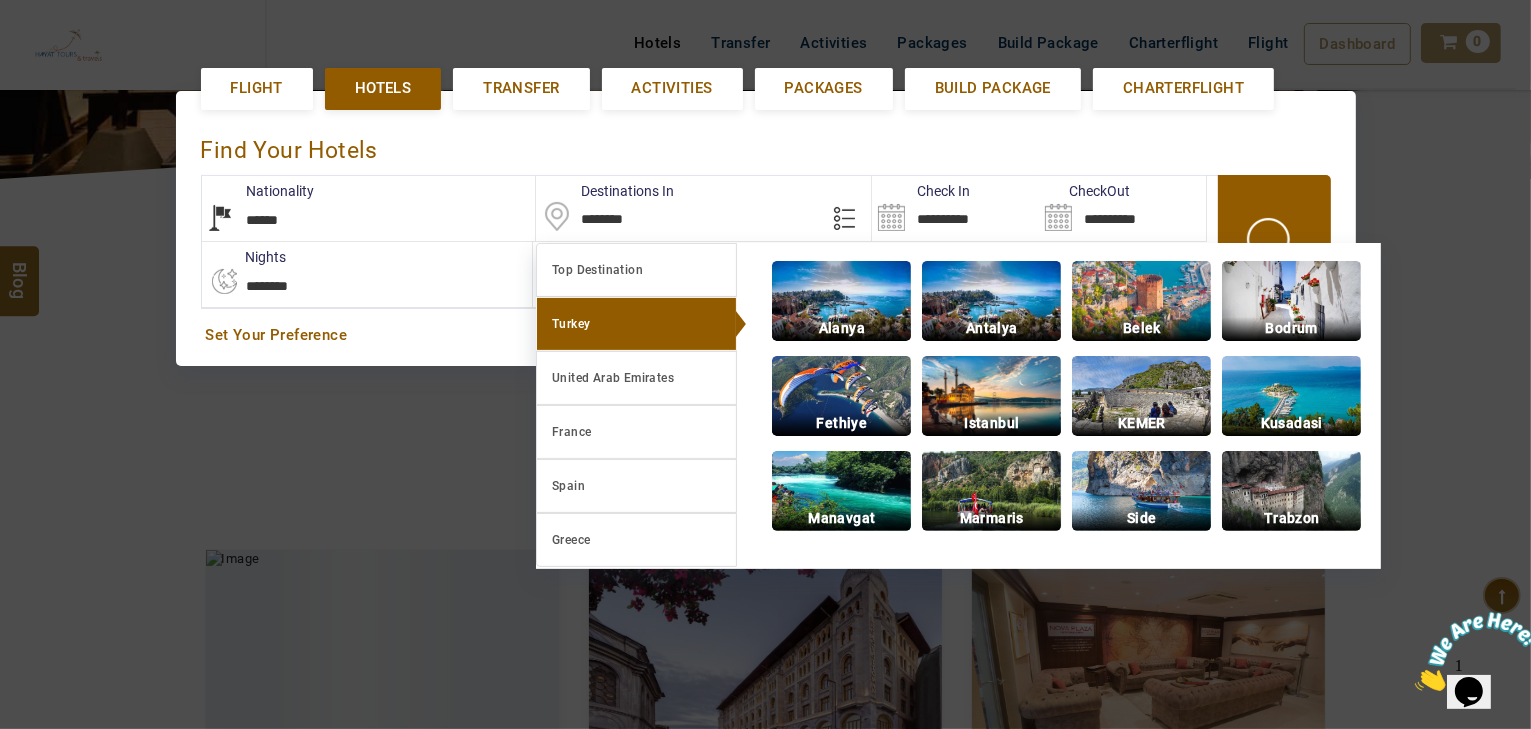 click on "Marmaris" at bounding box center [991, 518] 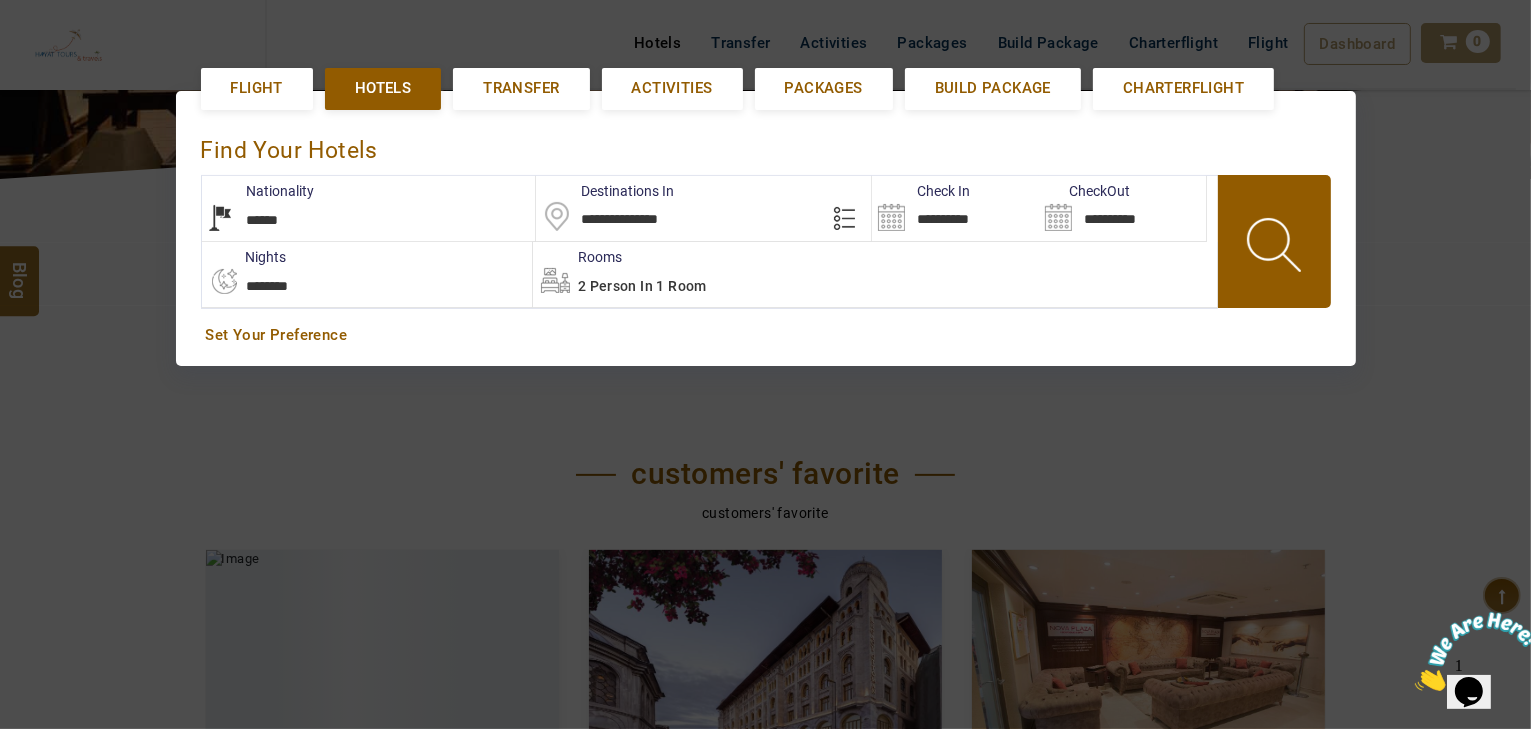 click on "2 Person in    1 Room" at bounding box center (875, 274) 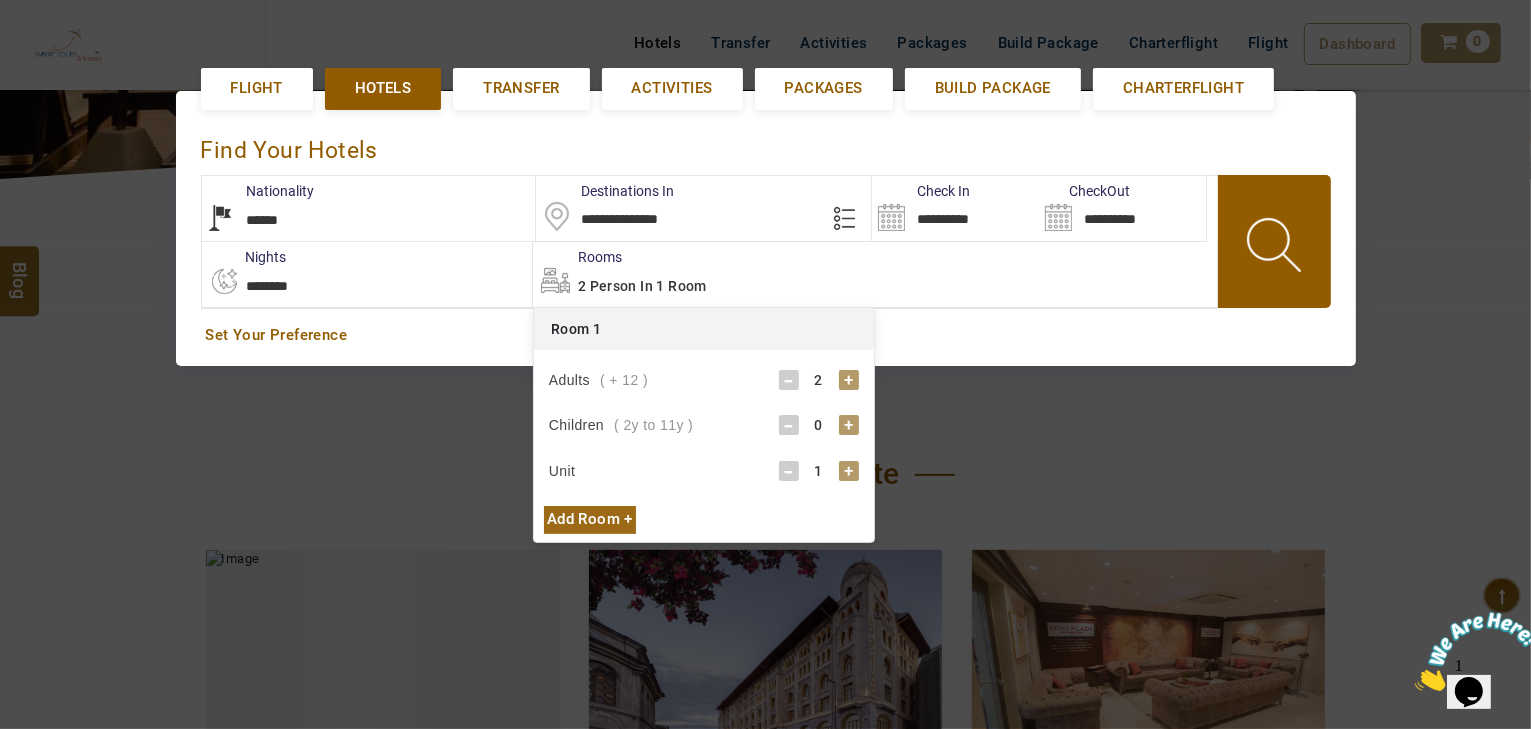 click on "**********" at bounding box center [955, 208] 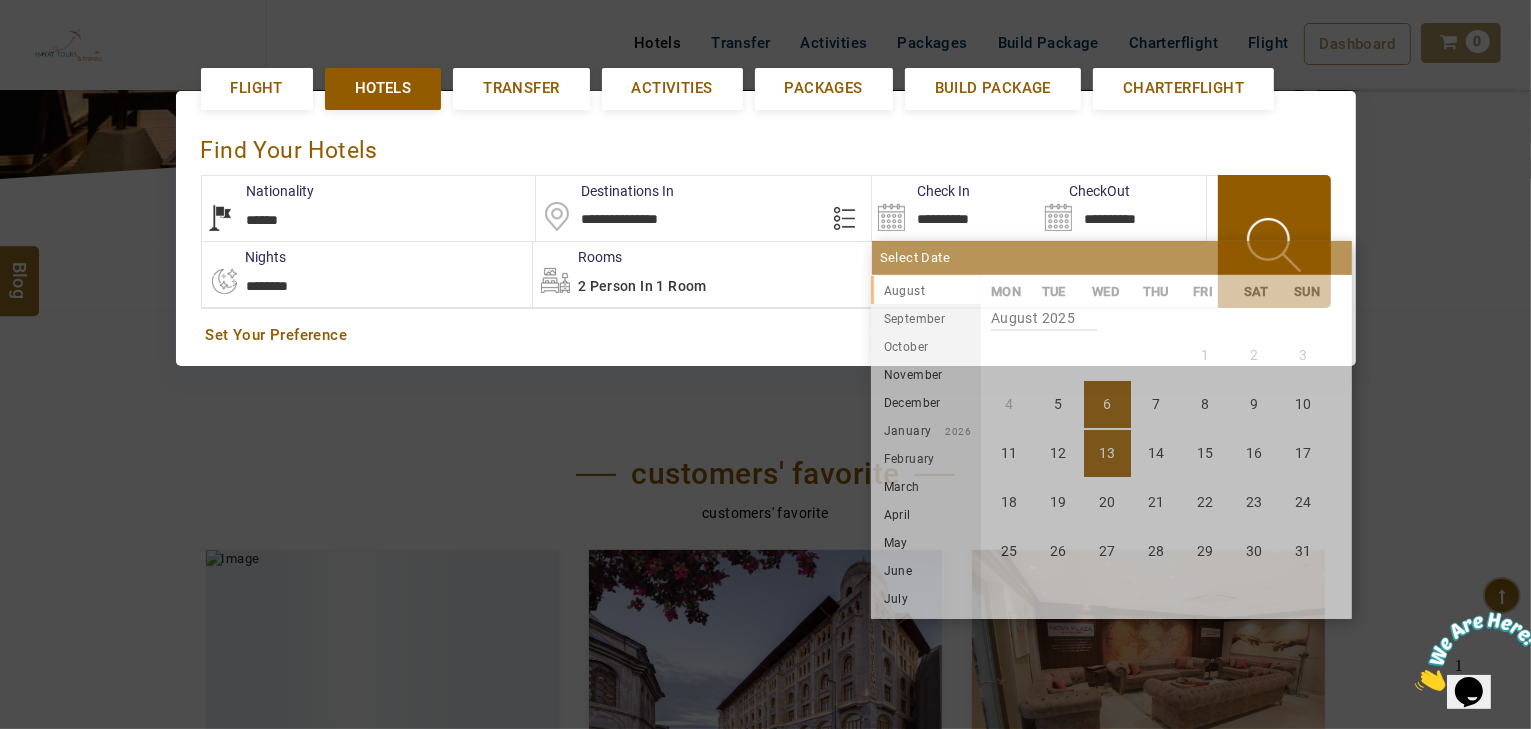click on "13" at bounding box center [1107, 453] 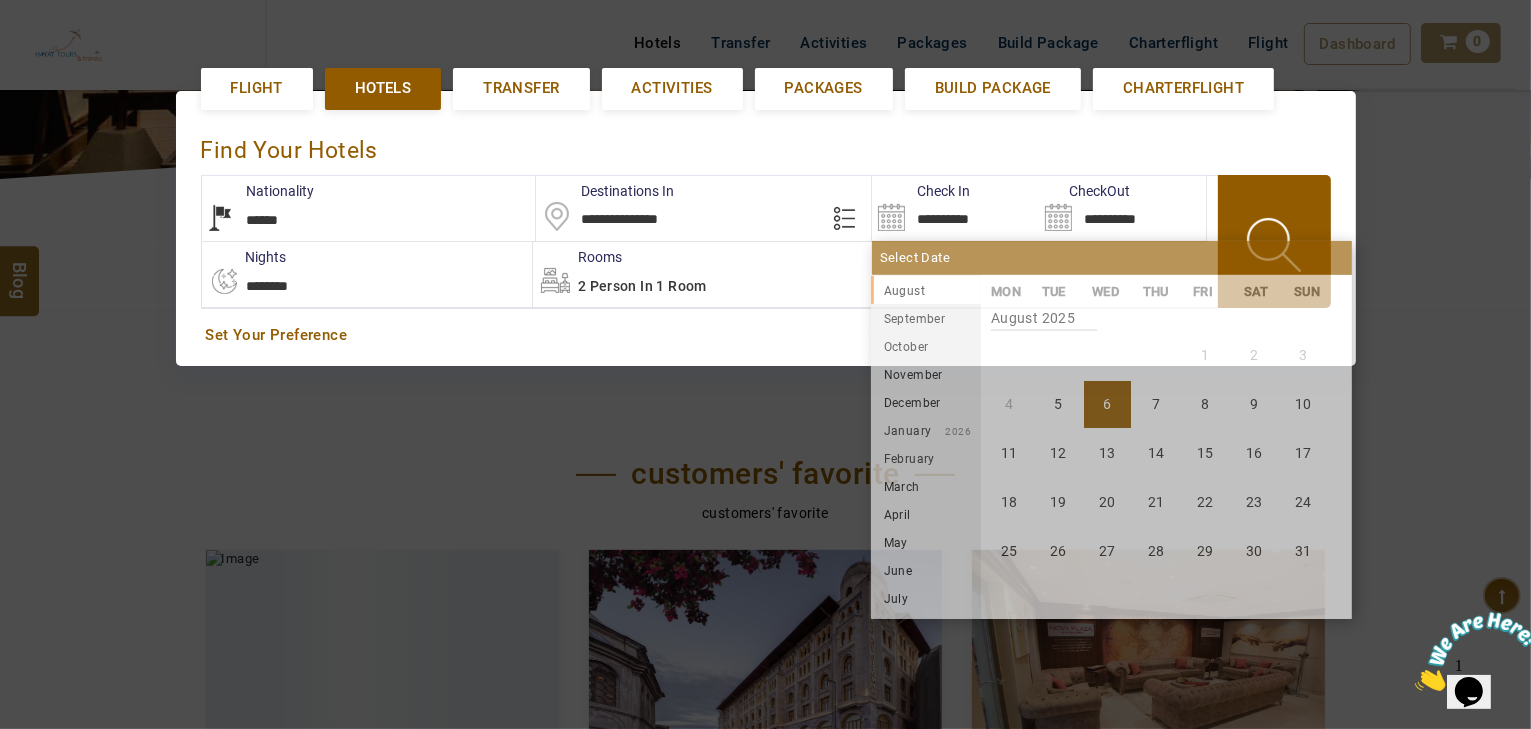 type on "**********" 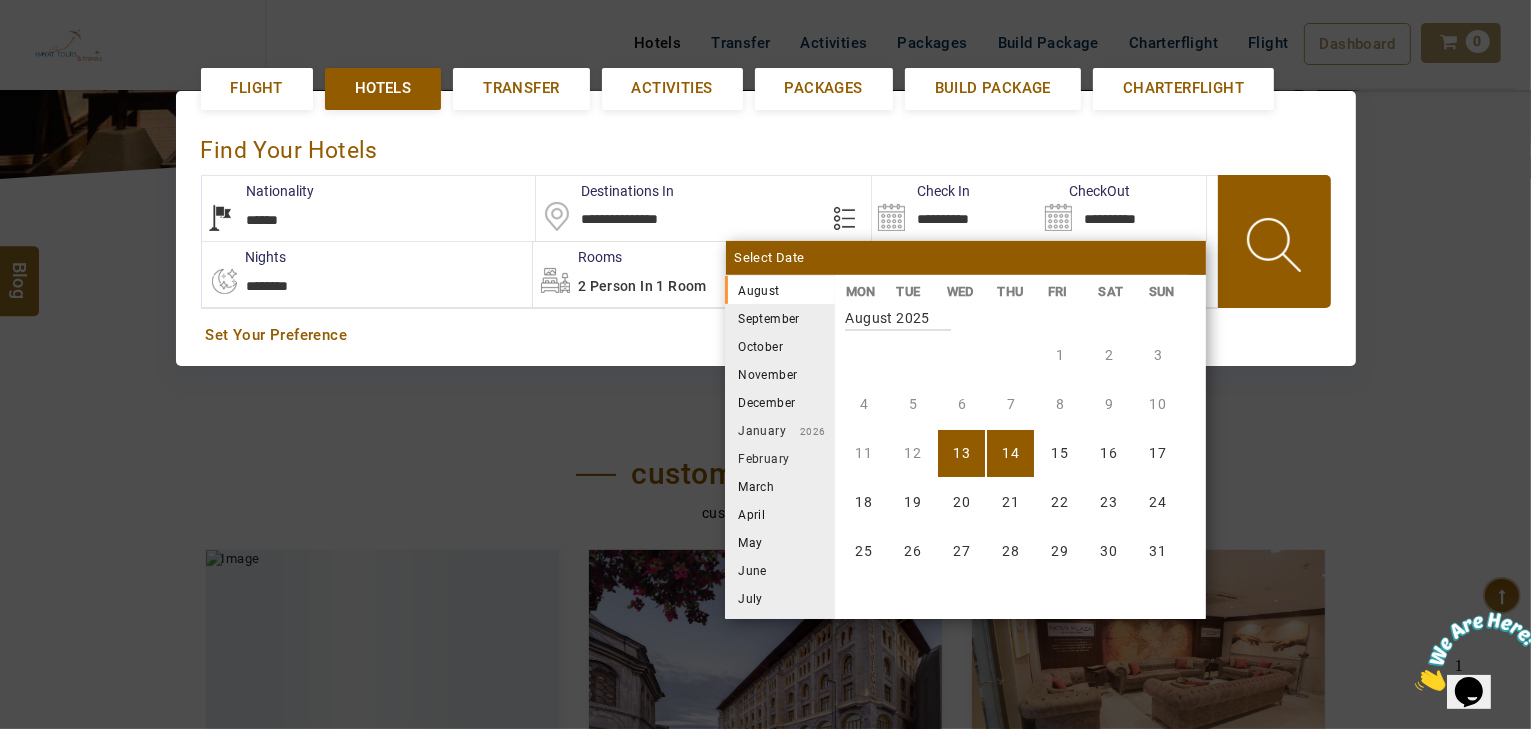 click on "**********" at bounding box center [367, 274] 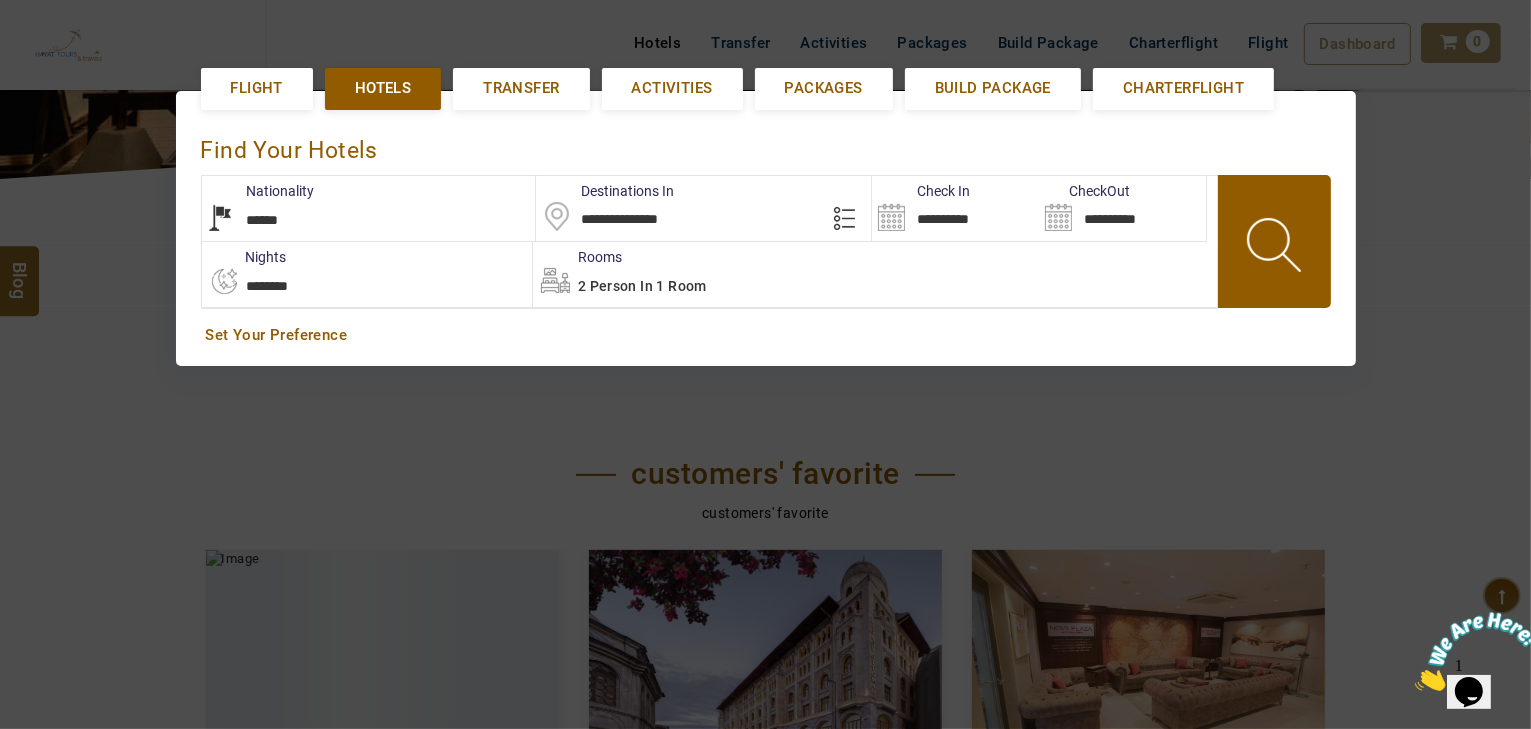 select on "*" 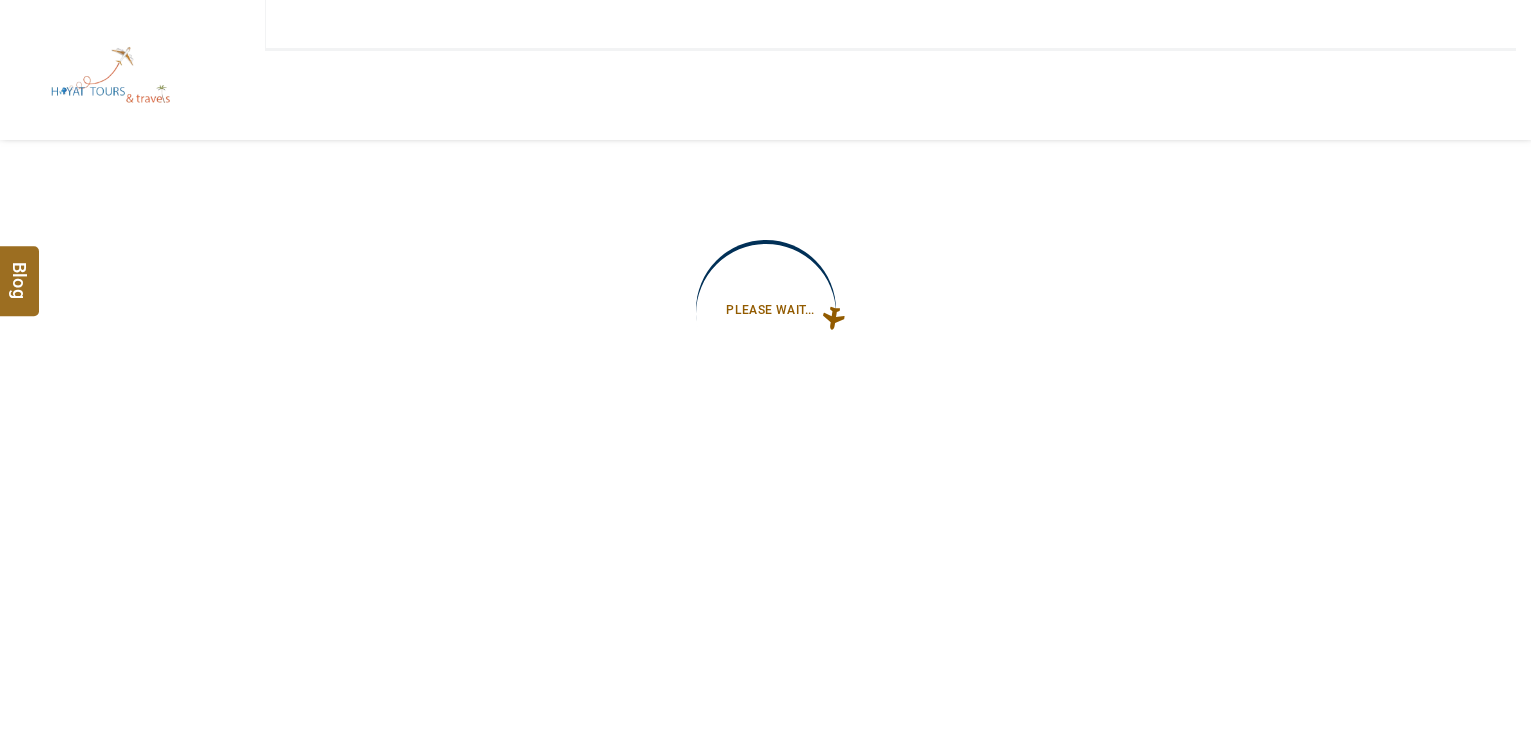 scroll, scrollTop: 0, scrollLeft: 0, axis: both 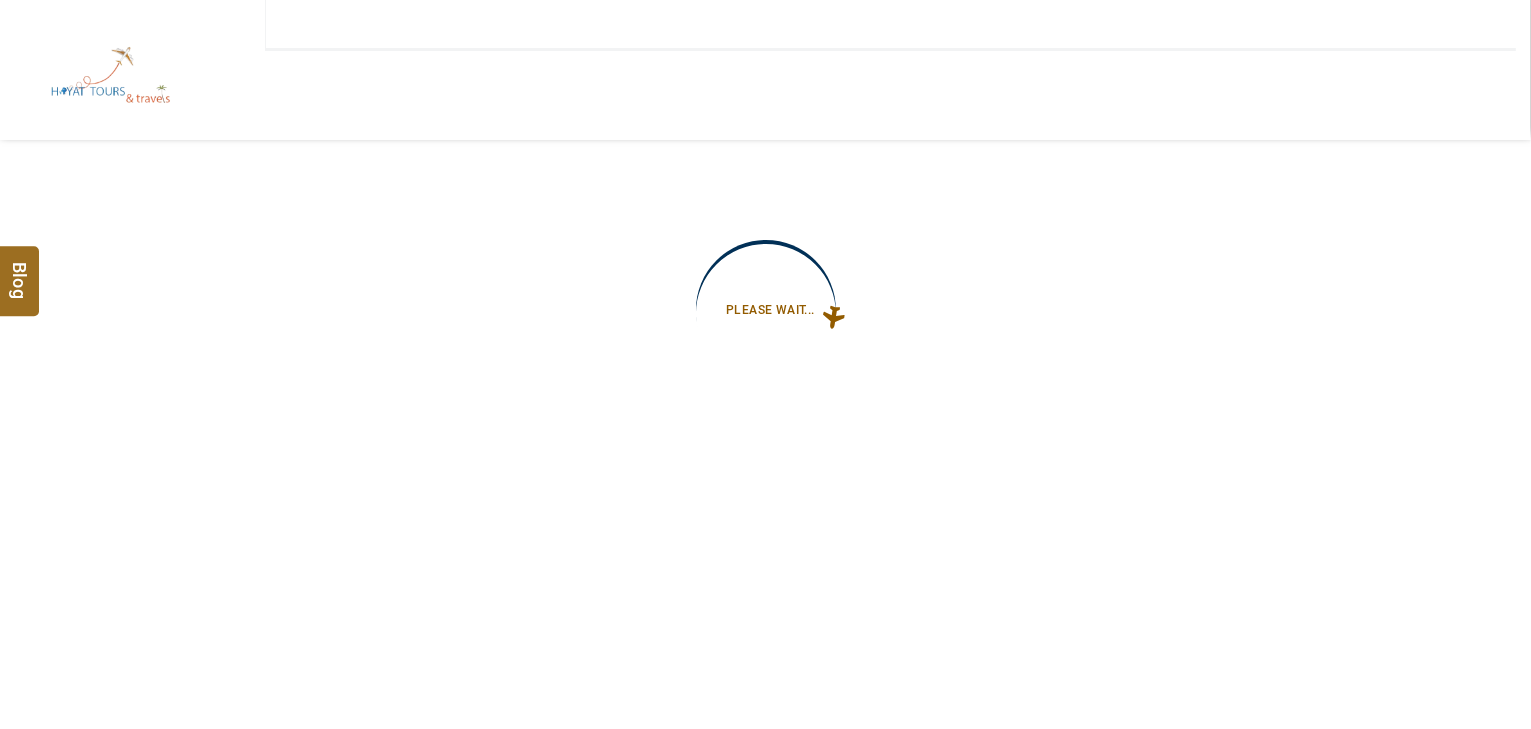type on "**********" 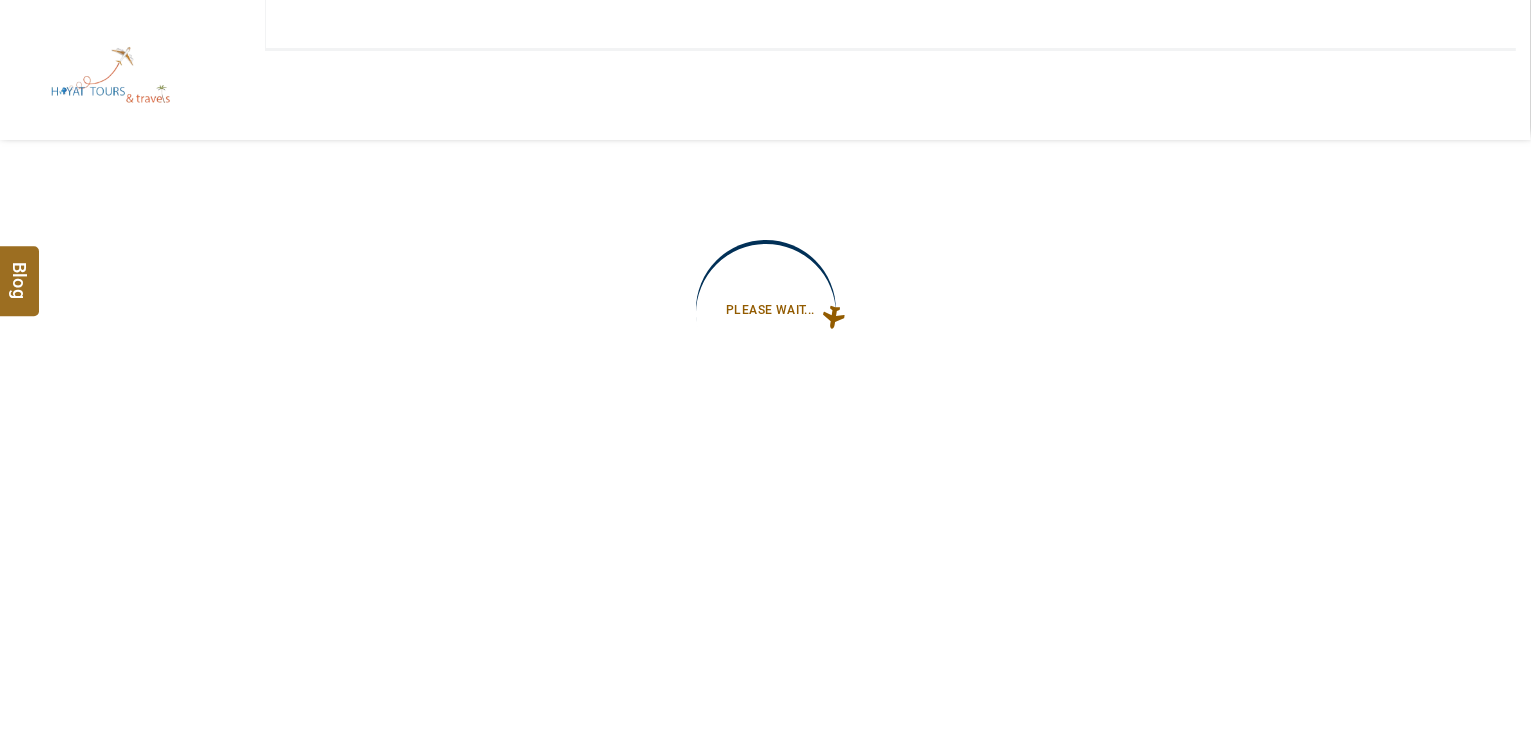 type on "**********" 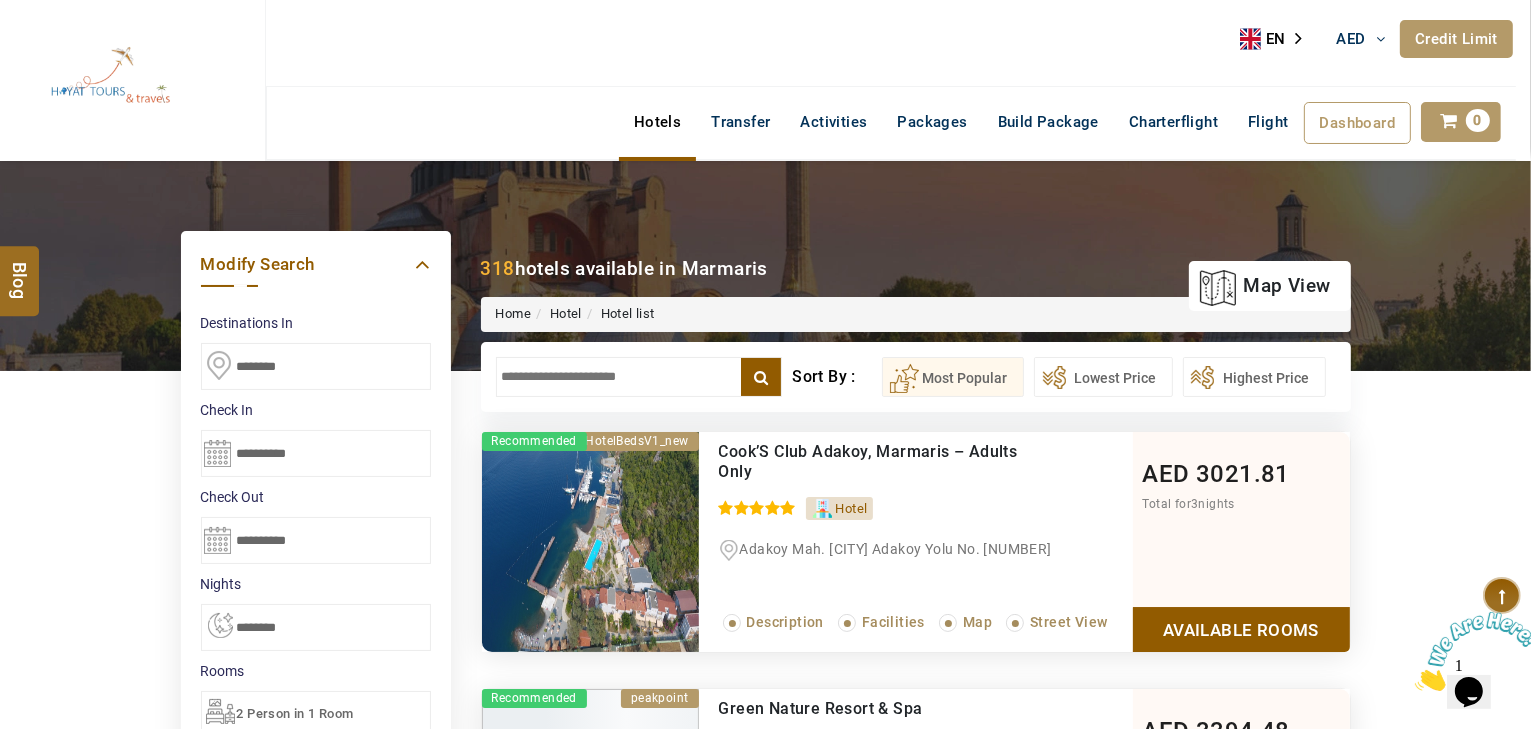 scroll, scrollTop: 0, scrollLeft: 0, axis: both 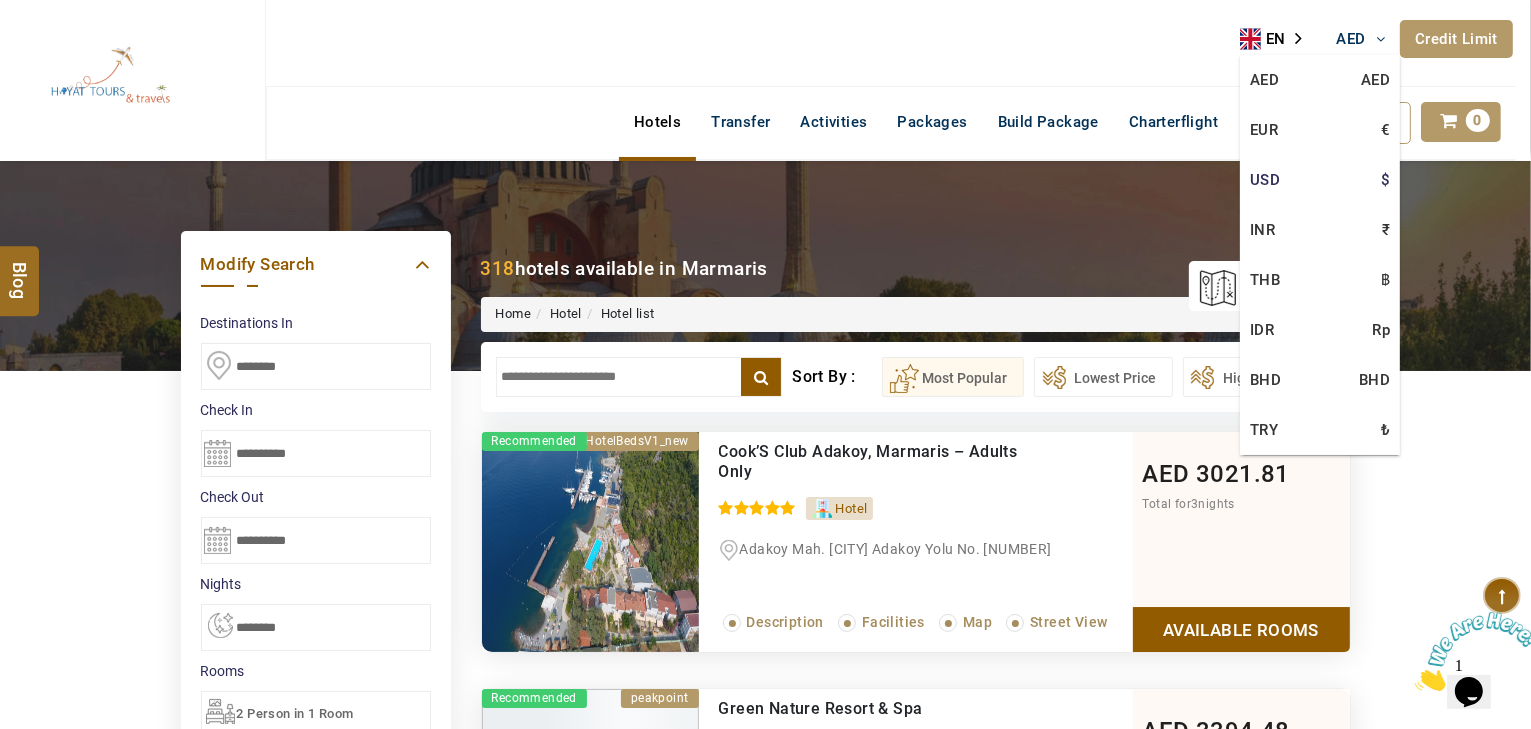click on "USD  $" at bounding box center (1320, 180) 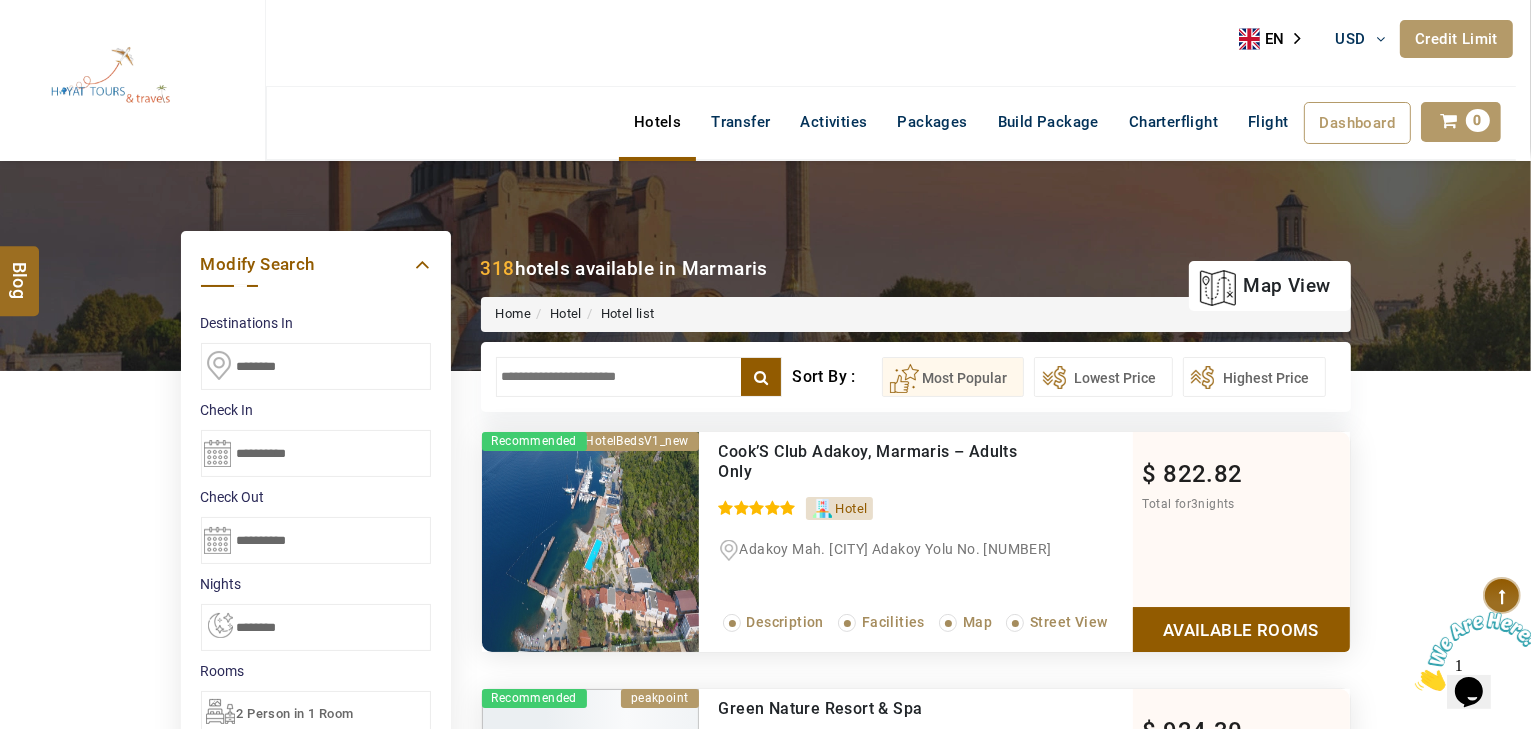 click at bounding box center (639, 377) 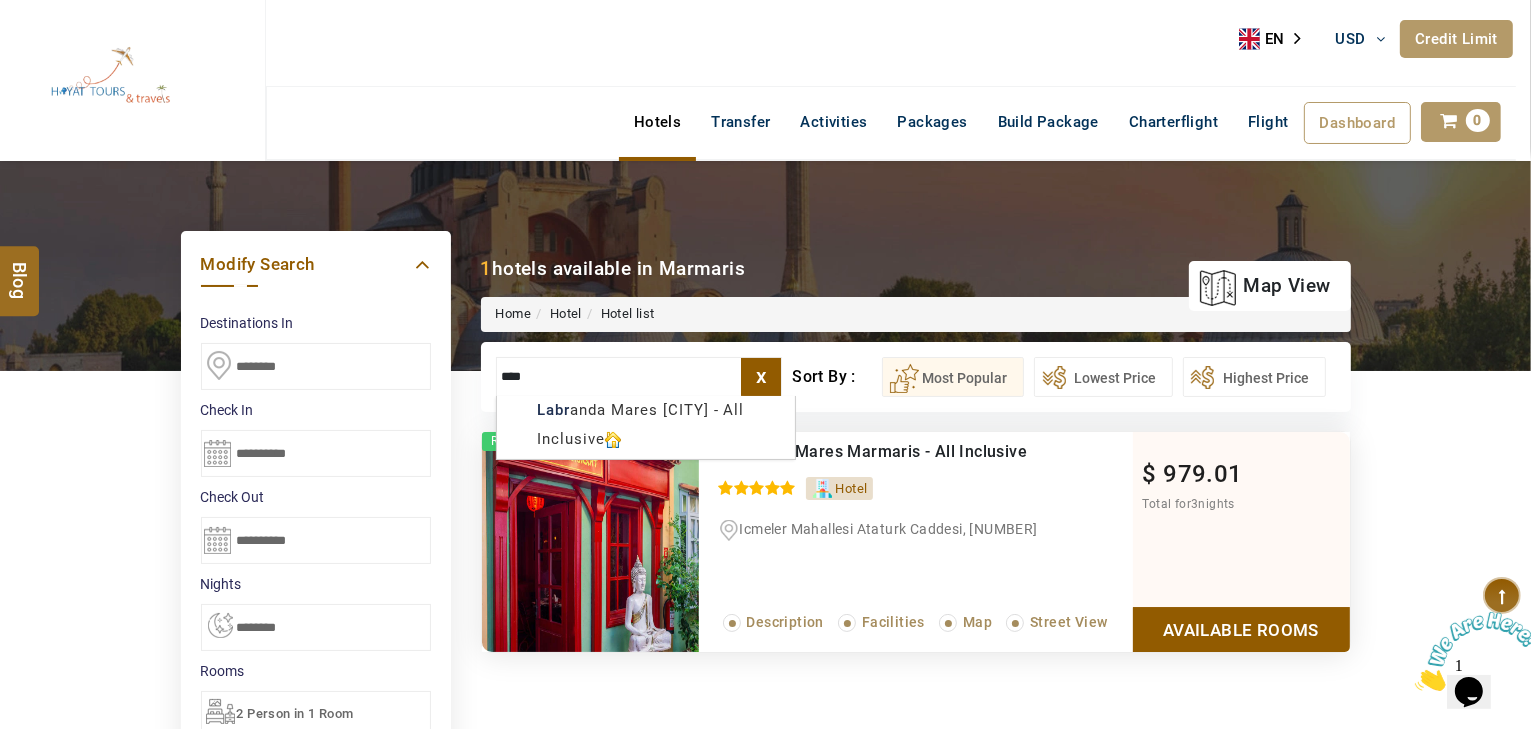 click on "HAYAYT TOURS USD AED  AED EUR  € USD  $ INR  ₹ THB  ฿ IDR  Rp BHD  BHD TRY  ₺ Credit Limit EN HE AR ES PT ZH Helpline
+971 55 344 0168 Register Now +971 55 344 0168 info@royallineholidays.com About Us What we Offer Blog Why Us Contact Hotels  Transfer Activities Packages Build Package Charterflight Flight Dashboard My Profile My Booking My Reports My Quotation Sign Out 0 Points Redeem Now To Redeem 58318  Points Future Points  1074   Points Credit Limit Credit Limit USD 30000.00 70% Complete Used USD 23872.73 Available USD 6127.27 Setting  Looks like you haven't added anything to your cart yet Countinue Shopping ***** ****** Please Wait.. Blog demo
Remember me Forgot
password? LOG IN Don't have an account?   Register Now My Booking View/ Print/Cancel Your Booking without Signing in Submit Applying Filters...... Hotels For You Will Be Loading Soon demo
In A Few Moment, You Will Be Celebrating Best Hotel options galore ! Check In   CheckOut Rooms Rooms Please Wait" at bounding box center (765, 1176) 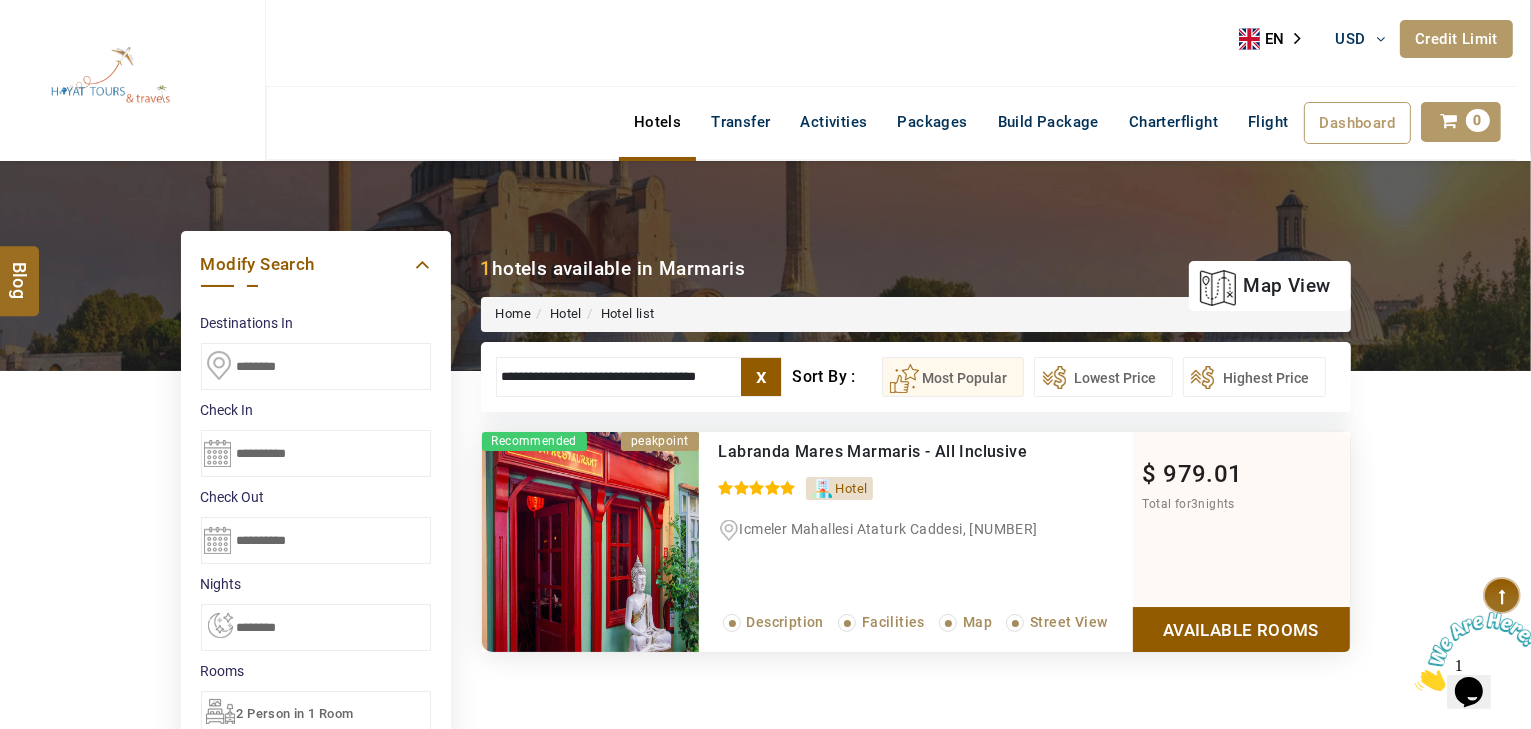 type on "**********" 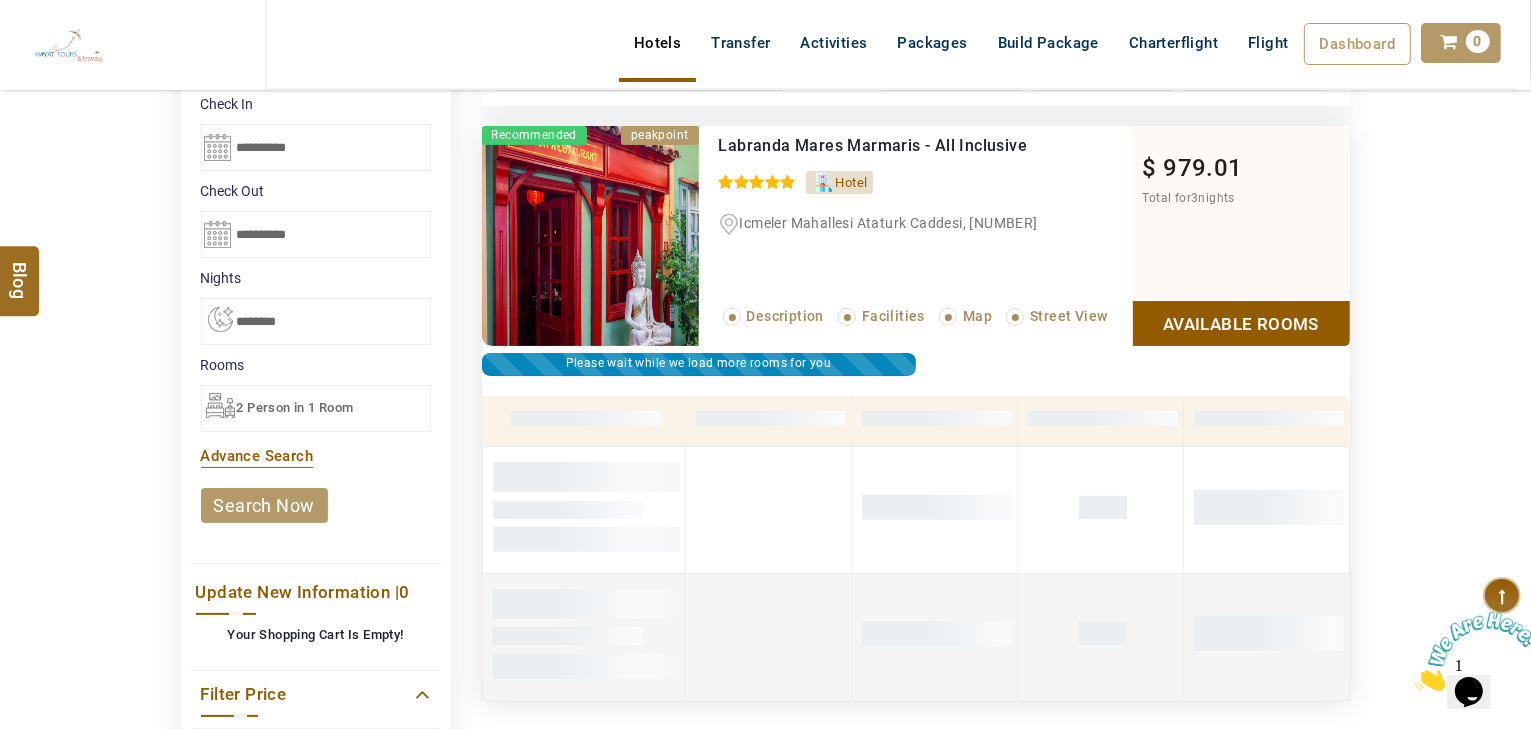 scroll, scrollTop: 220, scrollLeft: 0, axis: vertical 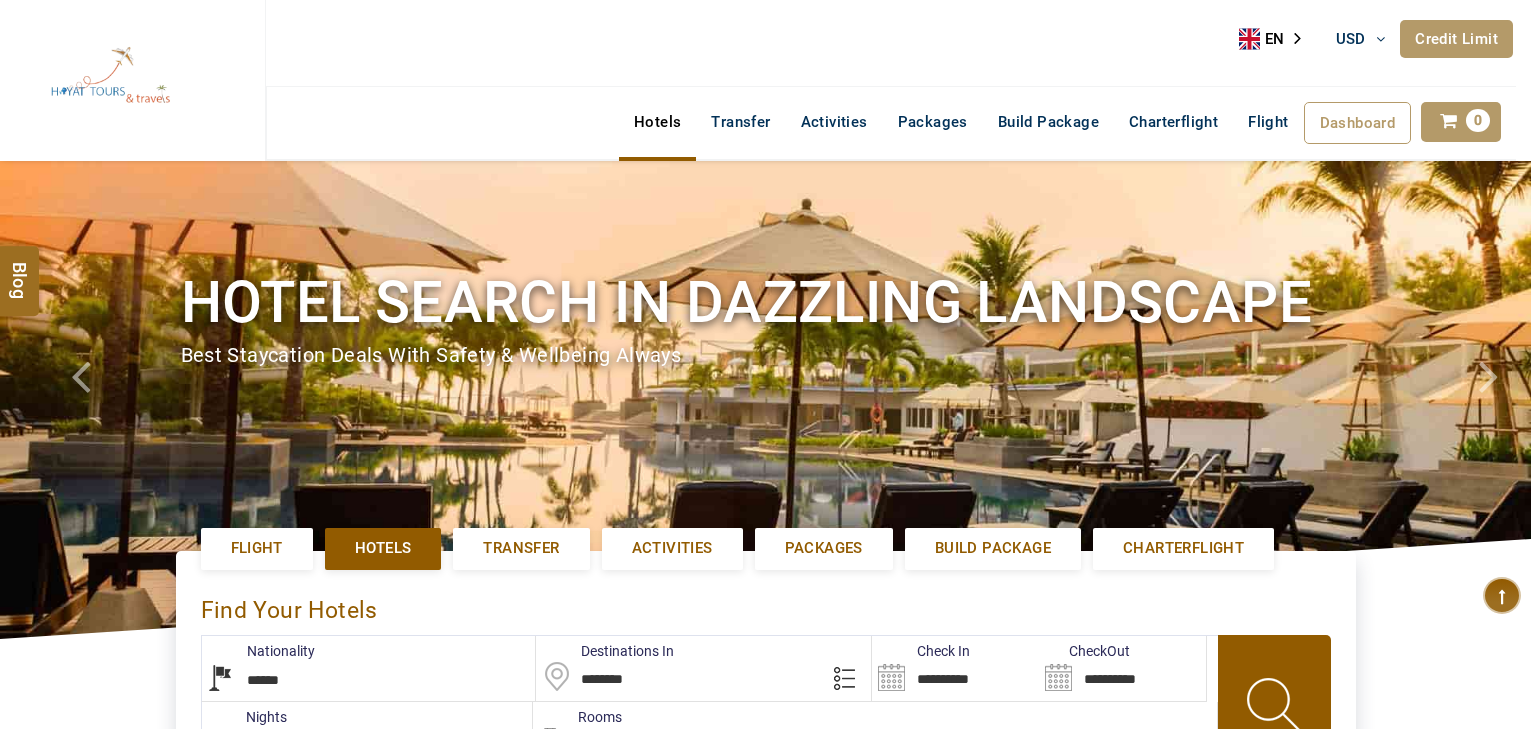 select on "******" 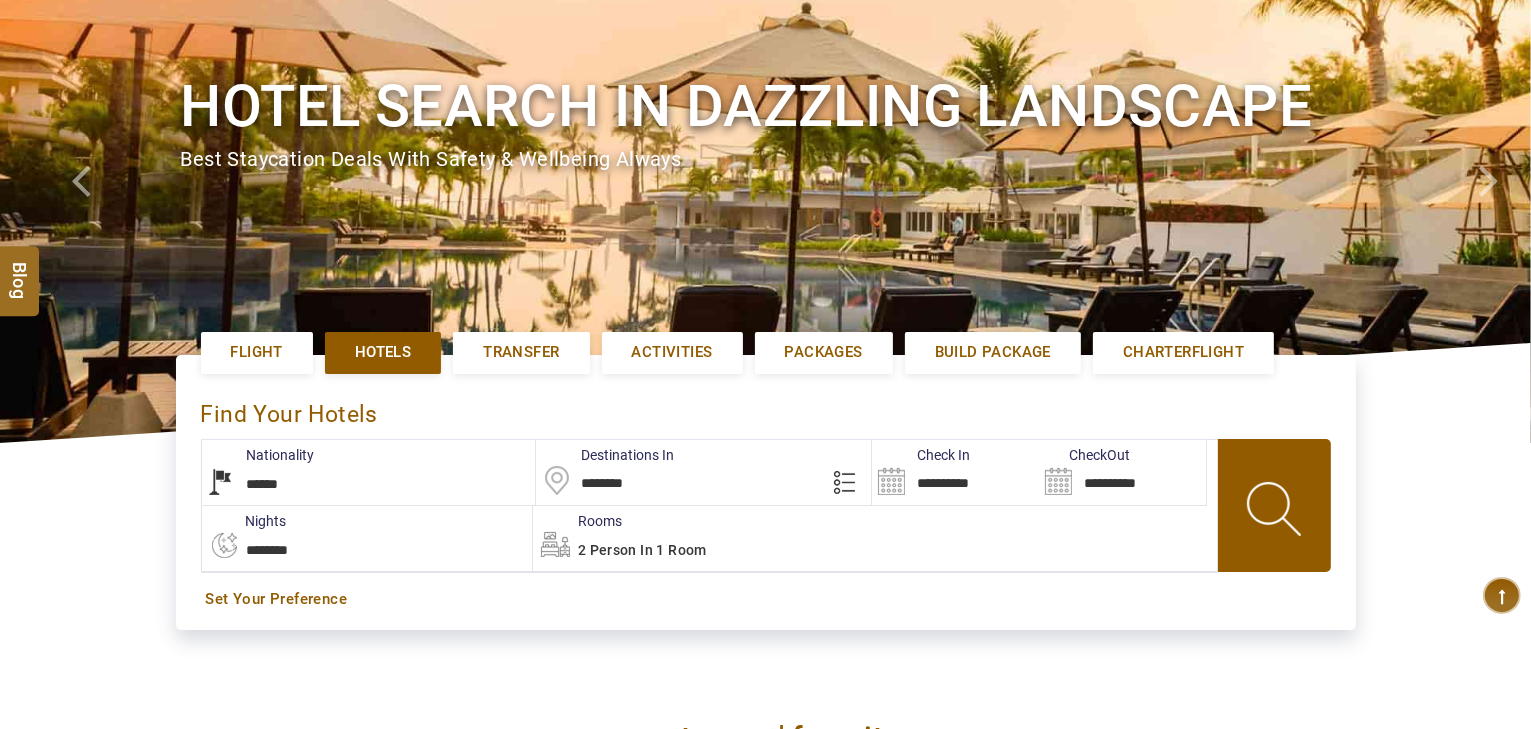 scroll, scrollTop: 240, scrollLeft: 0, axis: vertical 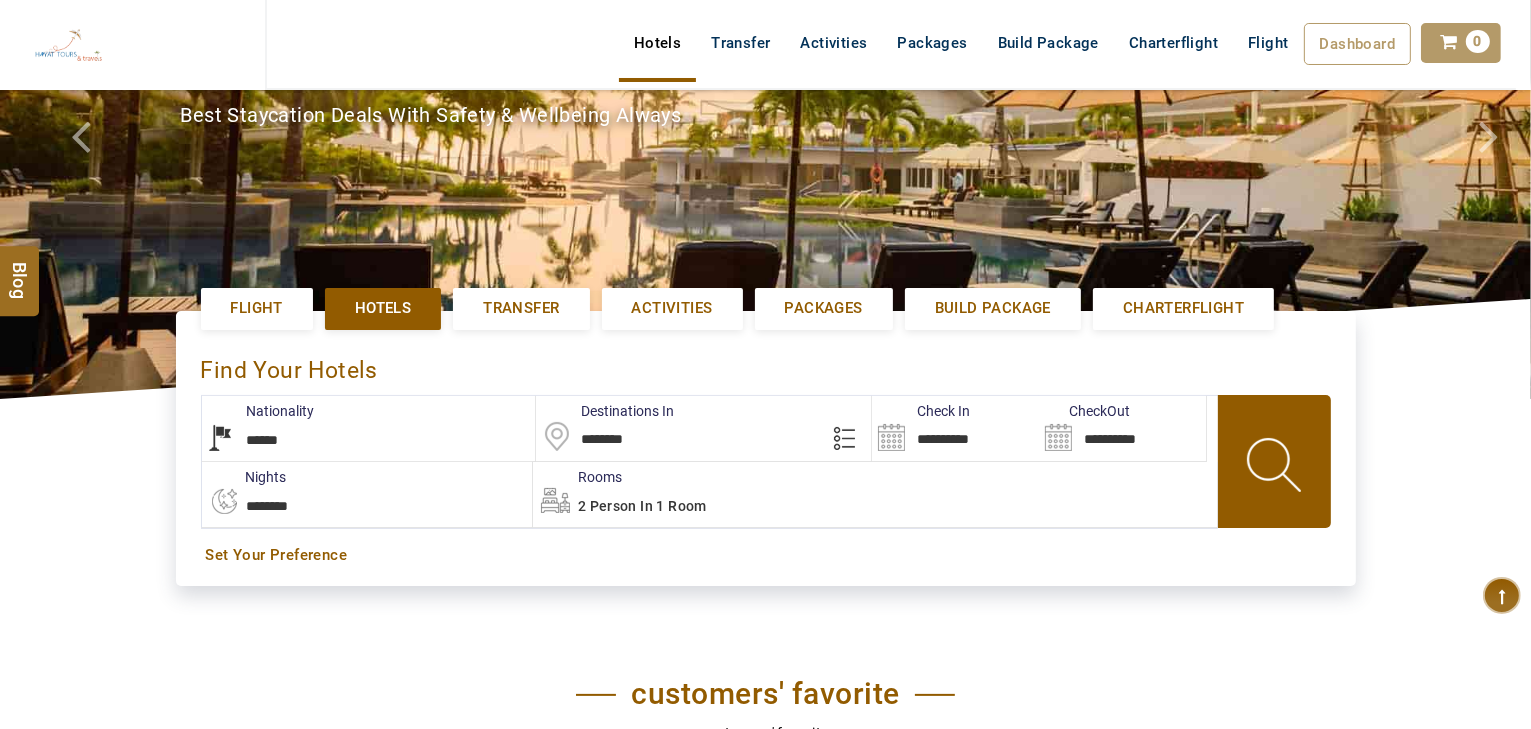click on "********" at bounding box center (703, 428) 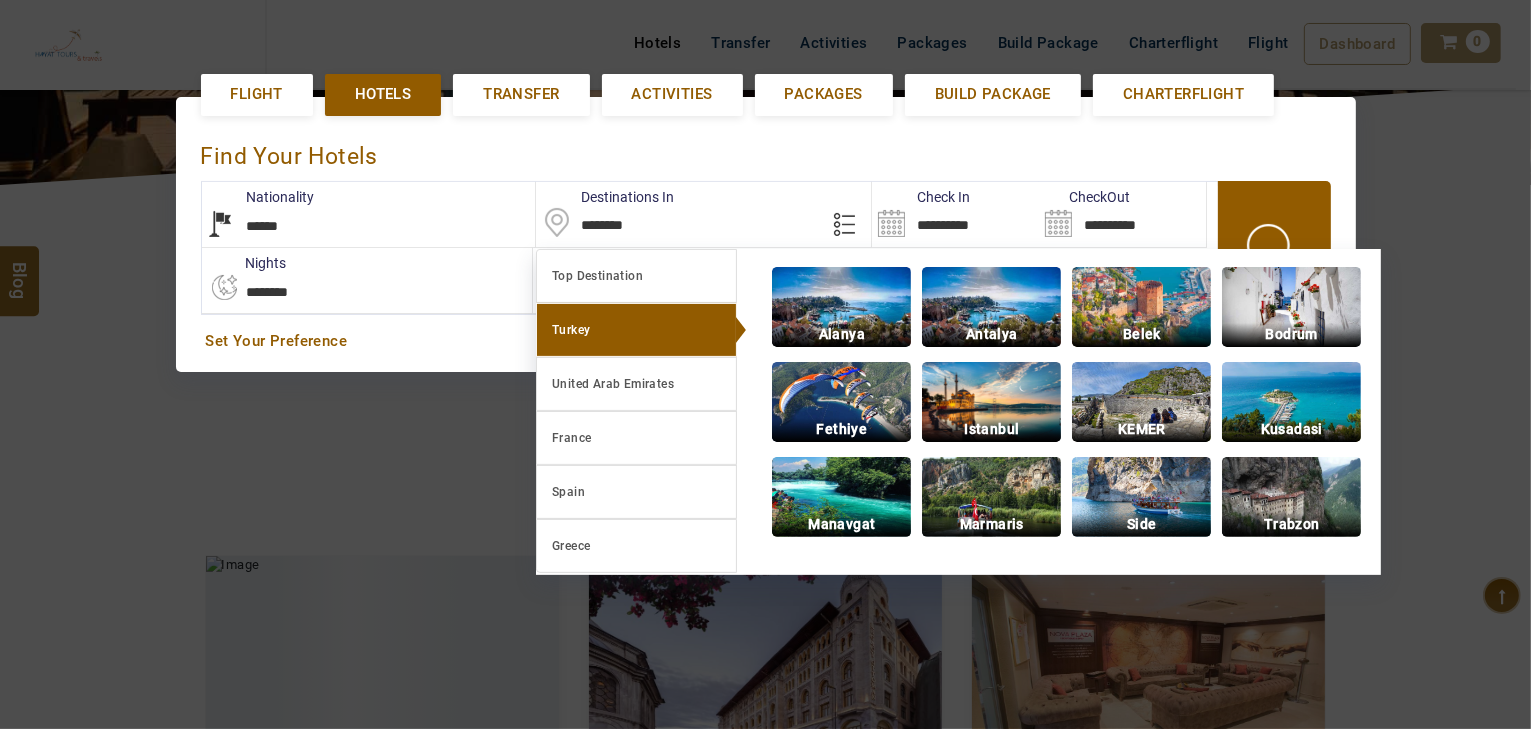 scroll, scrollTop: 460, scrollLeft: 0, axis: vertical 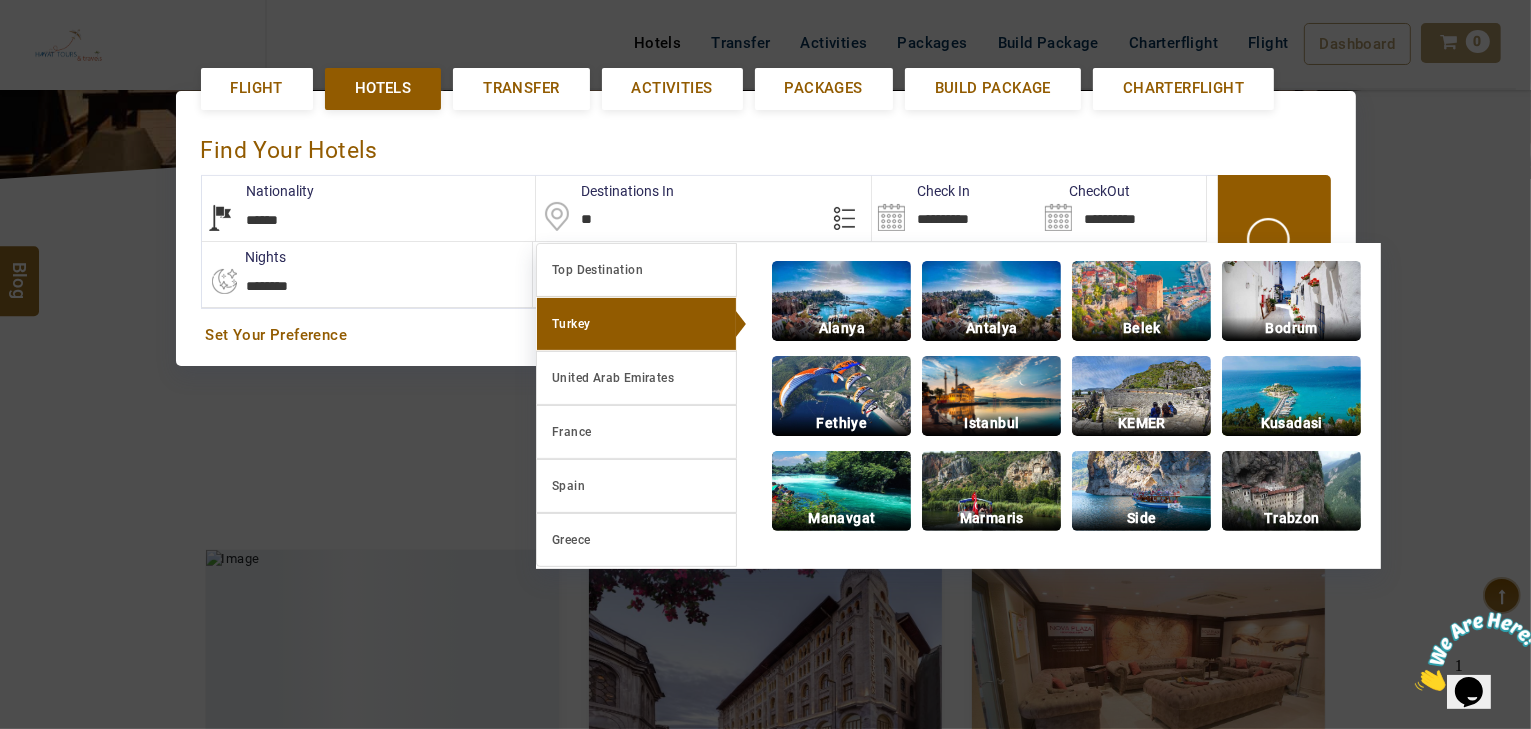 type on "*" 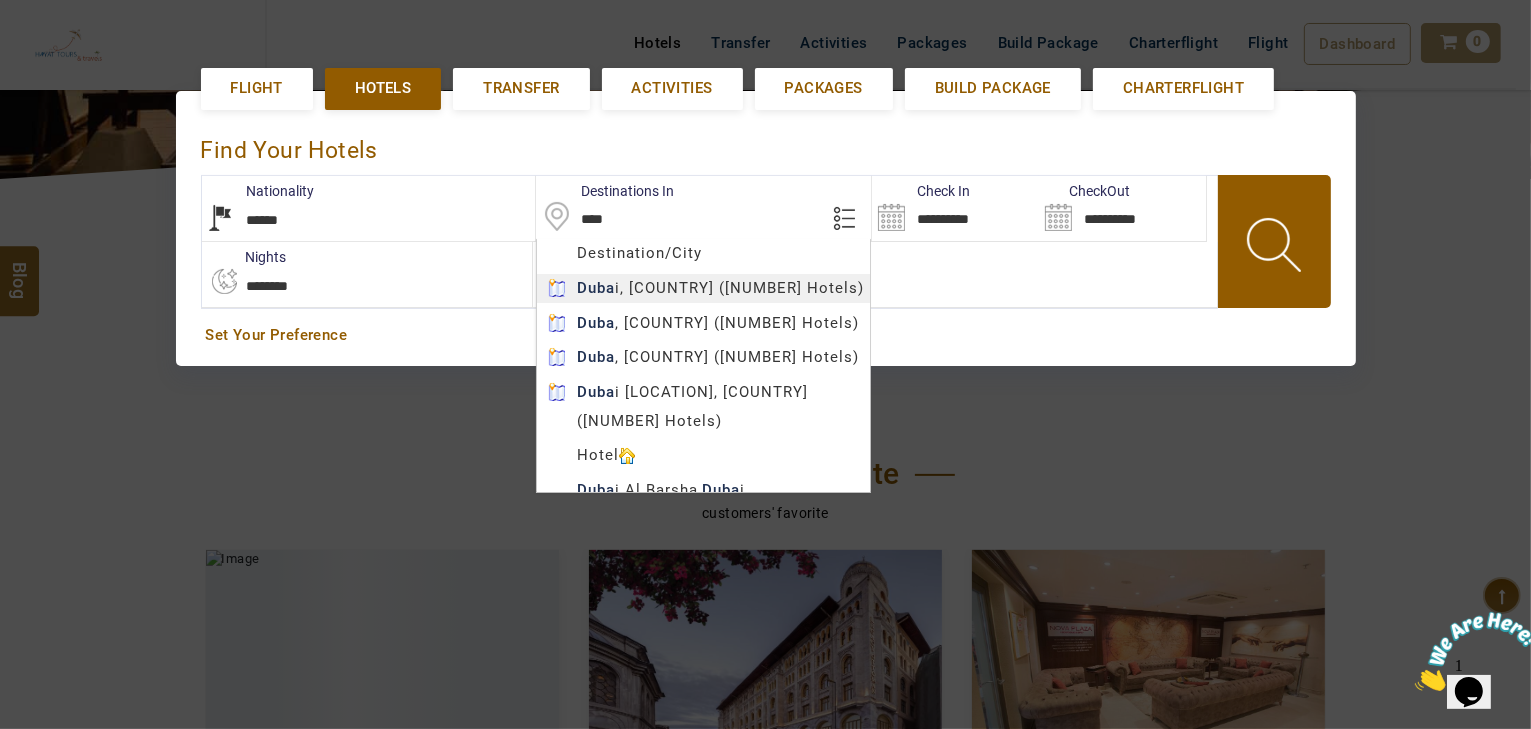 type on "*****" 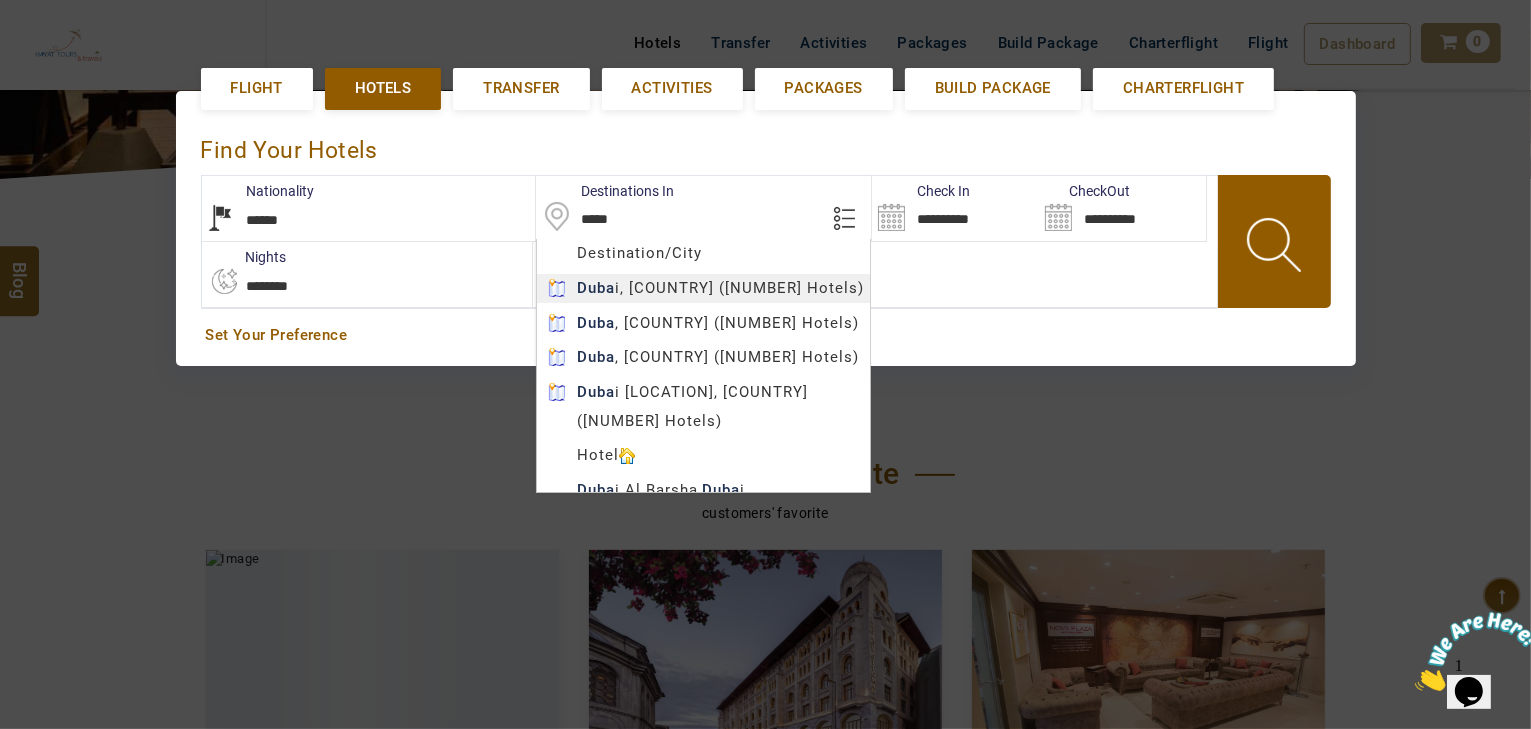 click on "HAYAYT TOURS USD AED  AED EUR  € USD  $ INR  ₹ THB  ฿ IDR  Rp BHD  BHD TRY  ₺ Credit Limit EN HE AR ES PT ZH Helpline
+[COUNTRY_CODE] [PHONE_NUMBER] Register Now +[COUNTRY_CODE] [PHONE_NUMBER] [EMAIL] About Us What we Offer Blog Why Us Contact Hotels  Transfer Activities Packages Build Package Charterflight Flight Dashboard My Profile My Booking My Reports My Quotation Sign Out [NUMBER] Points Redeem Now To Redeem [NUMBER]  Points Future Points  [NUMBER]   Points Credit Limit Credit Limit USD [AMOUNT] [PERCENTAGE]% Complete Used USD [AMOUNT] Available USD [AMOUNT] Setting  Looks like you haven't added anything to your cart yet Countinue Shopping ***** ****** Please Wait.. Blog demo
Remember me Forgot
password? LOG IN Don't have an account?   Register Now My Booking View/ Print/Cancel Your Booking without Signing in Submit demo
In A Few Moment, You Will Be Celebrating Best Hotel options galore ! Check In   CheckOut Rooms Rooms Please Wait  Hotel search in dazzling landscape Flight Hotels  *******" at bounding box center [765, 937] 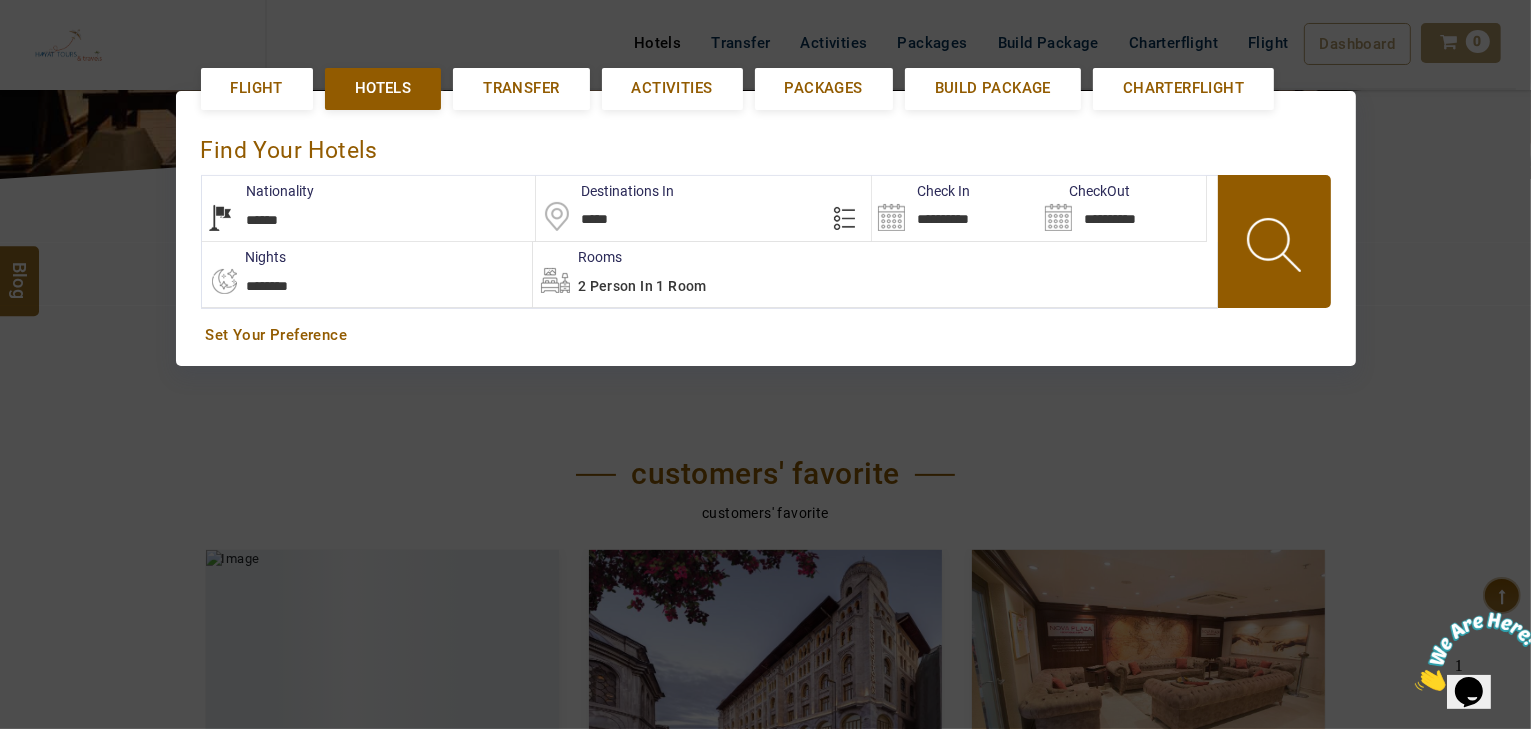 click on "**********" at bounding box center [955, 208] 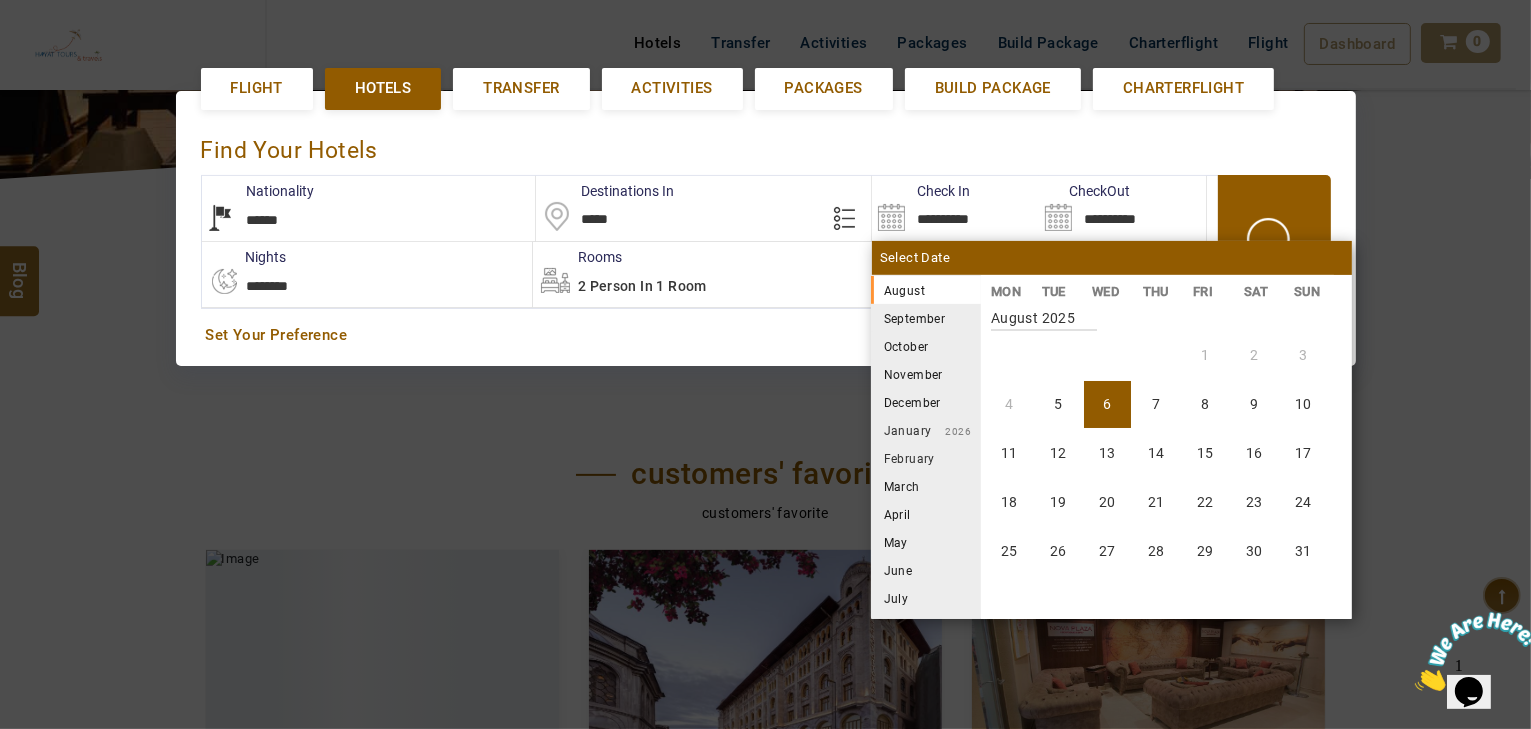 click on "September" at bounding box center (926, 318) 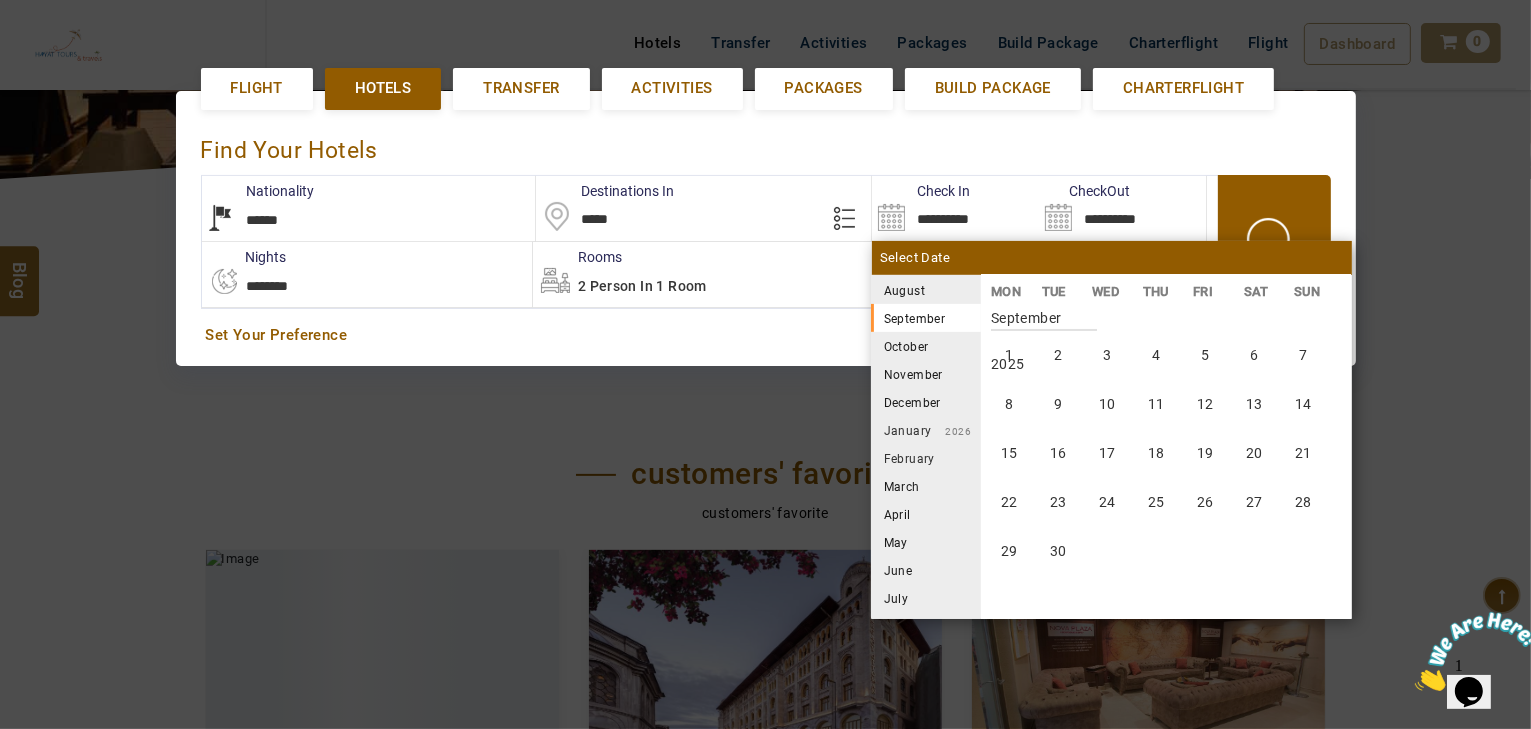 click on "October" at bounding box center [926, 346] 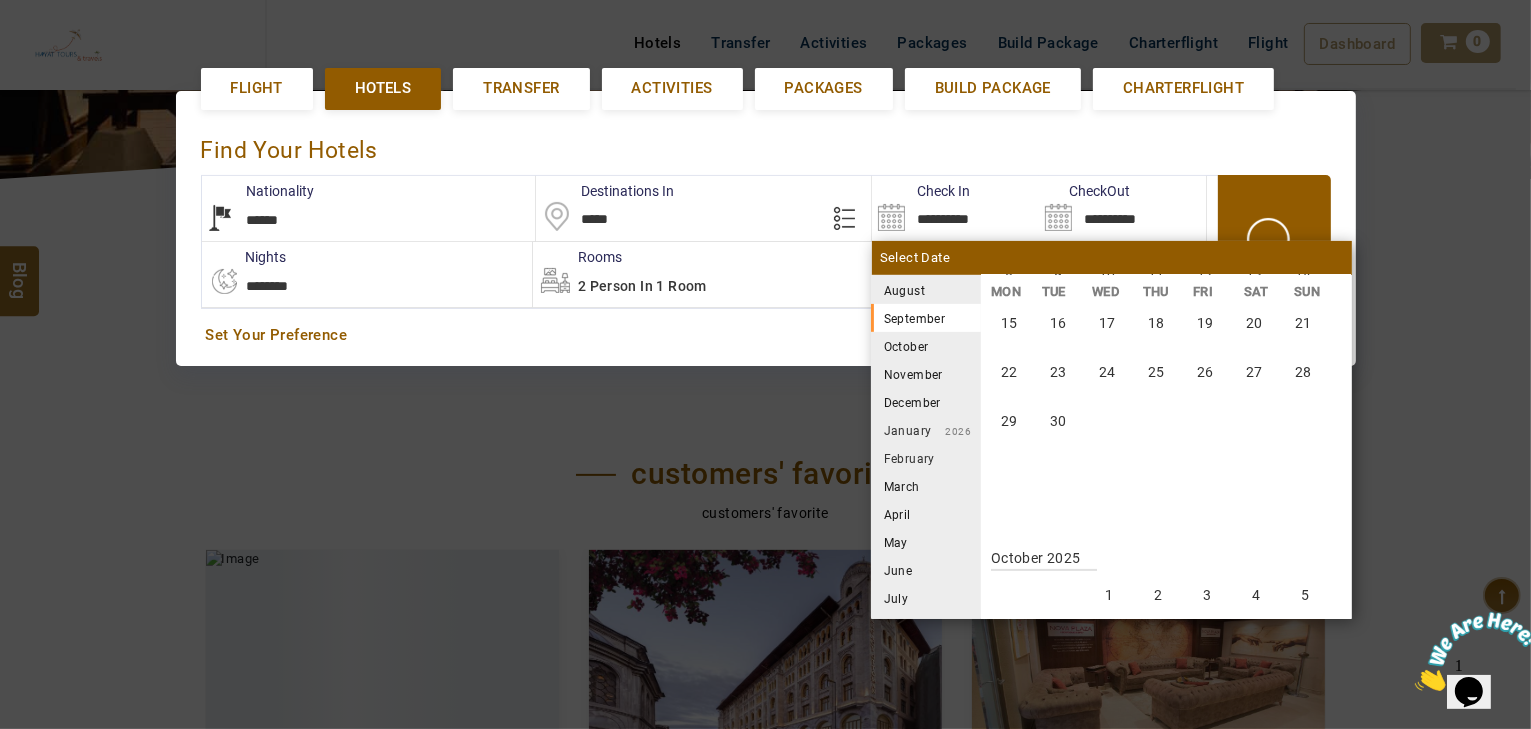 click on "September" at bounding box center [926, 318] 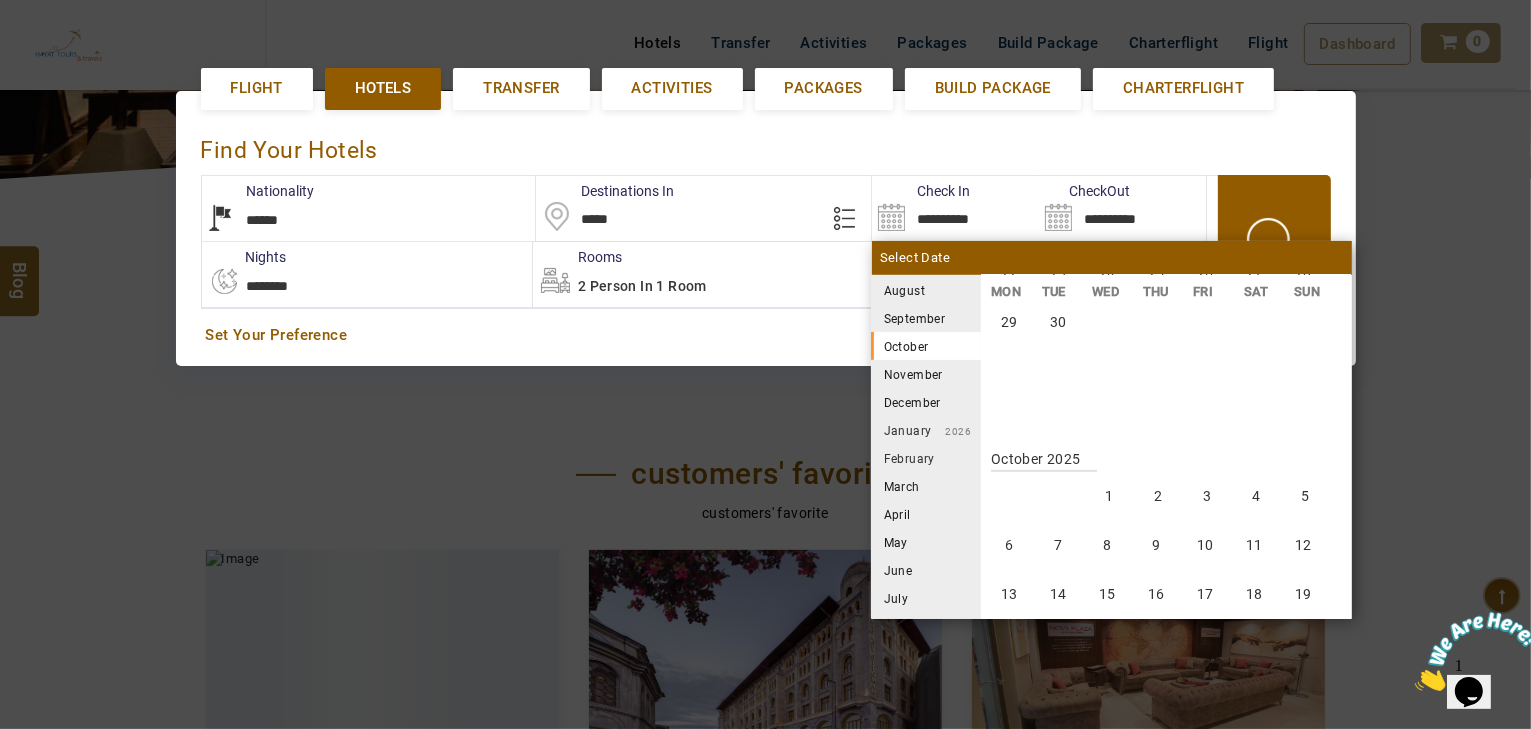 click on "September" at bounding box center (926, 318) 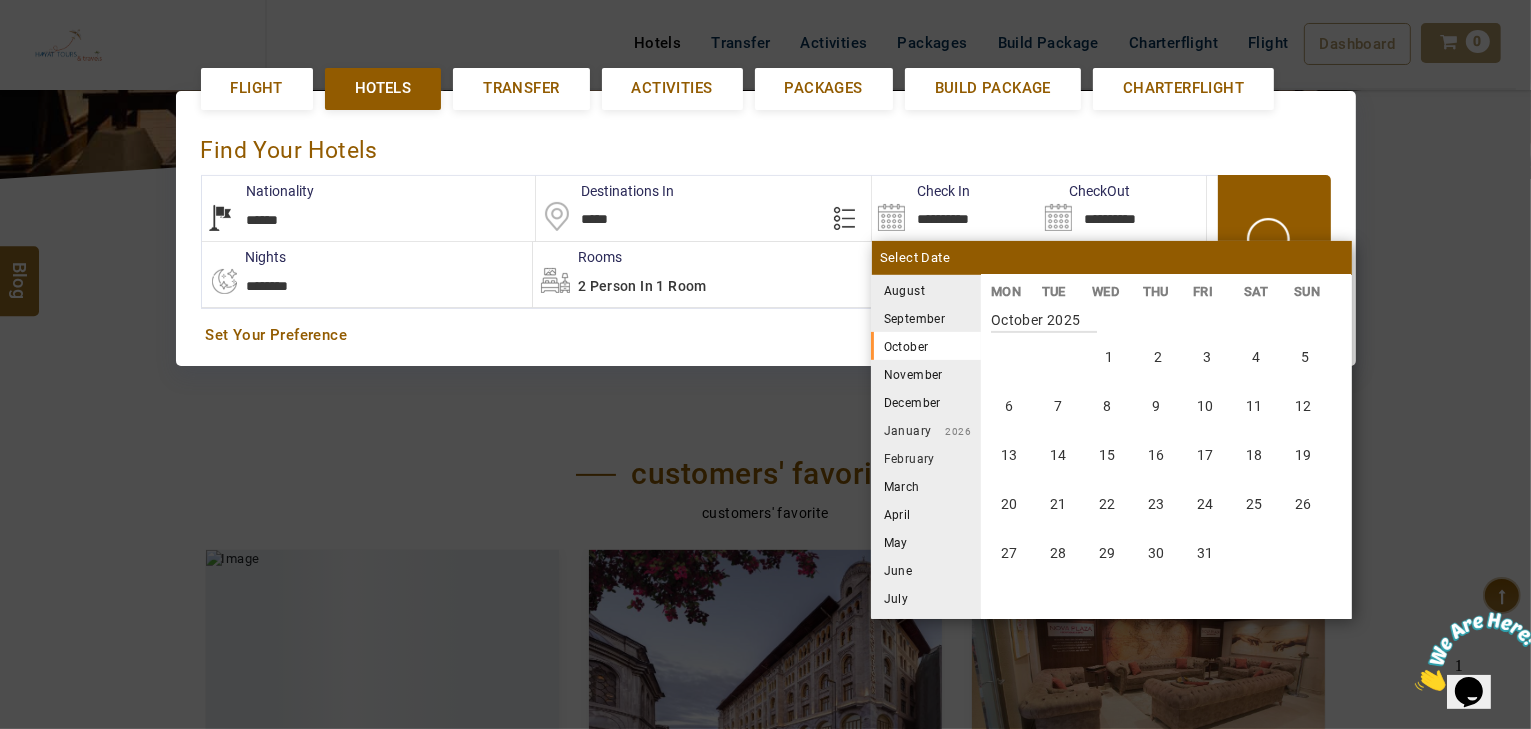 click on "September" at bounding box center [926, 318] 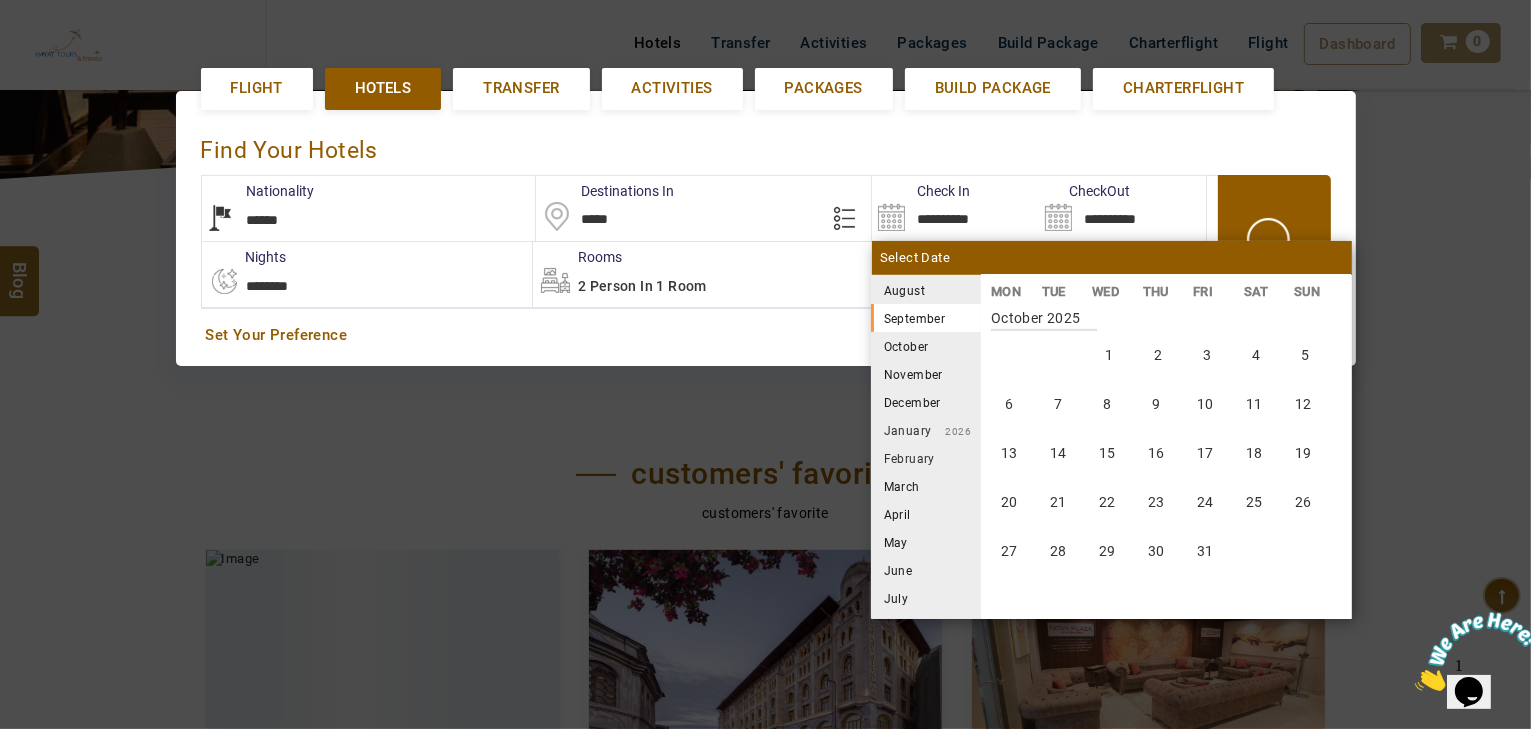 click on "September" at bounding box center (926, 318) 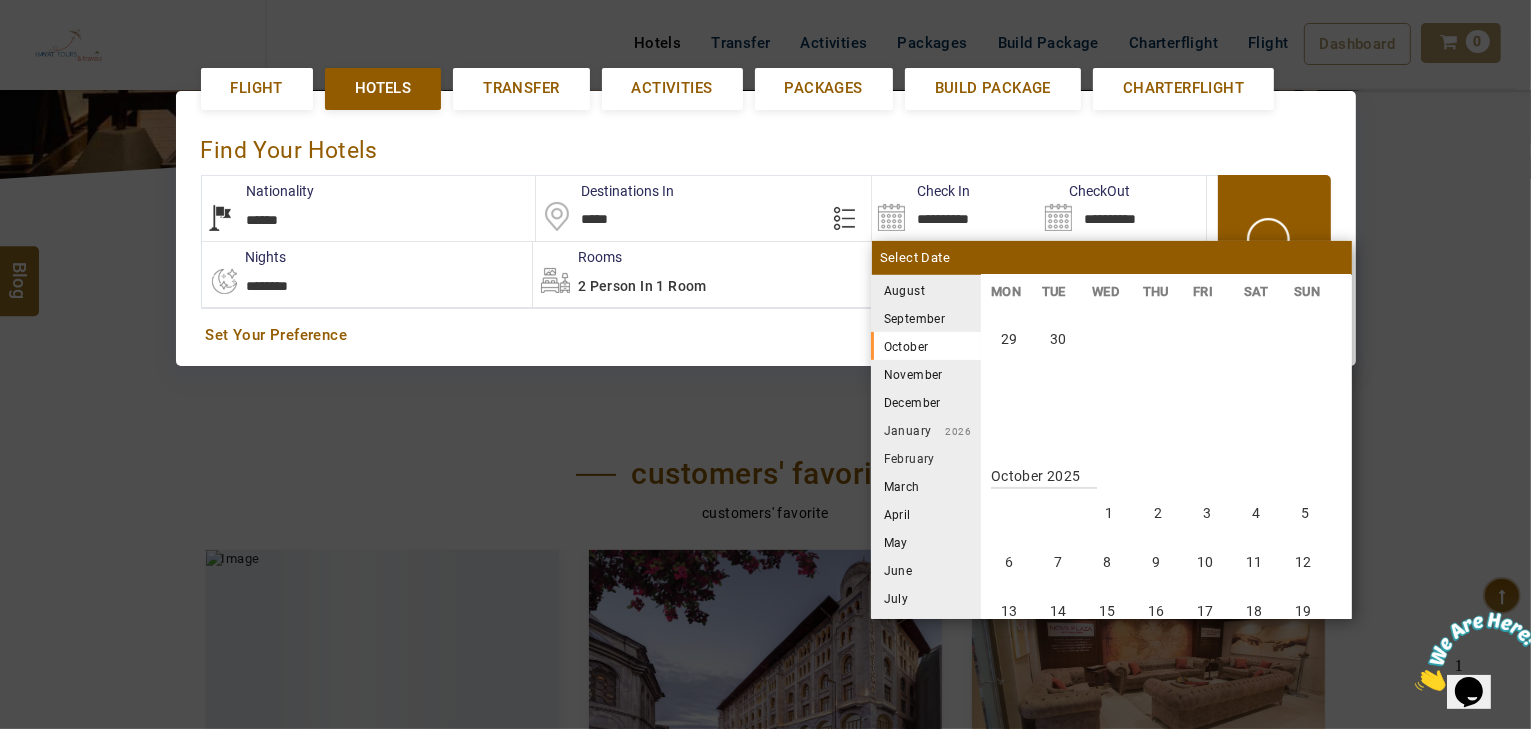 click on "September" at bounding box center (926, 318) 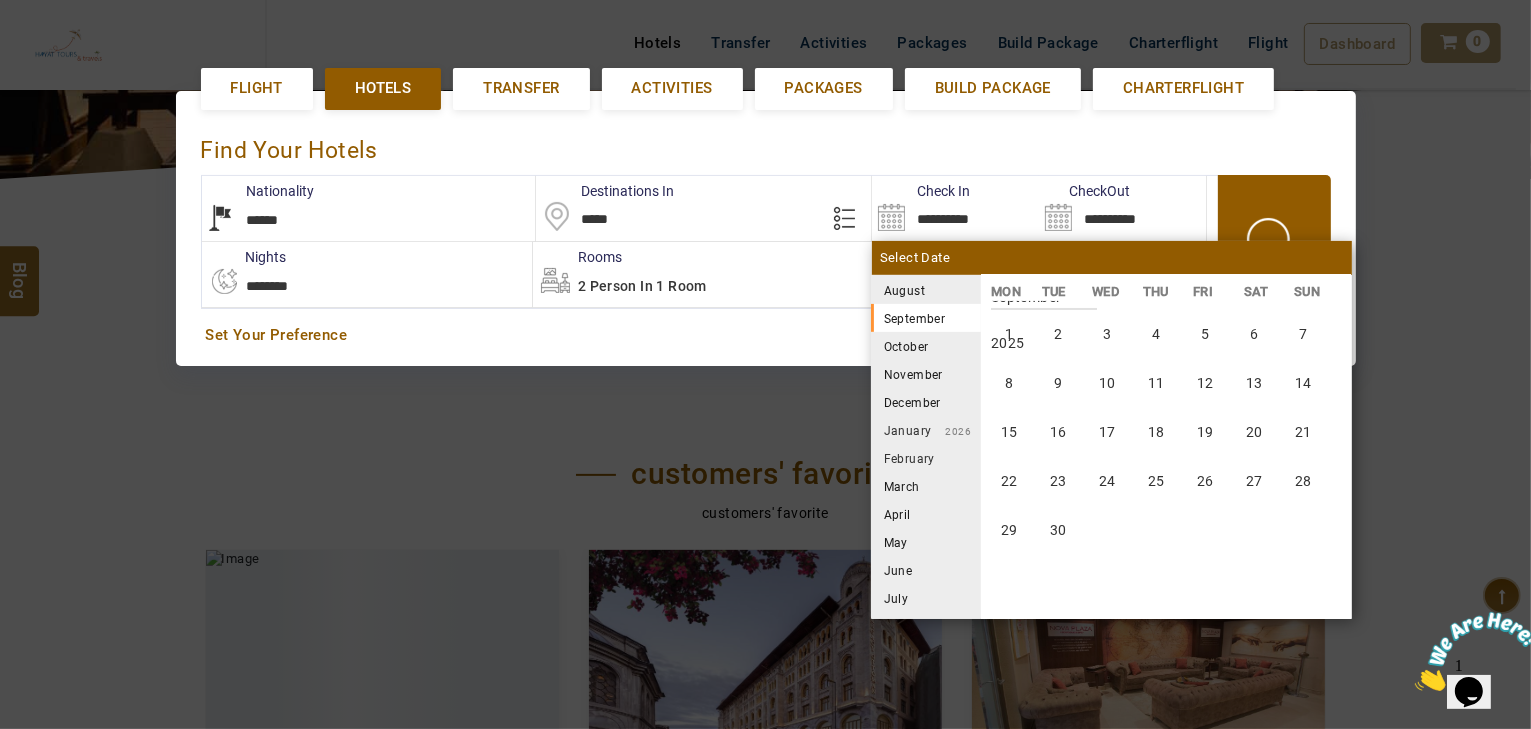 scroll, scrollTop: 370, scrollLeft: 0, axis: vertical 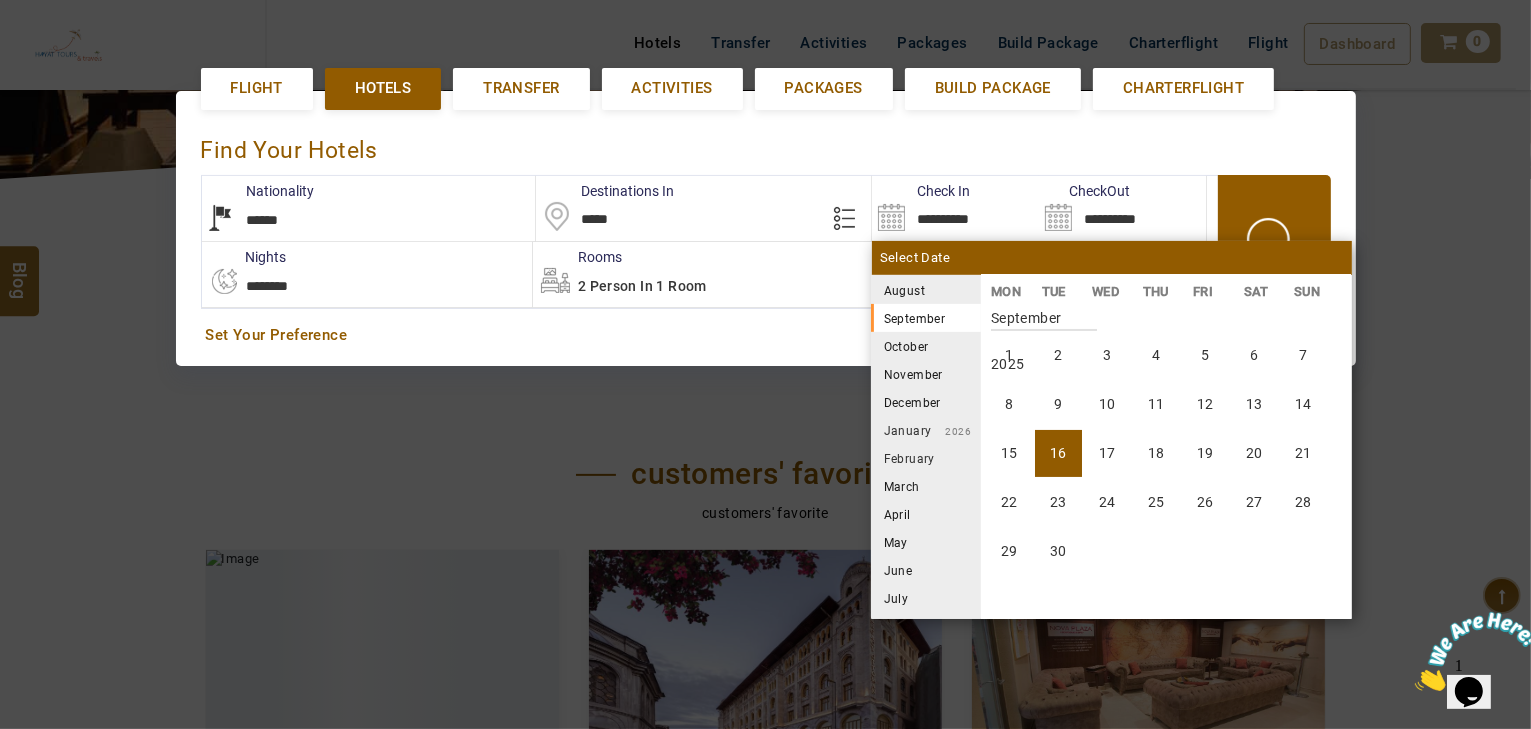 click on "16" at bounding box center [1058, 453] 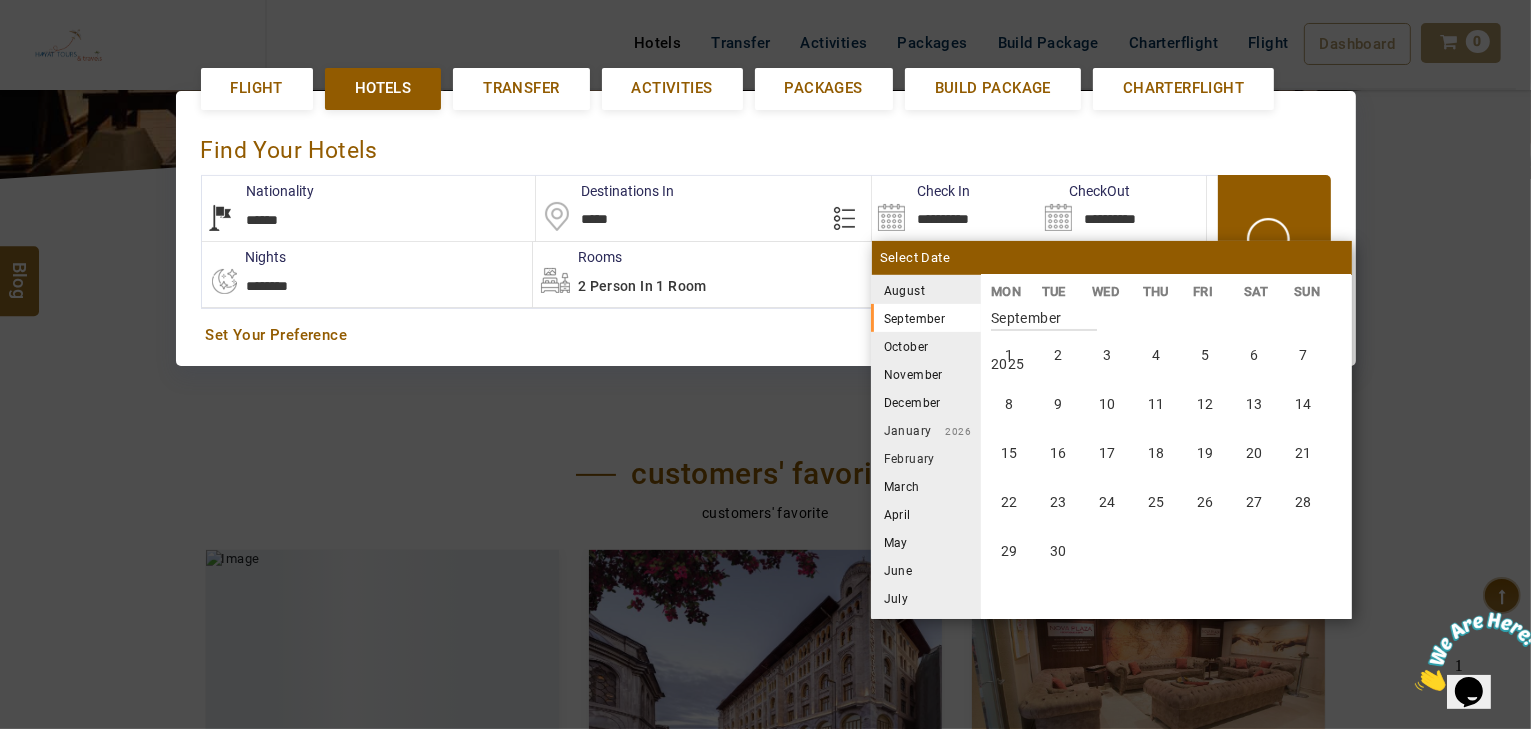 type on "**********" 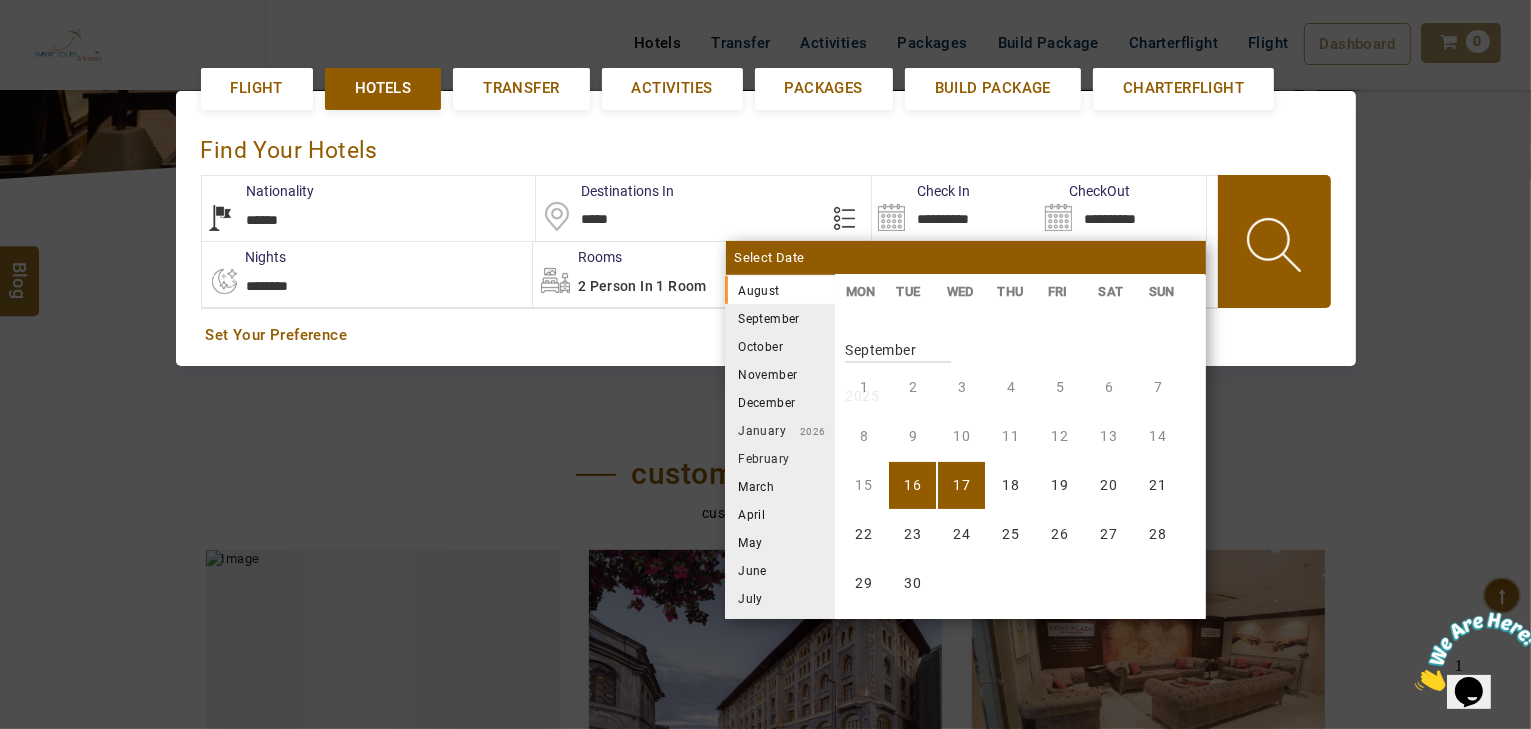 click on "**********" at bounding box center [367, 274] 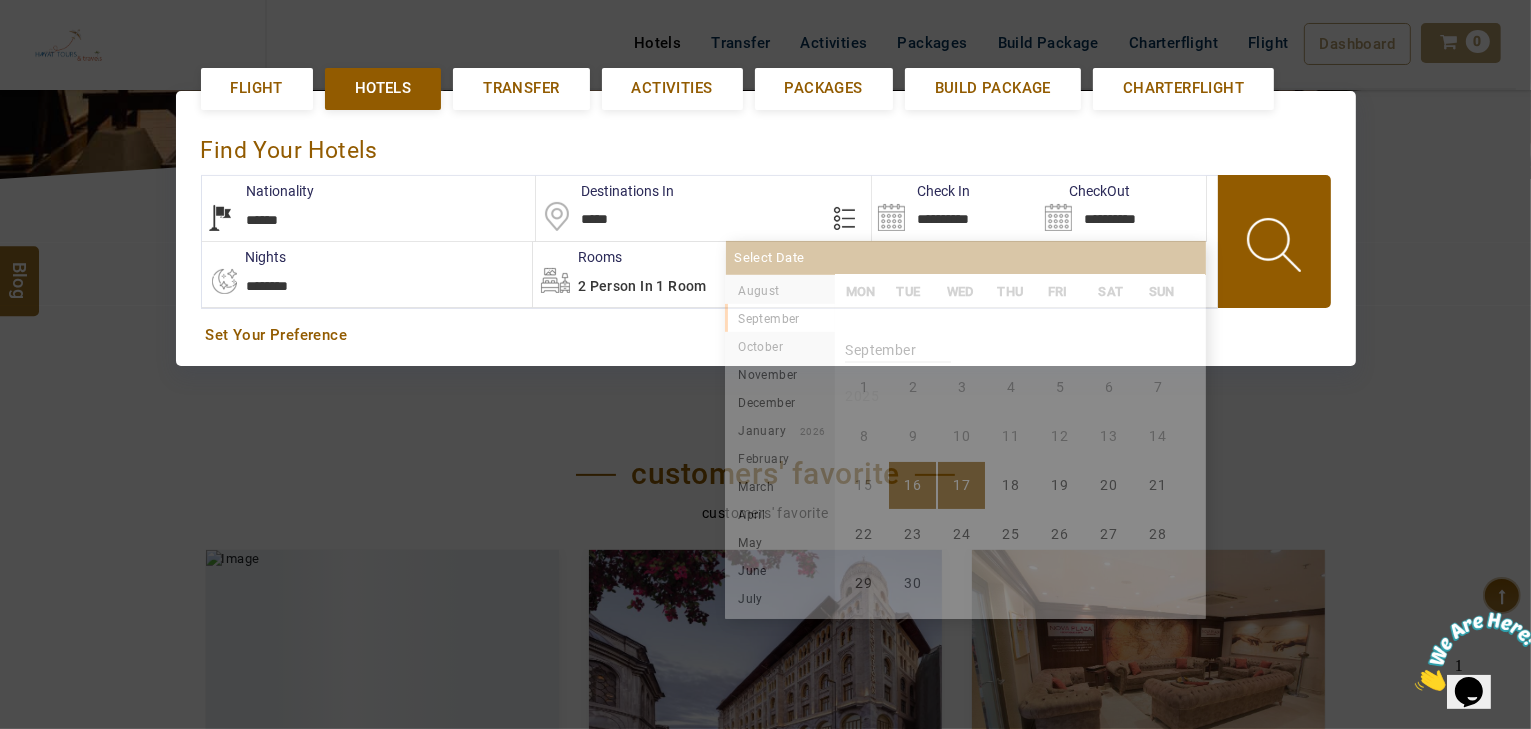 scroll, scrollTop: 370, scrollLeft: 0, axis: vertical 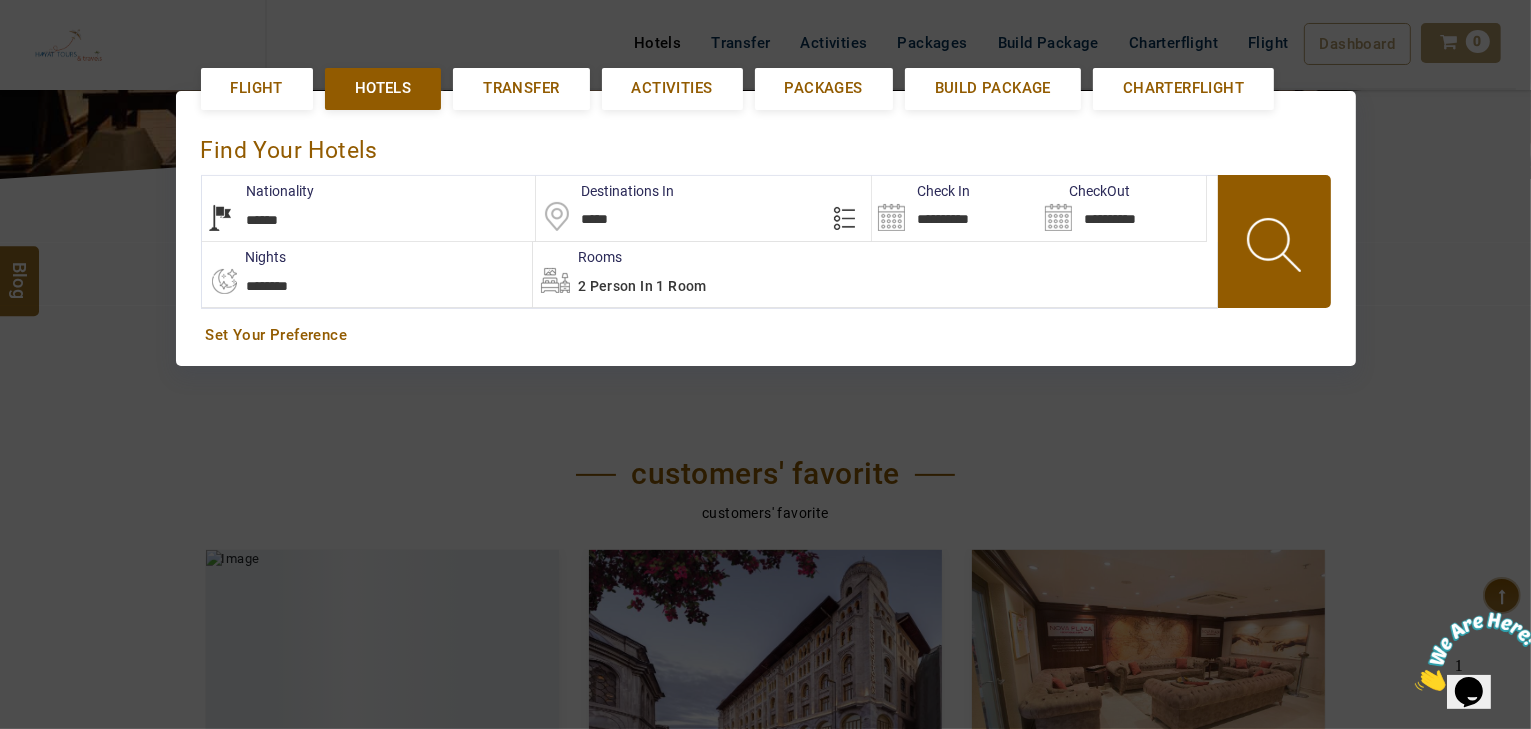 select on "*" 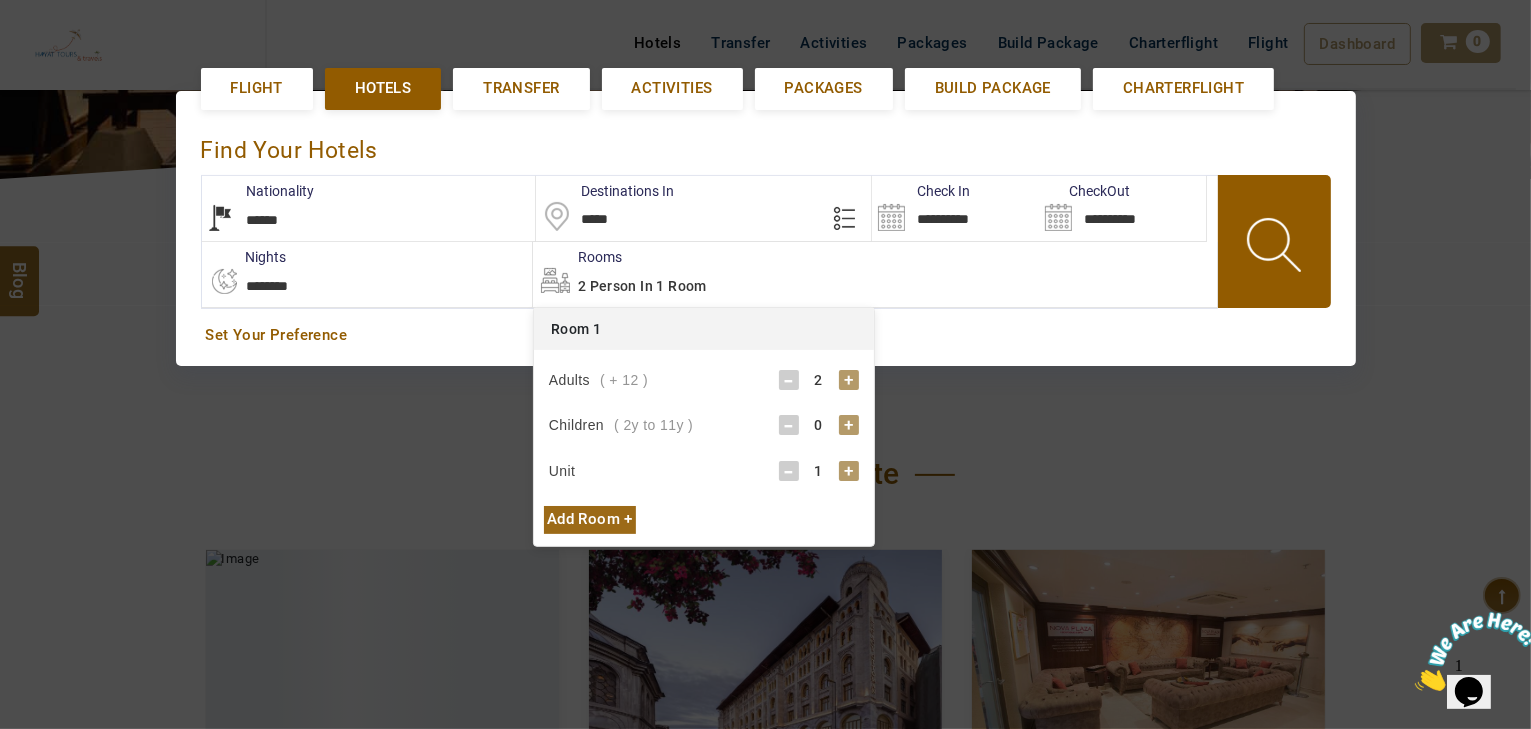 click on "+" at bounding box center (849, 425) 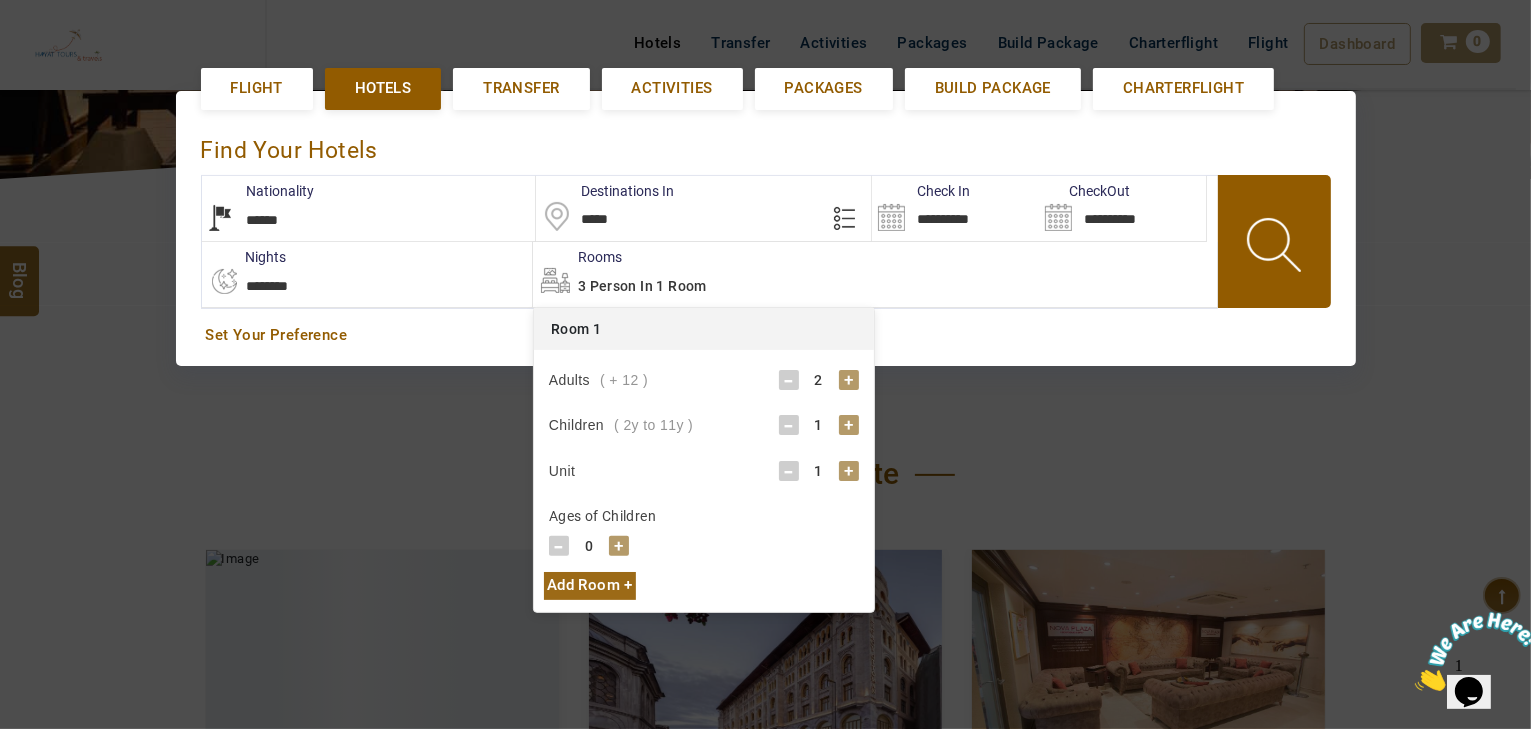 click on "+" at bounding box center [619, 546] 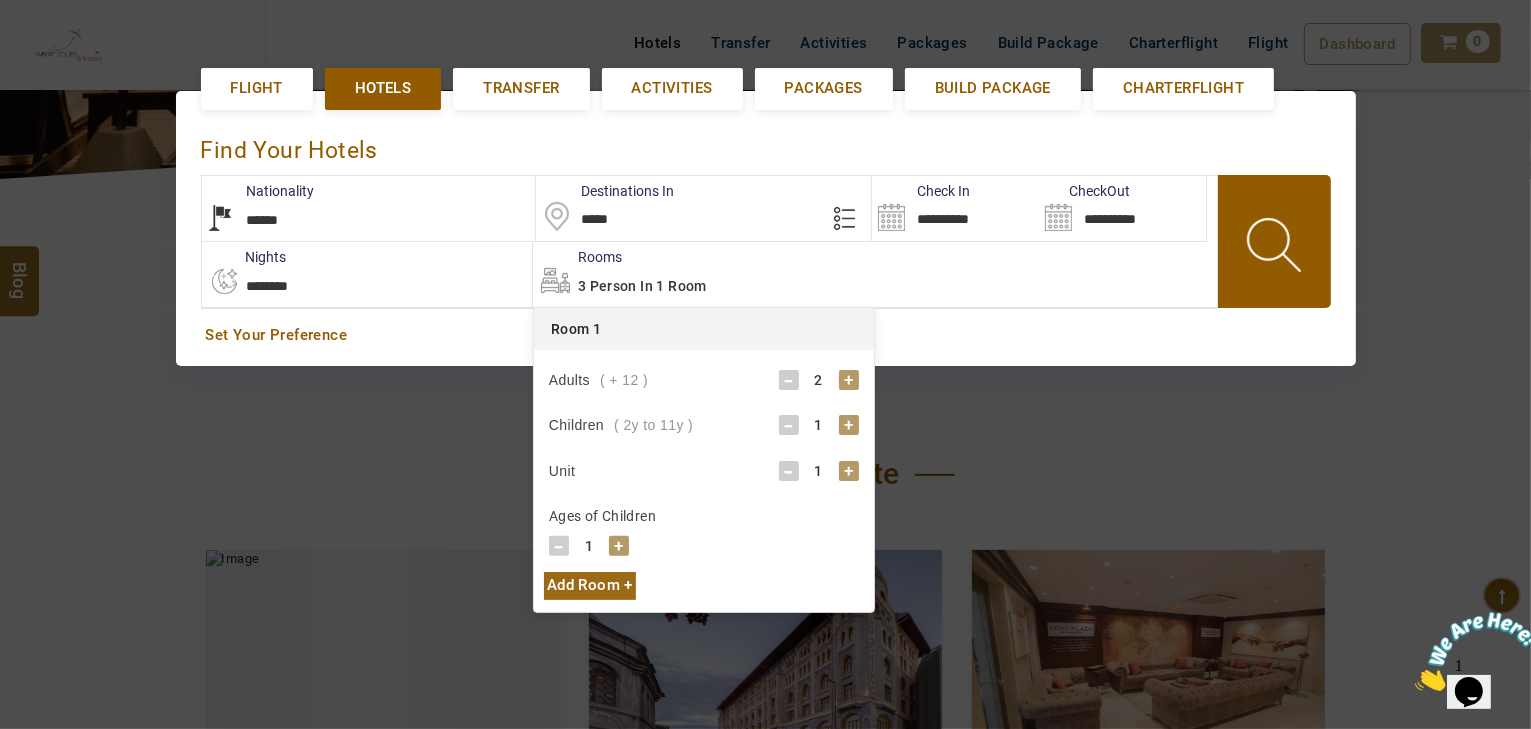 click on "+" at bounding box center [619, 546] 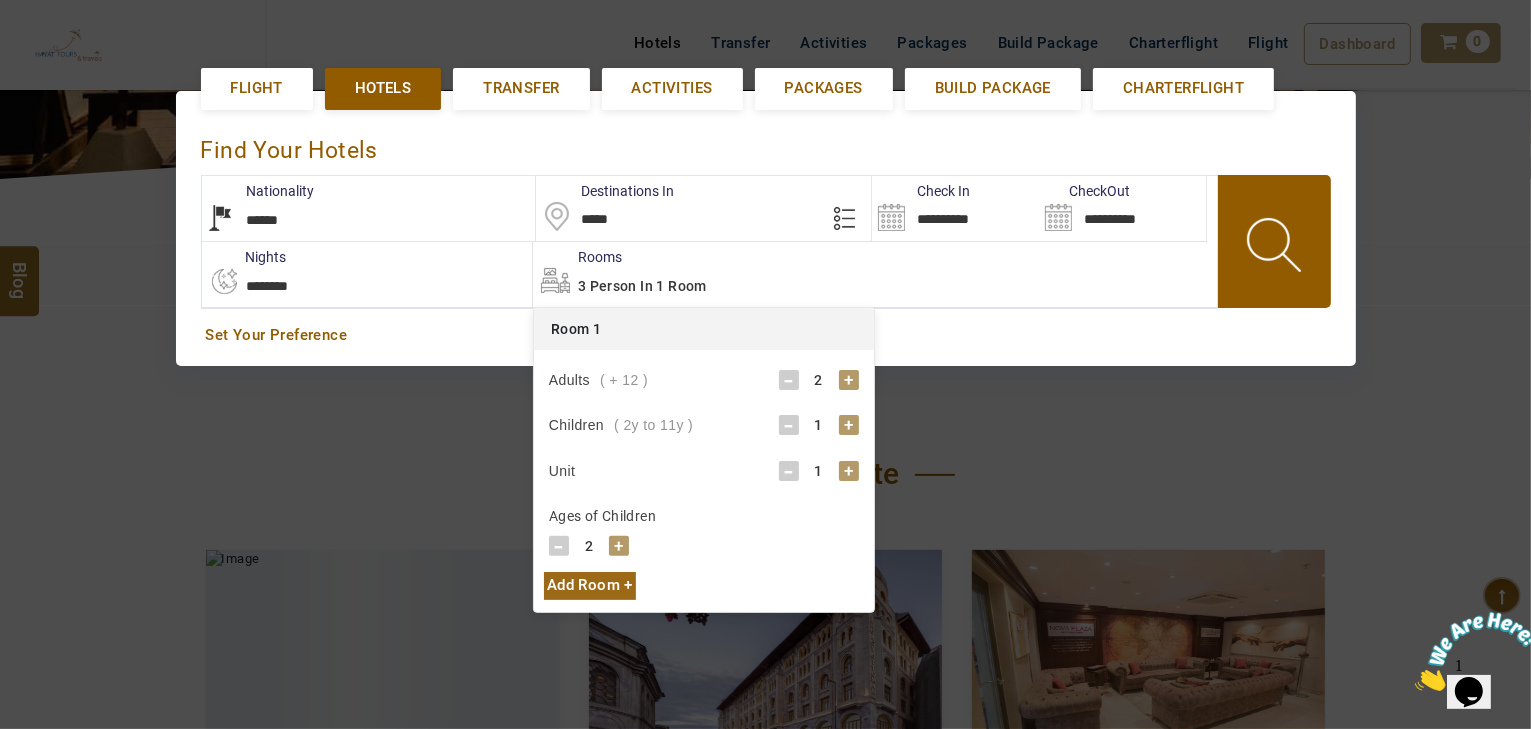 click on "+" at bounding box center [619, 546] 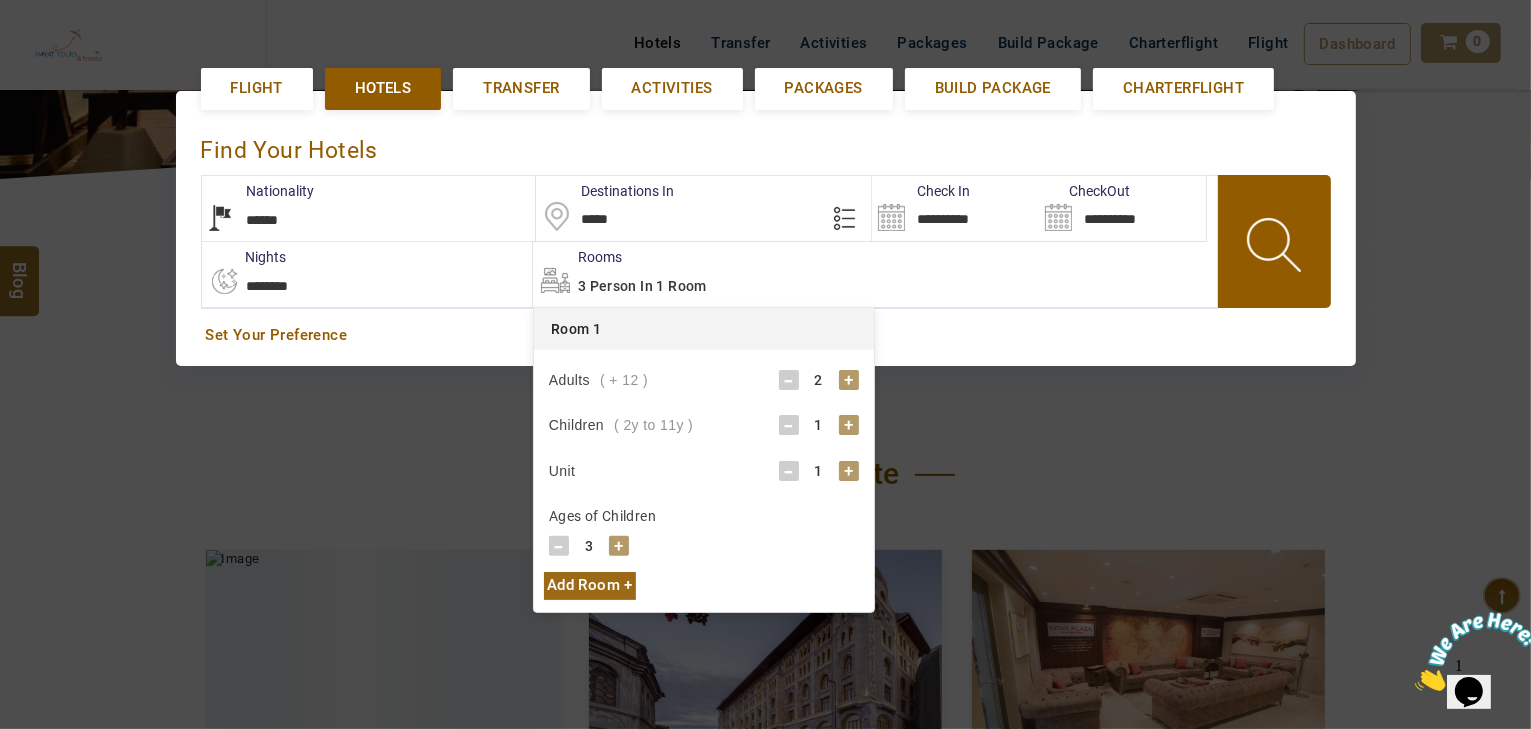 click at bounding box center (1276, 248) 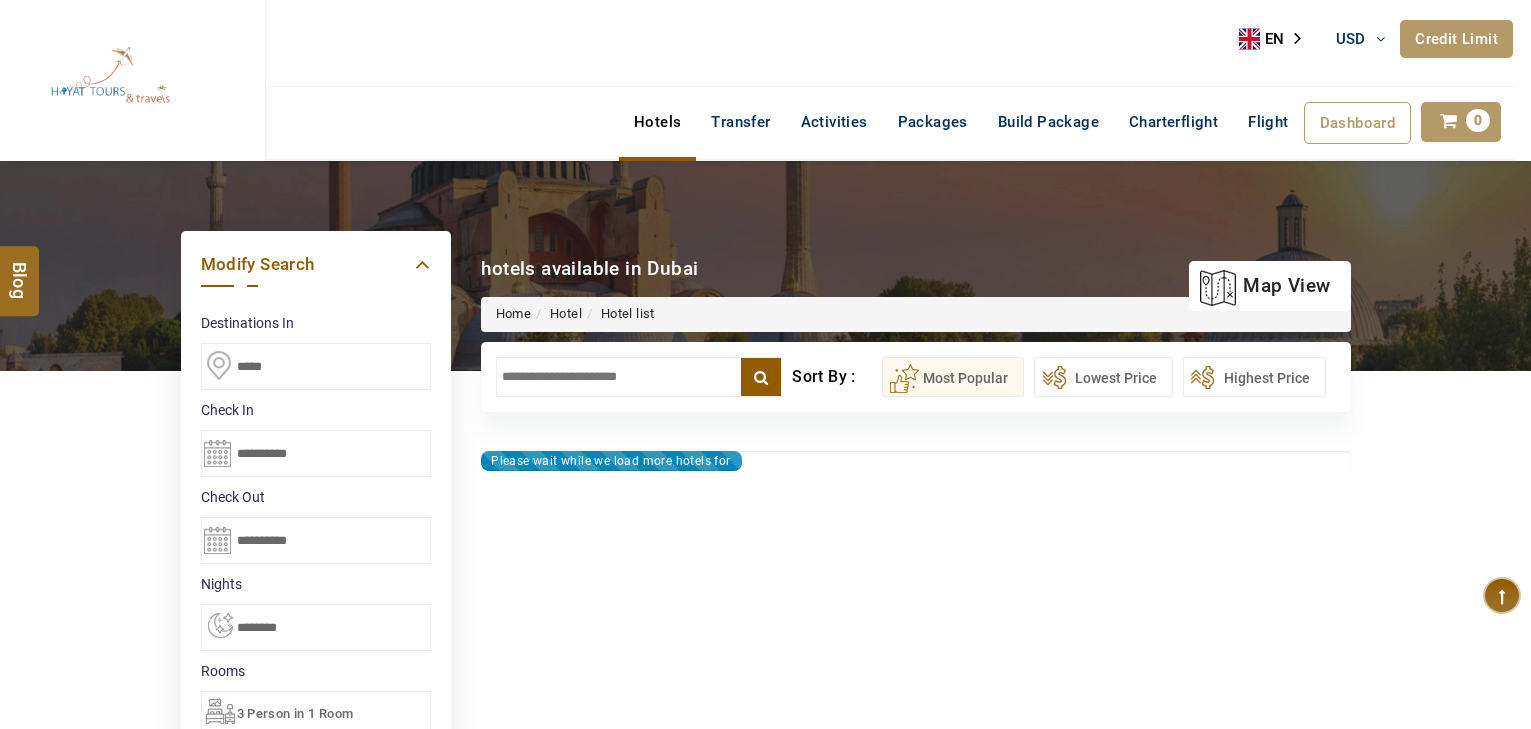 select on "*" 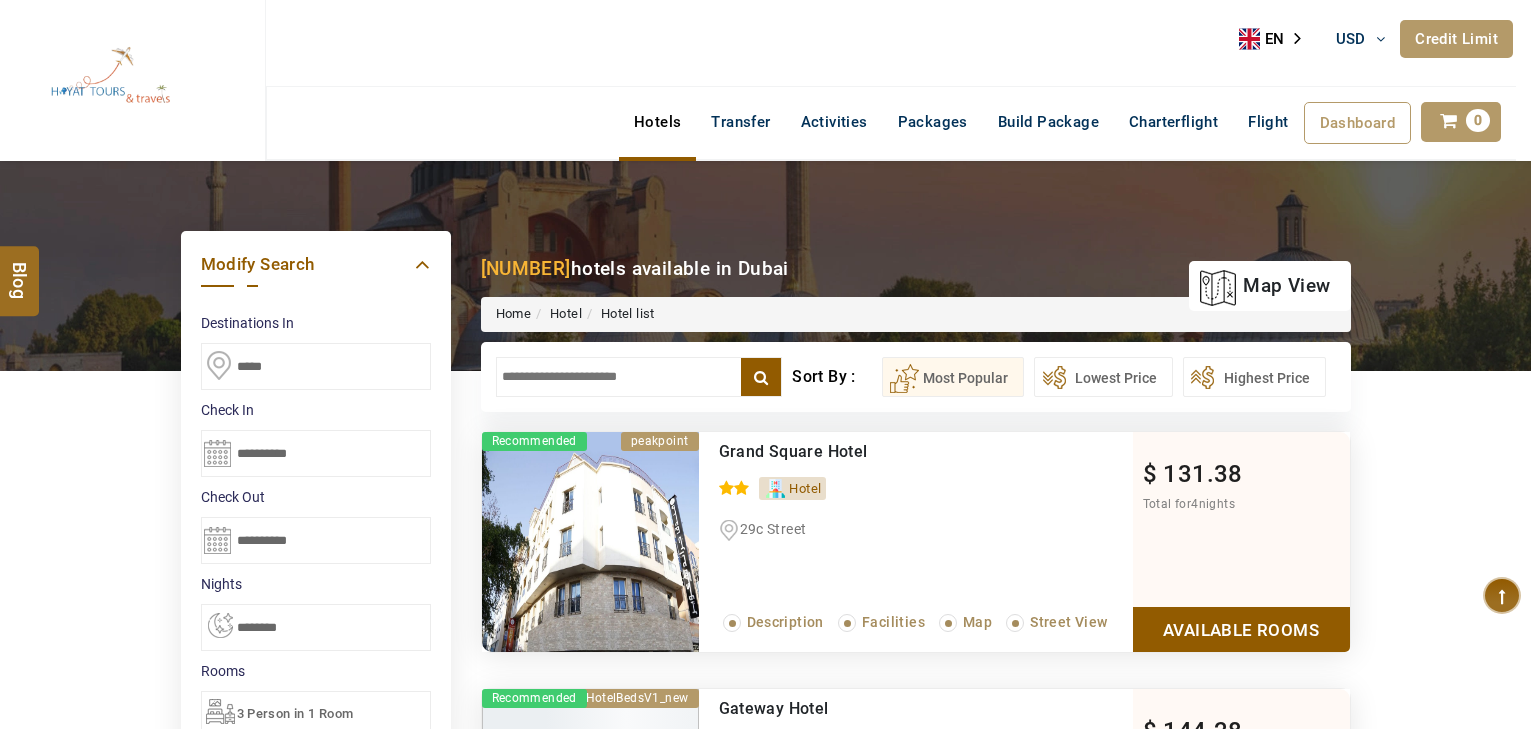 scroll, scrollTop: 0, scrollLeft: 0, axis: both 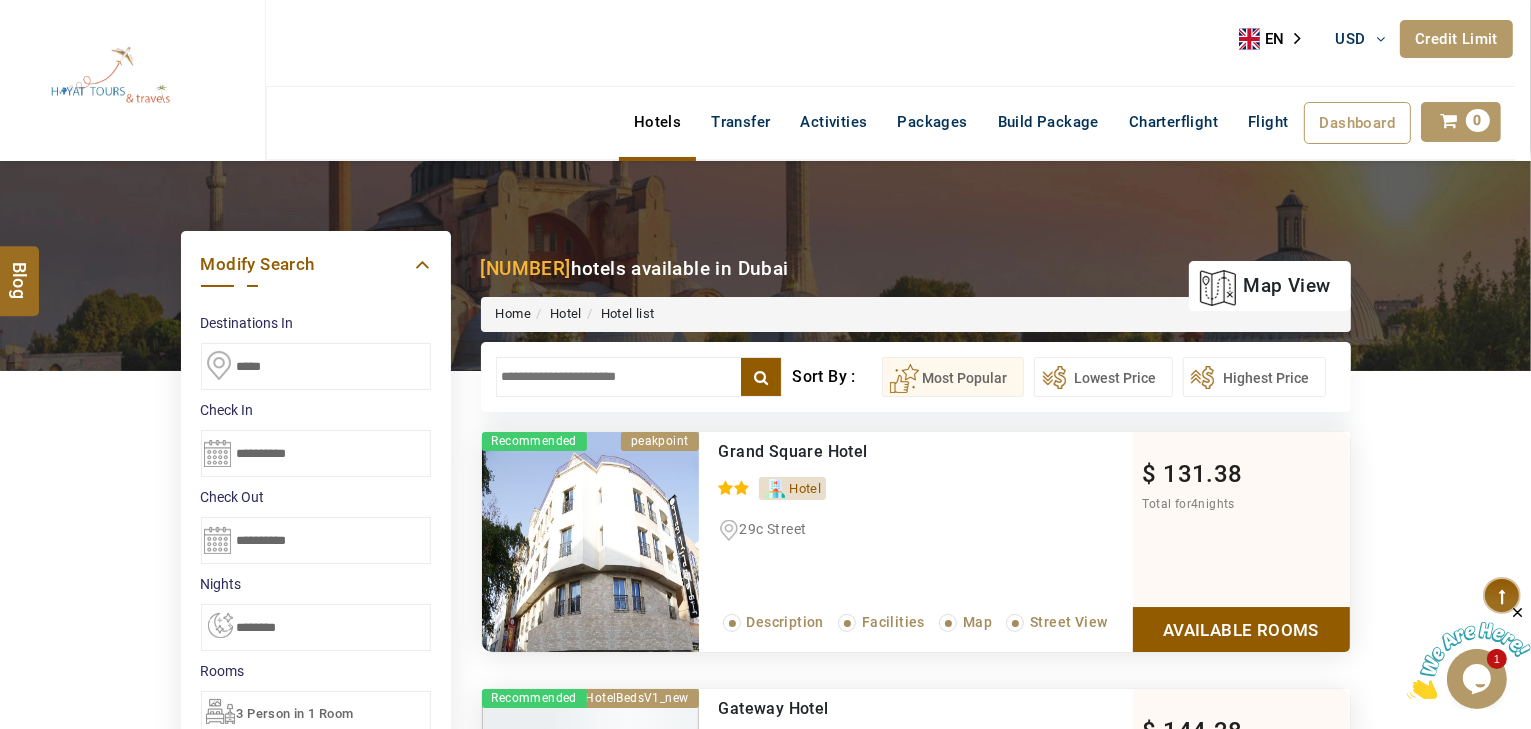 click at bounding box center (639, 377) 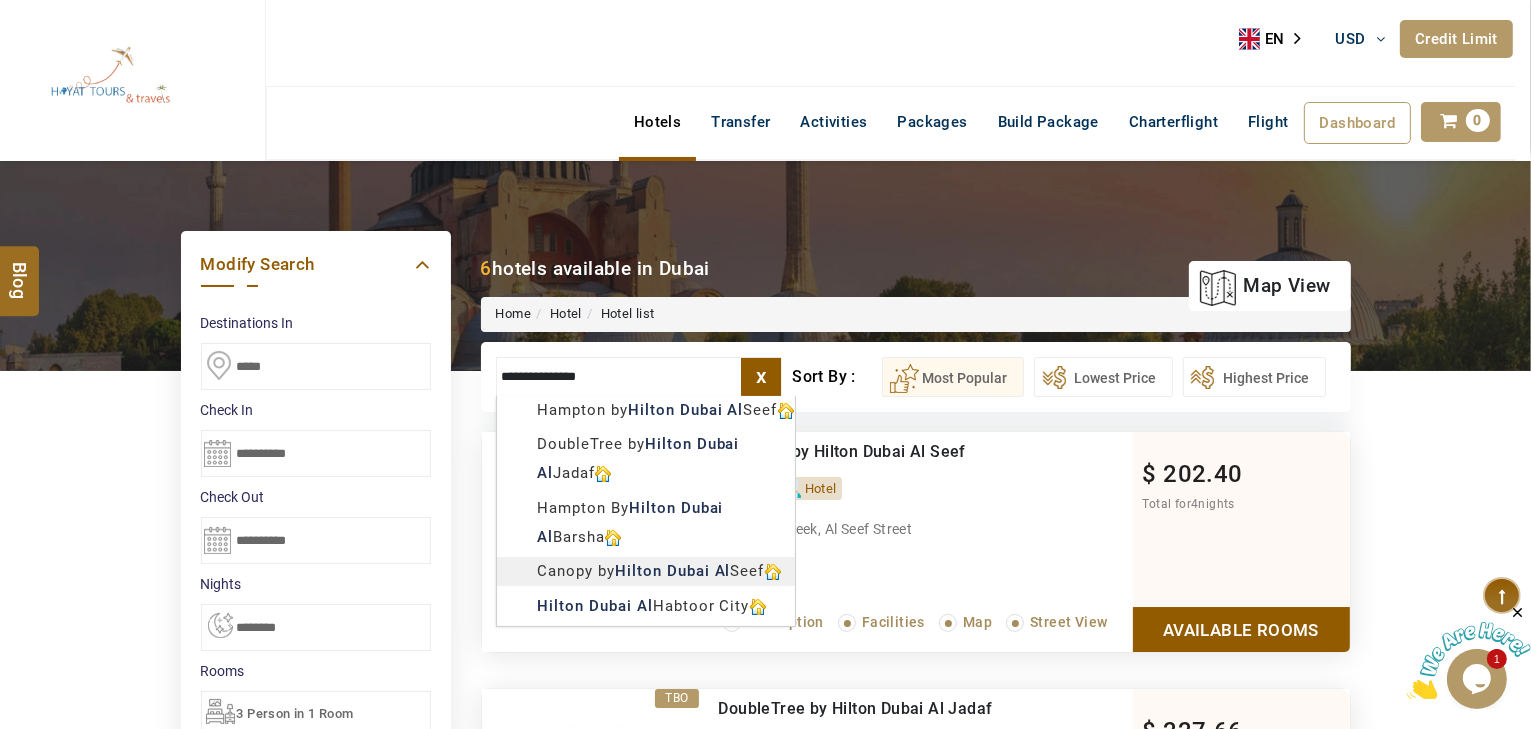 scroll, scrollTop: 32, scrollLeft: 0, axis: vertical 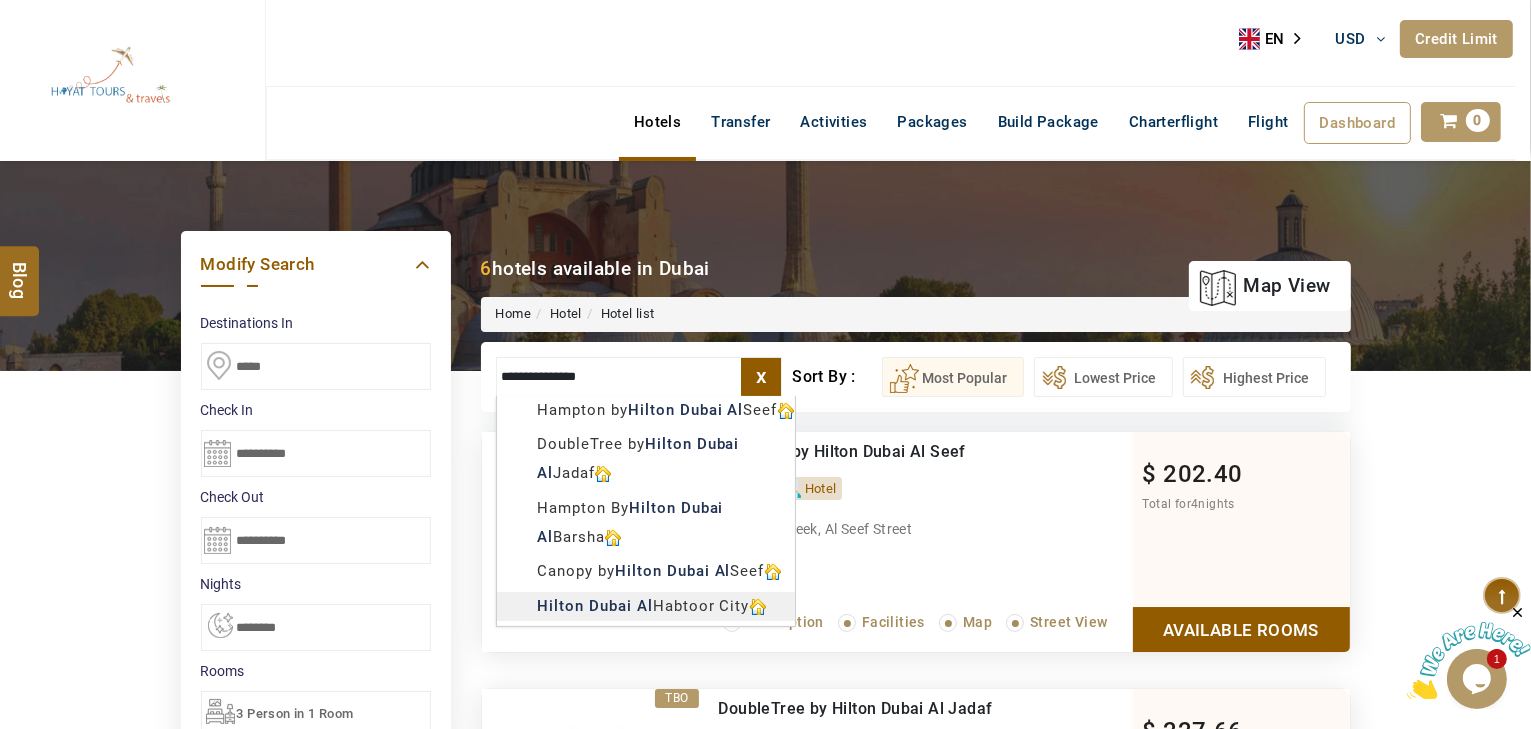click on "info@example.com" at bounding box center (765, 1195) 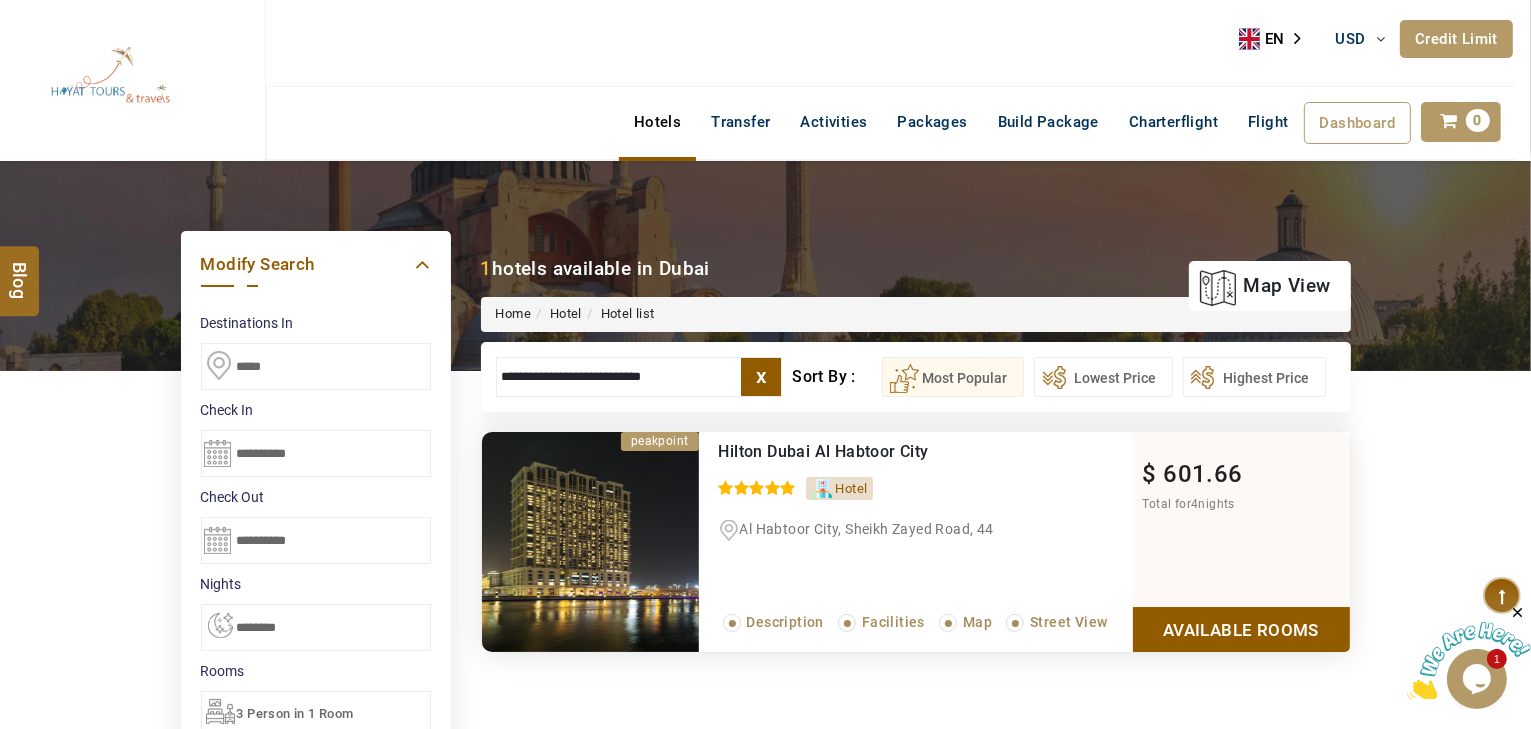 click on "Available Rooms" at bounding box center [1241, 629] 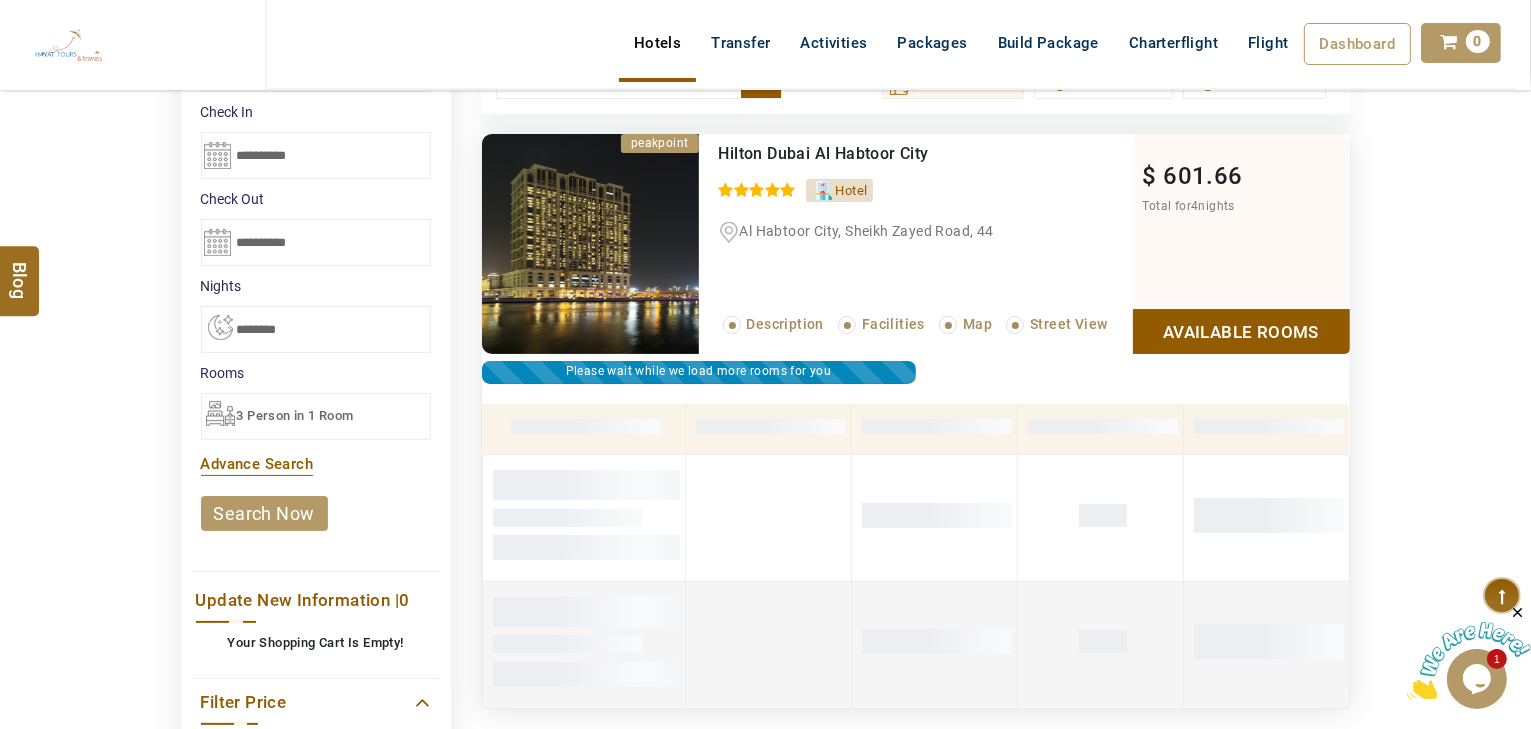 scroll, scrollTop: 140, scrollLeft: 0, axis: vertical 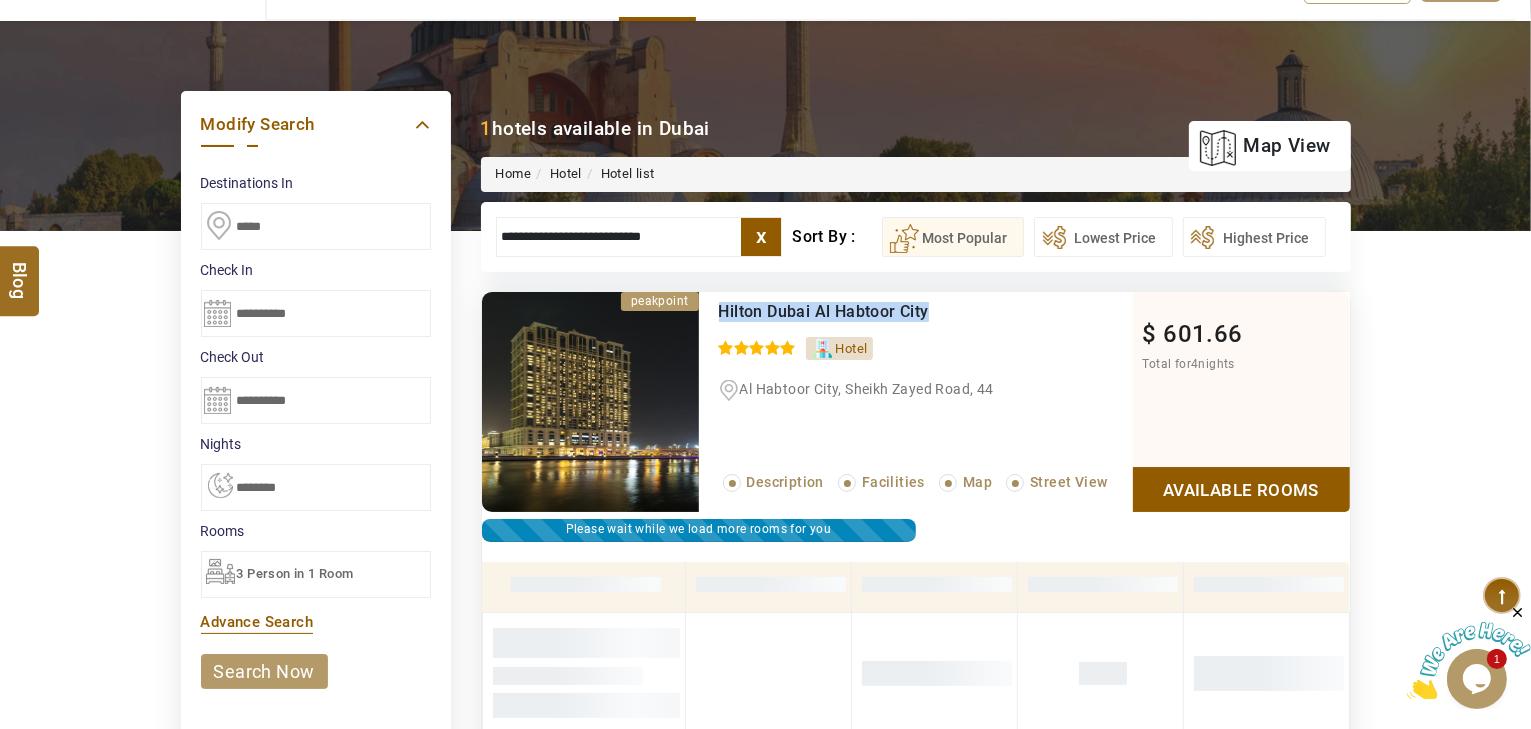 drag, startPoint x: 939, startPoint y: 311, endPoint x: 722, endPoint y: 309, distance: 217.00922 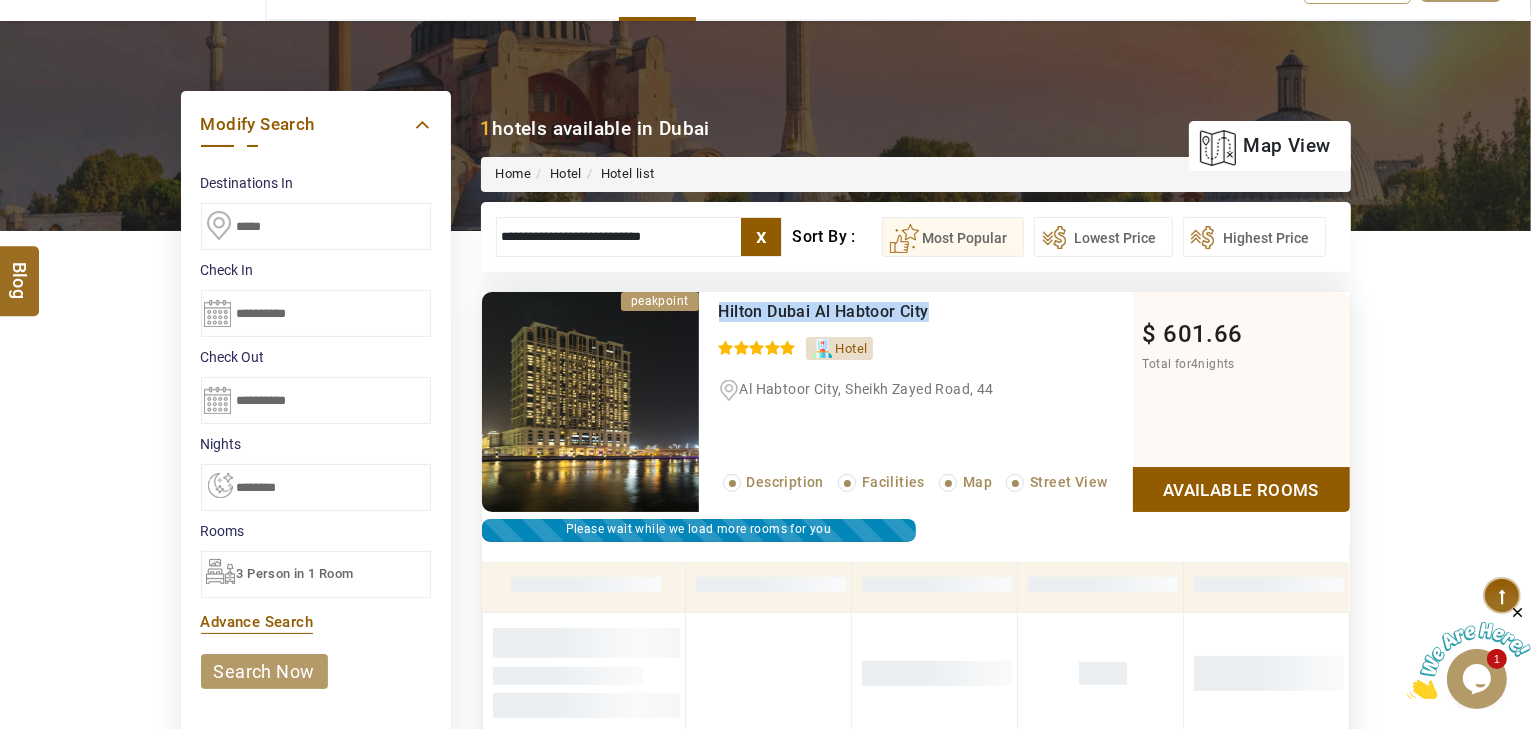 click on "Hilton Dubai Al Habtoor City" at bounding box center [884, 312] 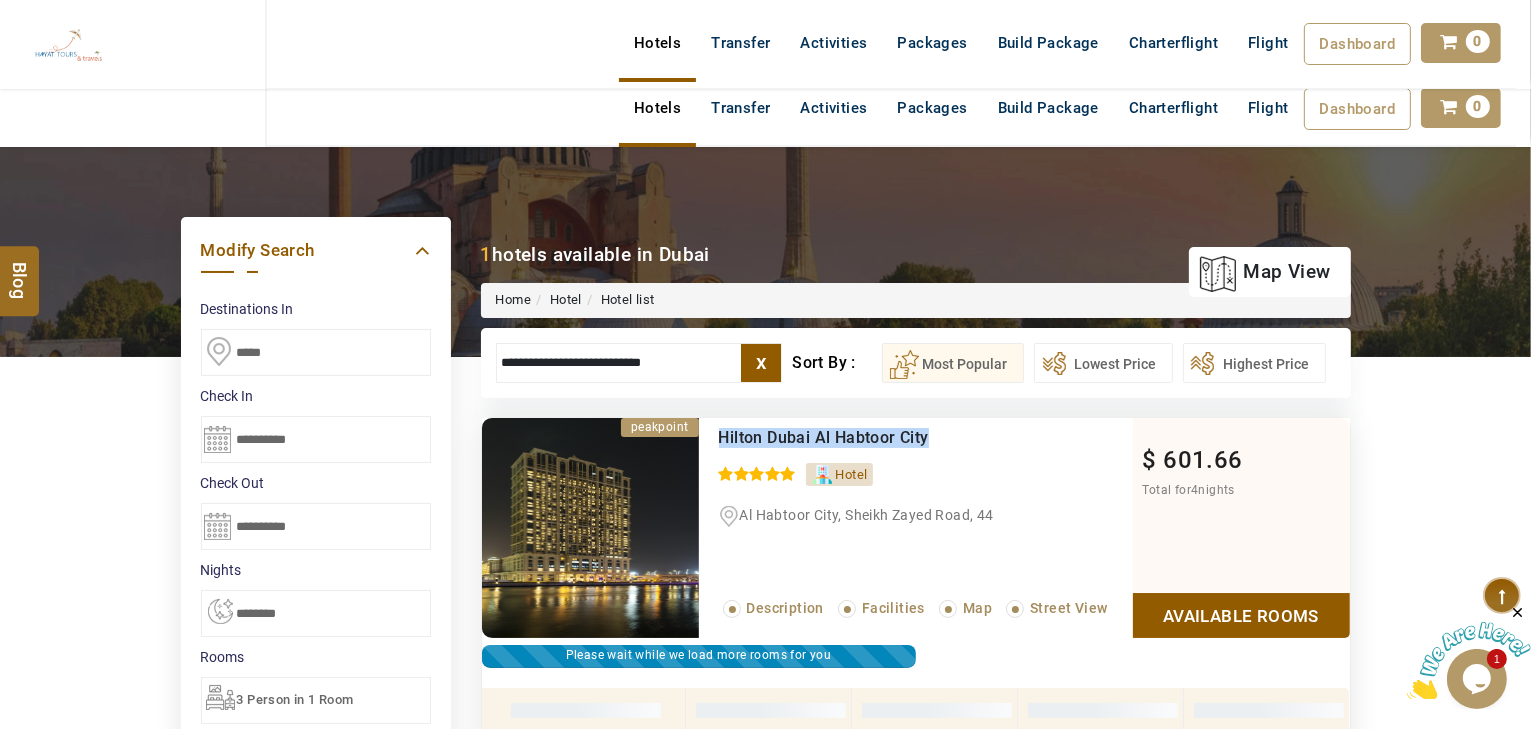 scroll, scrollTop: 0, scrollLeft: 0, axis: both 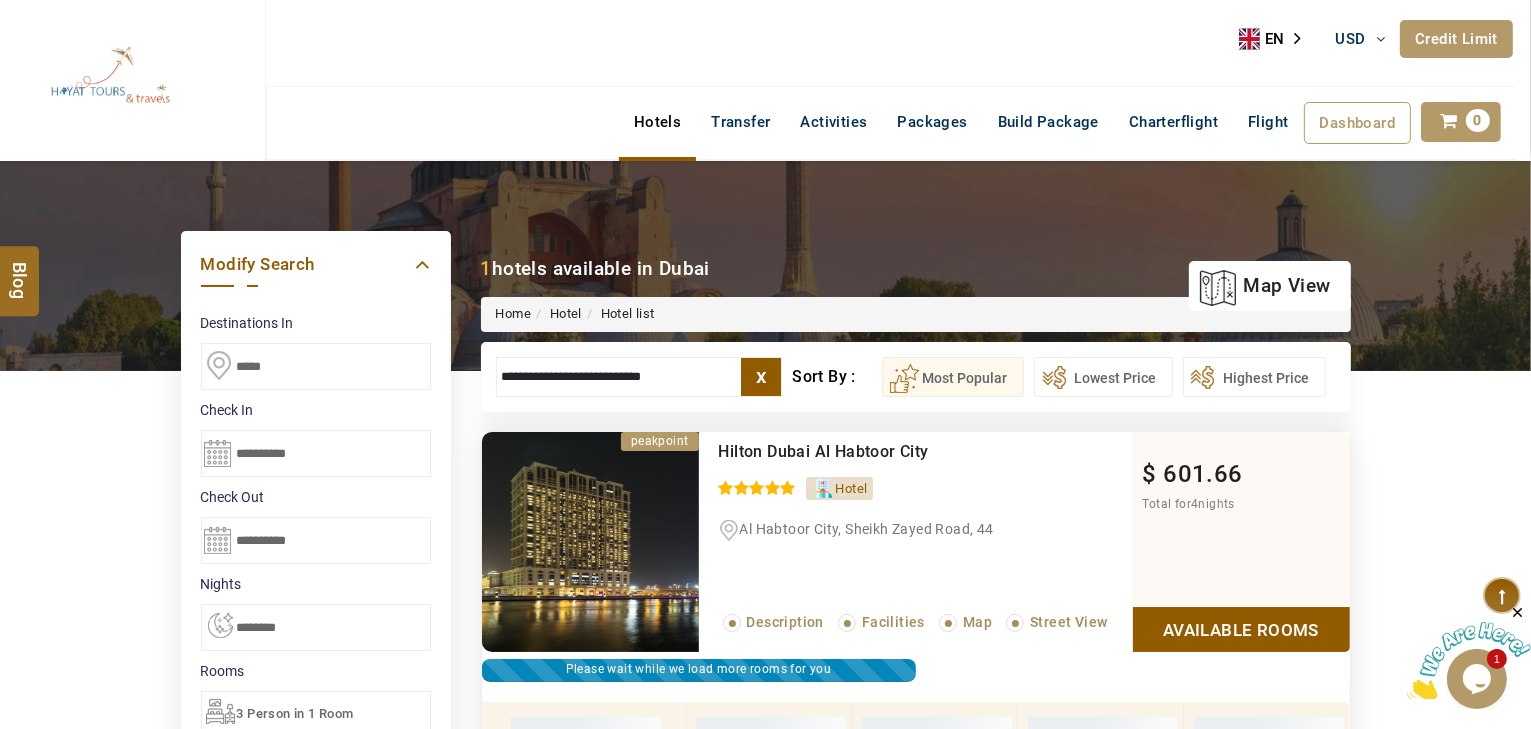drag, startPoint x: 621, startPoint y: 381, endPoint x: 138, endPoint y: 439, distance: 486.46994 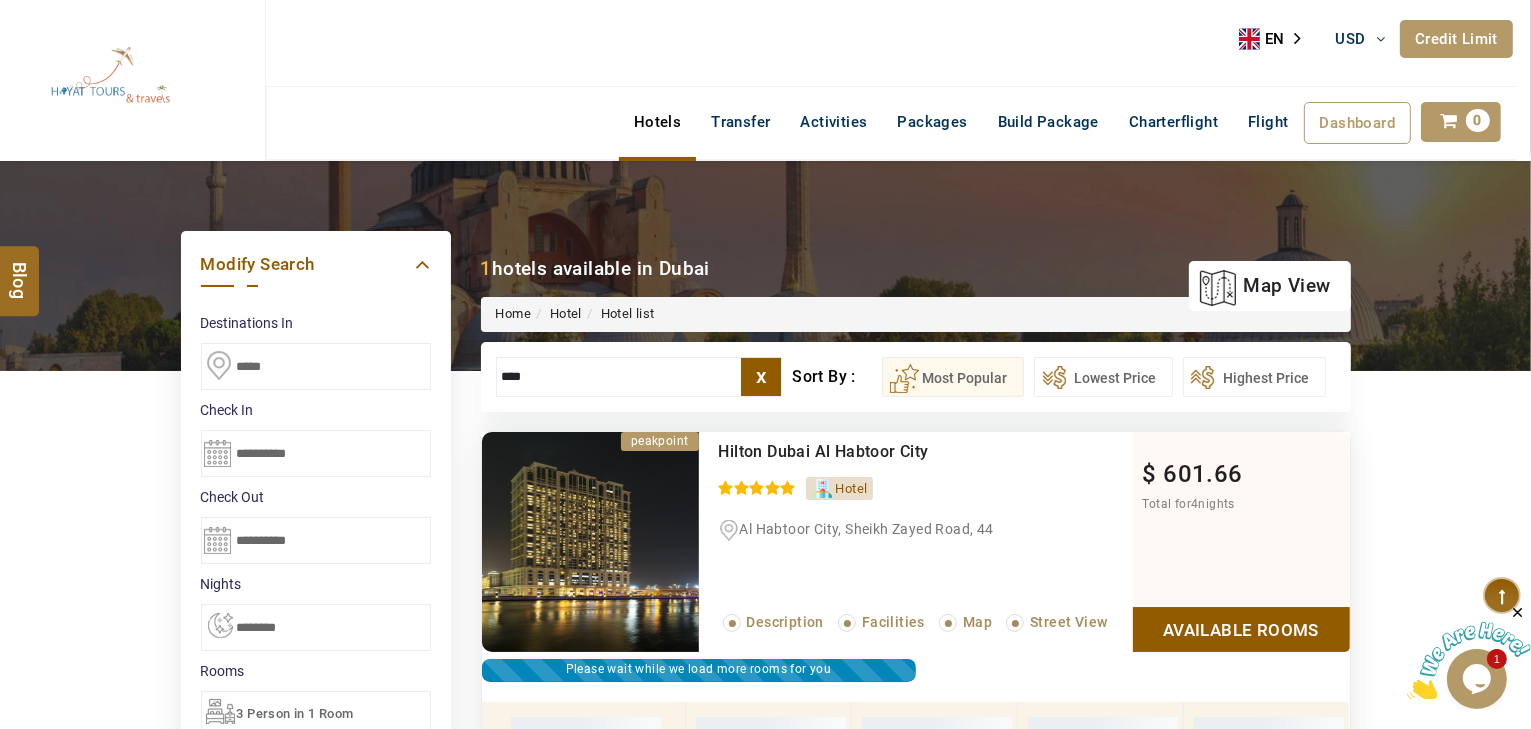 click at bounding box center (765, 266) 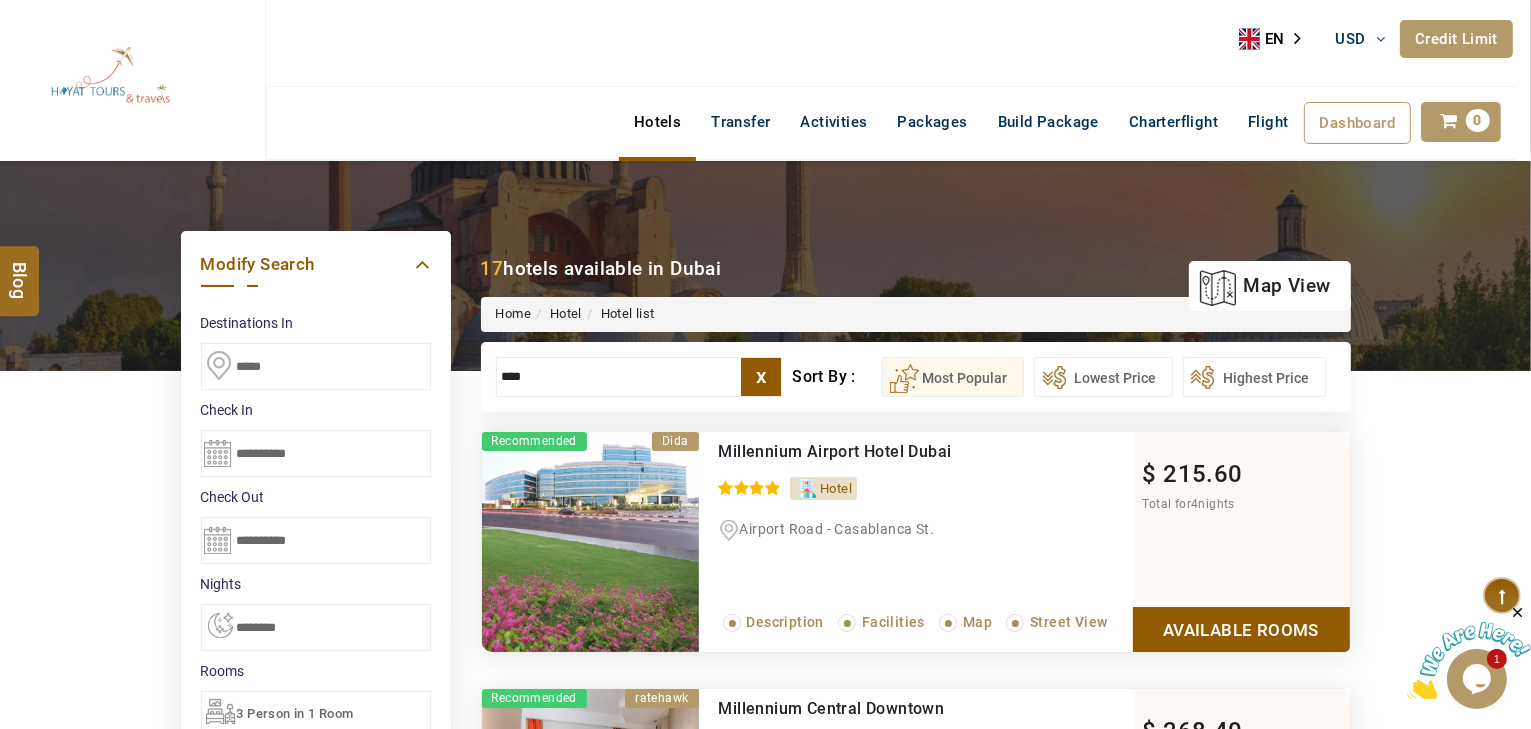 scroll, scrollTop: 160, scrollLeft: 0, axis: vertical 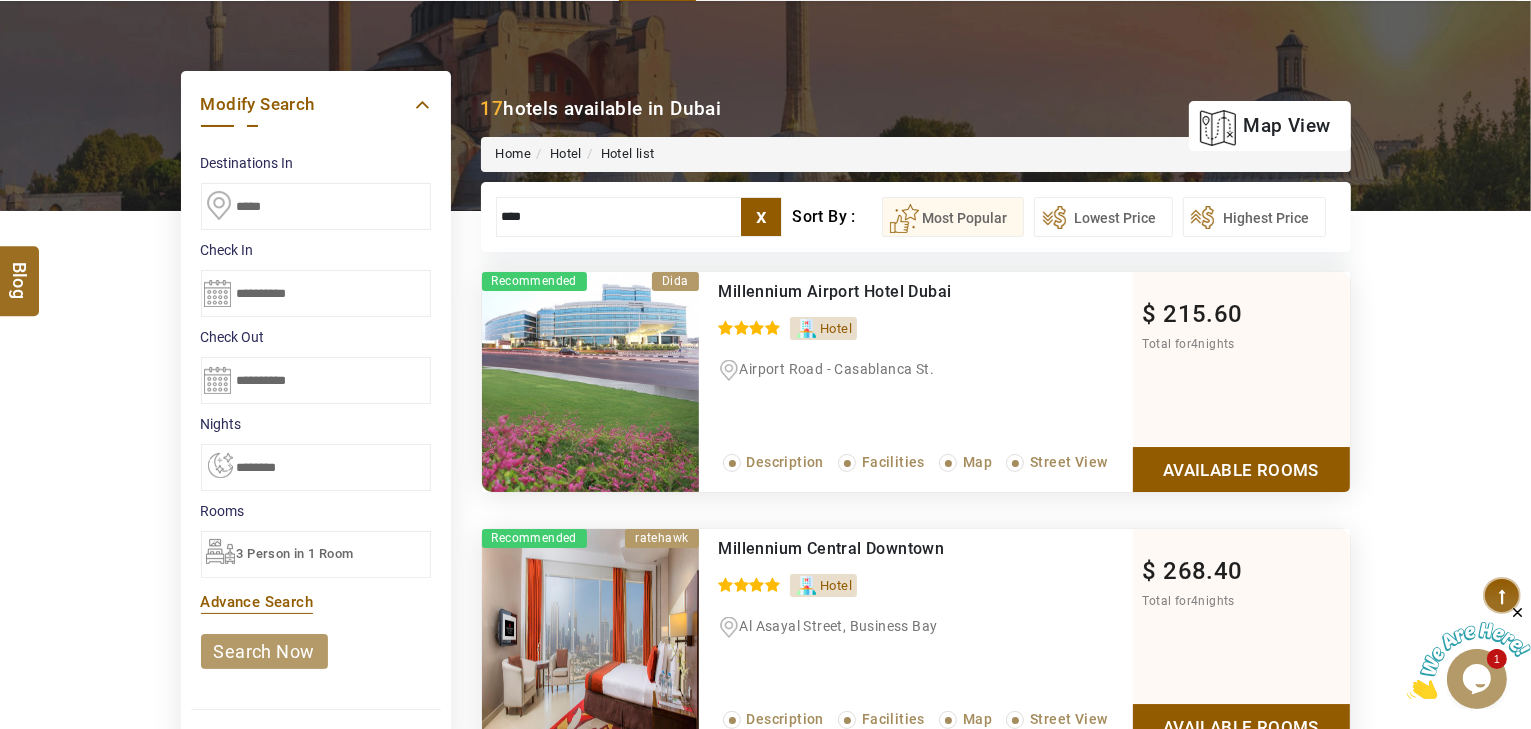 click on "****" at bounding box center [639, 217] 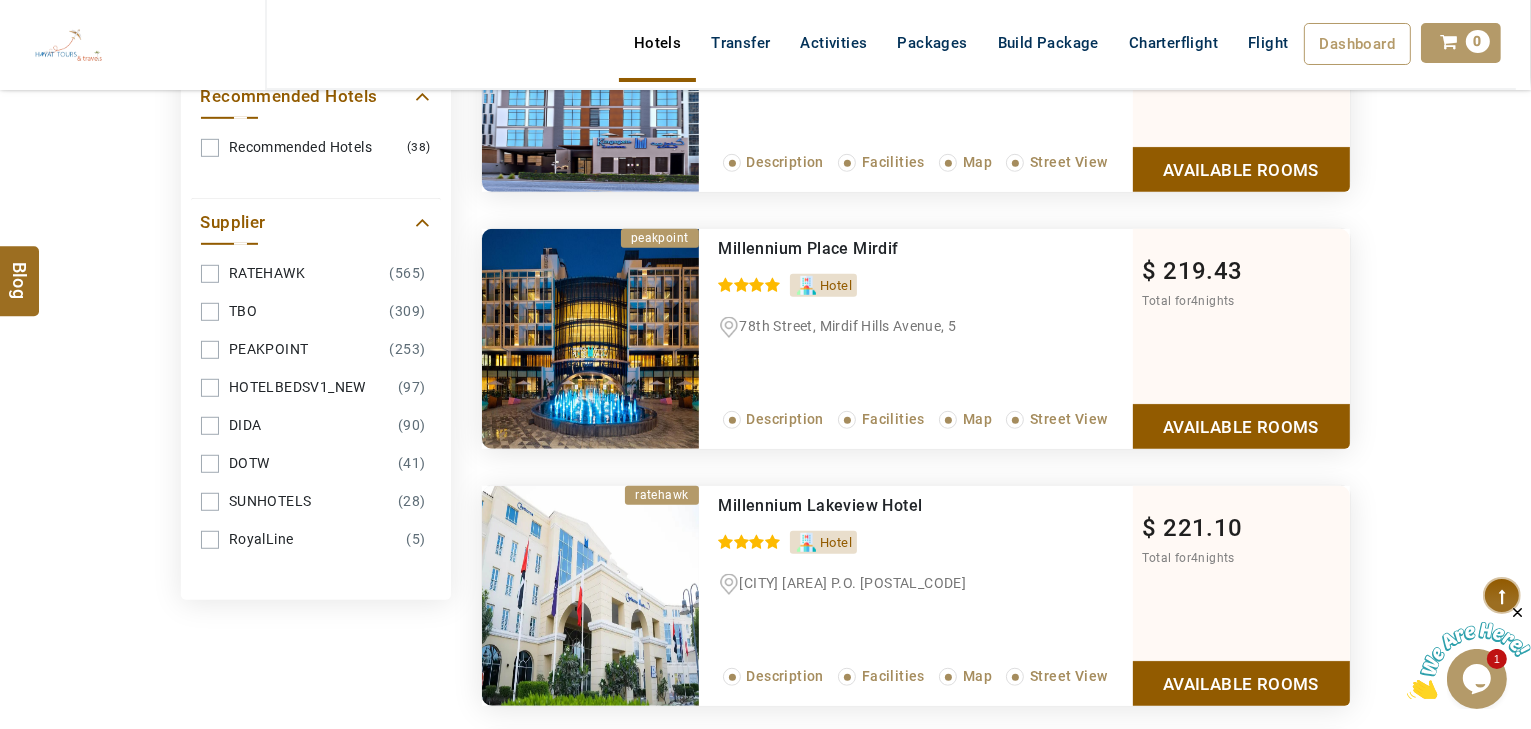 scroll, scrollTop: 1520, scrollLeft: 0, axis: vertical 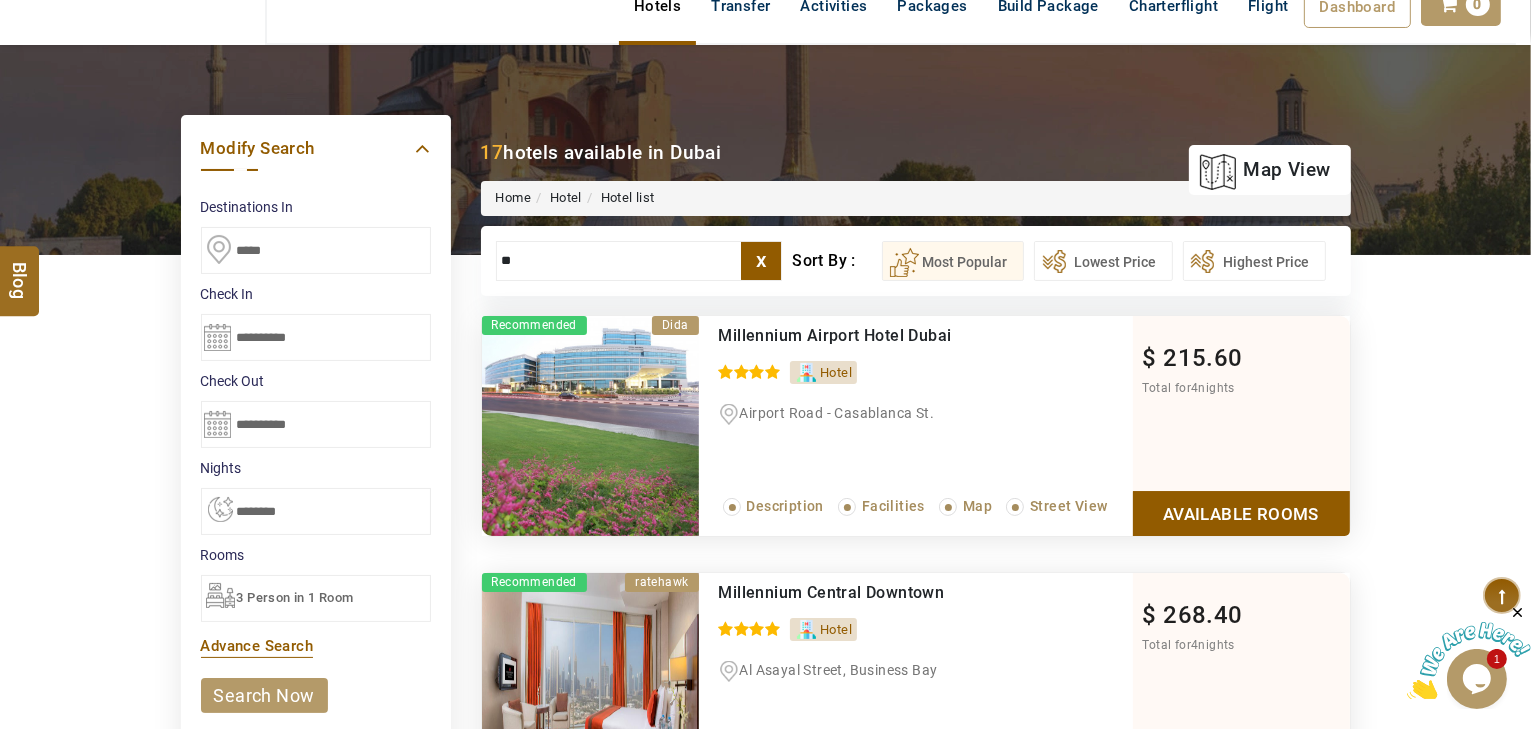 type on "*" 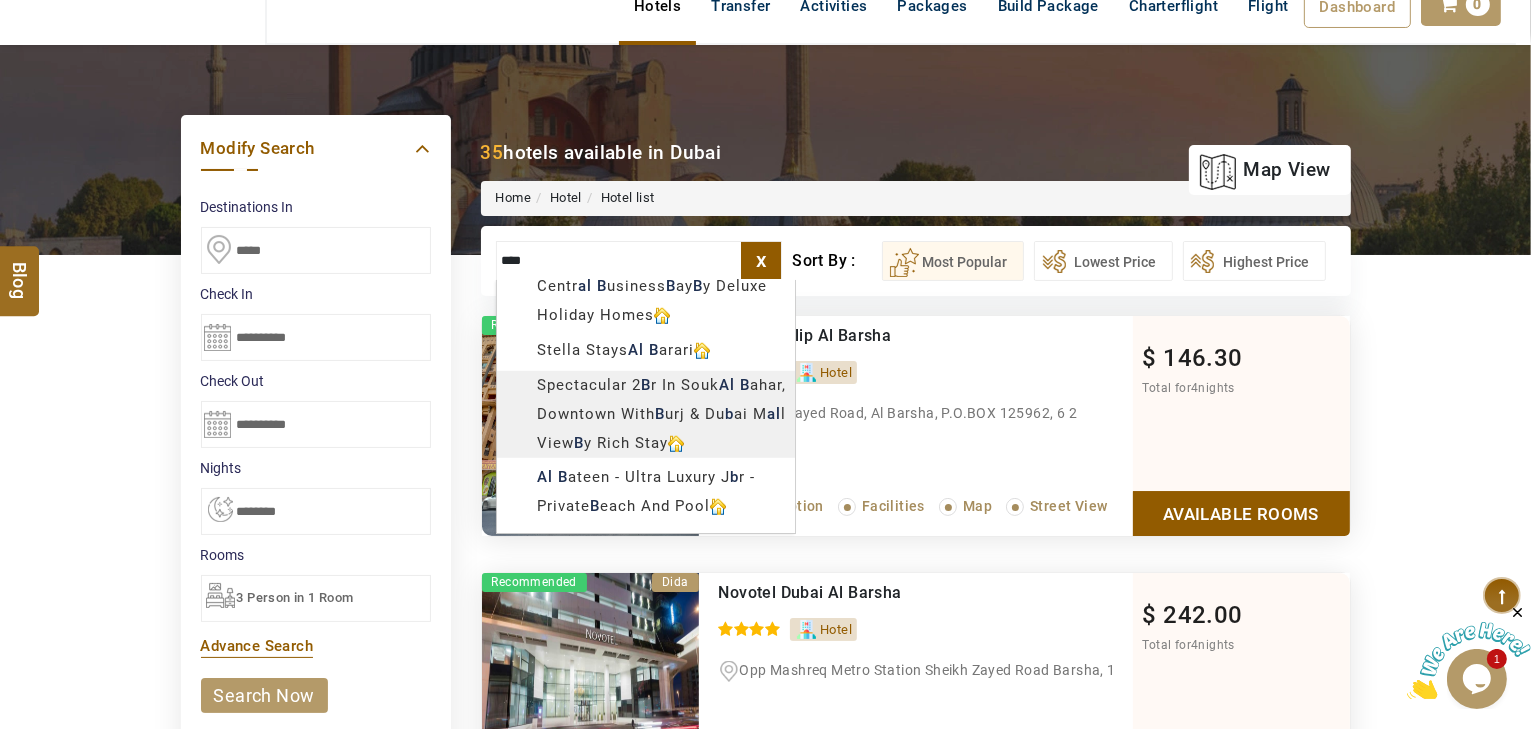 scroll, scrollTop: 1602, scrollLeft: 0, axis: vertical 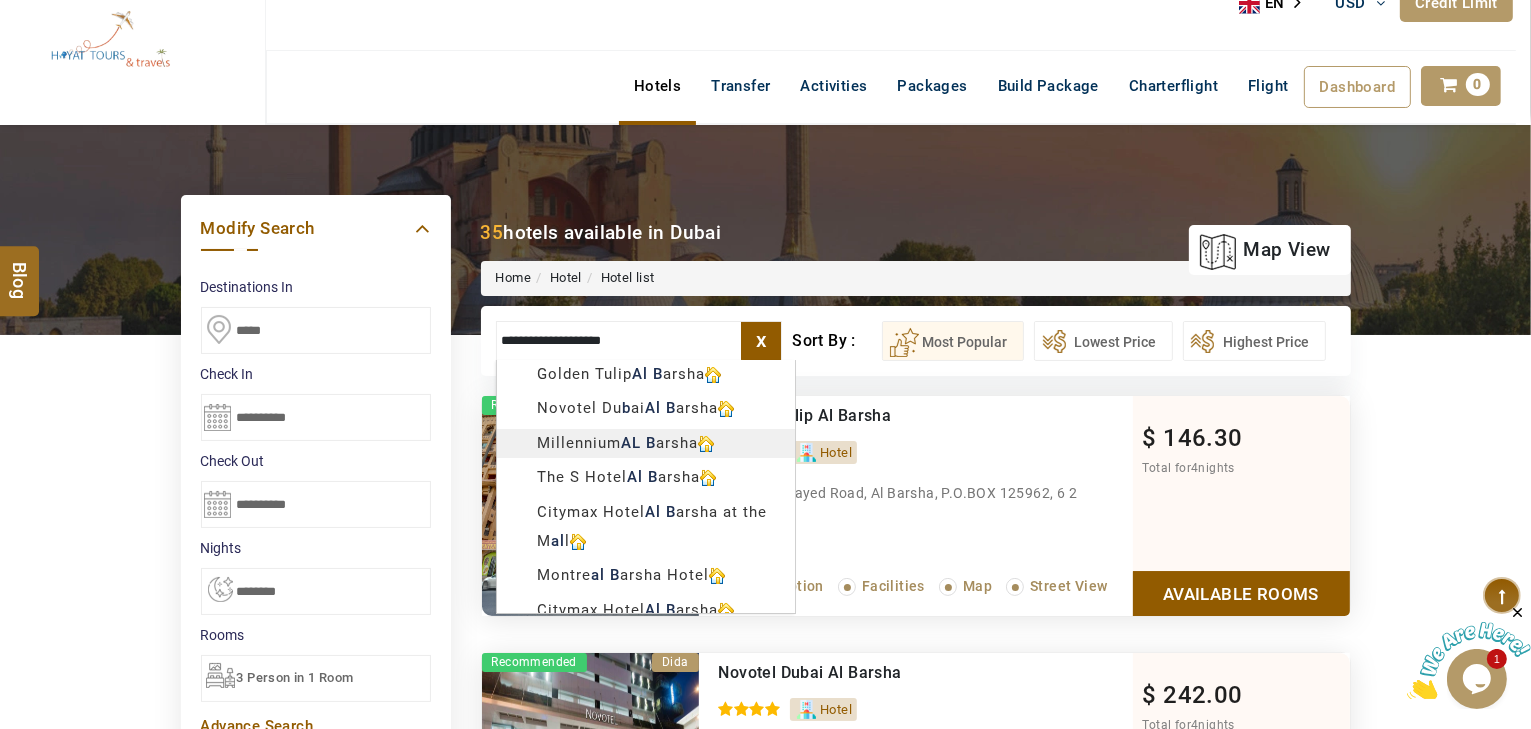 click on "HAYAYT TOURS USD AED  AED EUR  € USD  $ INR  ₹ THB  ฿ IDR  Rp BHD  BHD TRY  ₺ Credit Limit EN HE AR ES PT ZH Helpline
+971 55 344 0168 Register Now +971 55 344 0168 info@royallineholidays.com About Us What we Offer Blog Why Us Contact Hotels  Transfer Activities Packages Build Package Charterflight Flight Dashboard My Profile My Booking My Reports My Quotation Sign Out 0 Points Redeem Now To Redeem 58318  Points Future Points  1074   Points Credit Limit Credit Limit USD 30000.00 70% Complete Used USD 23872.73 Available USD 6127.27 Setting  Looks like you haven't added anything to your cart yet Countinue Shopping ***** ****** Please Wait.. Blog demo
Remember me Forgot
password? LOG IN Don't have an account?   Register Now My Booking View/ Print/Cancel Your Booking without Signing in Submit Applying Filters...... Hotels For You Will Be Loading Soon demo
In A Few Moment, You Will Be Celebrating Best Hotel options galore ! Check In   CheckOut Rooms Rooms Please Wait" at bounding box center (765, 1744) 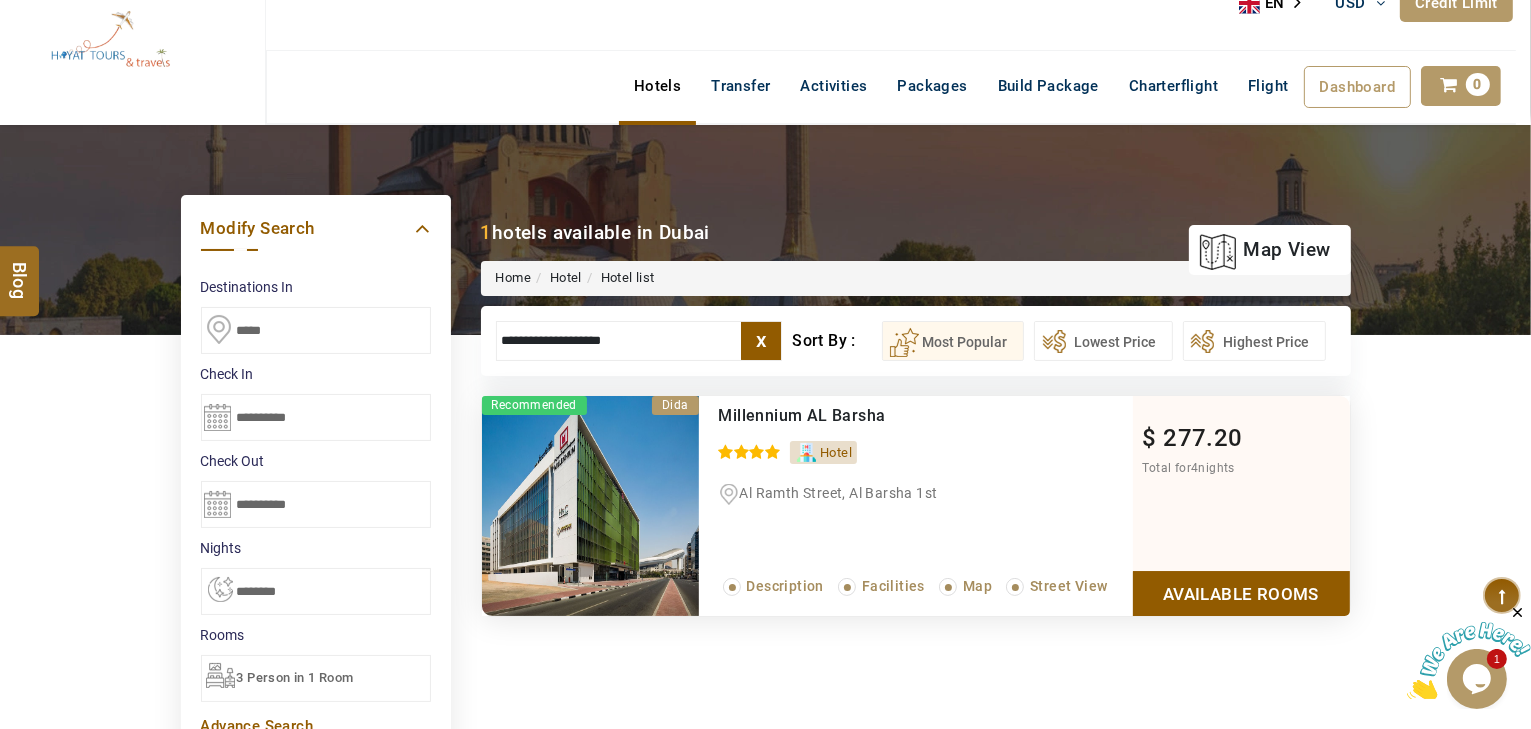 drag, startPoint x: 682, startPoint y: 325, endPoint x: 161, endPoint y: 376, distance: 523.49023 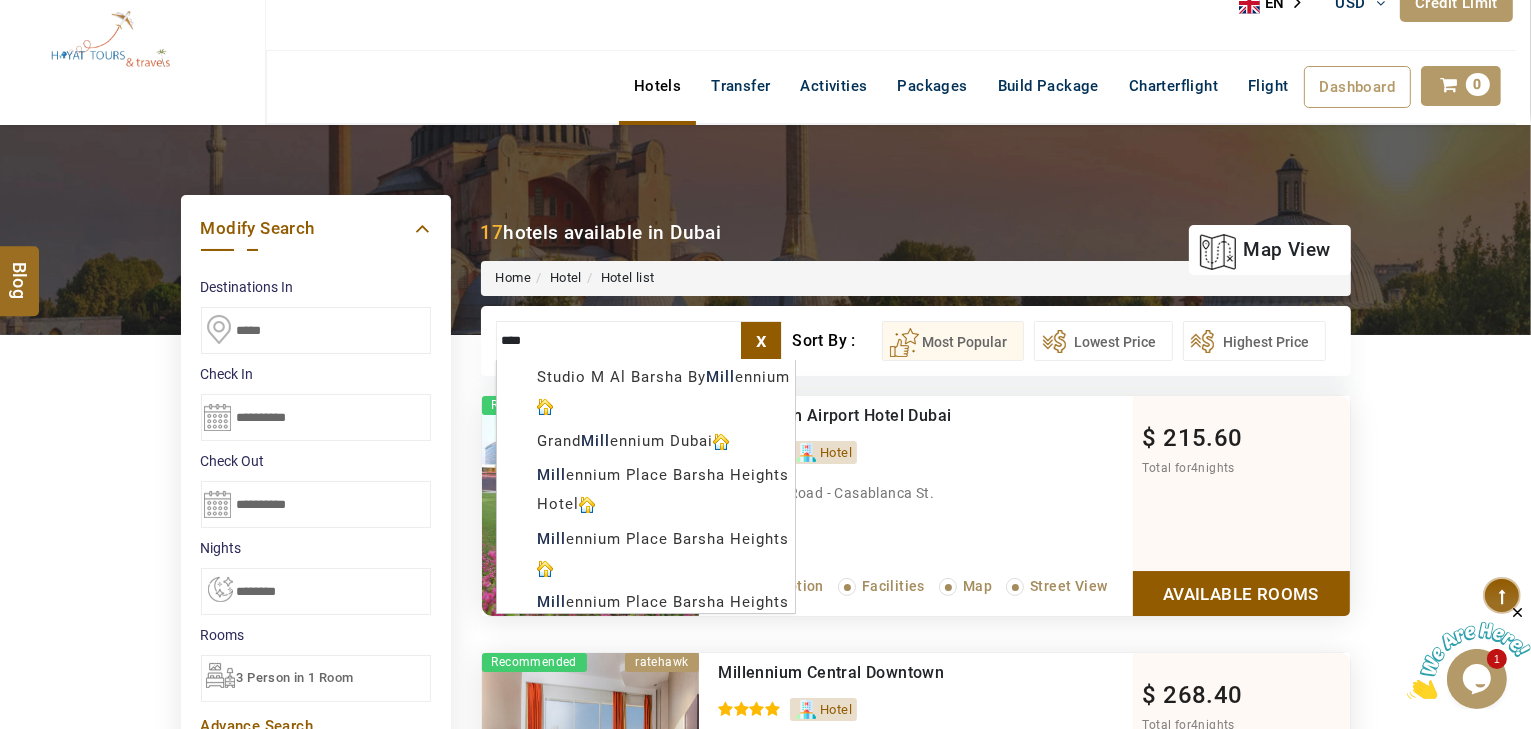scroll, scrollTop: 480, scrollLeft: 0, axis: vertical 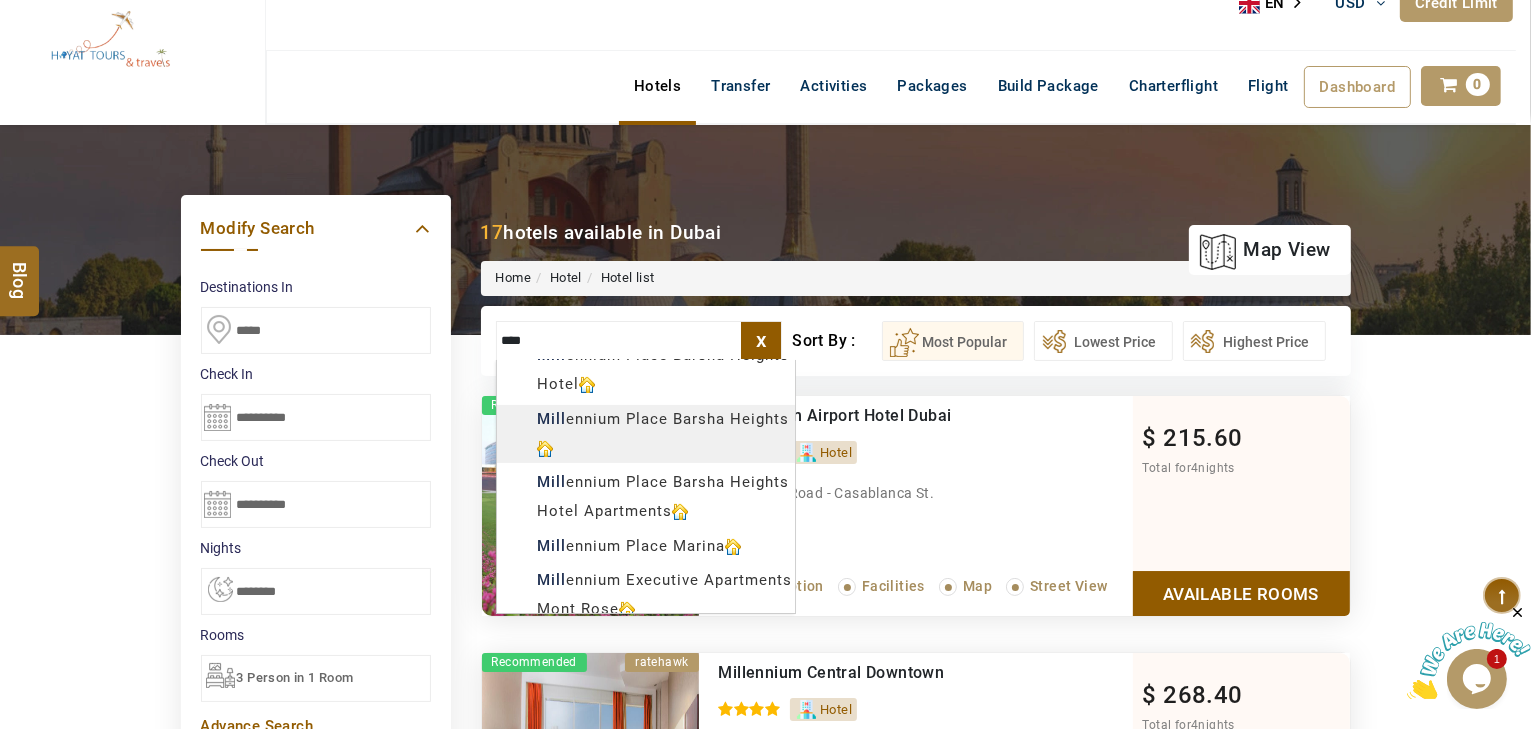 click on "HAYAYT TOURS USD AED  AED EUR  € USD  $ INR  ₹ THB  ฿ IDR  Rp BHD  BHD TRY  ₺ Credit Limit EN HE AR ES PT ZH Helpline
+971 55 344 0168 Register Now +971 55 344 0168 info@royallineholidays.com About Us What we Offer Blog Why Us Contact Hotels  Transfer Activities Packages Build Package Charterflight Flight Dashboard My Profile My Booking My Reports My Quotation Sign Out 0 Points Redeem Now To Redeem 58318  Points Future Points  1074   Points Credit Limit Credit Limit USD 30000.00 70% Complete Used USD 23872.73 Available USD 6127.27 Setting  Looks like you haven't added anything to your cart yet Countinue Shopping ***** ****** Please Wait.. Blog demo
Remember me Forgot
password? LOG IN Don't have an account?   Register Now My Booking View/ Print/Cancel Your Booking without Signing in Submit Applying Filters...... Hotels For You Will Be Loading Soon demo
In A Few Moment, You Will Be Celebrating Best Hotel options galore ! Check In   CheckOut Rooms Rooms Please Wait" at bounding box center [765, 1159] 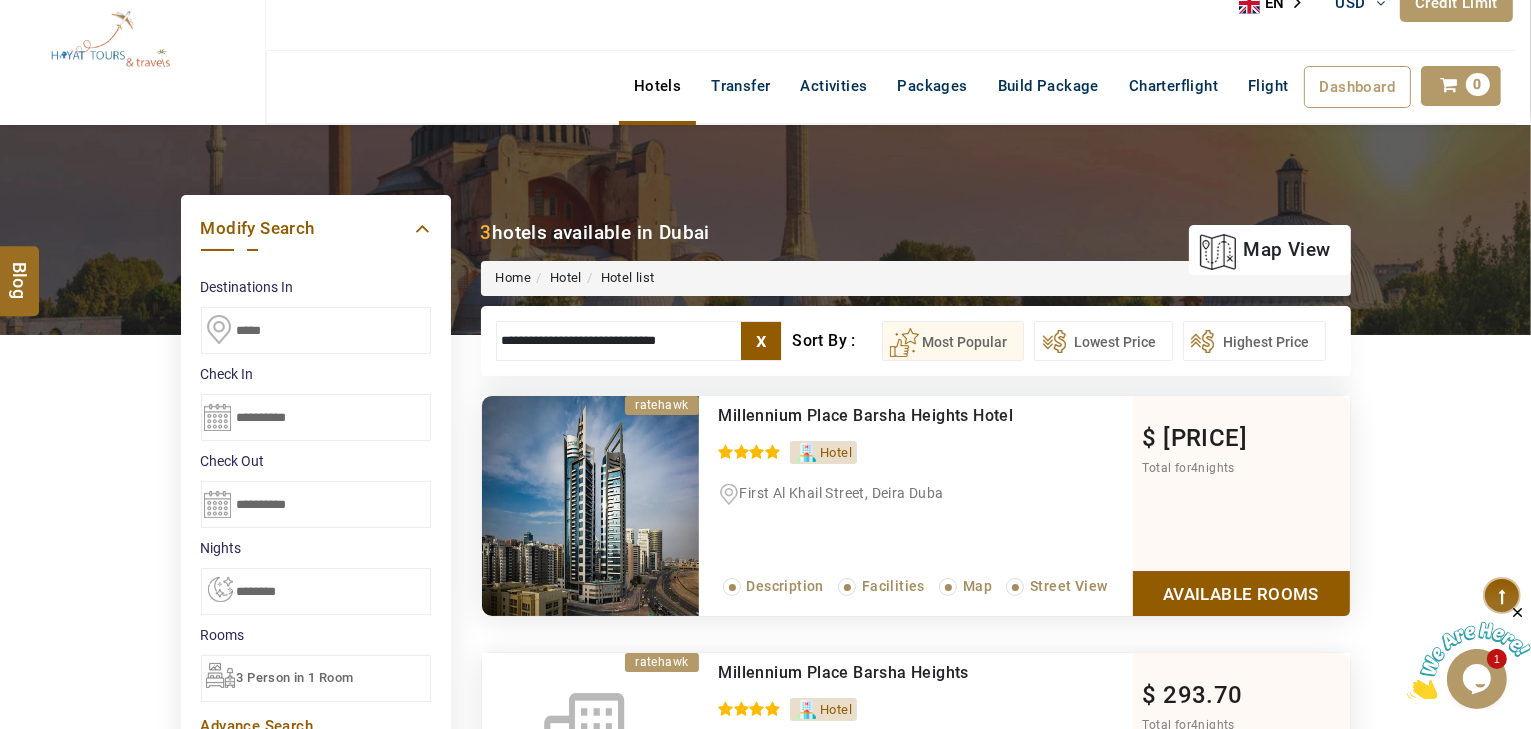 click on "Available Rooms" at bounding box center [1241, 593] 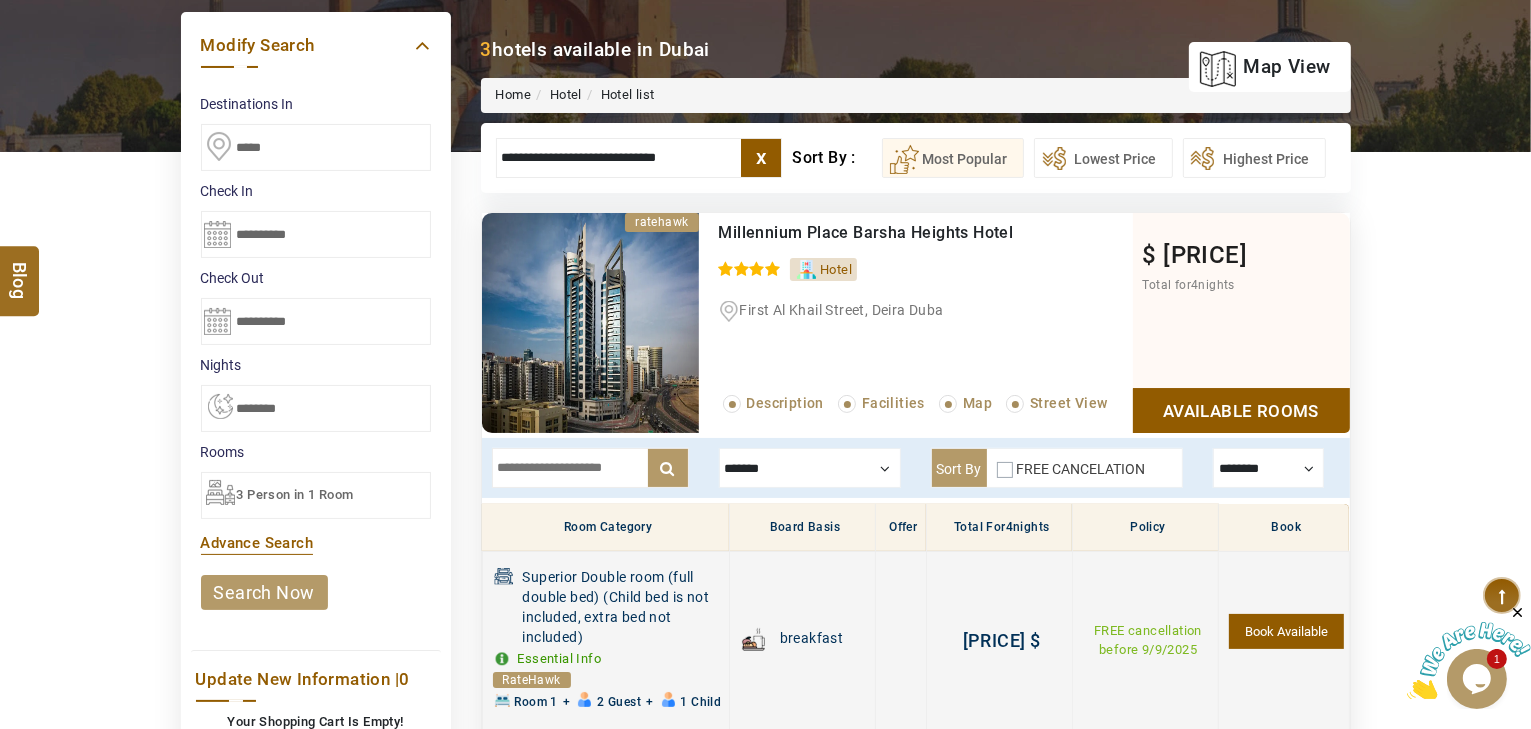 scroll, scrollTop: 240, scrollLeft: 0, axis: vertical 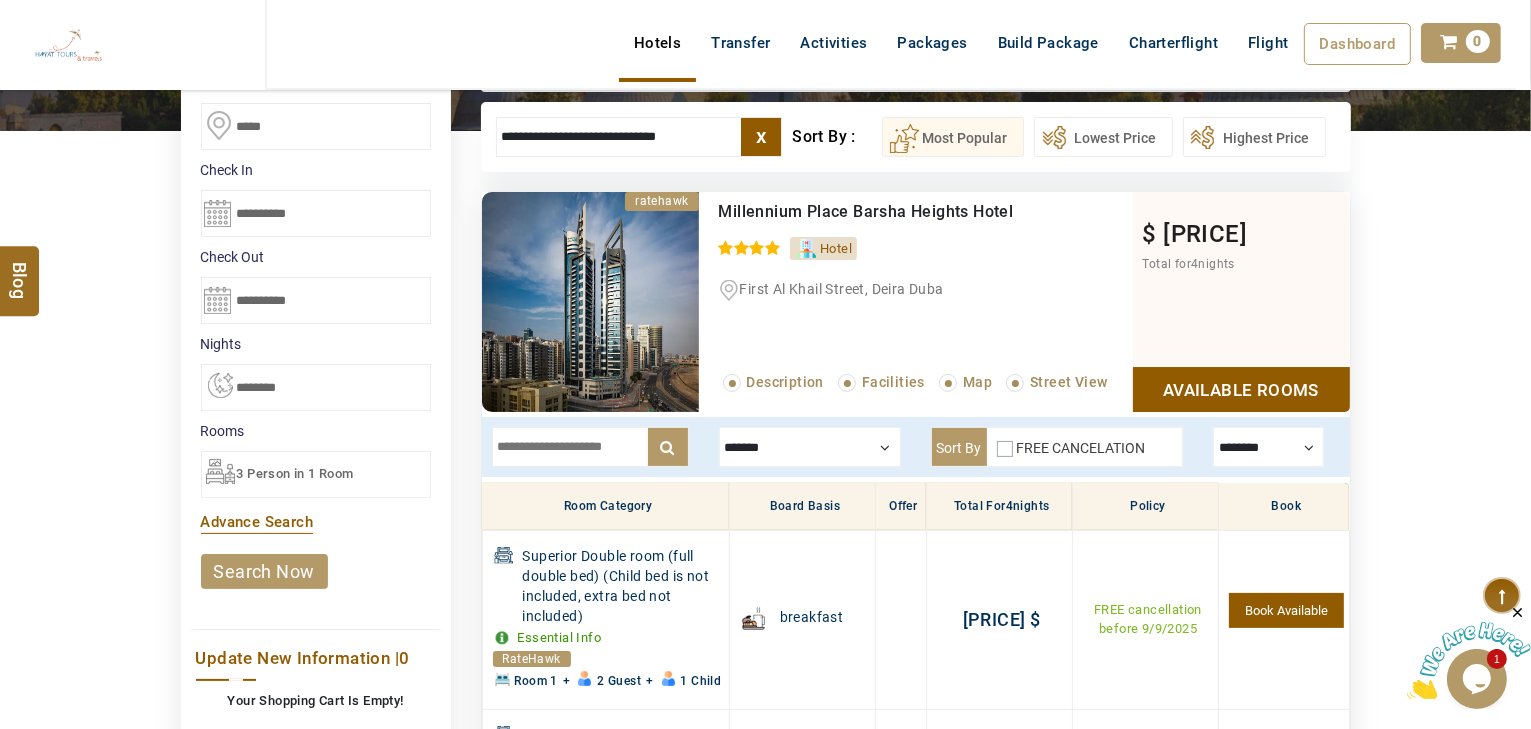 click at bounding box center [810, 447] 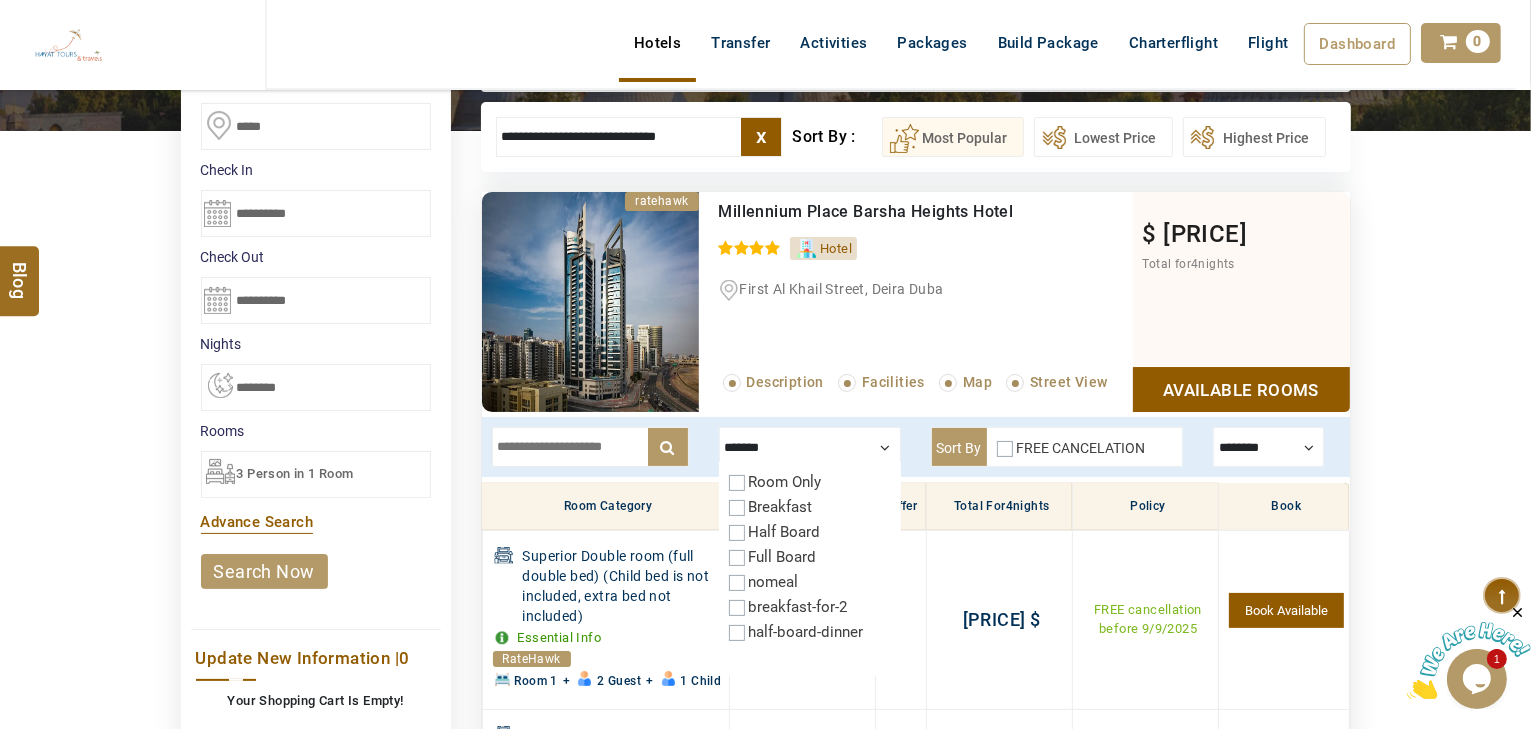 click on "Breakfast" at bounding box center [781, 507] 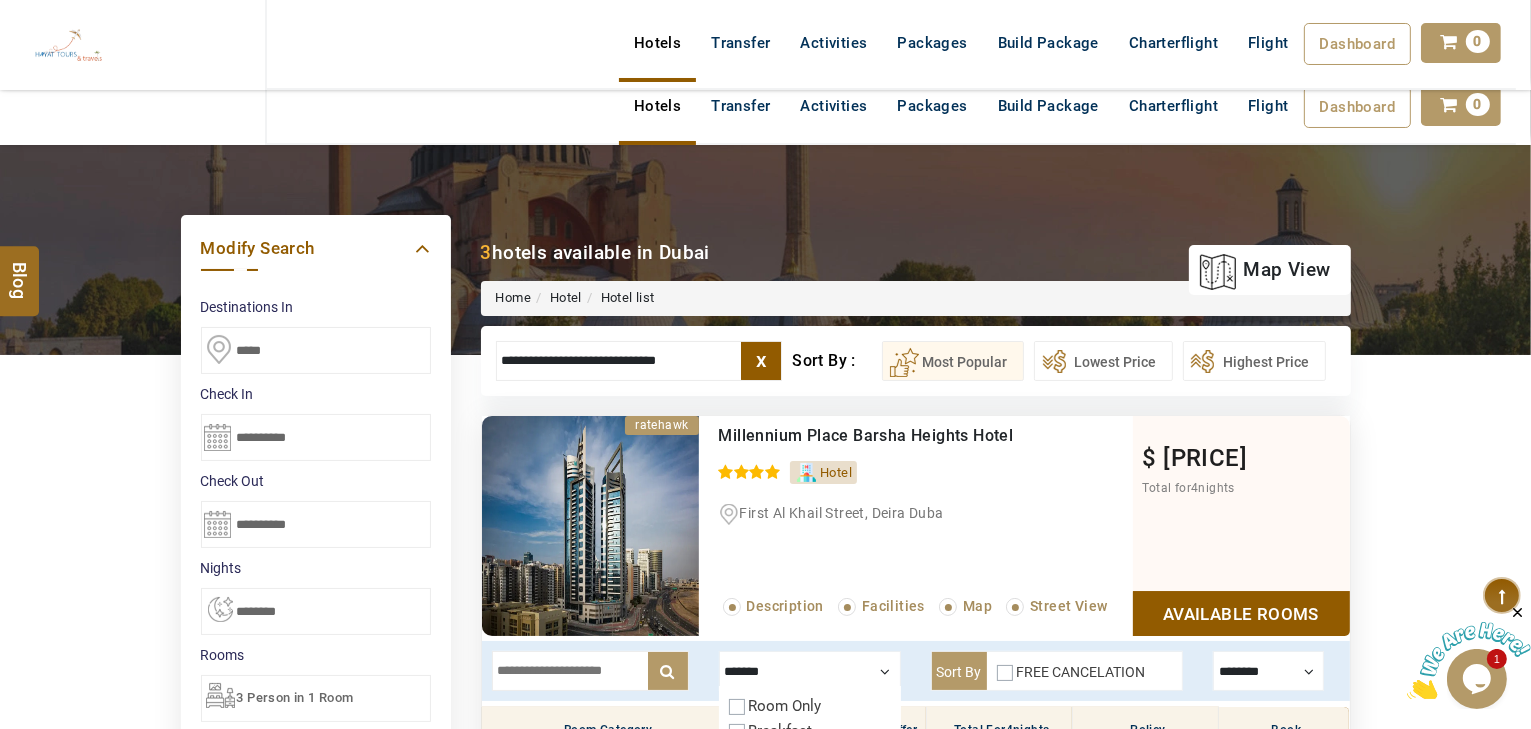 scroll, scrollTop: 0, scrollLeft: 0, axis: both 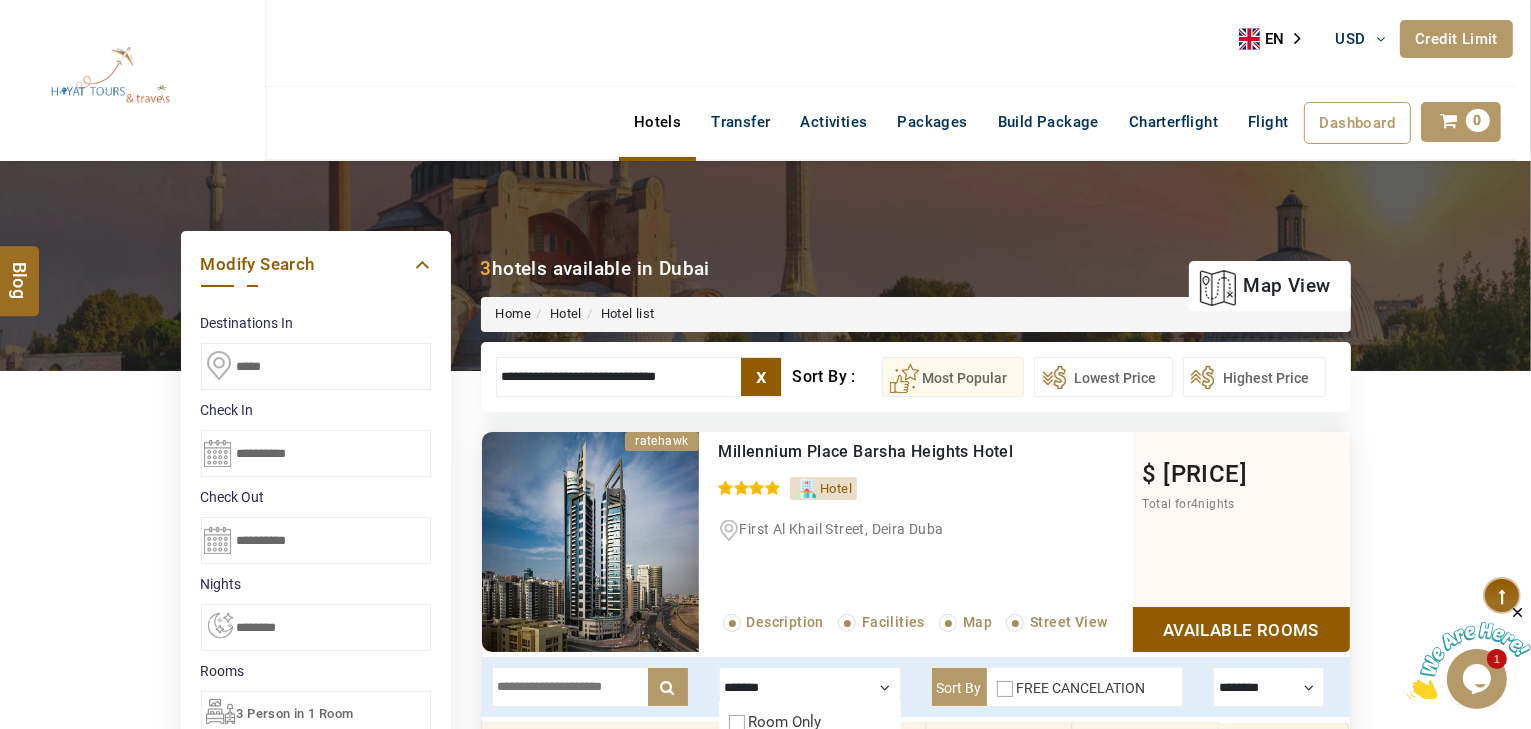 click on "Hotels" at bounding box center [657, 122] 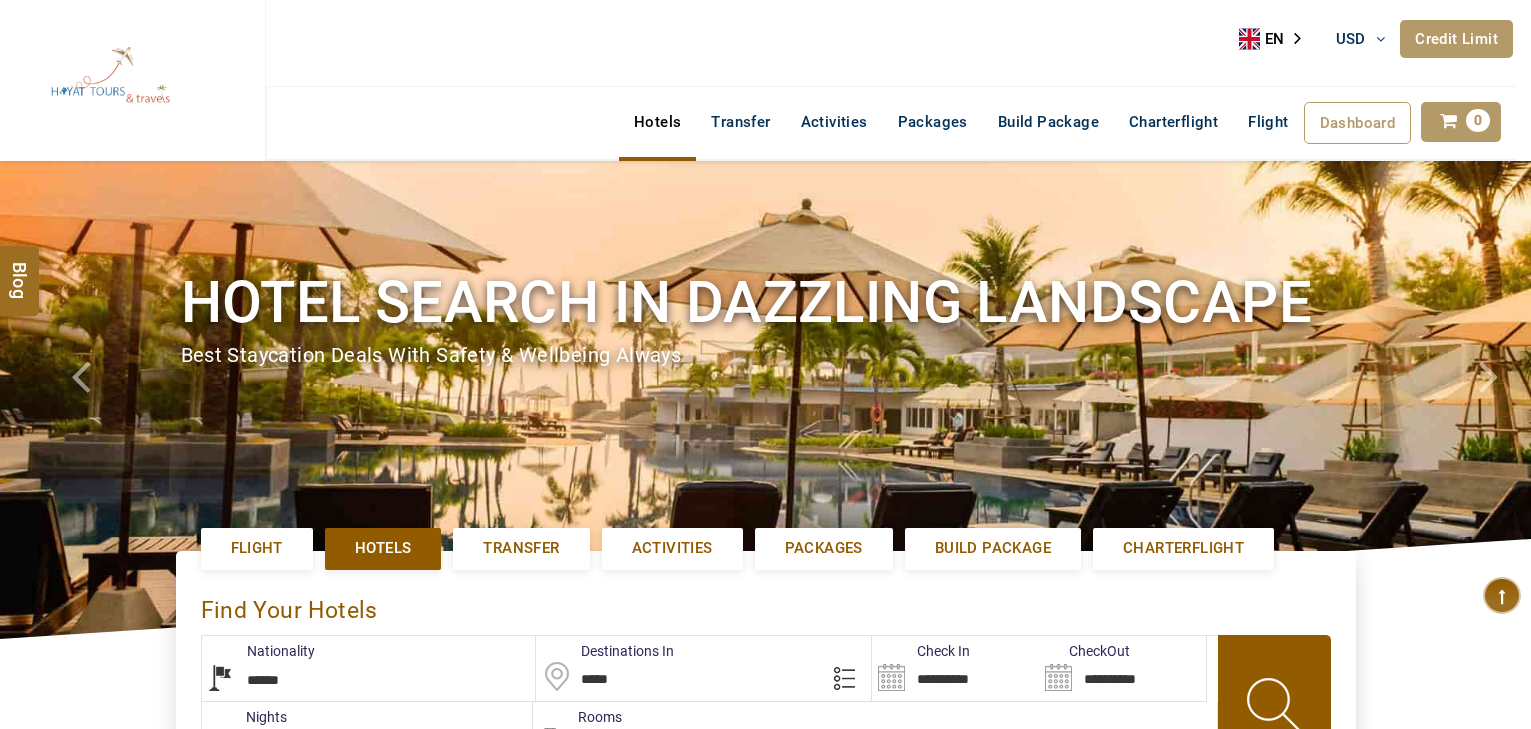 select on "******" 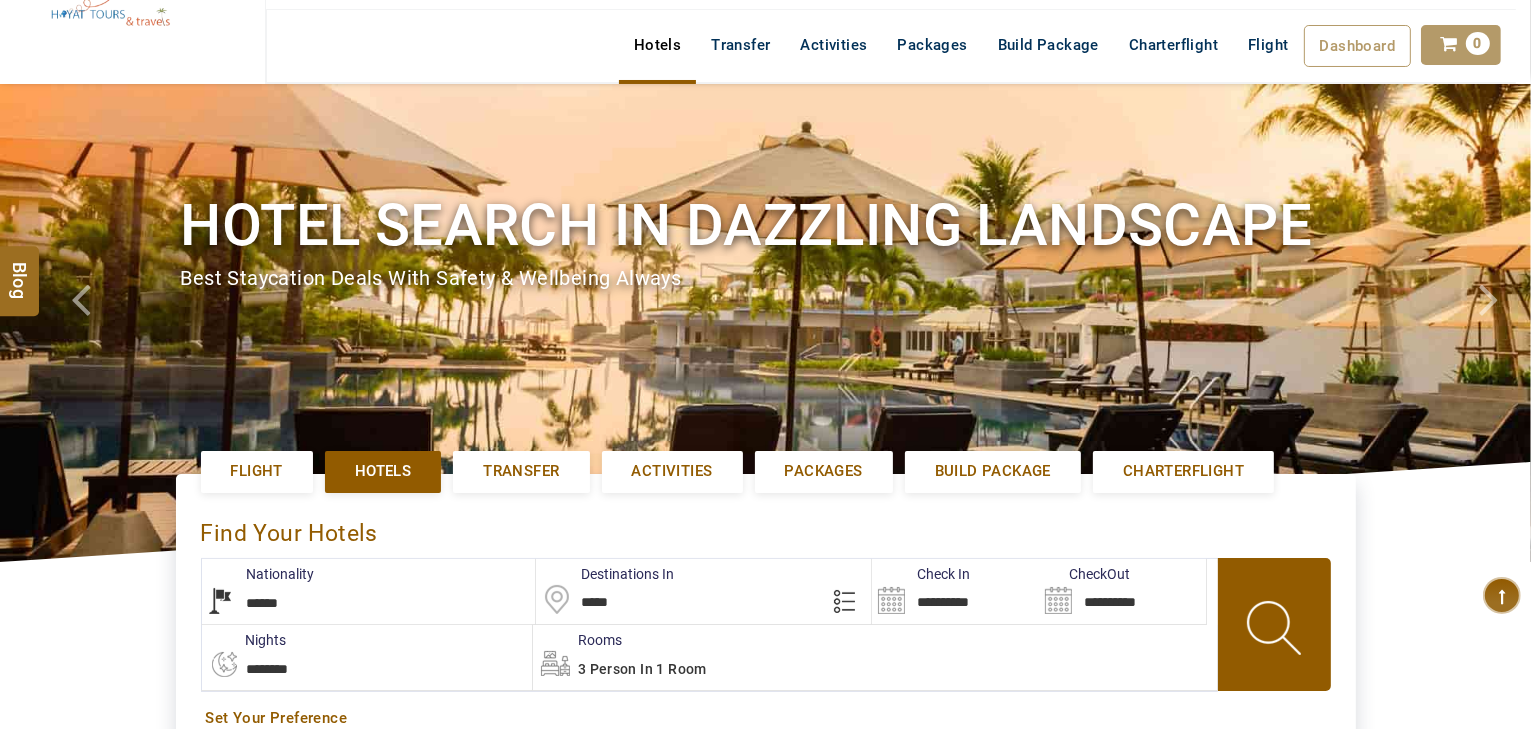 scroll, scrollTop: 160, scrollLeft: 0, axis: vertical 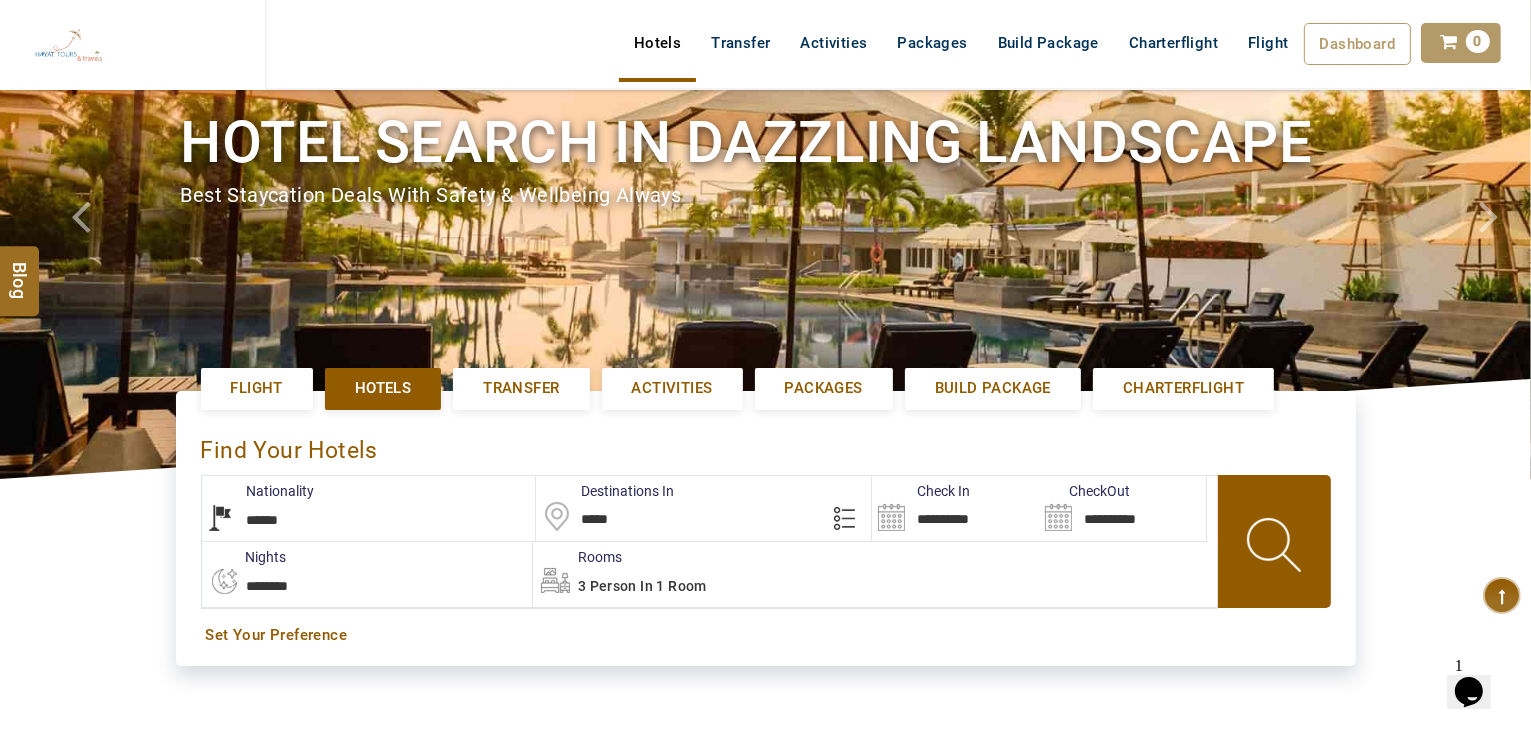 drag, startPoint x: 664, startPoint y: 521, endPoint x: 522, endPoint y: 519, distance: 142.01408 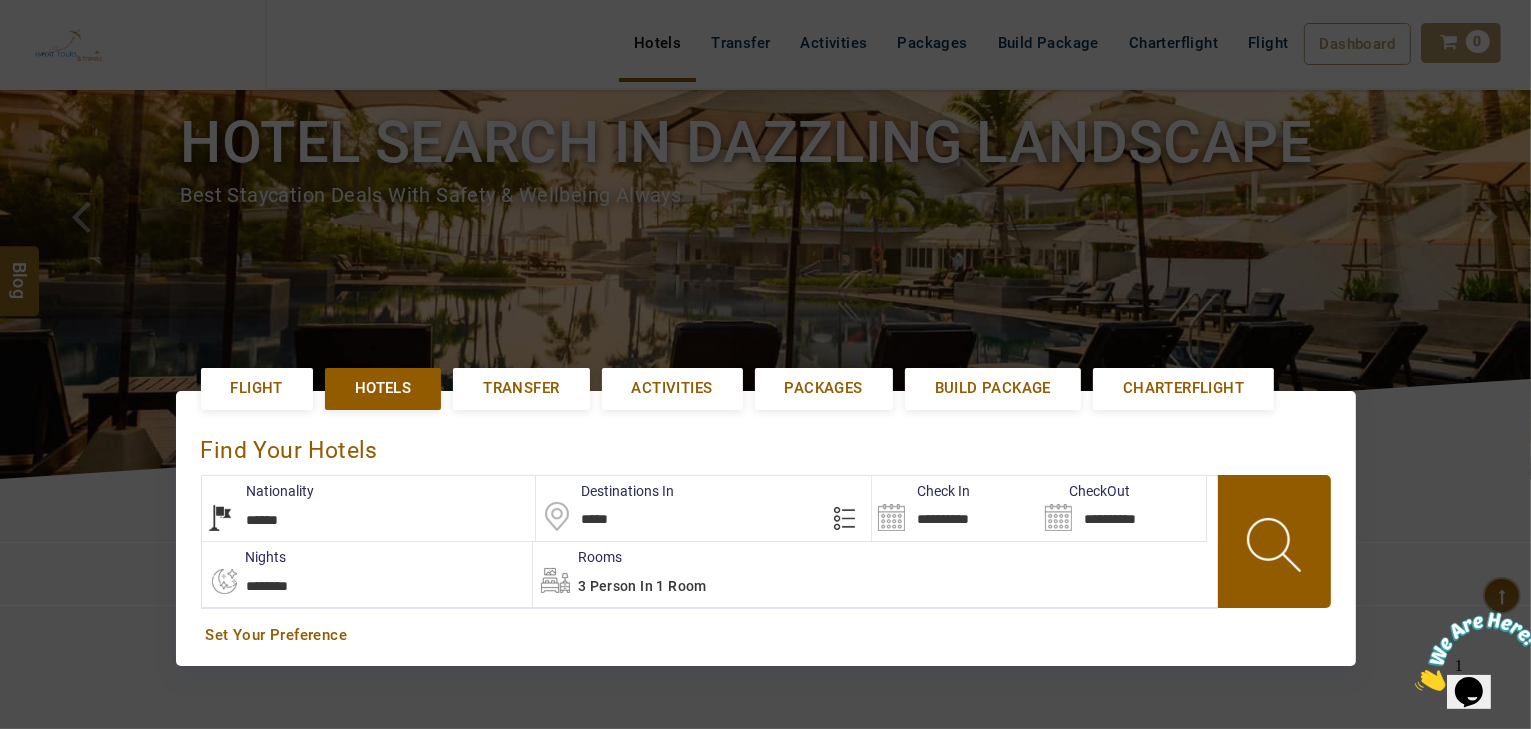 scroll, scrollTop: 0, scrollLeft: 0, axis: both 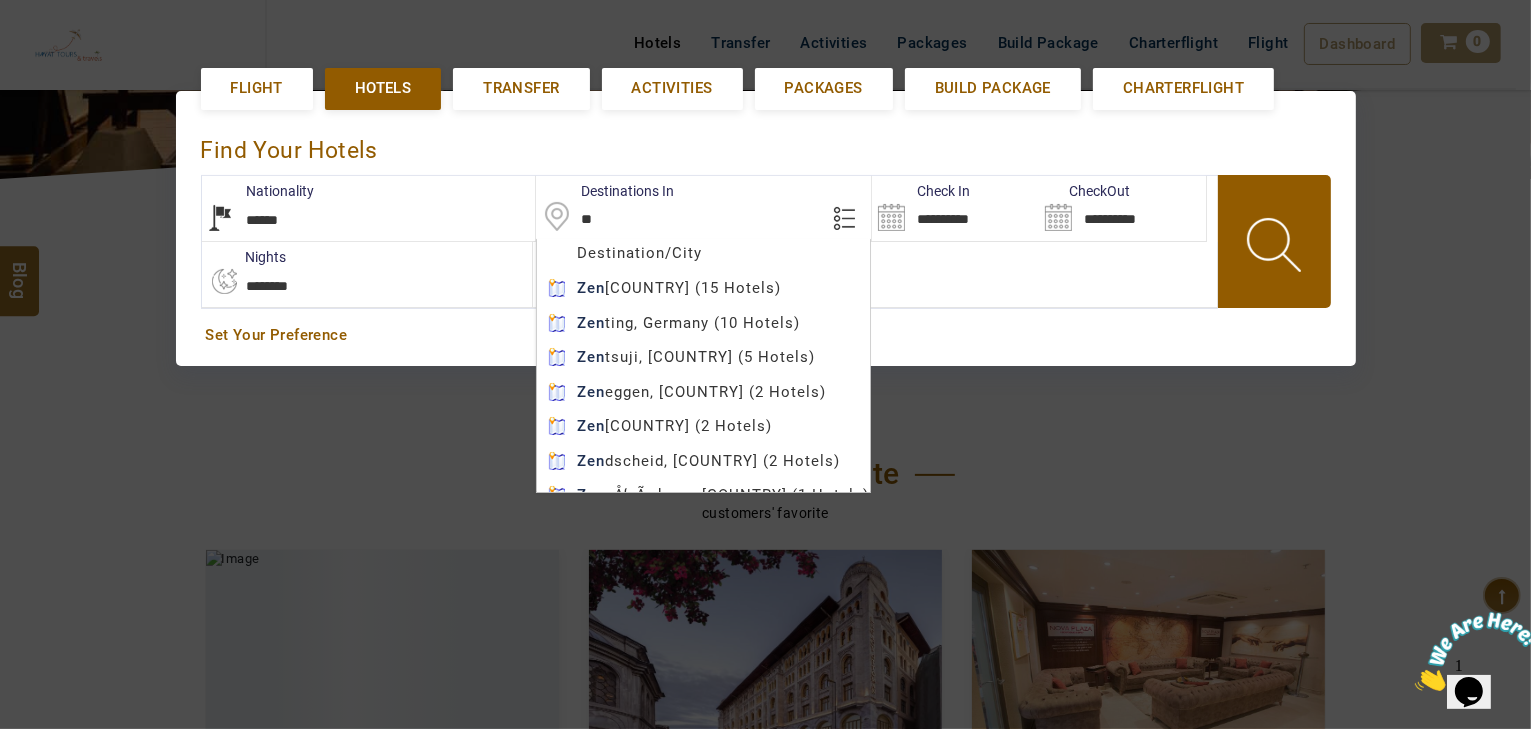 type on "*" 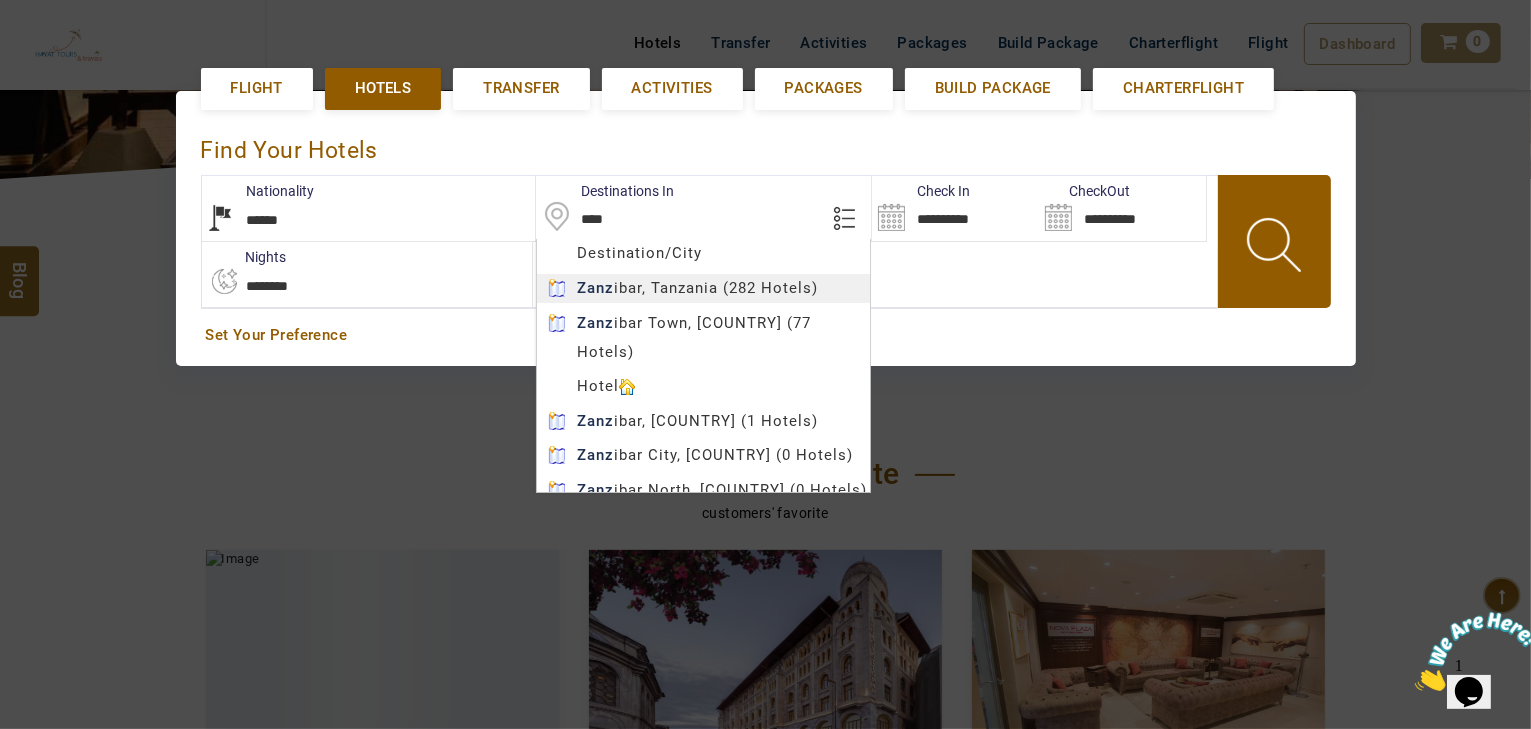 type on "********" 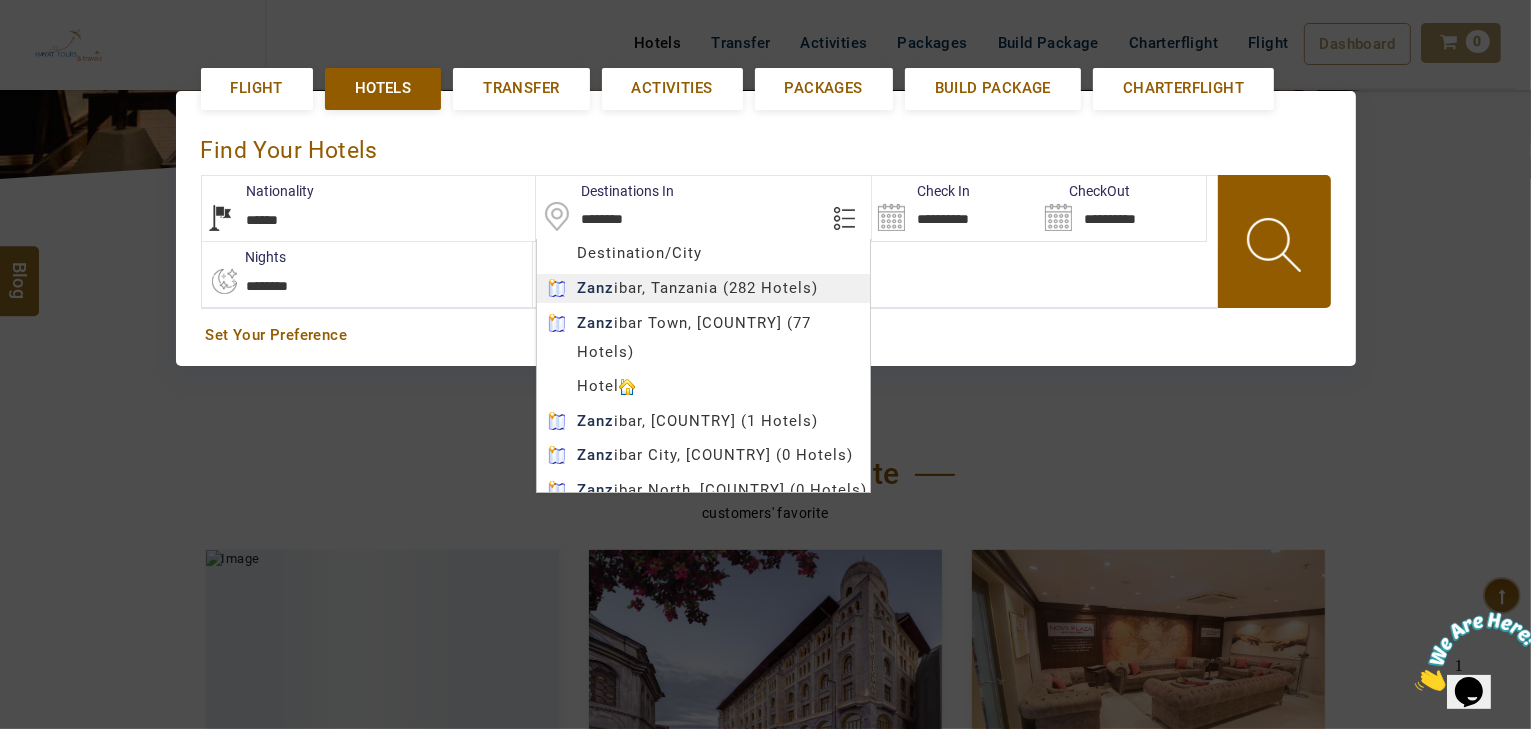 click on "HAYAYT TOURS USD AED  AED EUR  € USD  $ INR  ₹ THB  ฿ IDR  Rp BHD  BHD TRY  ₺ Credit Limit EN HE AR ES PT ZH Helpline
+[PHONE] Register Now +[PHONE] info@royallineholidays.com About Us What we Offer Blog Why Us Contact Hotels  Transfer Activities Packages Build Package Charterflight Flight Dashboard My Profile My Booking My Reports My Quotation Sign Out 0 Points Redeem Now To Redeem 58318  Points Future Points  1074   Points Credit Limit Credit Limit USD 30000.00 70% Complete Used USD 23872.73 Available USD 6127.27 Setting  Looks like you haven't added anything to your cart yet Countinue Shopping ***** ****** Please Wait.. Blog demo
Remember me Forgot
password? LOG IN Don't have an account?   Register Now My Booking View/ Print/Cancel Your Booking without Signing in Submit demo
In A Few Moment, You Will Be Celebrating Best Hotel options galore ! Check In   CheckOut Rooms Rooms Please Wait  Hotel search in dazzling landscape Flight Hotels  *******" at bounding box center [765, 937] 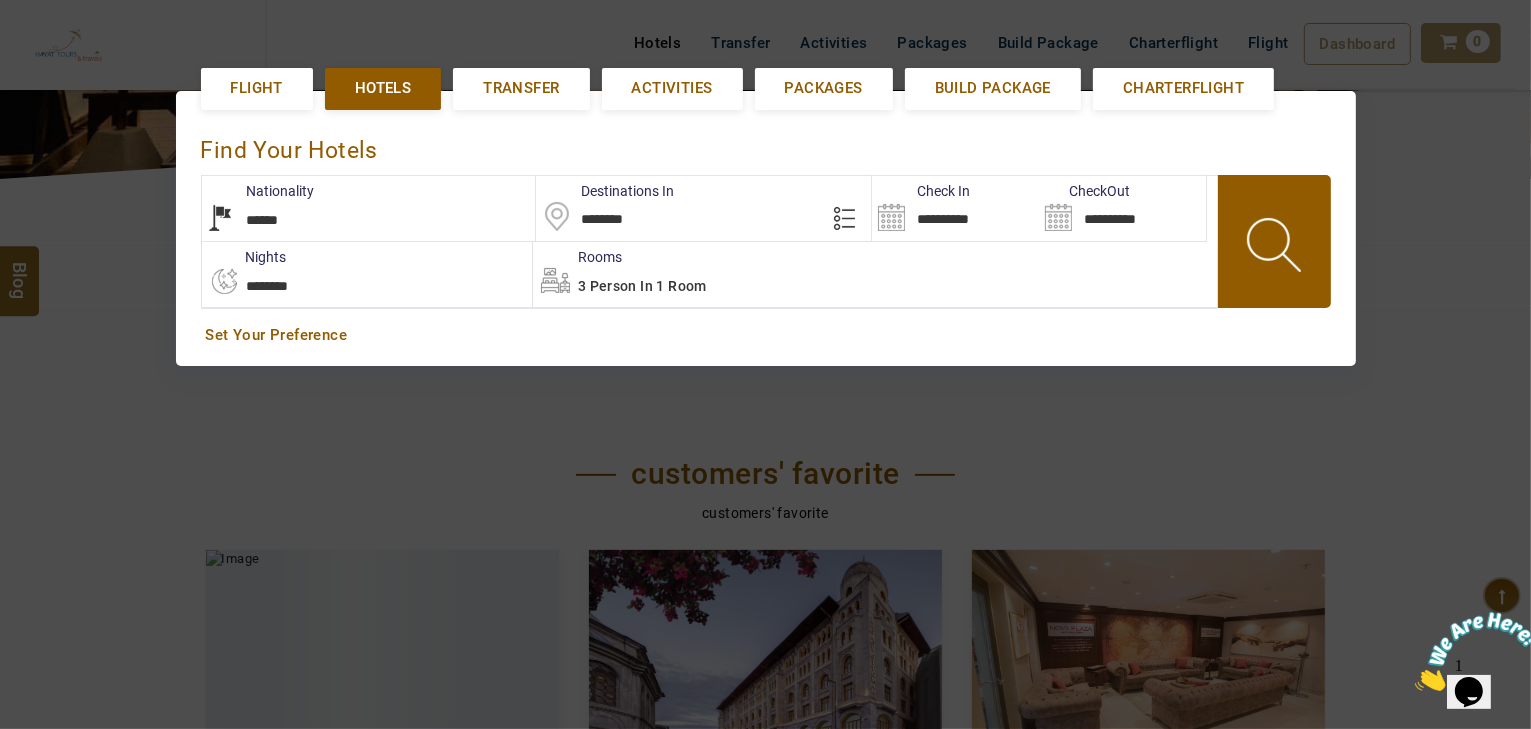 click on "**********" at bounding box center [955, 208] 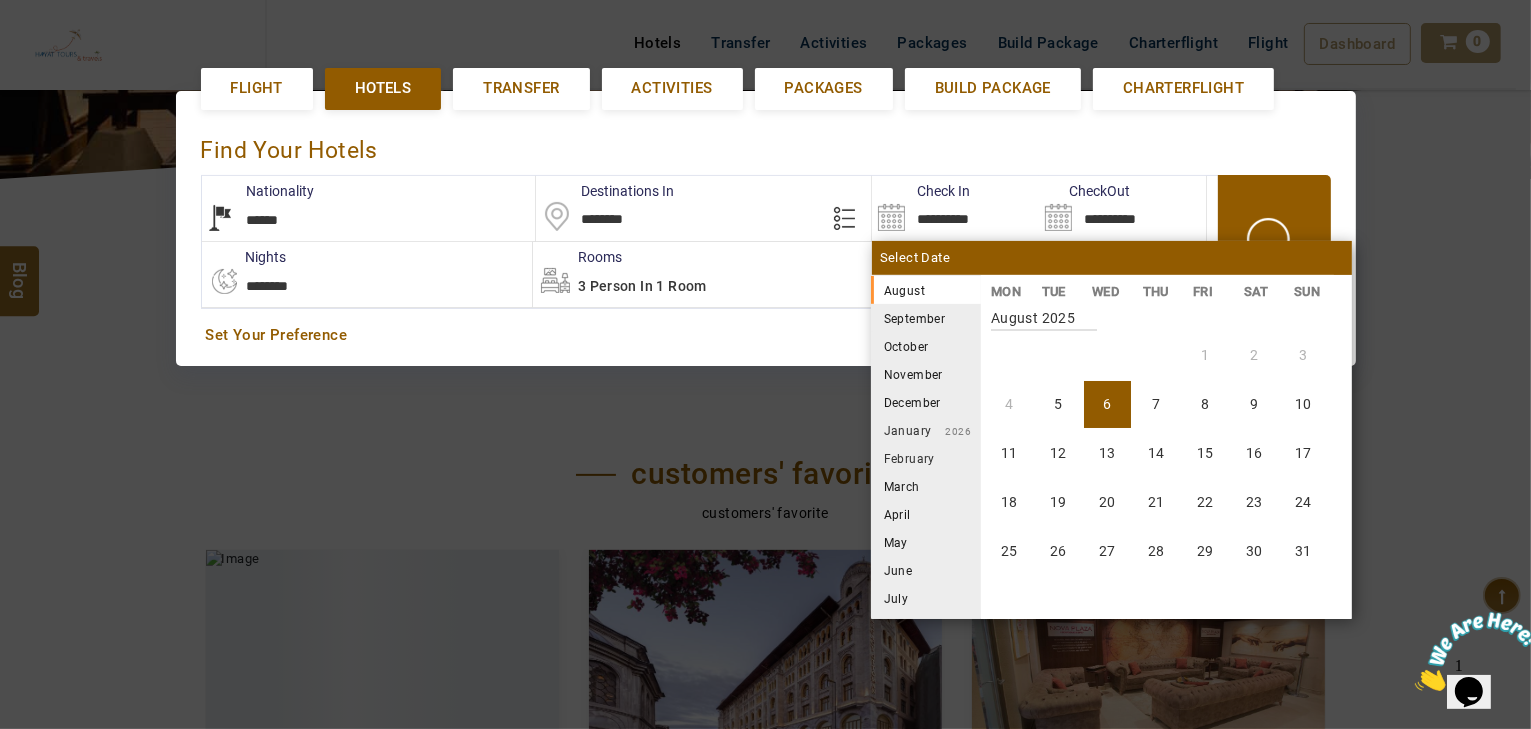 click on "September" at bounding box center [926, 318] 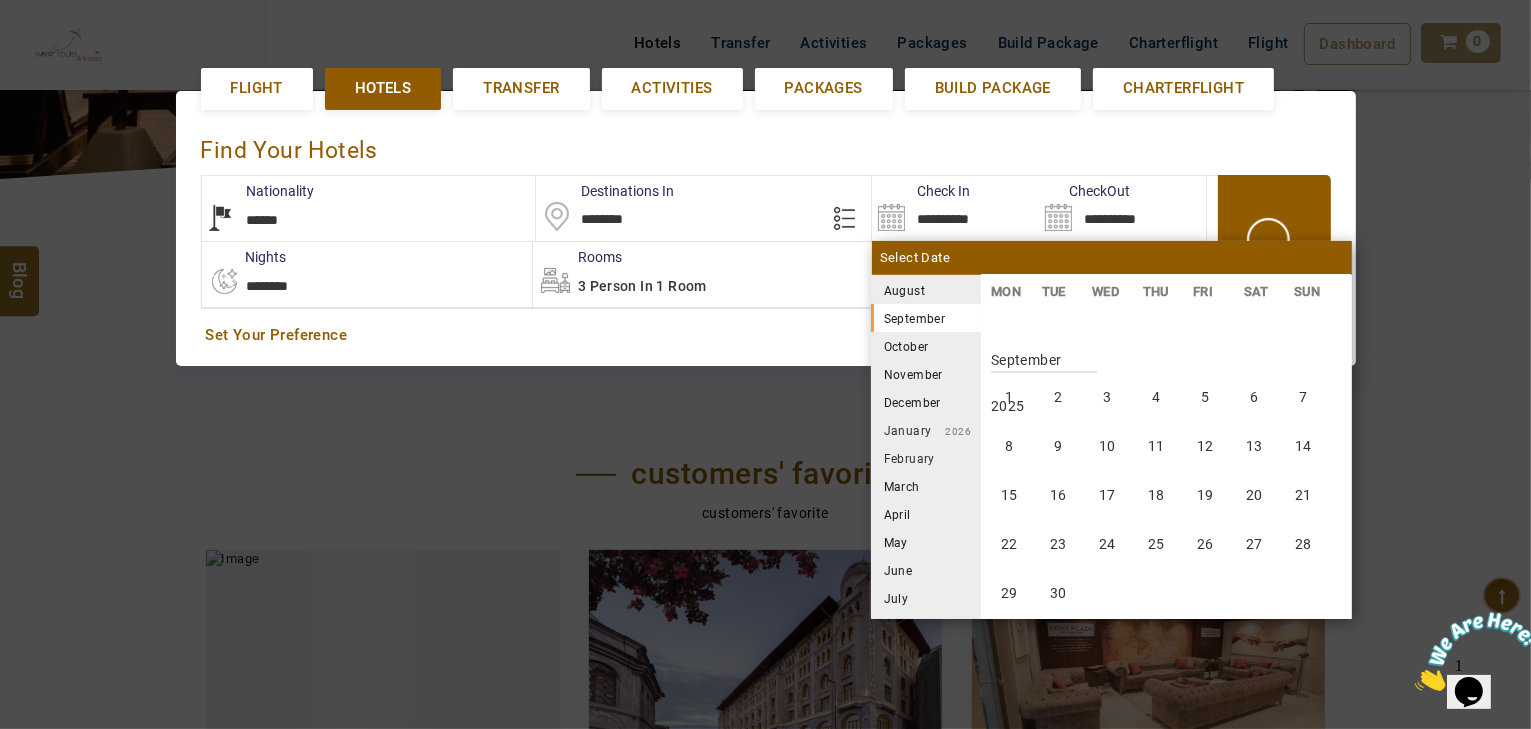 scroll, scrollTop: 370, scrollLeft: 0, axis: vertical 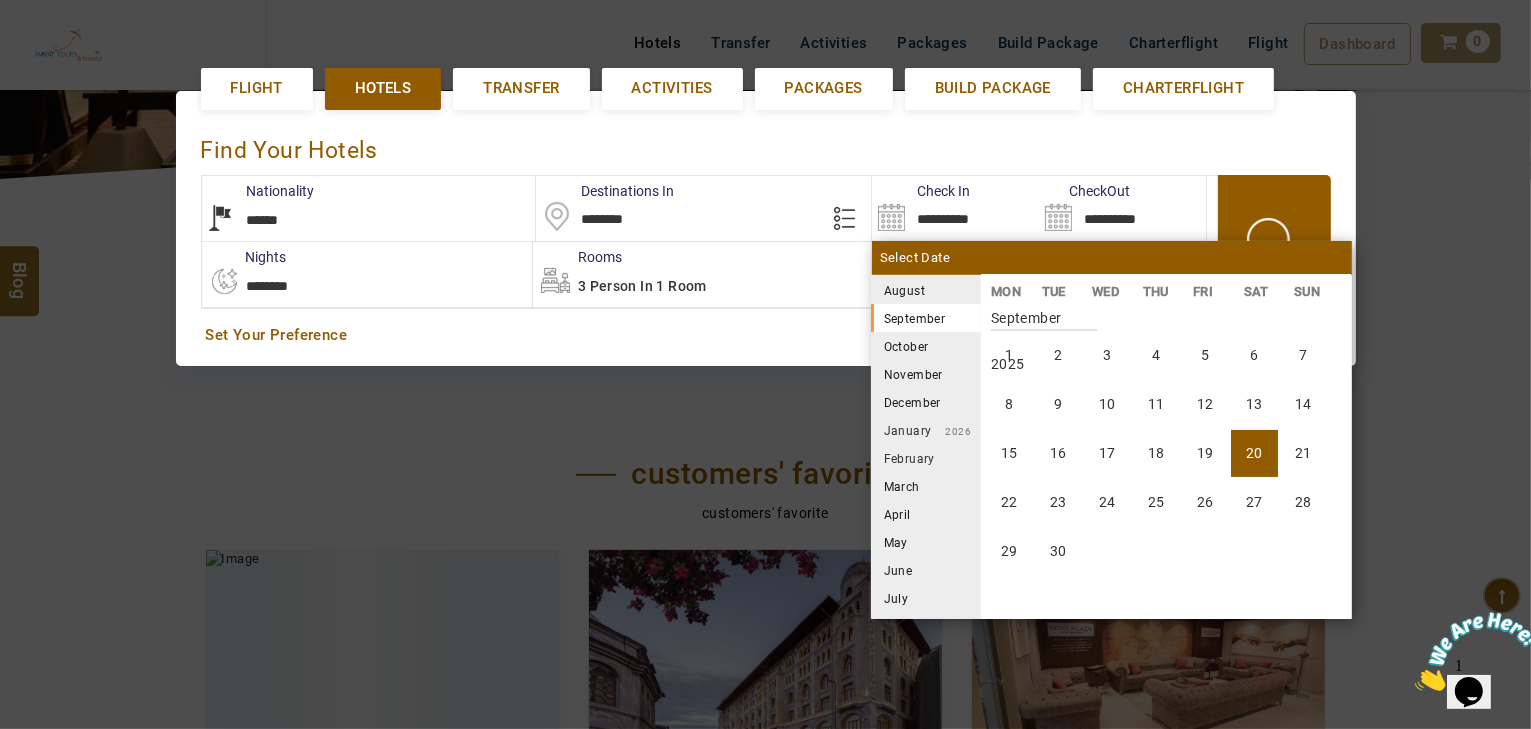 click on "20" at bounding box center [1254, 453] 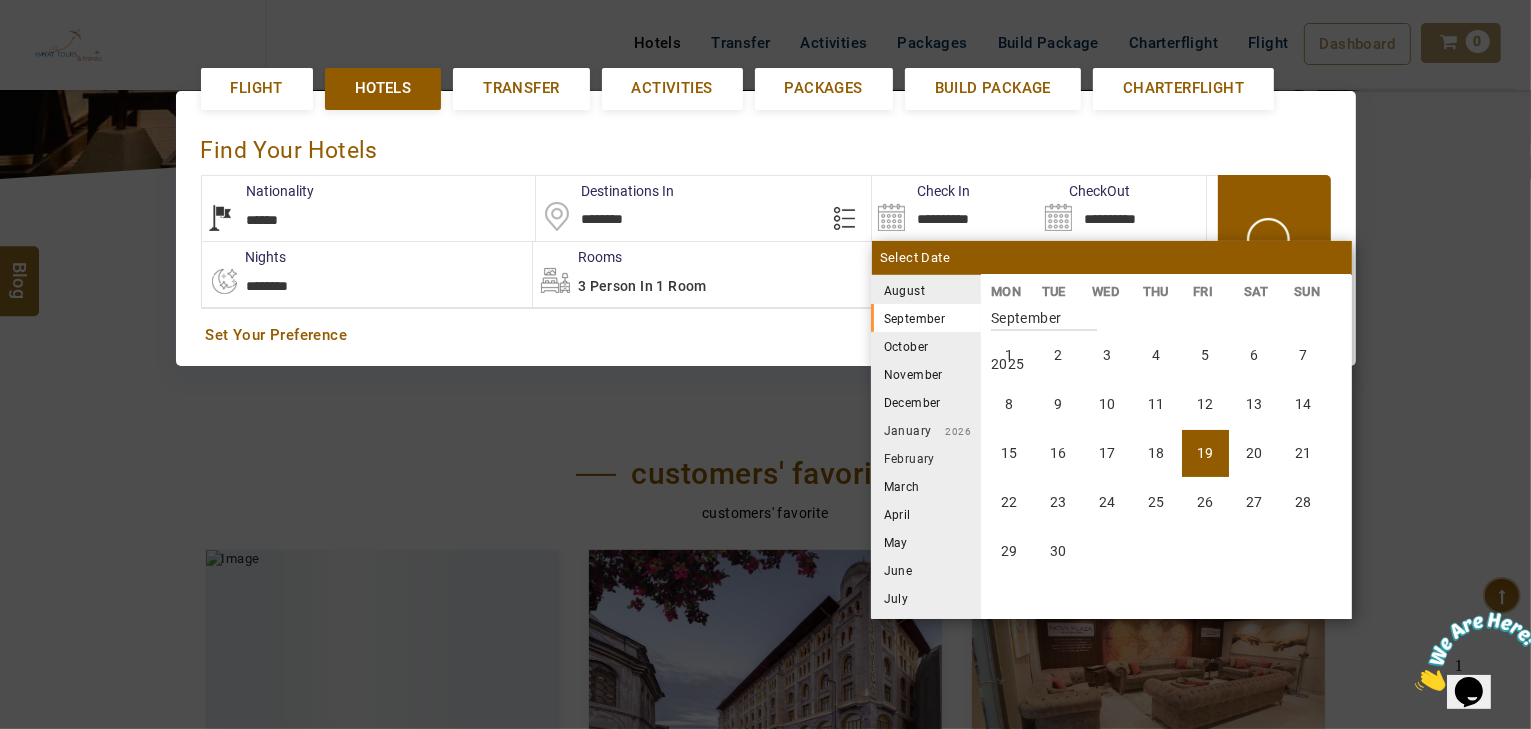 type on "**********" 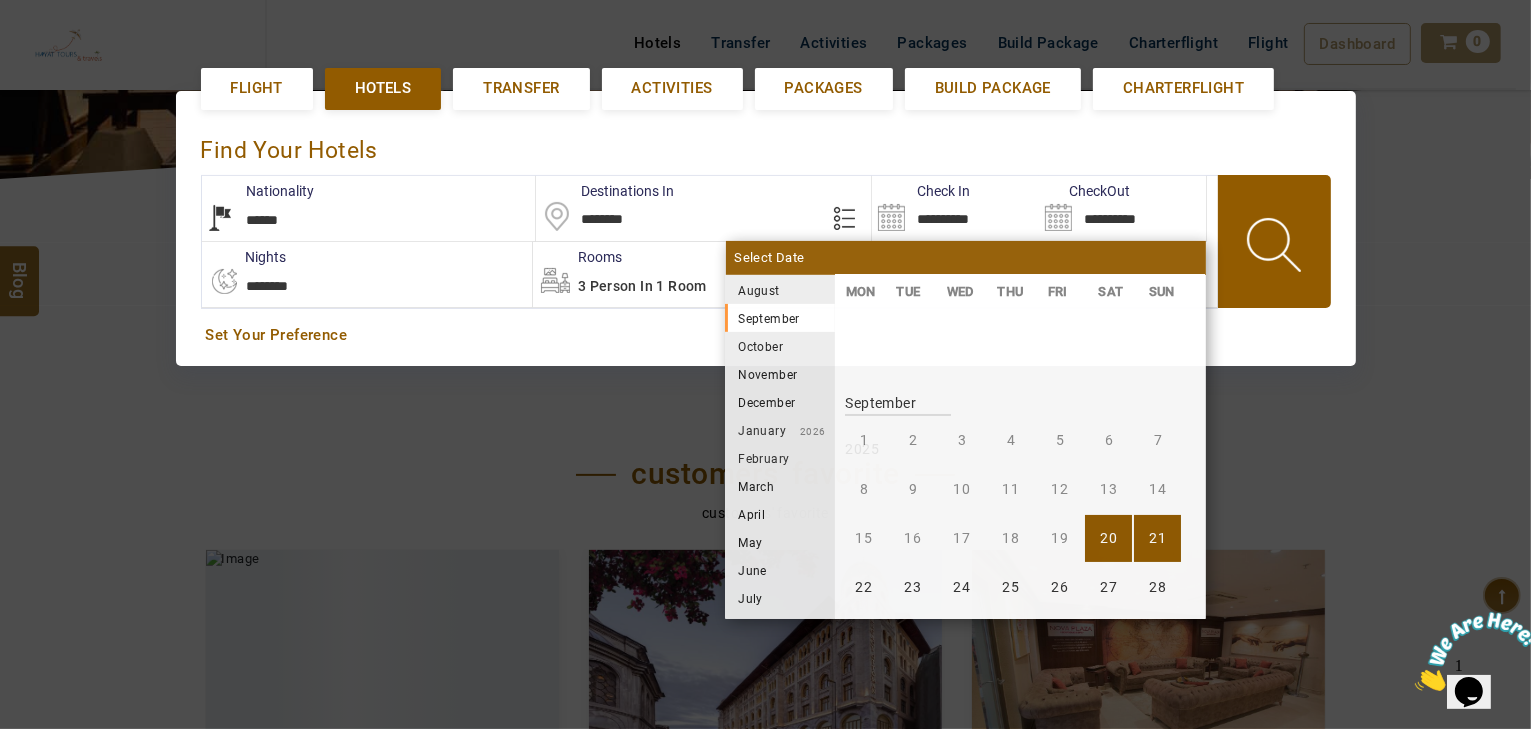 scroll, scrollTop: 370, scrollLeft: 0, axis: vertical 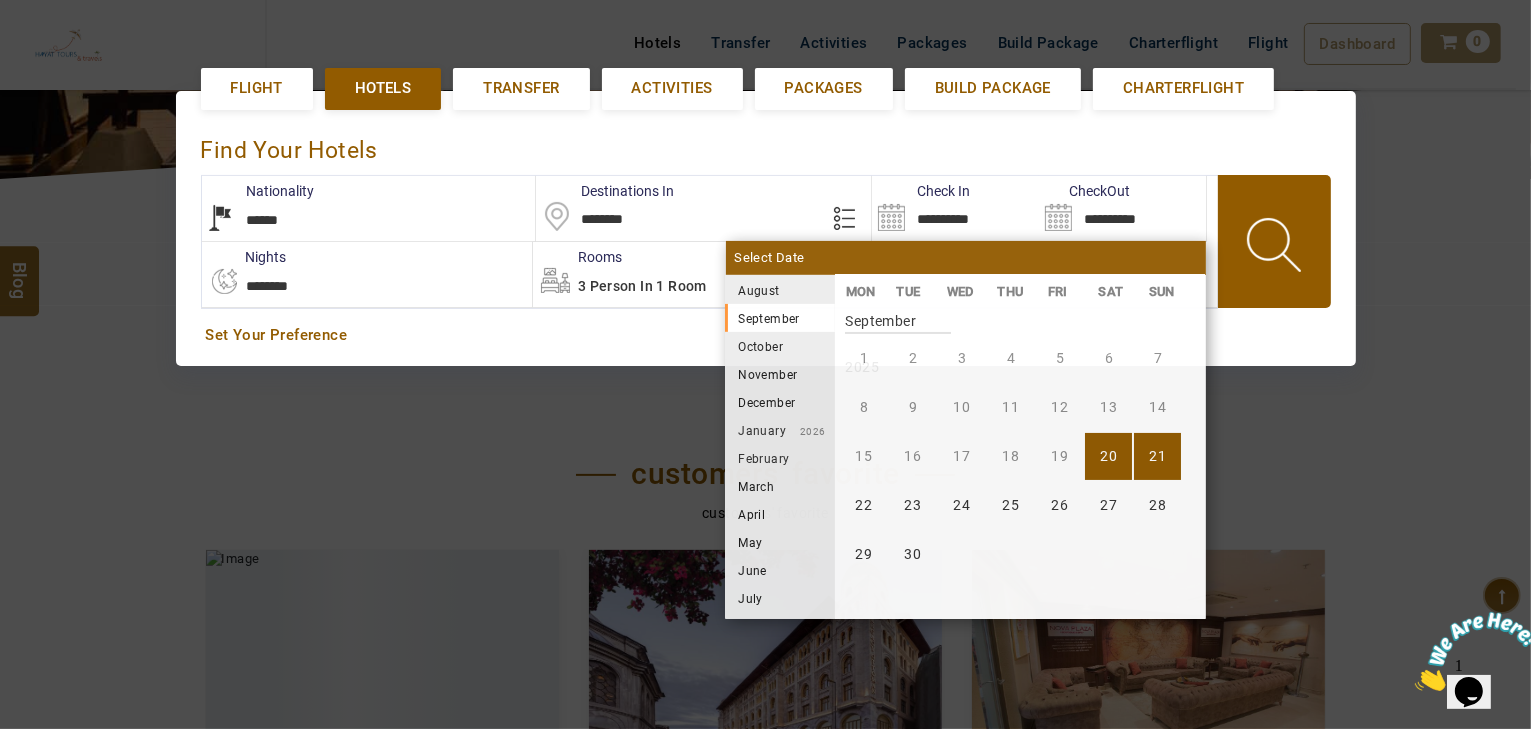 drag, startPoint x: 418, startPoint y: 296, endPoint x: 400, endPoint y: 304, distance: 19.697716 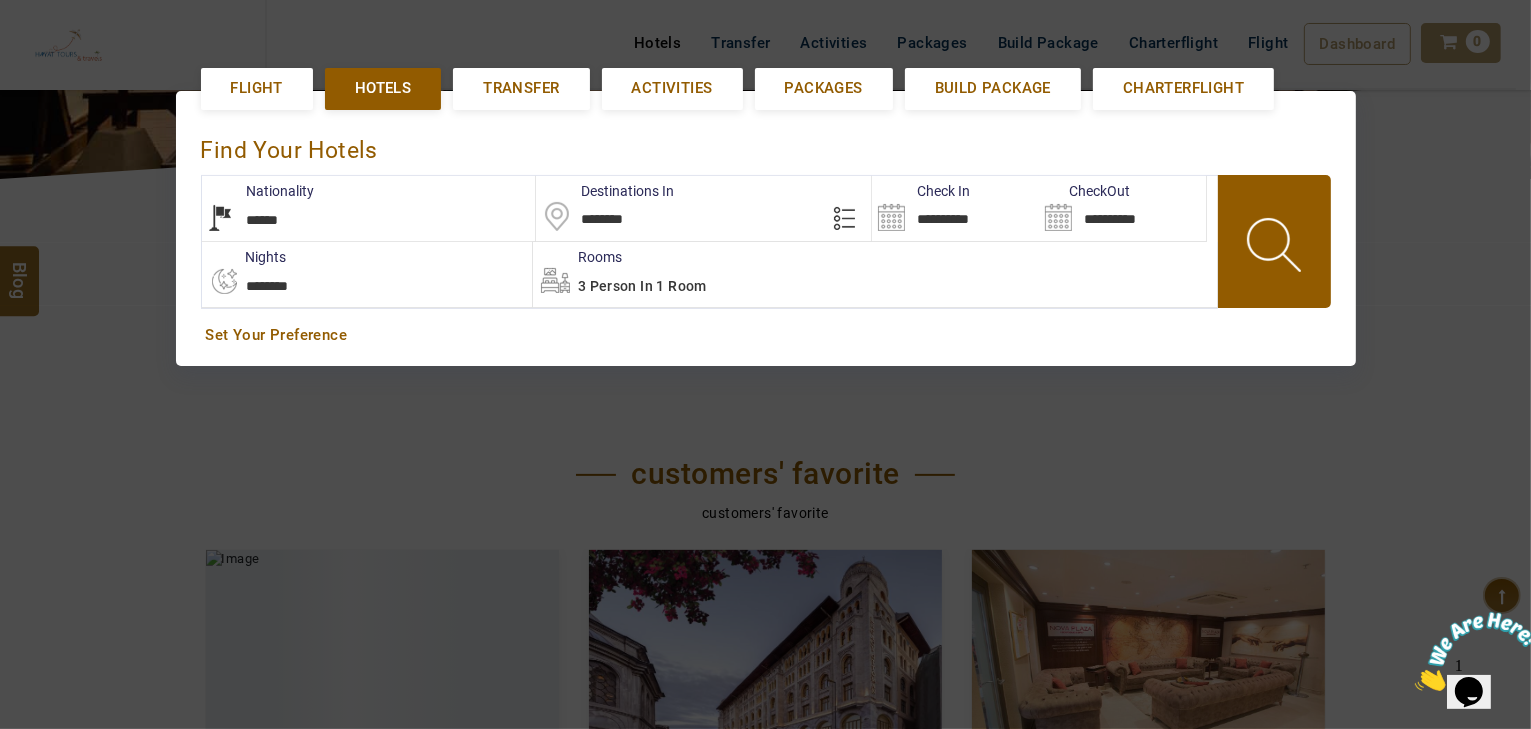 select on "*" 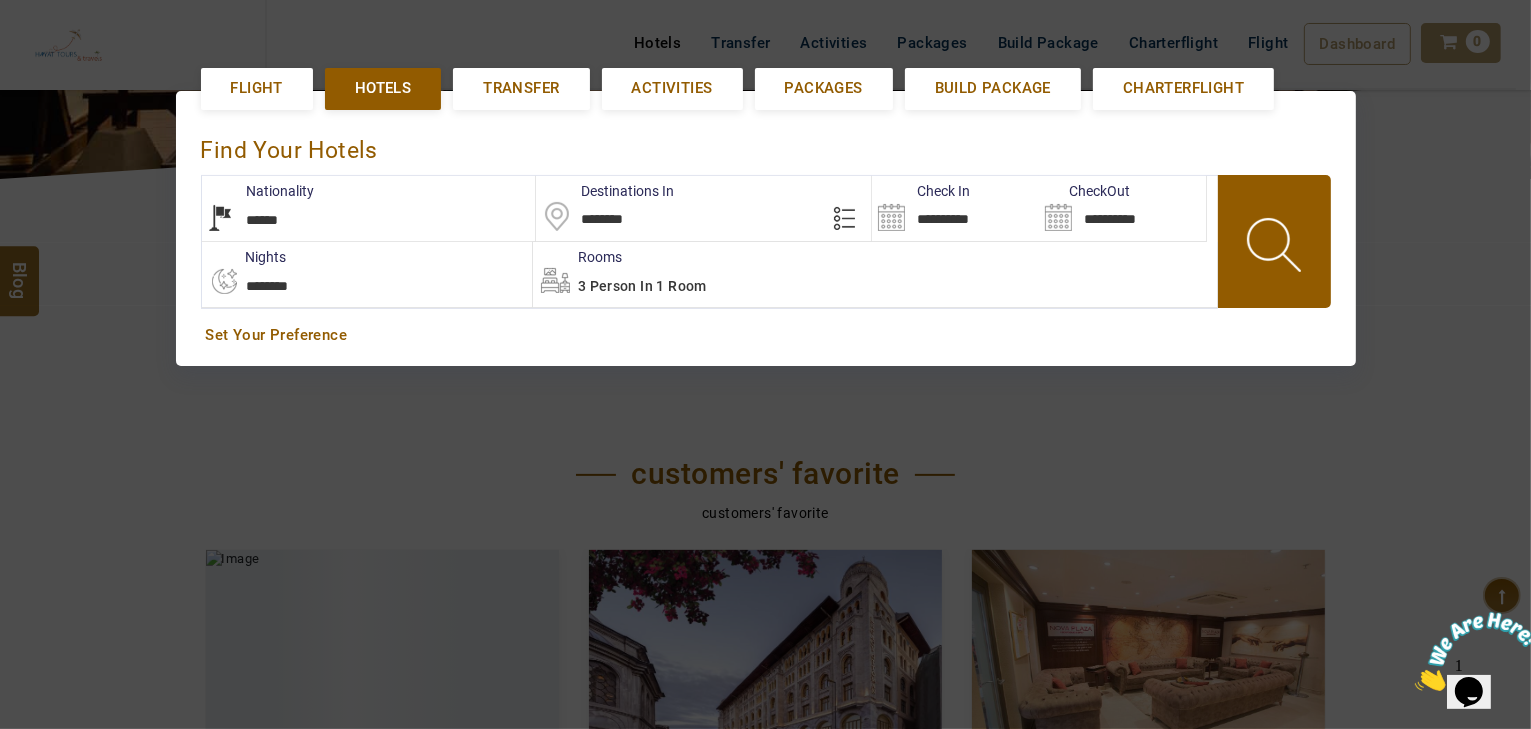click on "**********" at bounding box center [367, 274] 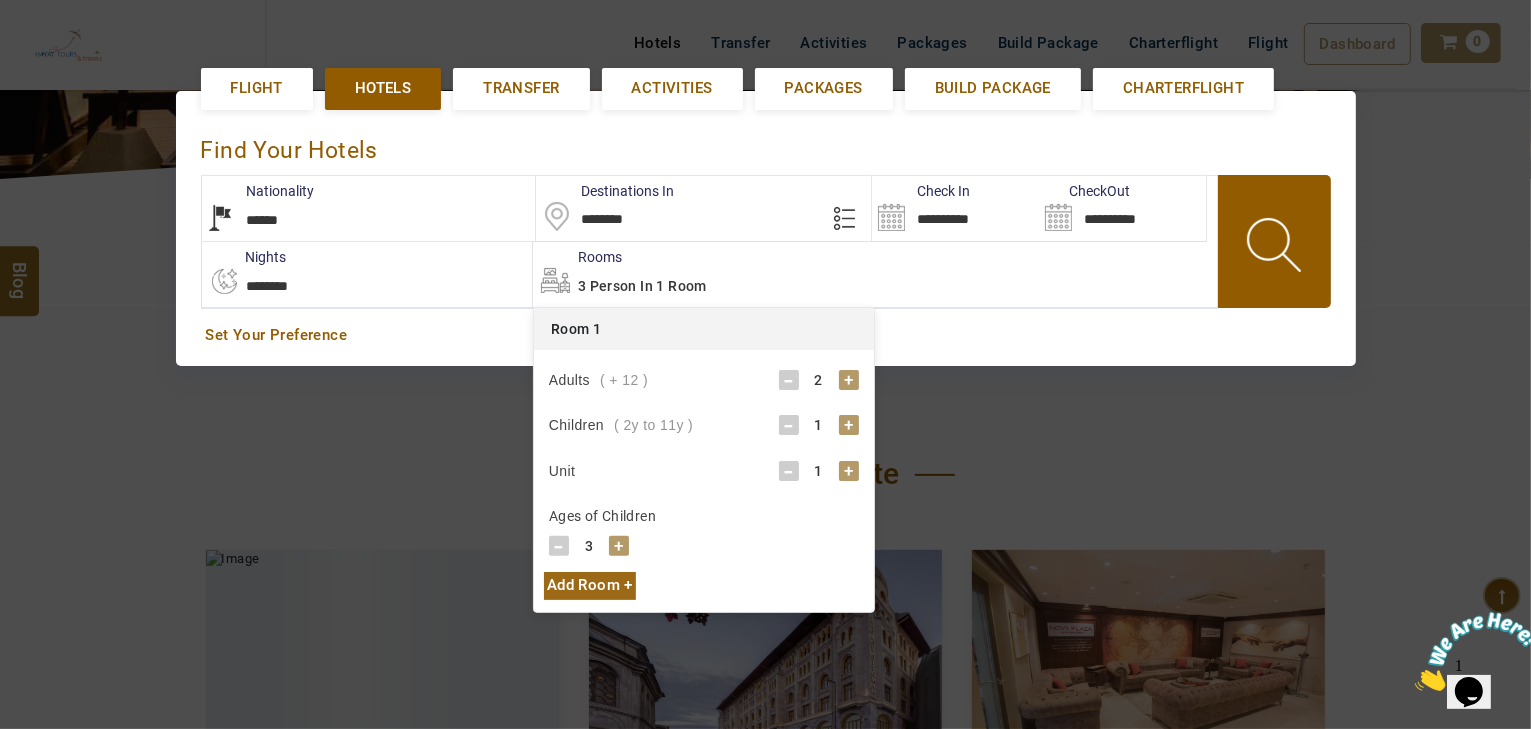 click on "+" at bounding box center (849, 425) 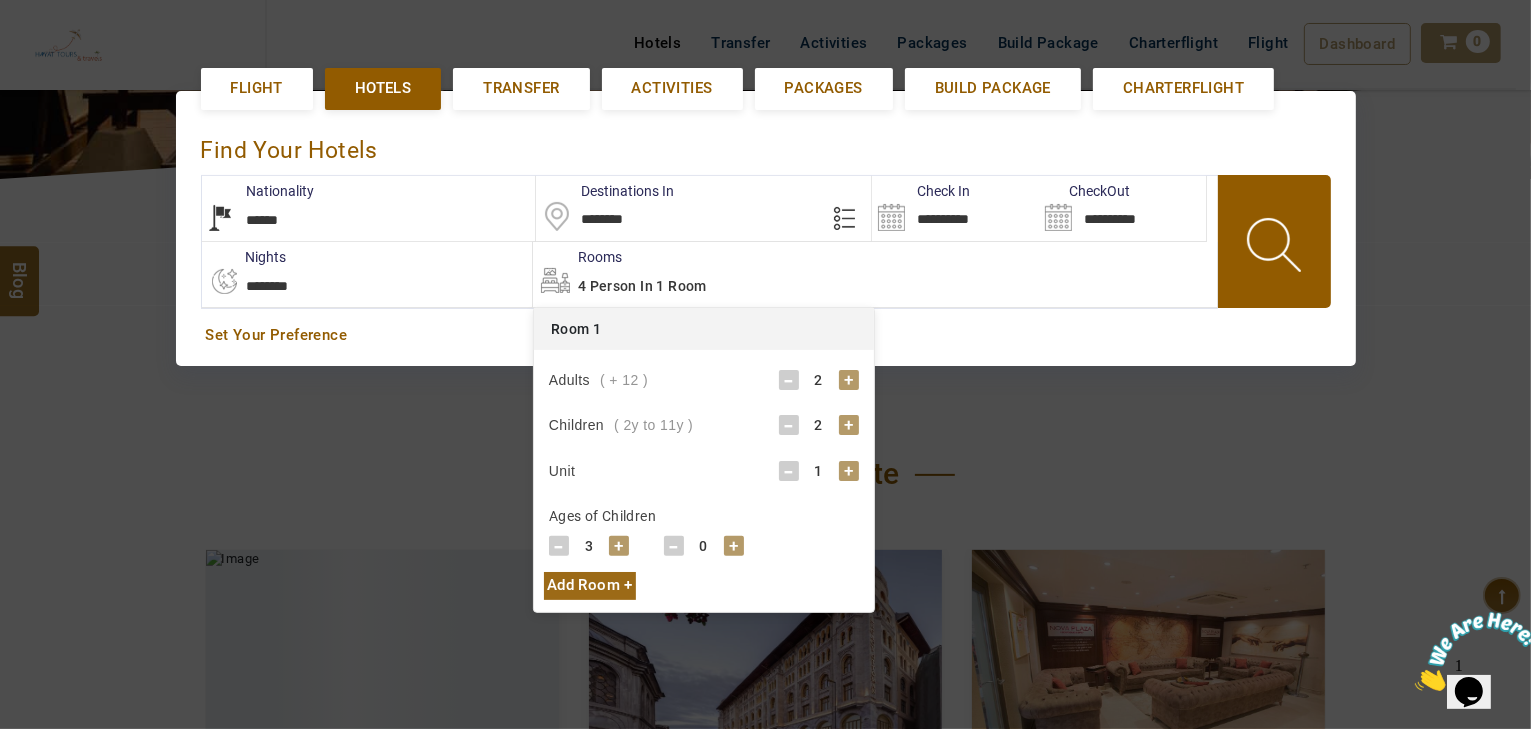 click on "+" at bounding box center [734, 546] 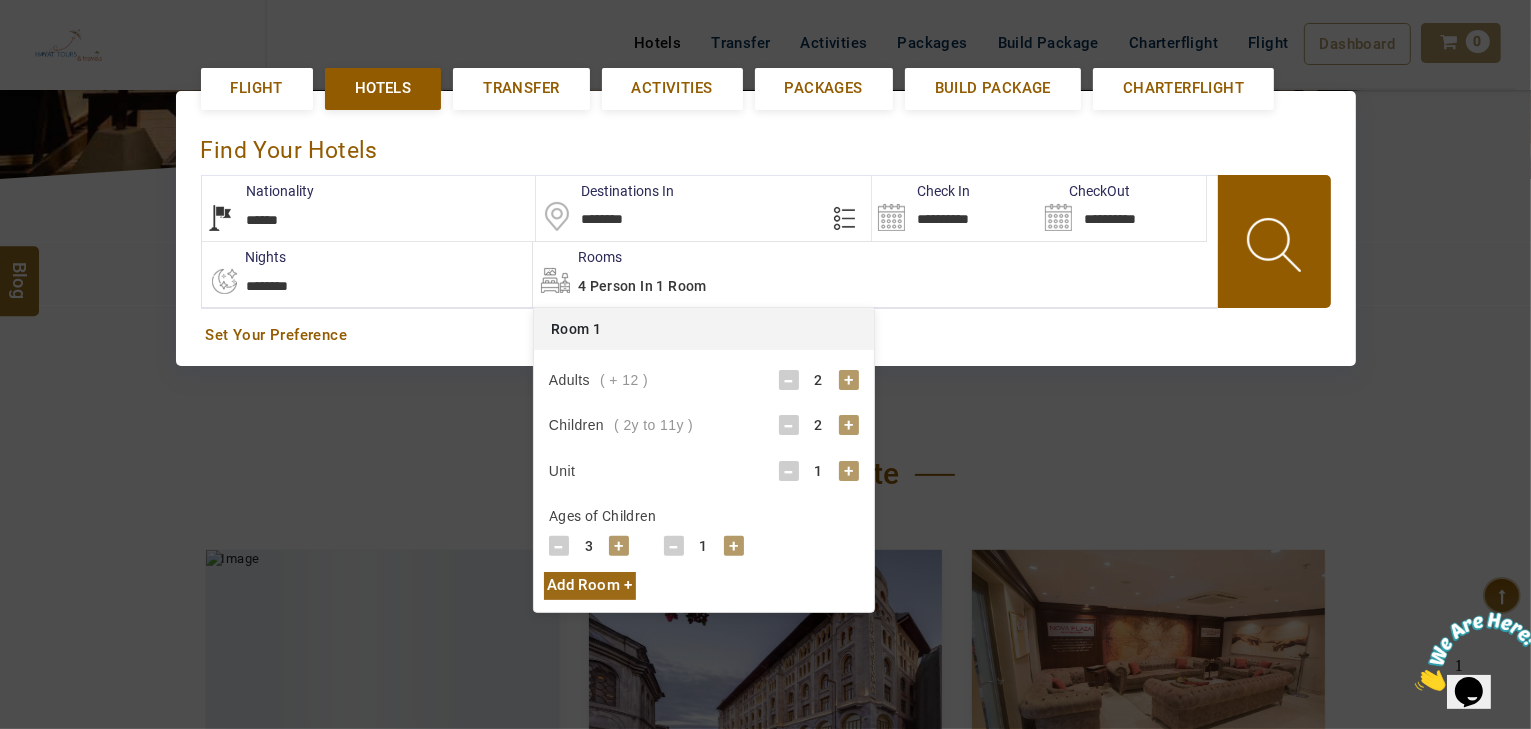 click at bounding box center (1276, 248) 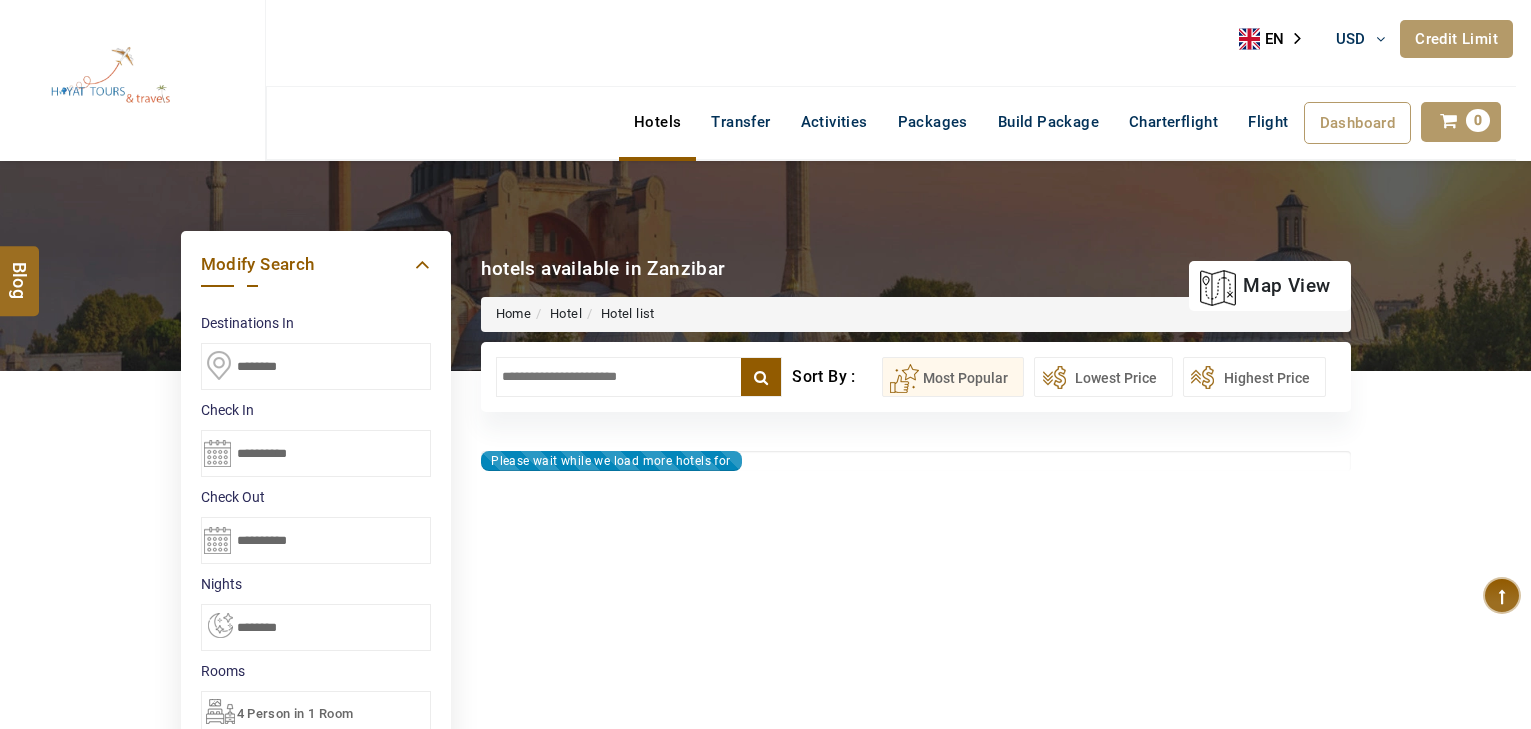 select on "*" 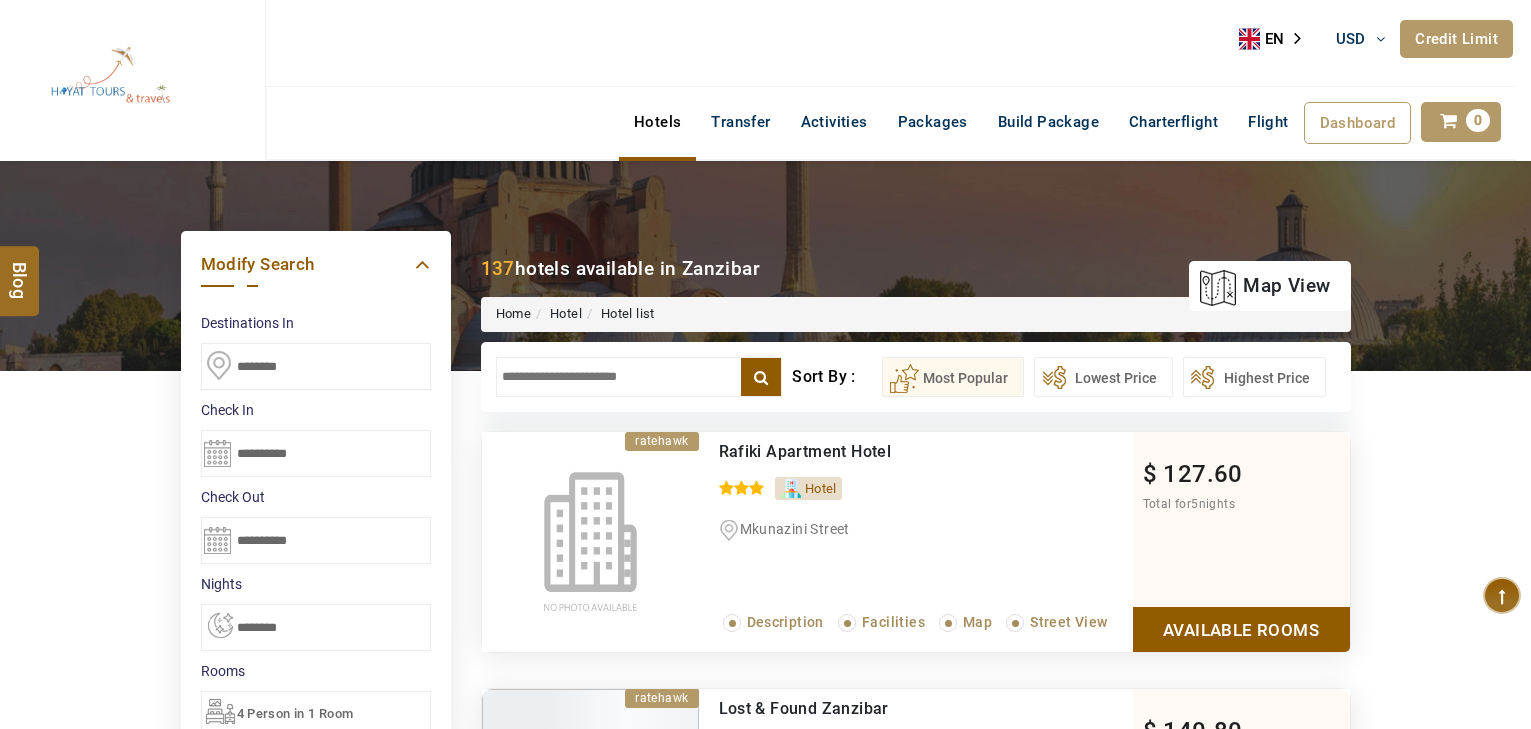 scroll, scrollTop: 0, scrollLeft: 0, axis: both 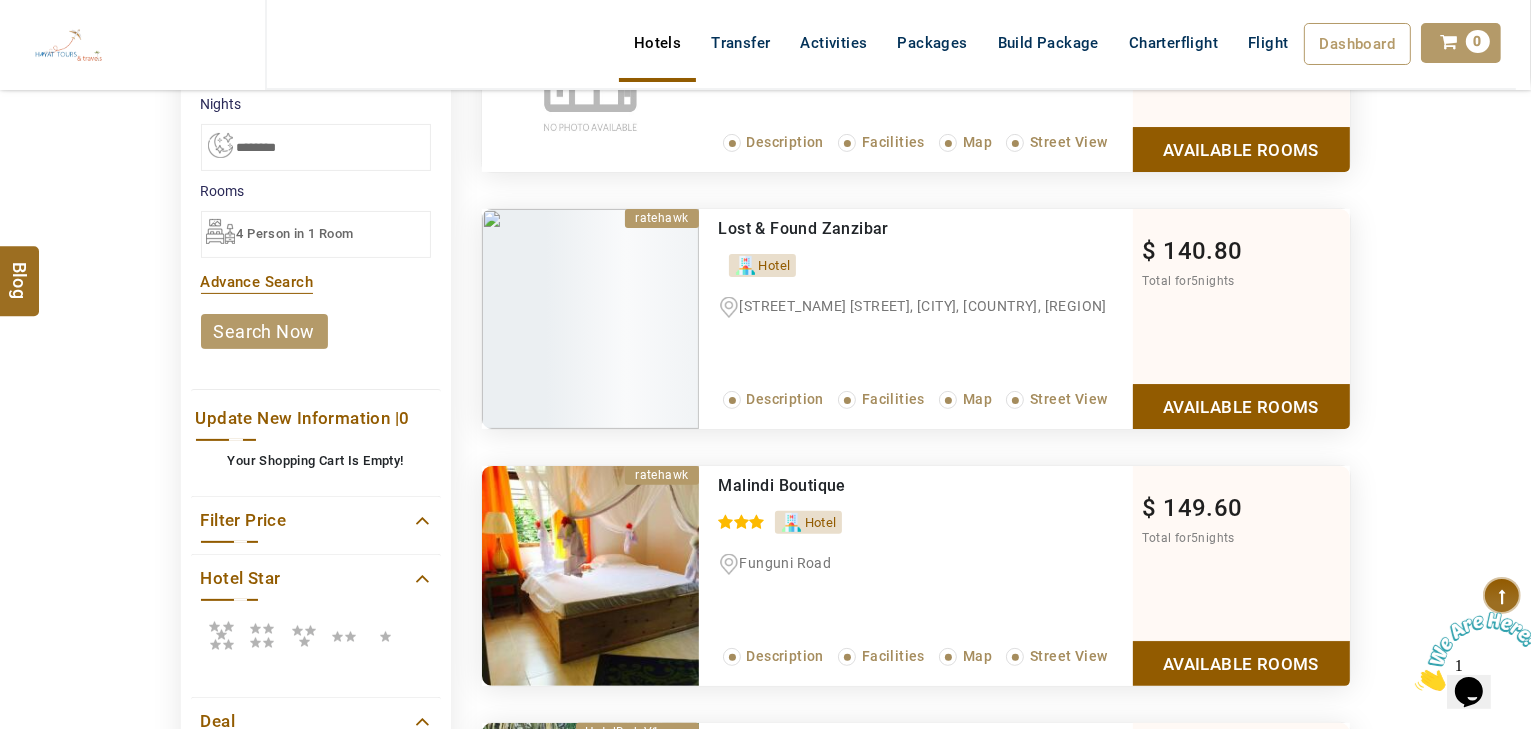 click at bounding box center [221, 635] 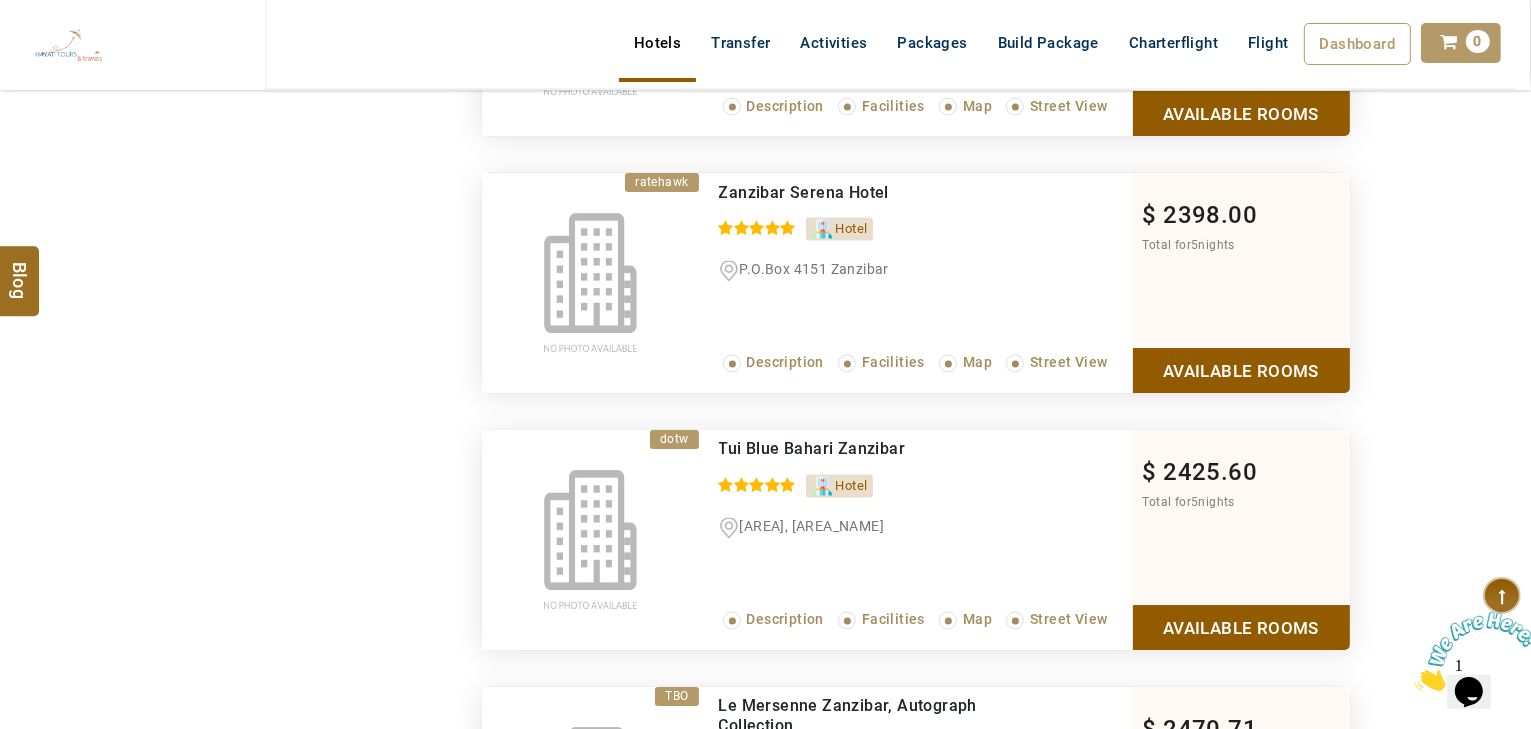 scroll, scrollTop: 3840, scrollLeft: 0, axis: vertical 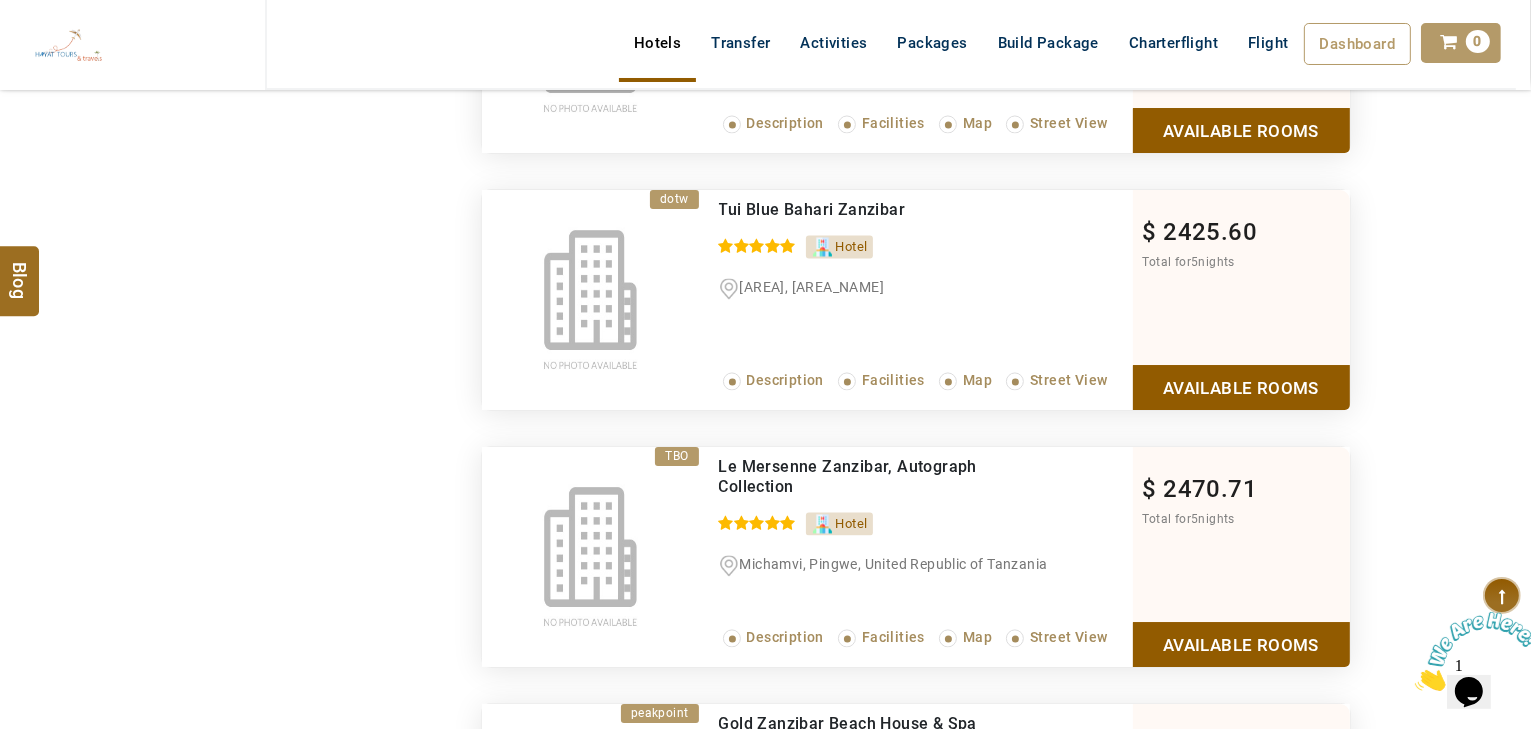 click on "Available Rooms" at bounding box center [1241, 644] 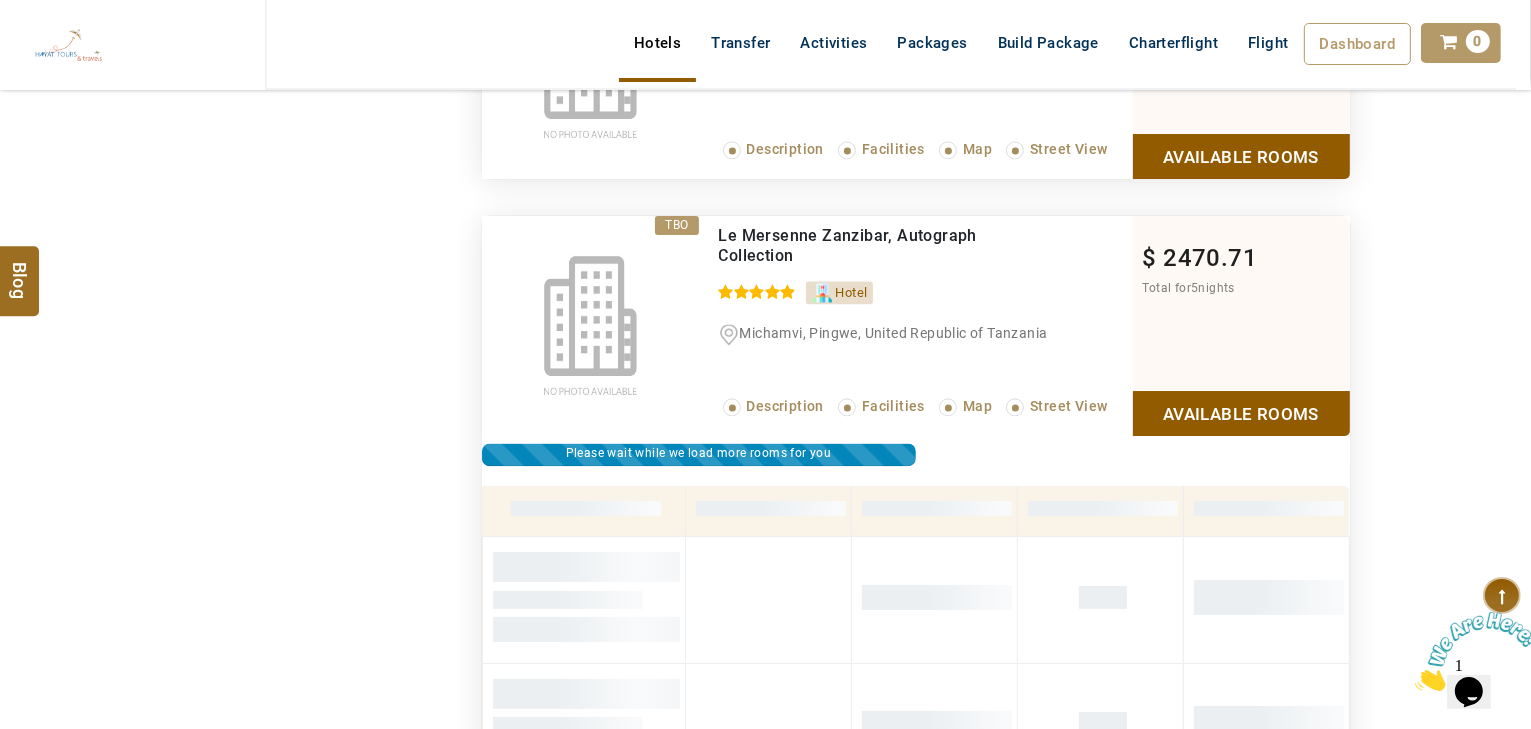 scroll, scrollTop: 4069, scrollLeft: 0, axis: vertical 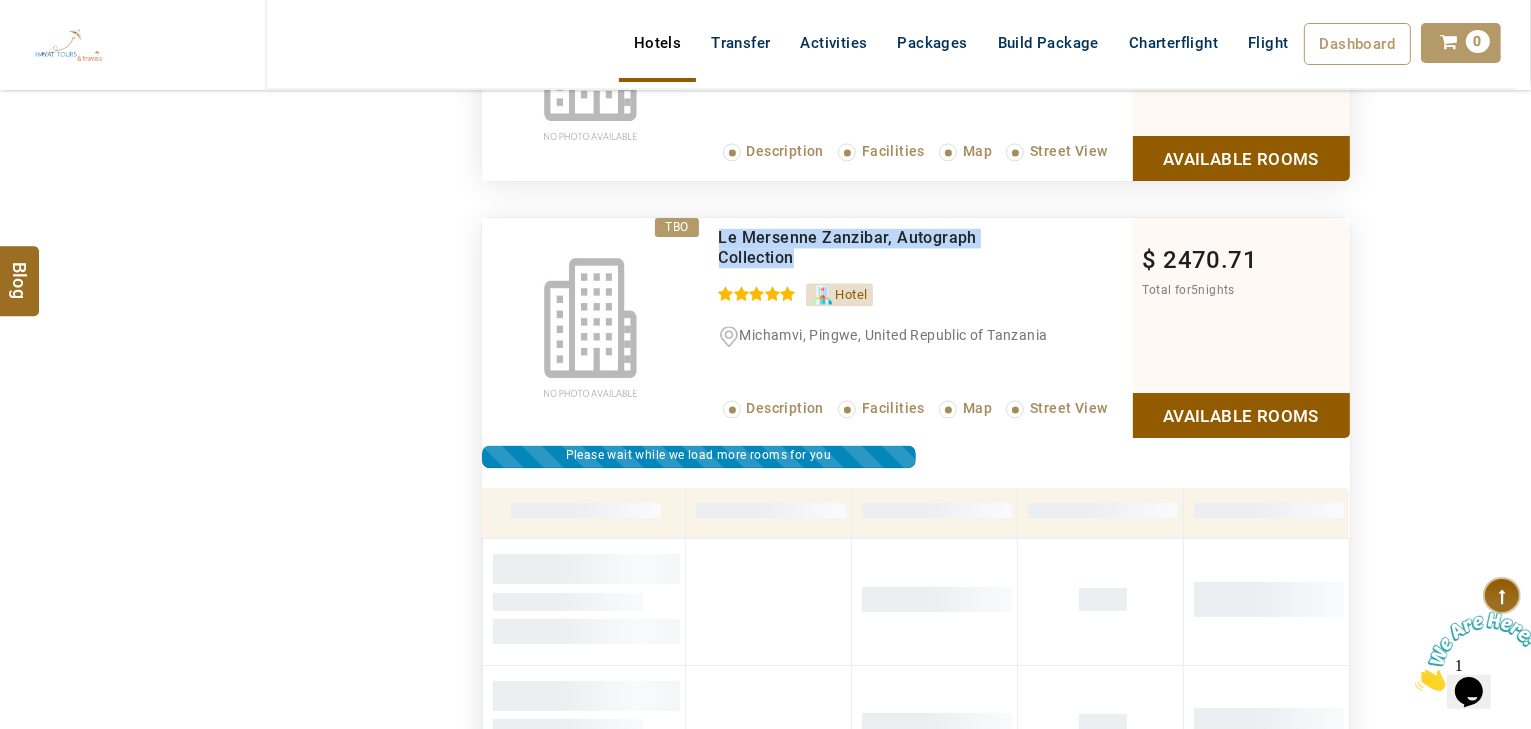 drag, startPoint x: 832, startPoint y: 242, endPoint x: 719, endPoint y: 225, distance: 114.27161 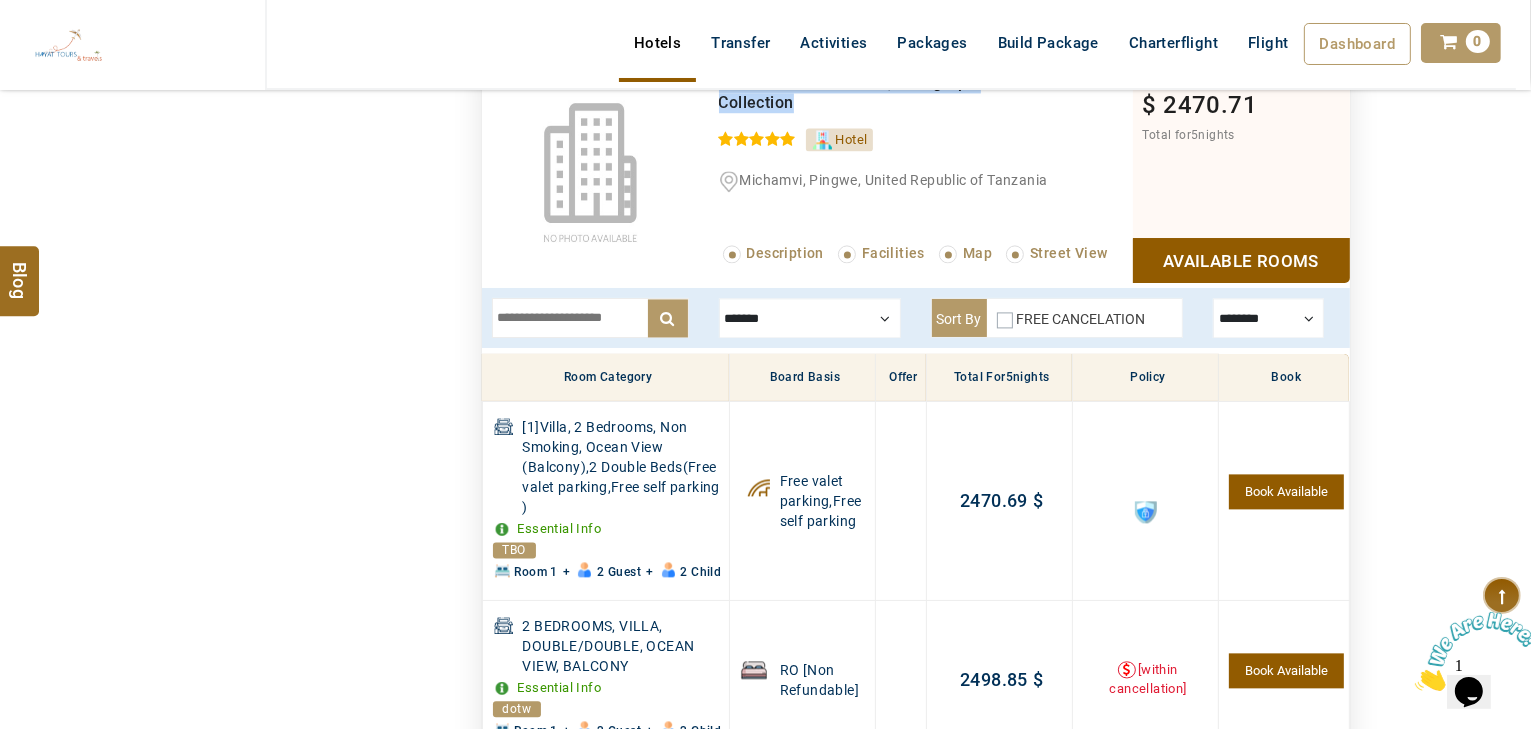 scroll, scrollTop: 4229, scrollLeft: 0, axis: vertical 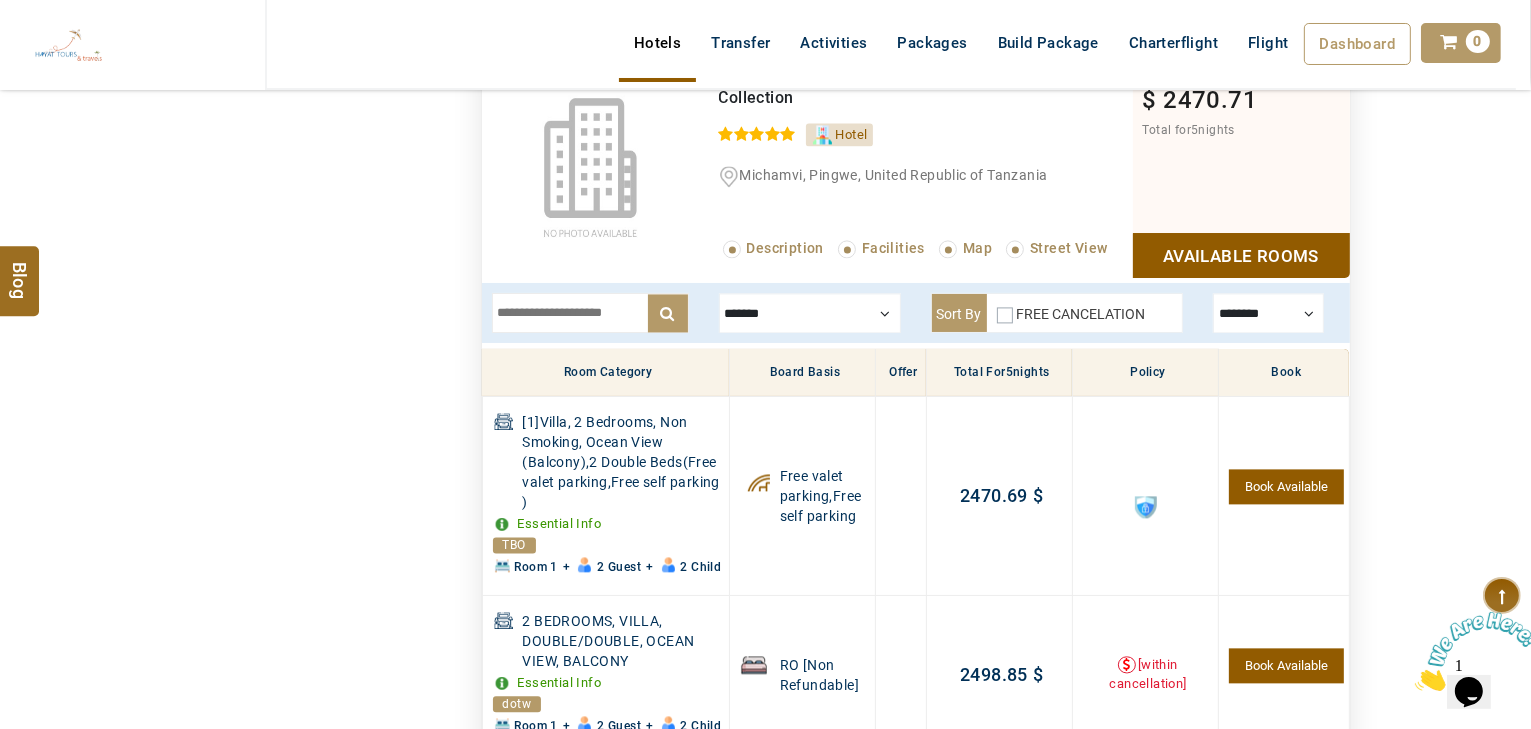 click at bounding box center [810, 313] 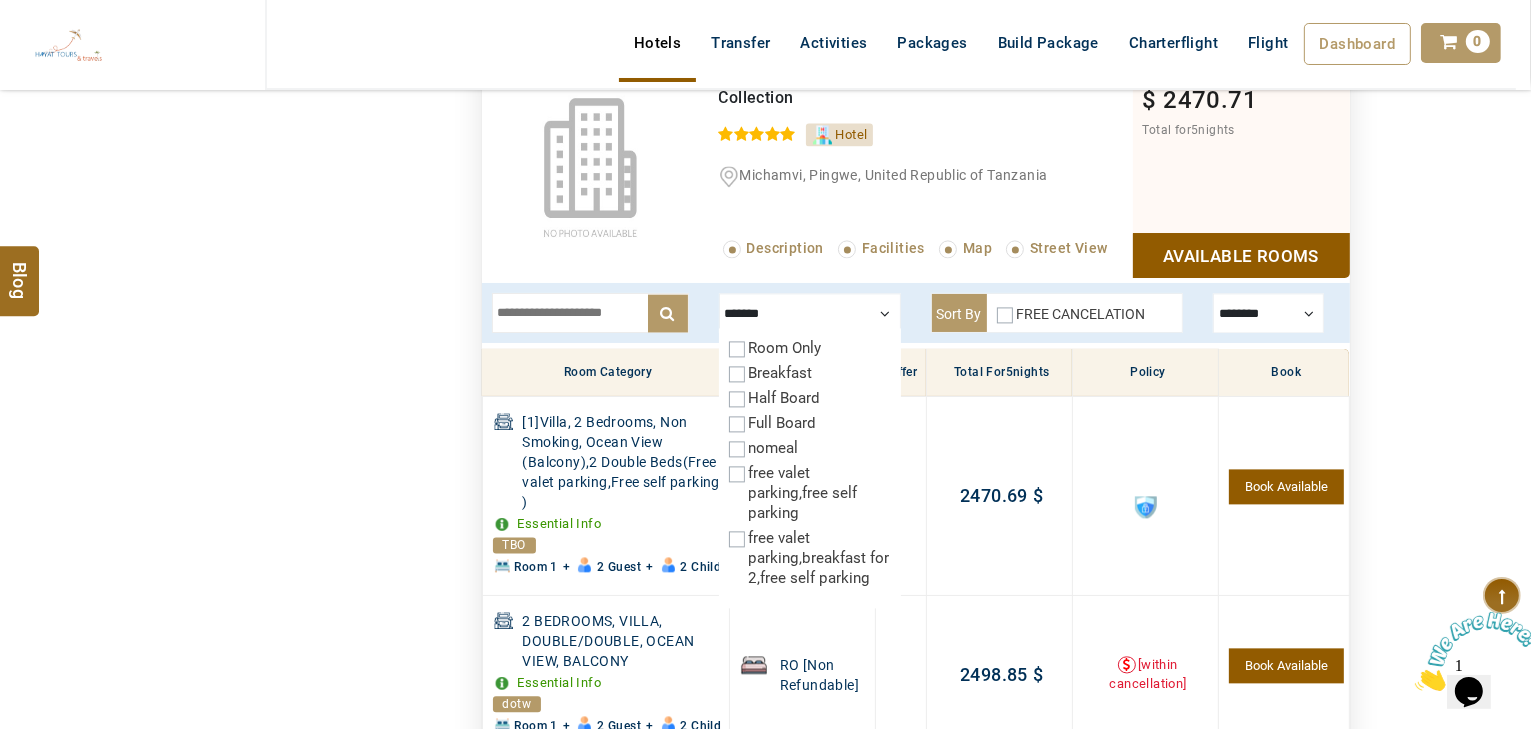 click on "Half Board" at bounding box center (785, 398) 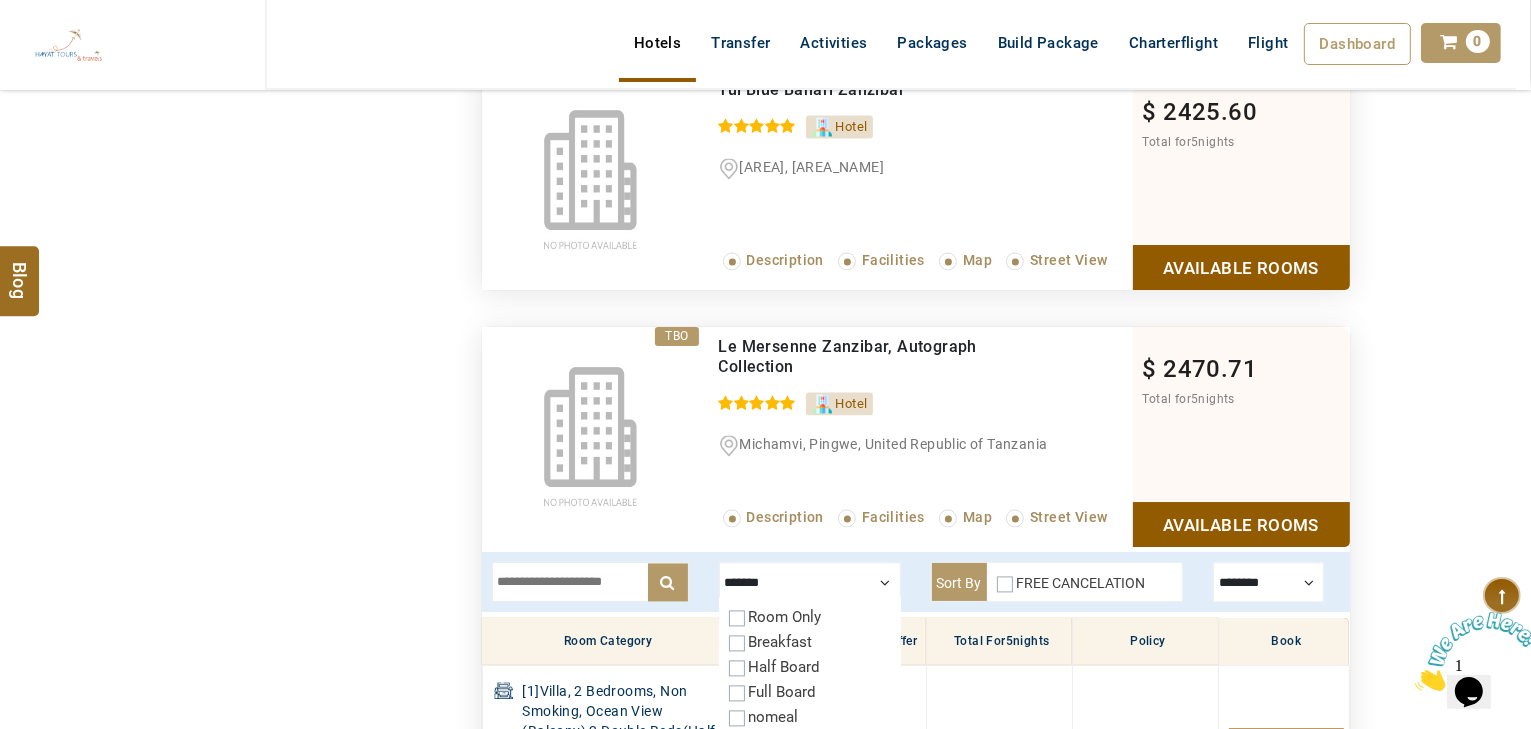 scroll, scrollTop: 3909, scrollLeft: 0, axis: vertical 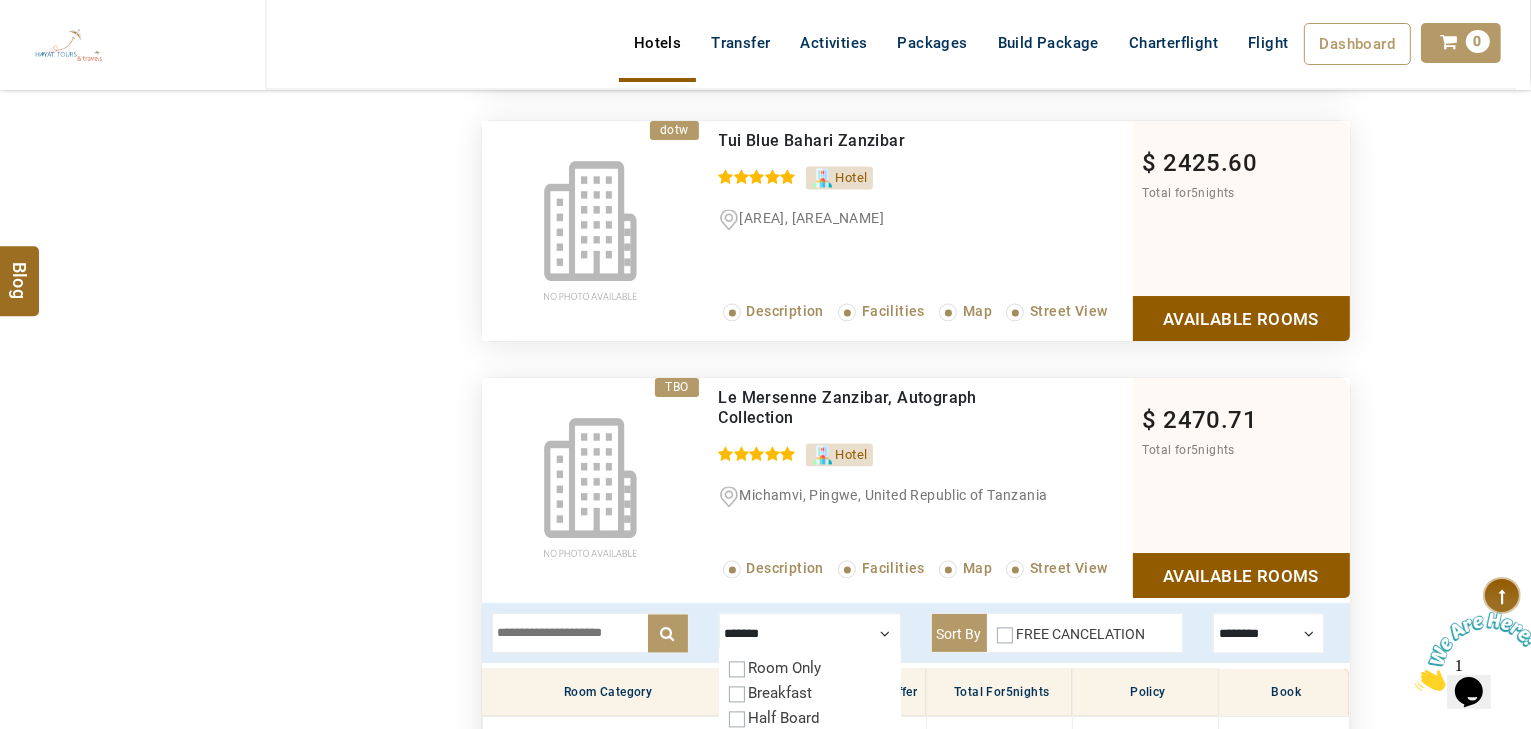 click on "Available Rooms" at bounding box center [1241, 318] 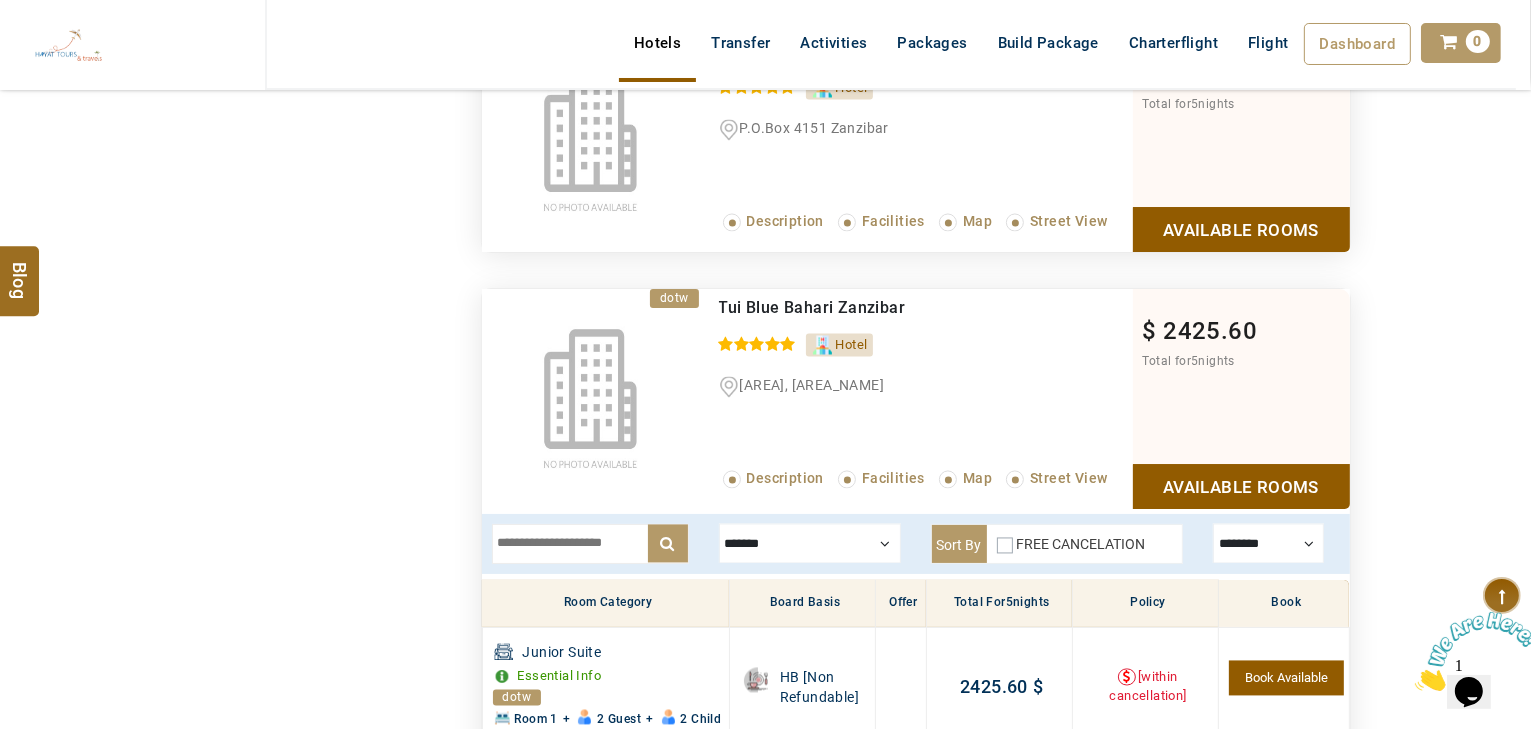 scroll, scrollTop: 3732, scrollLeft: 0, axis: vertical 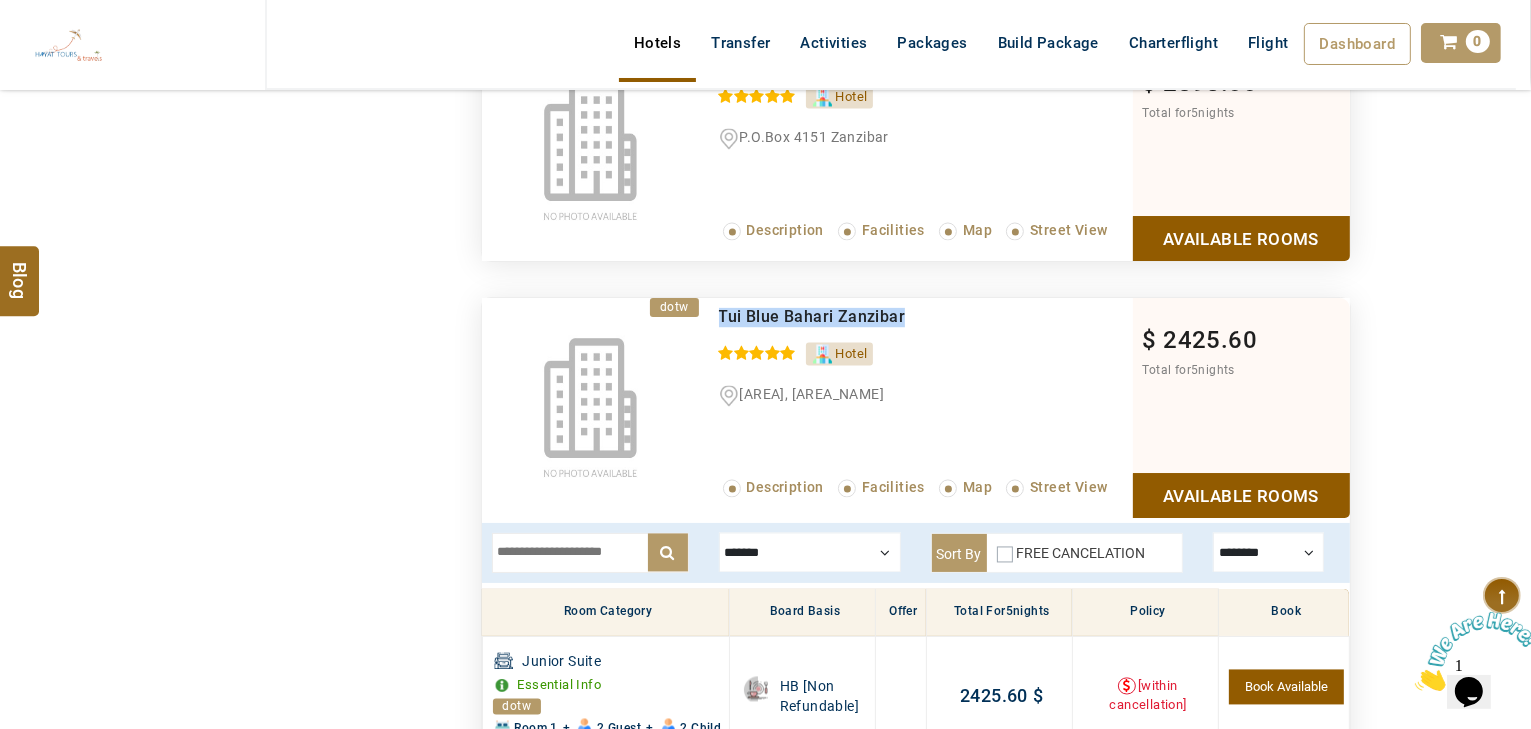drag, startPoint x: 921, startPoint y: 317, endPoint x: 784, endPoint y: 310, distance: 137.17871 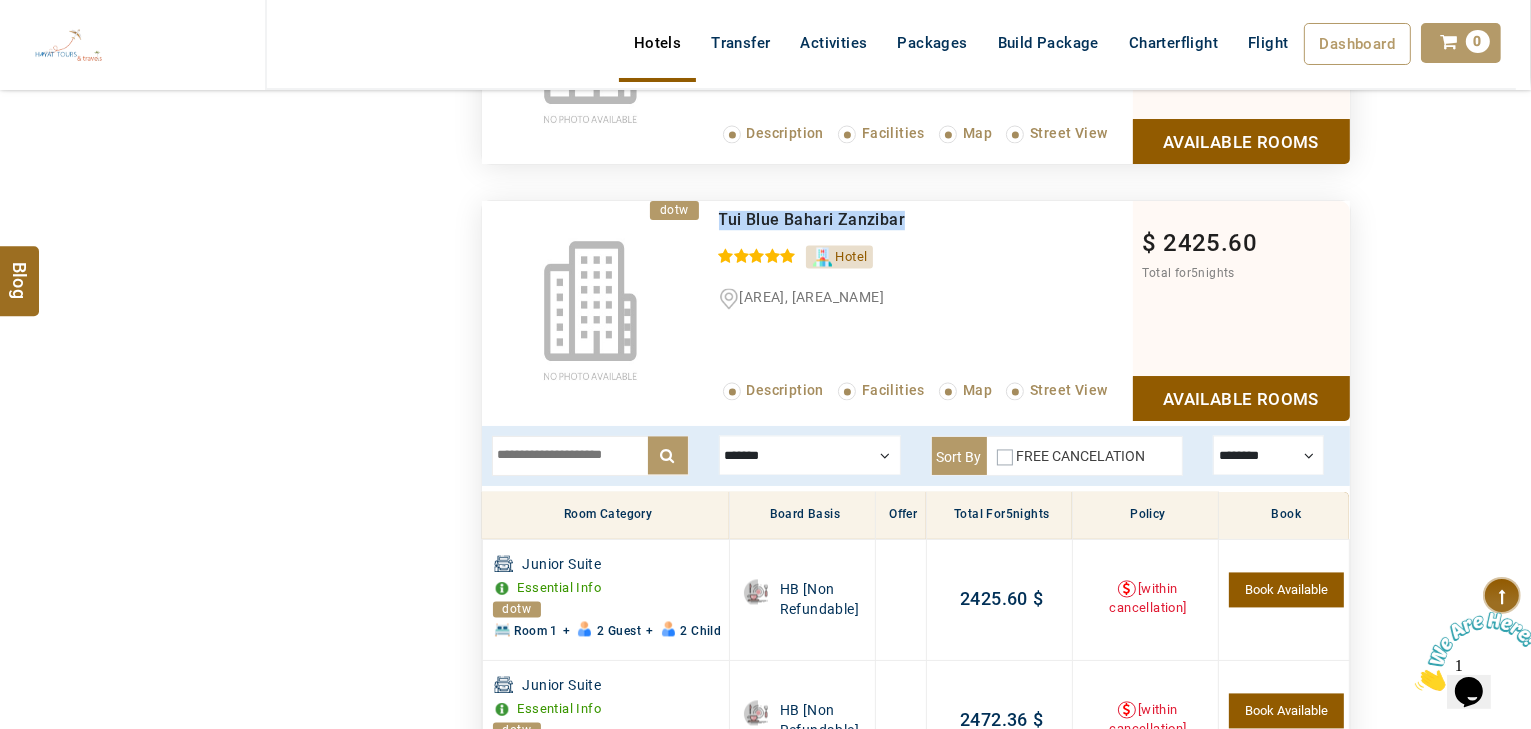 scroll, scrollTop: 3812, scrollLeft: 0, axis: vertical 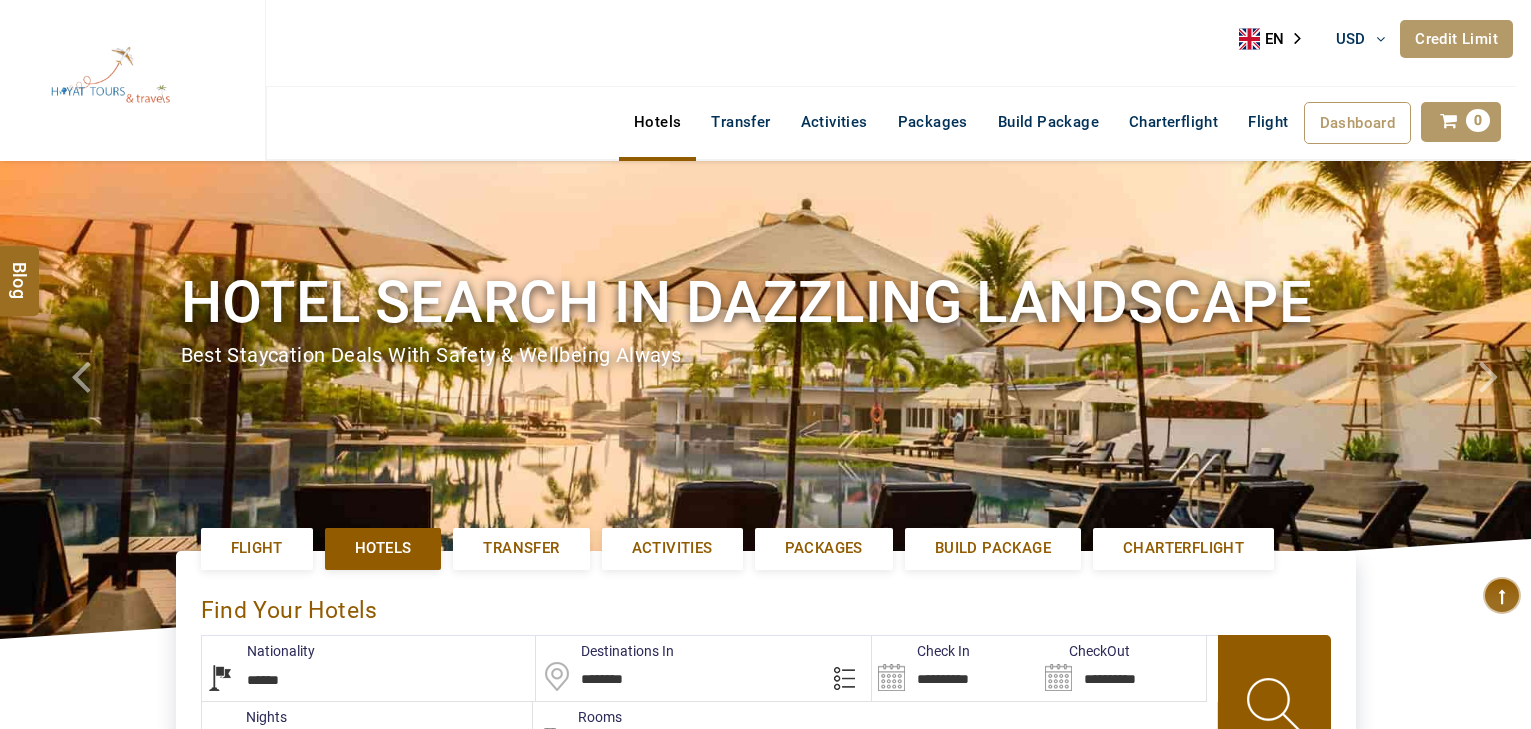 select on "******" 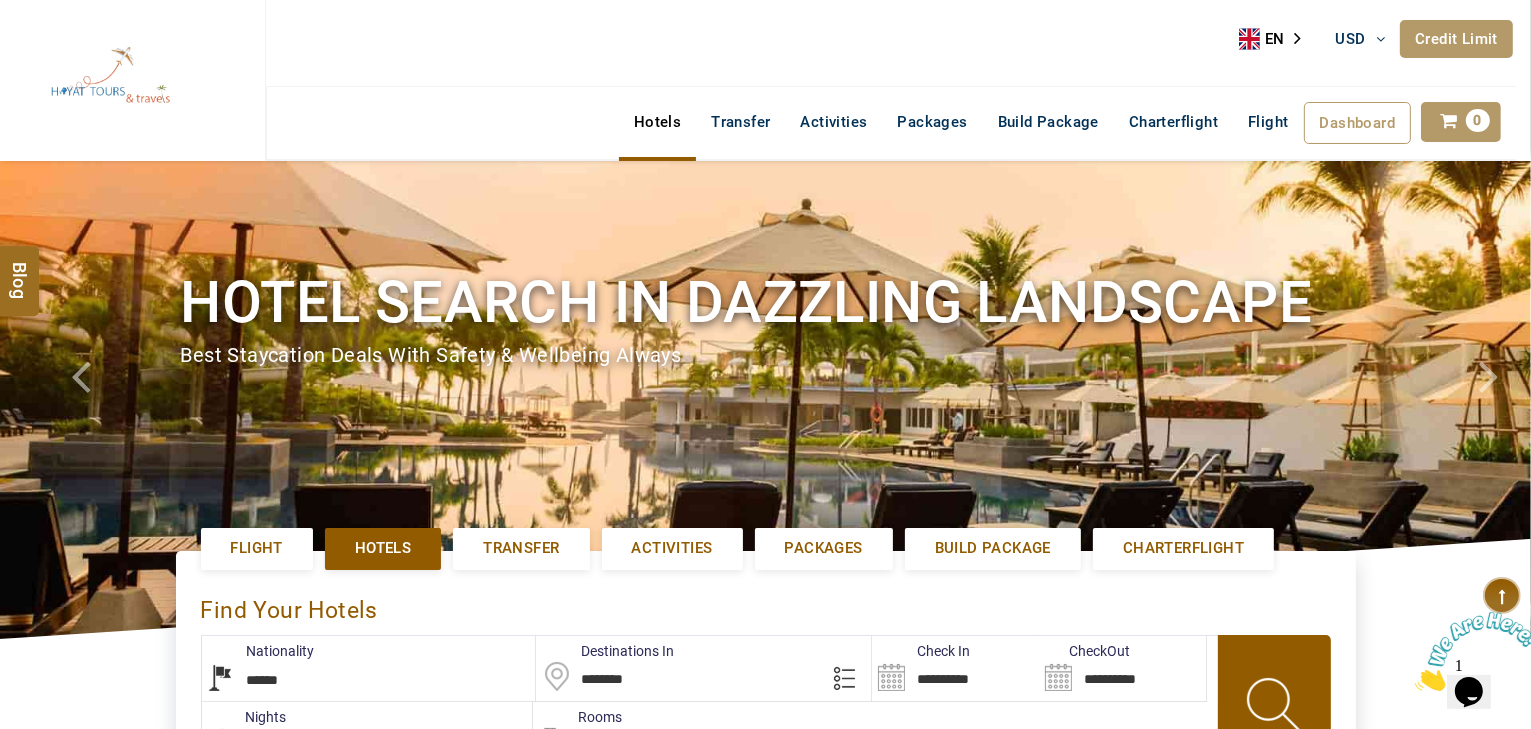 scroll, scrollTop: 0, scrollLeft: 0, axis: both 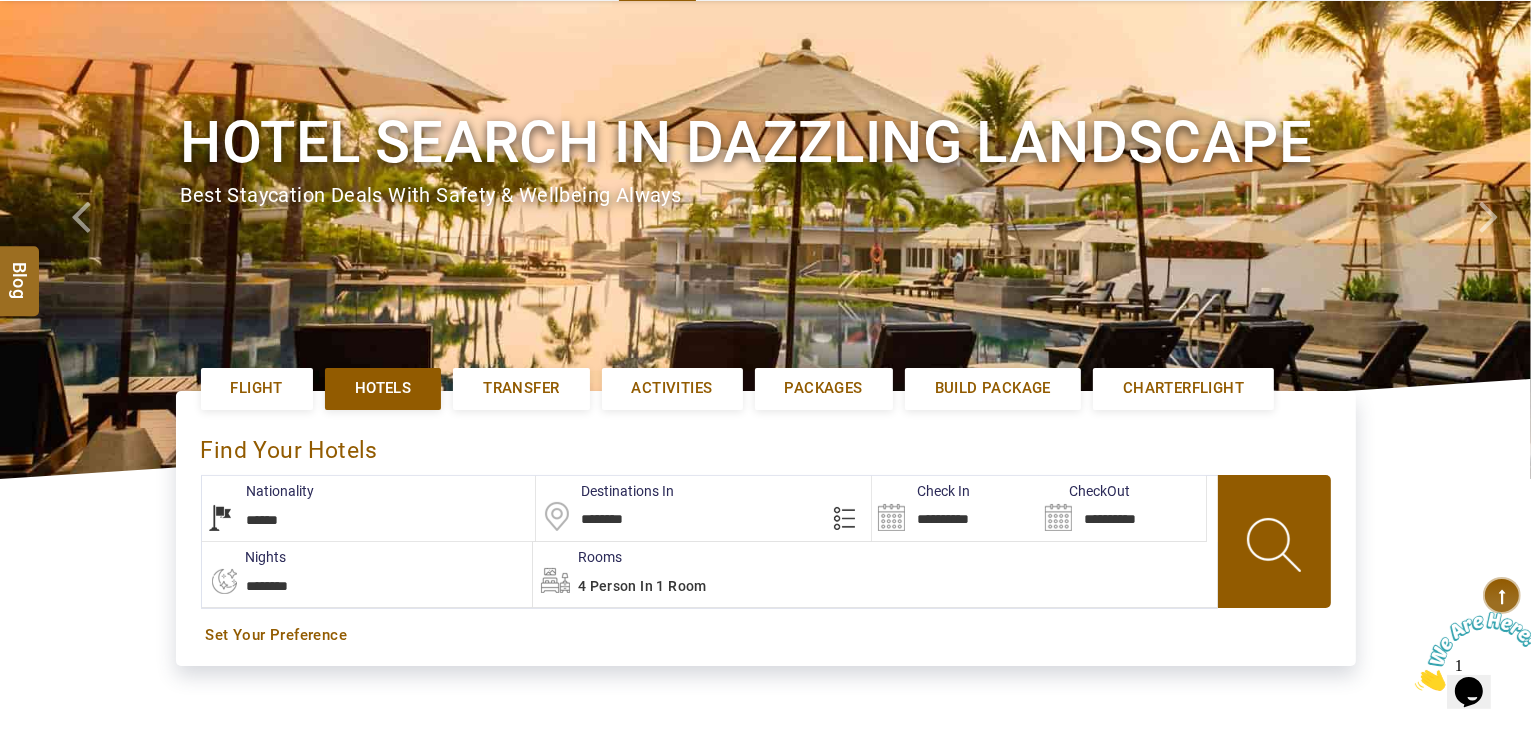 drag, startPoint x: 701, startPoint y: 514, endPoint x: 517, endPoint y: 525, distance: 184.3285 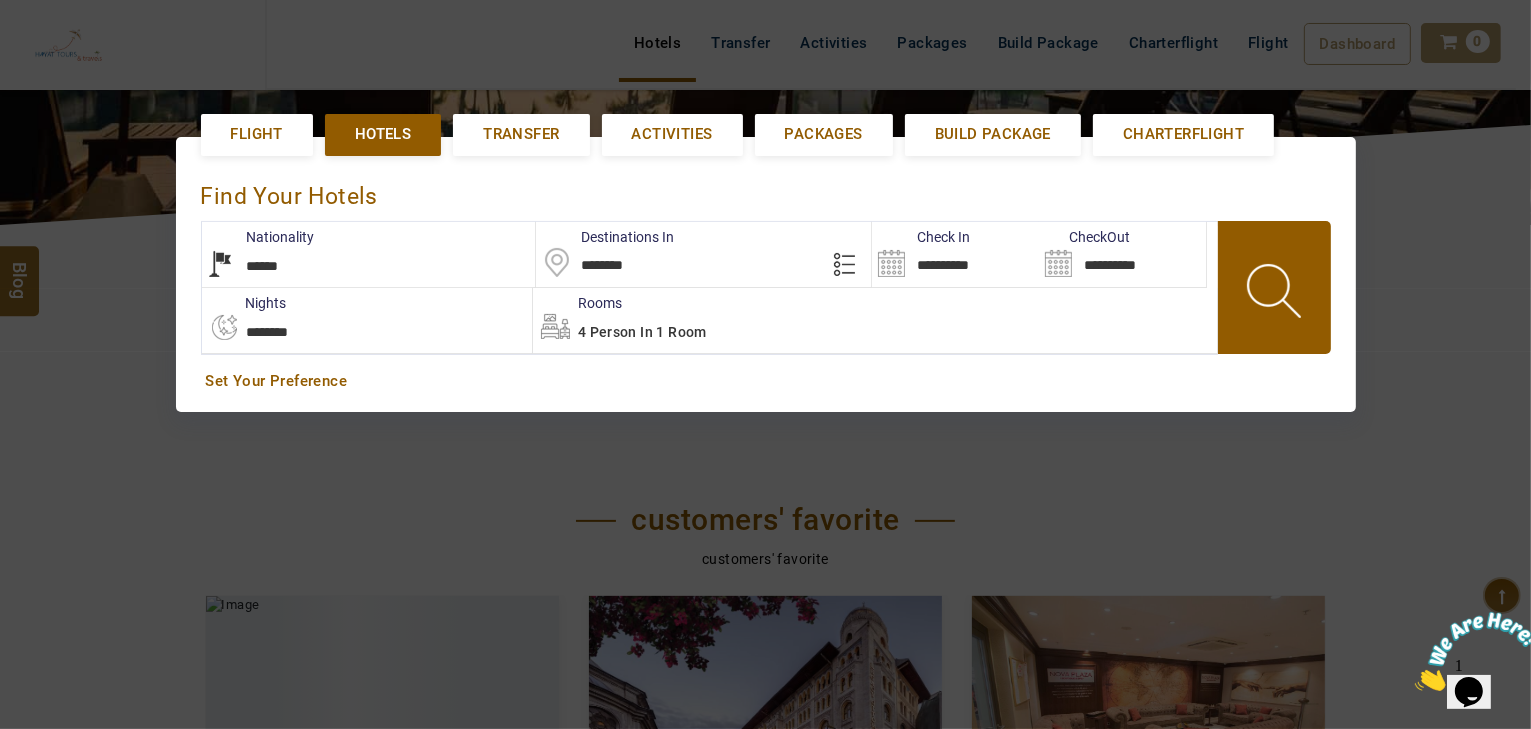 scroll, scrollTop: 460, scrollLeft: 0, axis: vertical 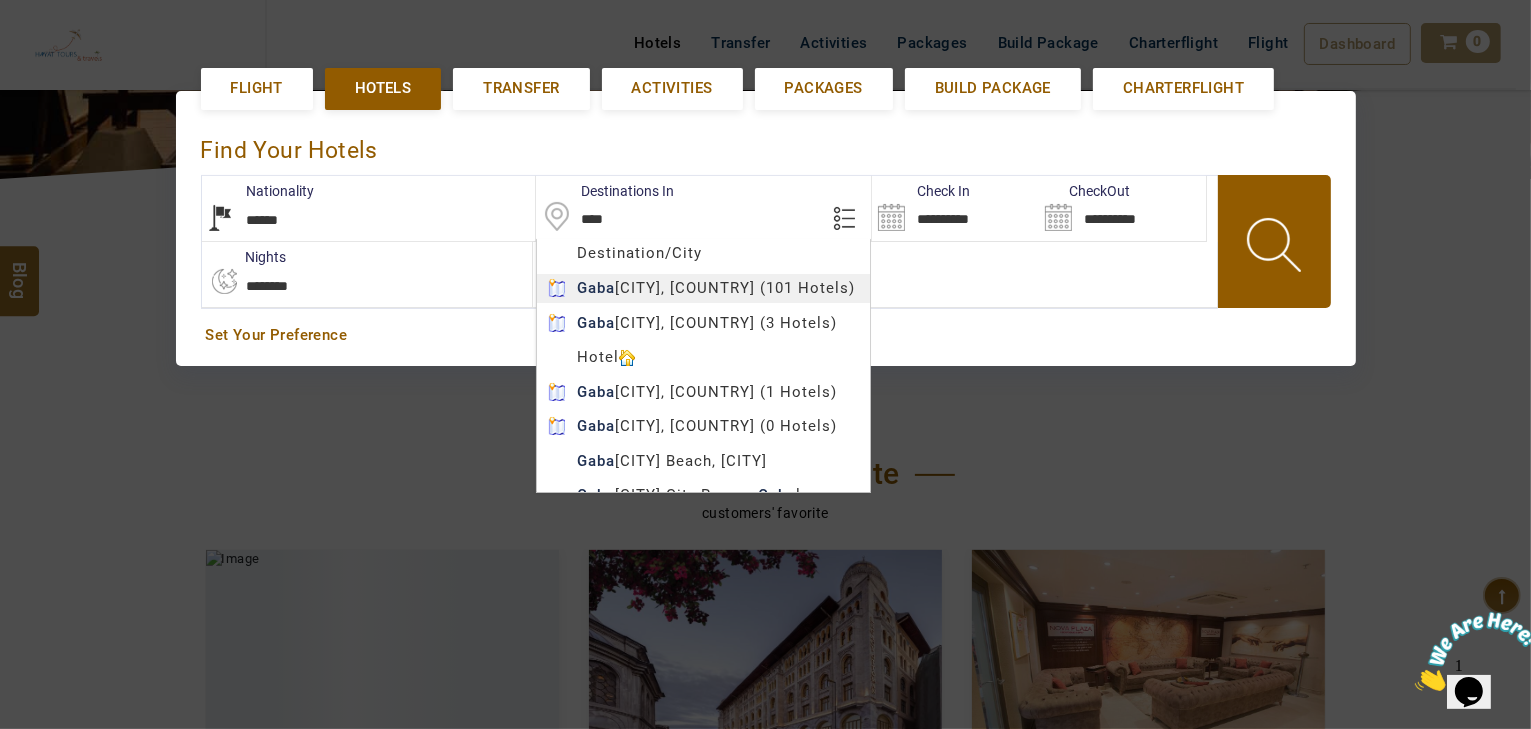 type on "******" 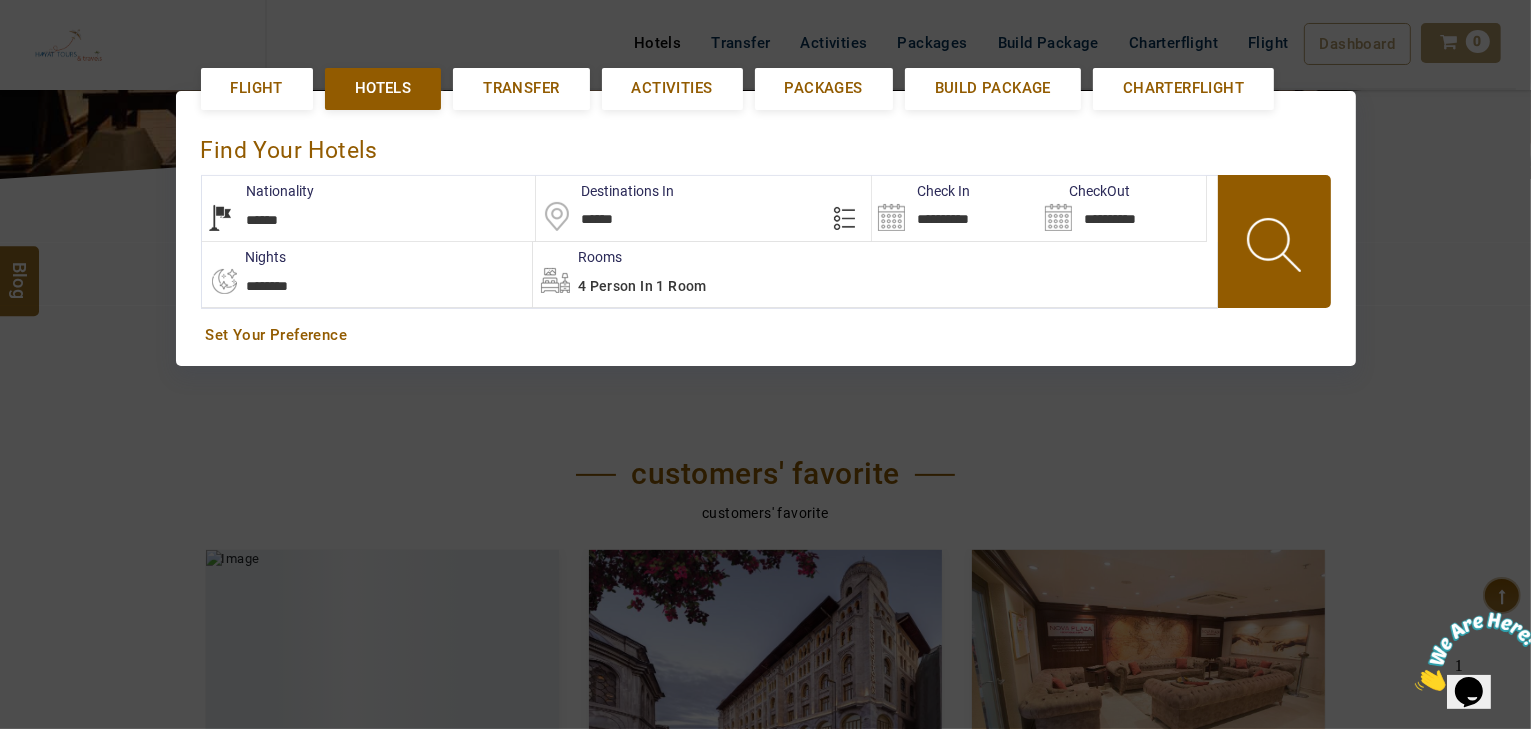 click on "HAYAYT TOURS USD AED  AED EUR  € USD  $ INR  ₹ THB  ฿ IDR  Rp BHD  BHD TRY  ₺ Credit Limit EN HE AR ES PT ZH Helpline
+971 [PHONE] info@[DOMAIN].com About Us What we Offer Blog Why Us Contact Hotels  Transfer Activities Packages Build Package Charterflight Flight Dashboard My Profile My Booking My Reports My Quotation Sign Out 0 Points Redeem Now To Redeem 58318  Points Future Points  1074   Points Credit Limit Credit Limit USD 30000.00 70% Complete Used USD 23872.73 Available USD 6127.27 Setting  Looks like you haven't added anything to your cart yet Countinue Shopping ***** ****** Please Wait.. Blog demo
Remember me Forgot
password? LOG IN Don't have an account?   Register Now My Booking View/ Print/Cancel Your Booking without Signing in Submit demo
In A Few Moment, You Will Be Celebrating Best Hotel options galore ! Check In   CheckOut Rooms Rooms Please Wait  Hotel search in dazzling landscape Flight Hotels  *******" at bounding box center [765, 937] 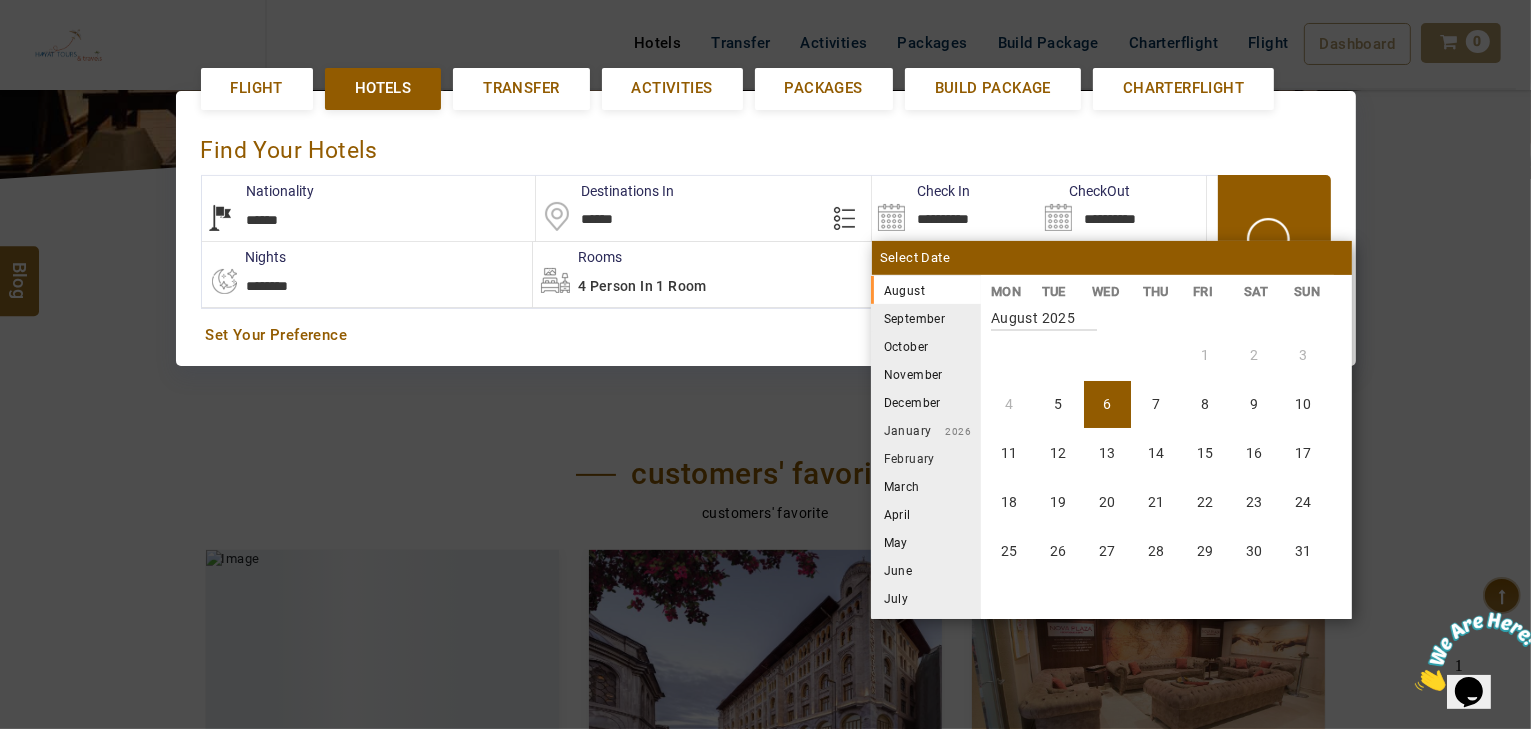 click on "September" at bounding box center [926, 318] 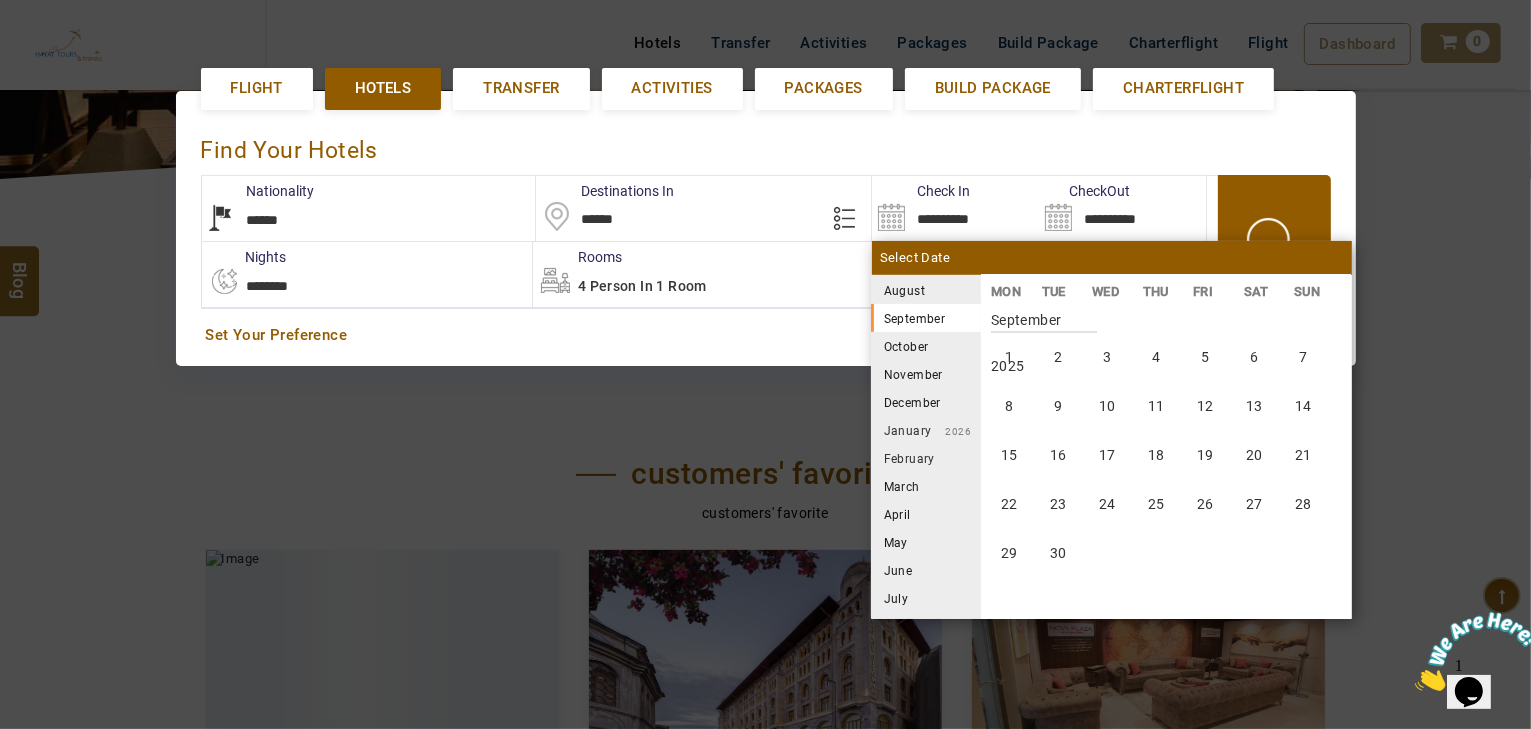 scroll, scrollTop: 370, scrollLeft: 0, axis: vertical 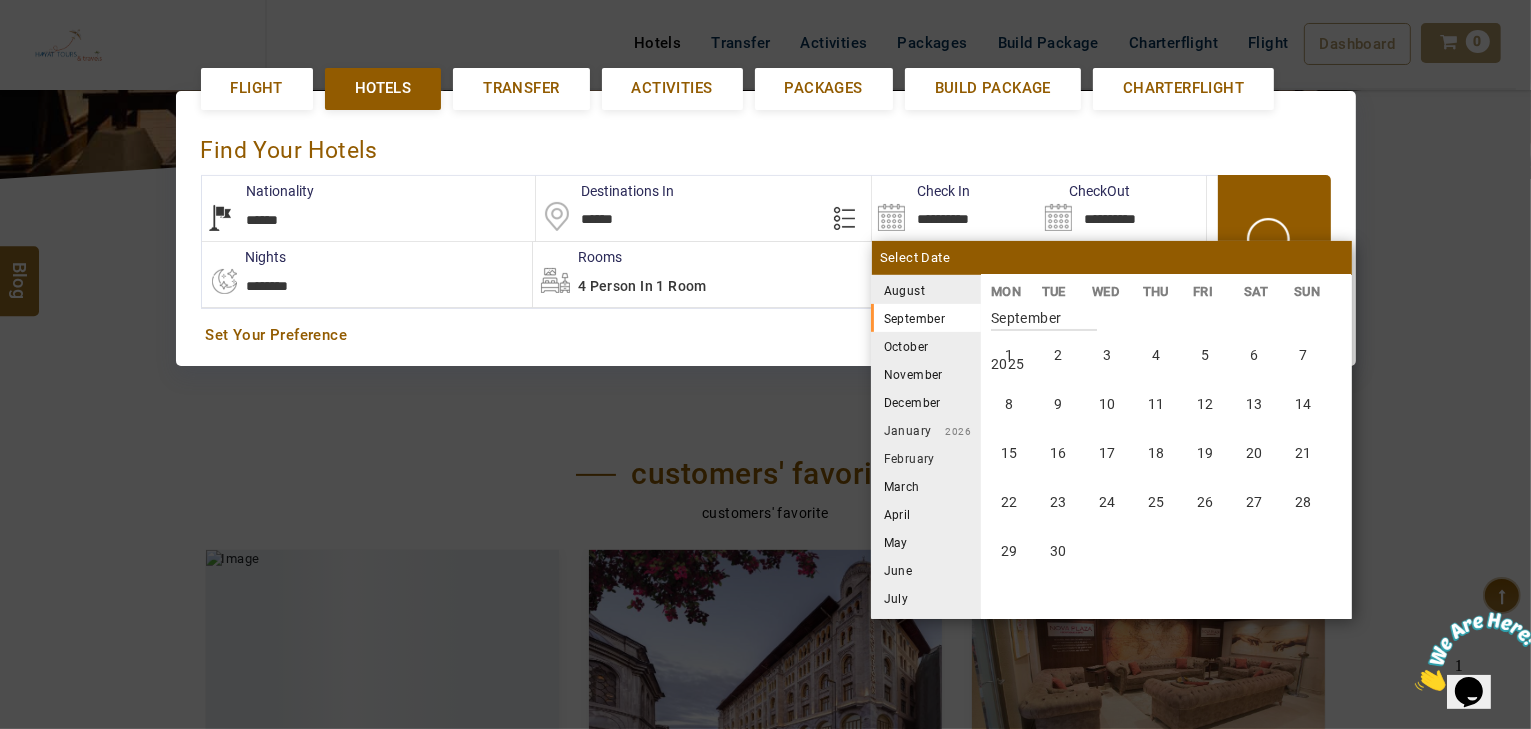 click on "August  [YEAR]" at bounding box center [926, 290] 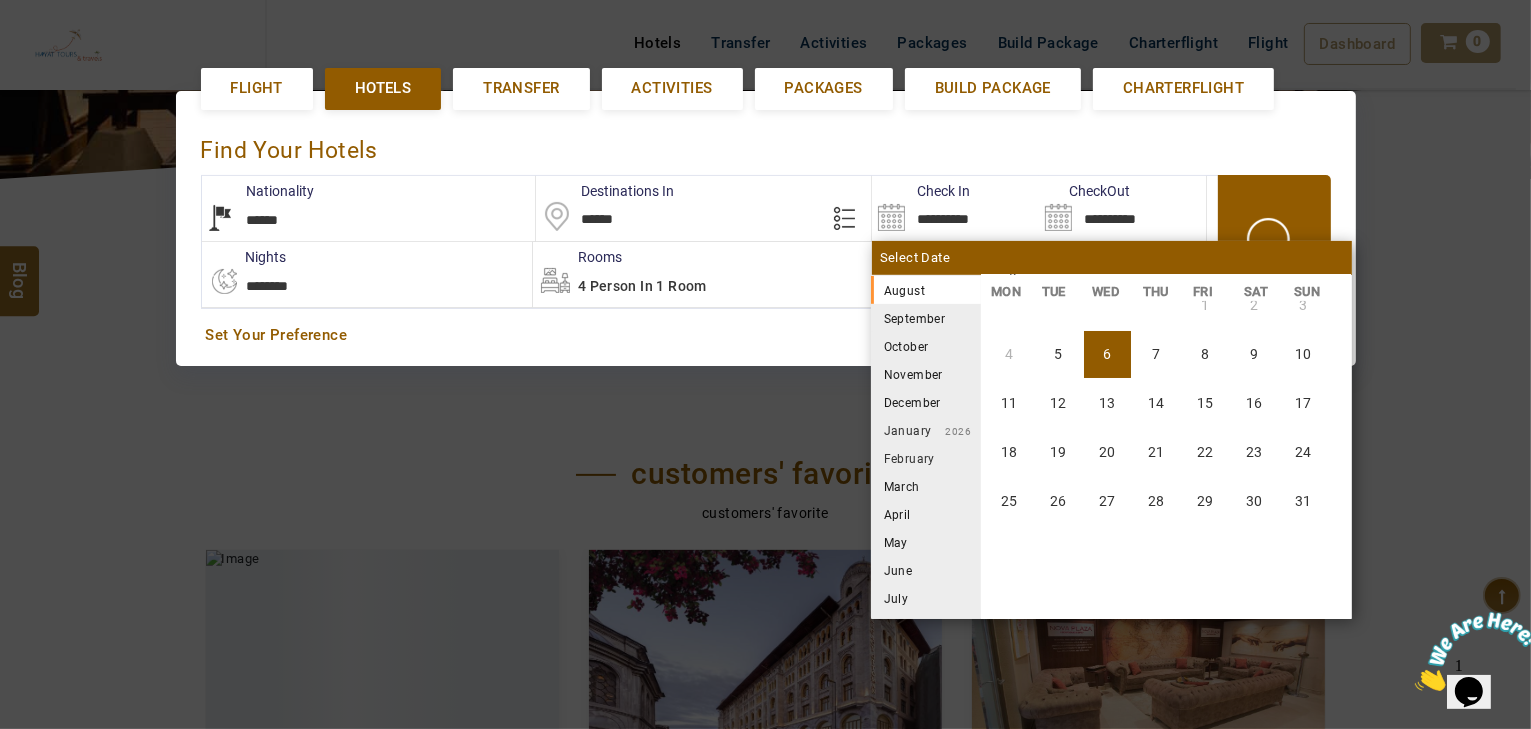scroll, scrollTop: 0, scrollLeft: 0, axis: both 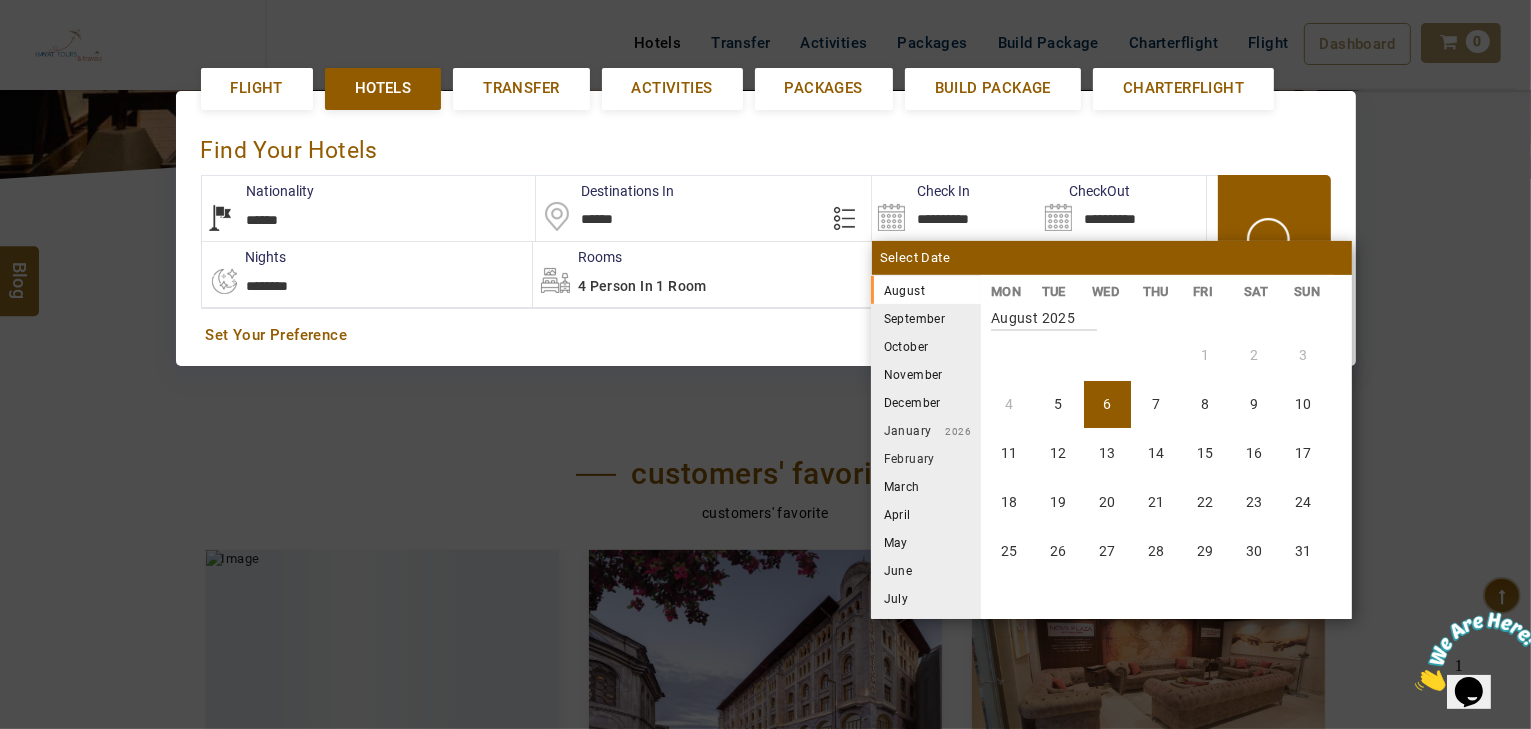 click on "September" at bounding box center (926, 318) 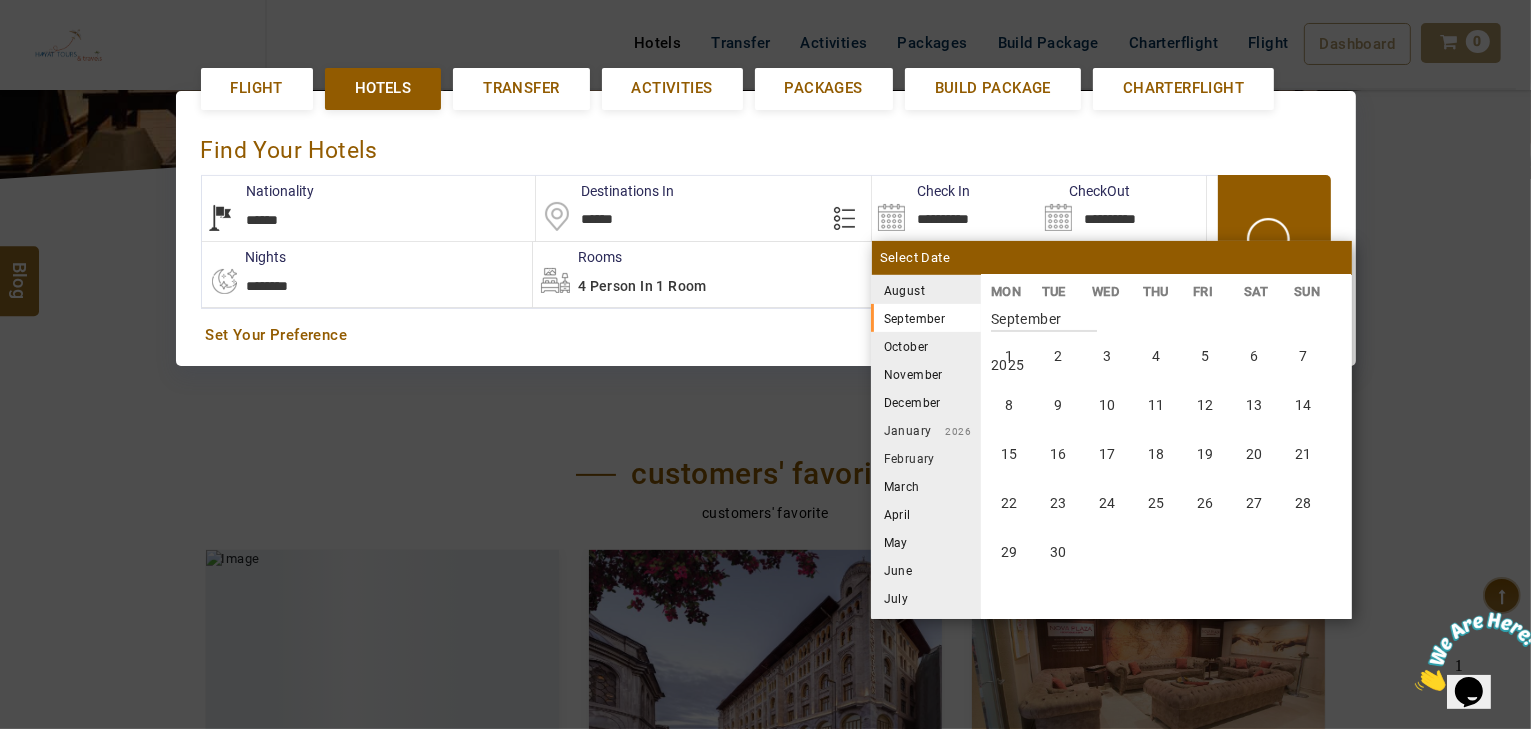 scroll, scrollTop: 370, scrollLeft: 0, axis: vertical 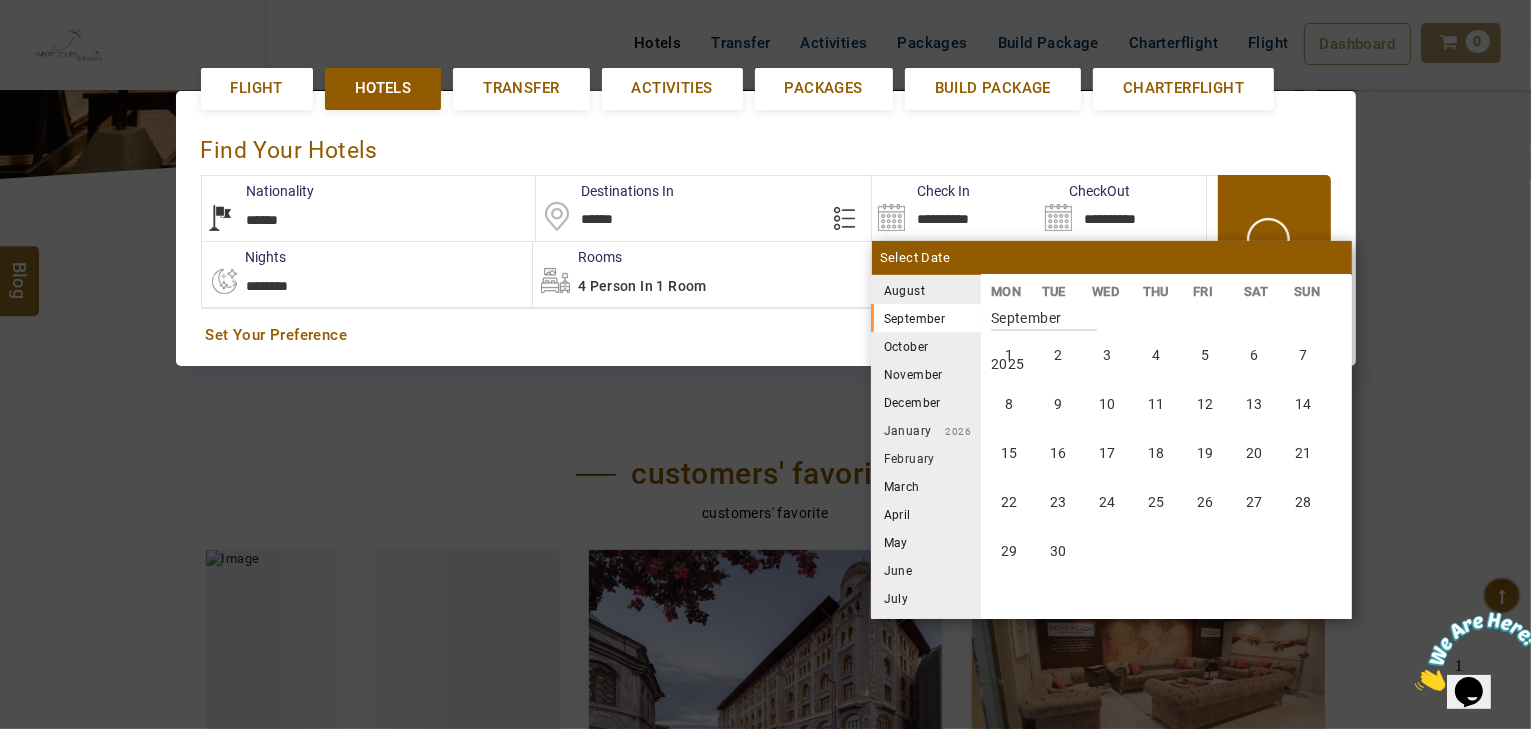 click on "August  [YEAR]" at bounding box center [926, 290] 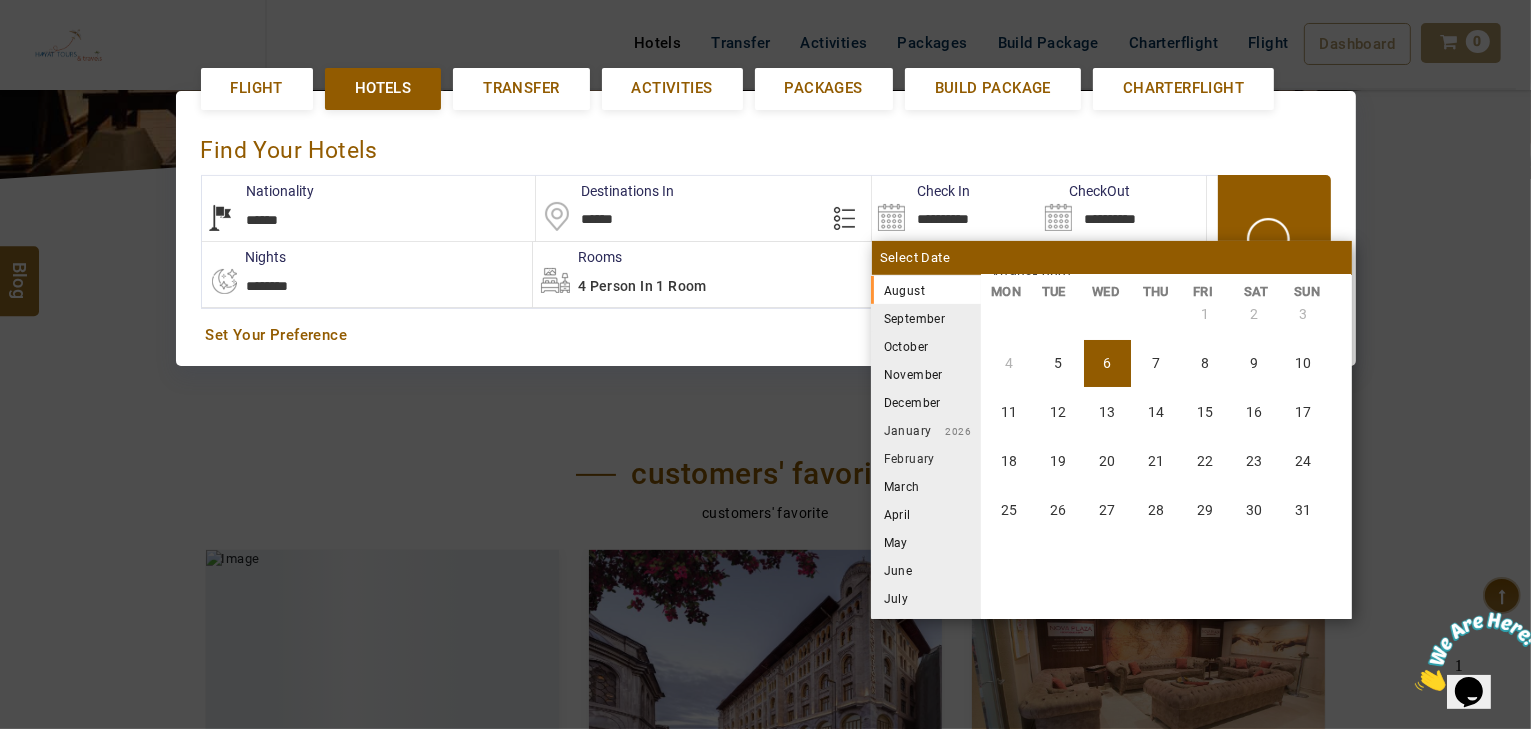 scroll, scrollTop: 0, scrollLeft: 0, axis: both 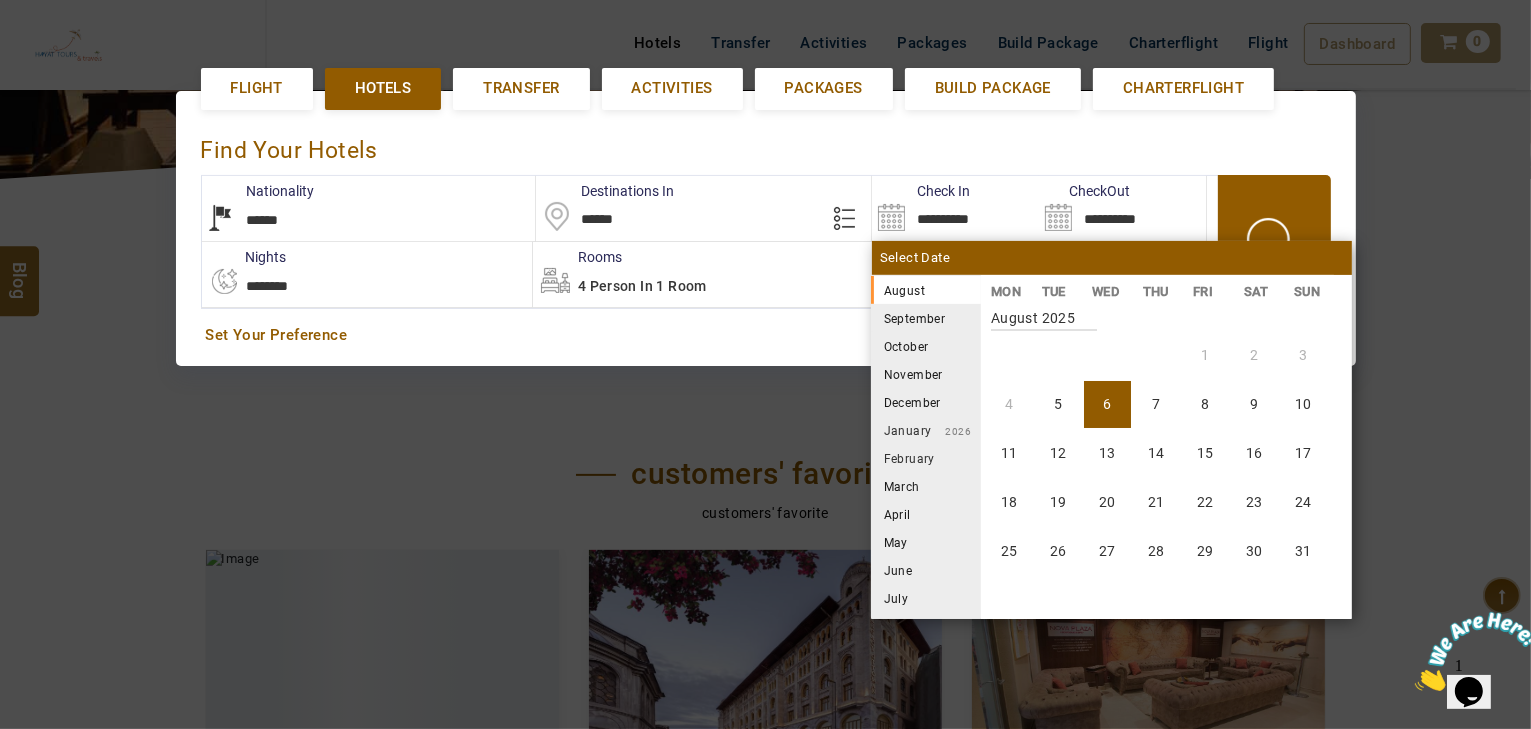 click on "September" at bounding box center [926, 318] 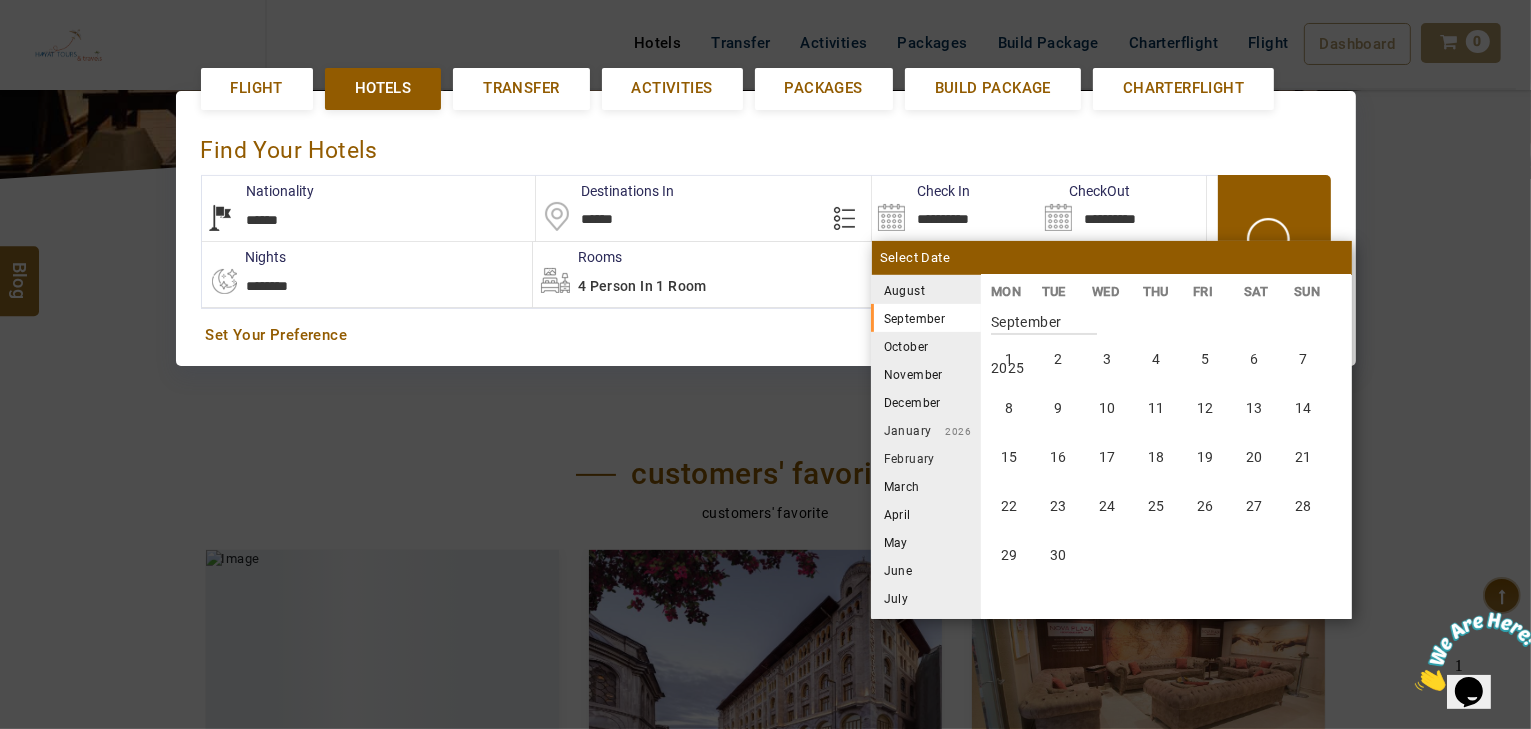 scroll, scrollTop: 370, scrollLeft: 0, axis: vertical 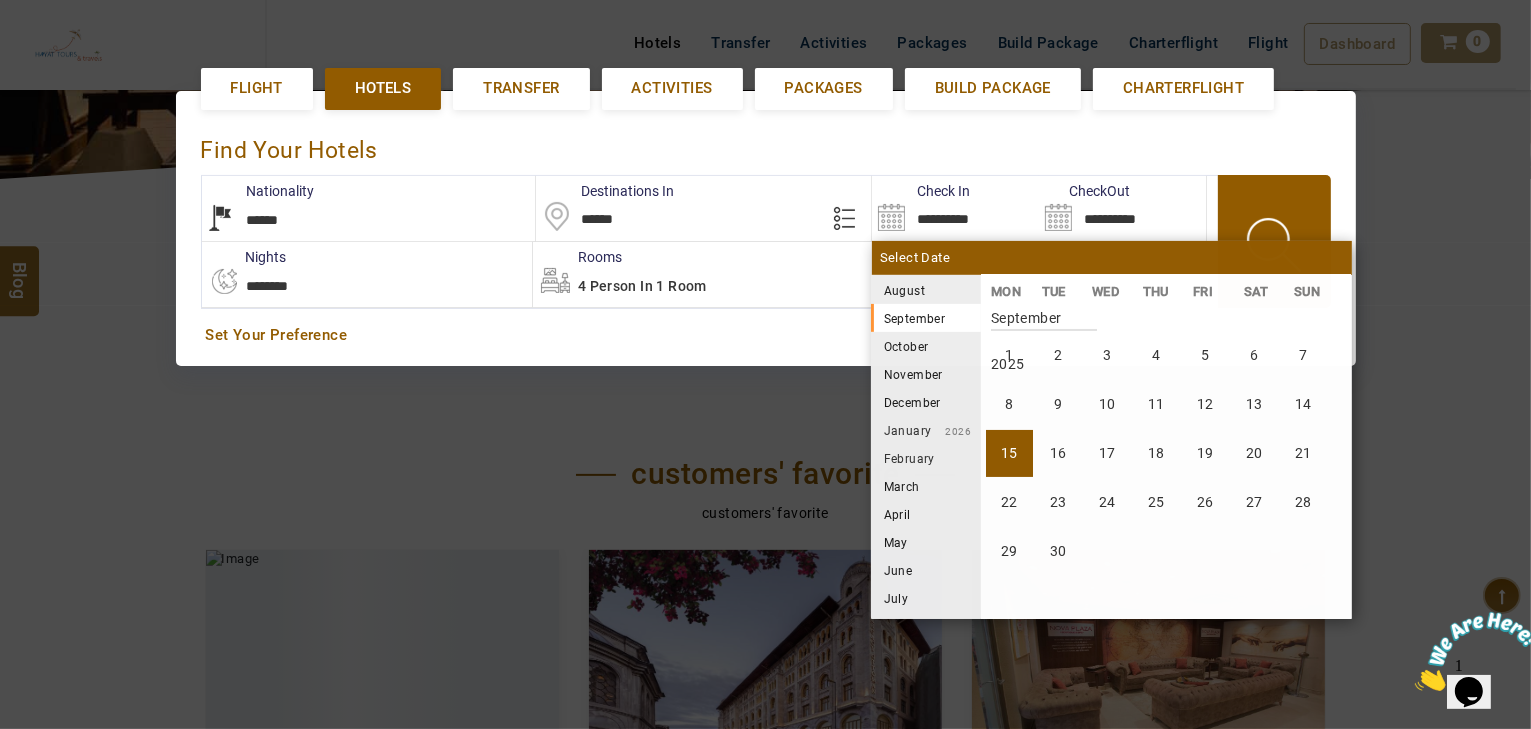 click on "15" at bounding box center [1009, 453] 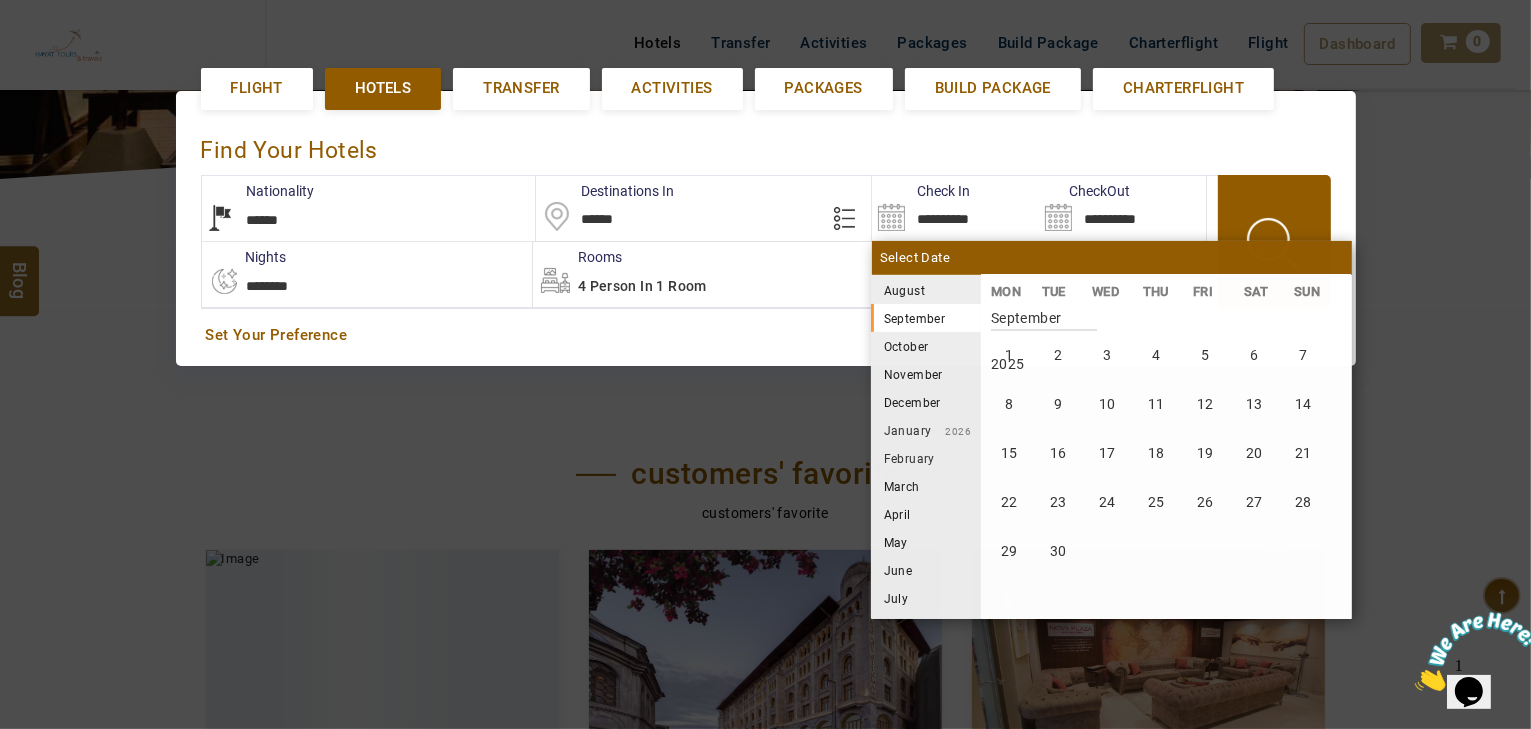 type on "**********" 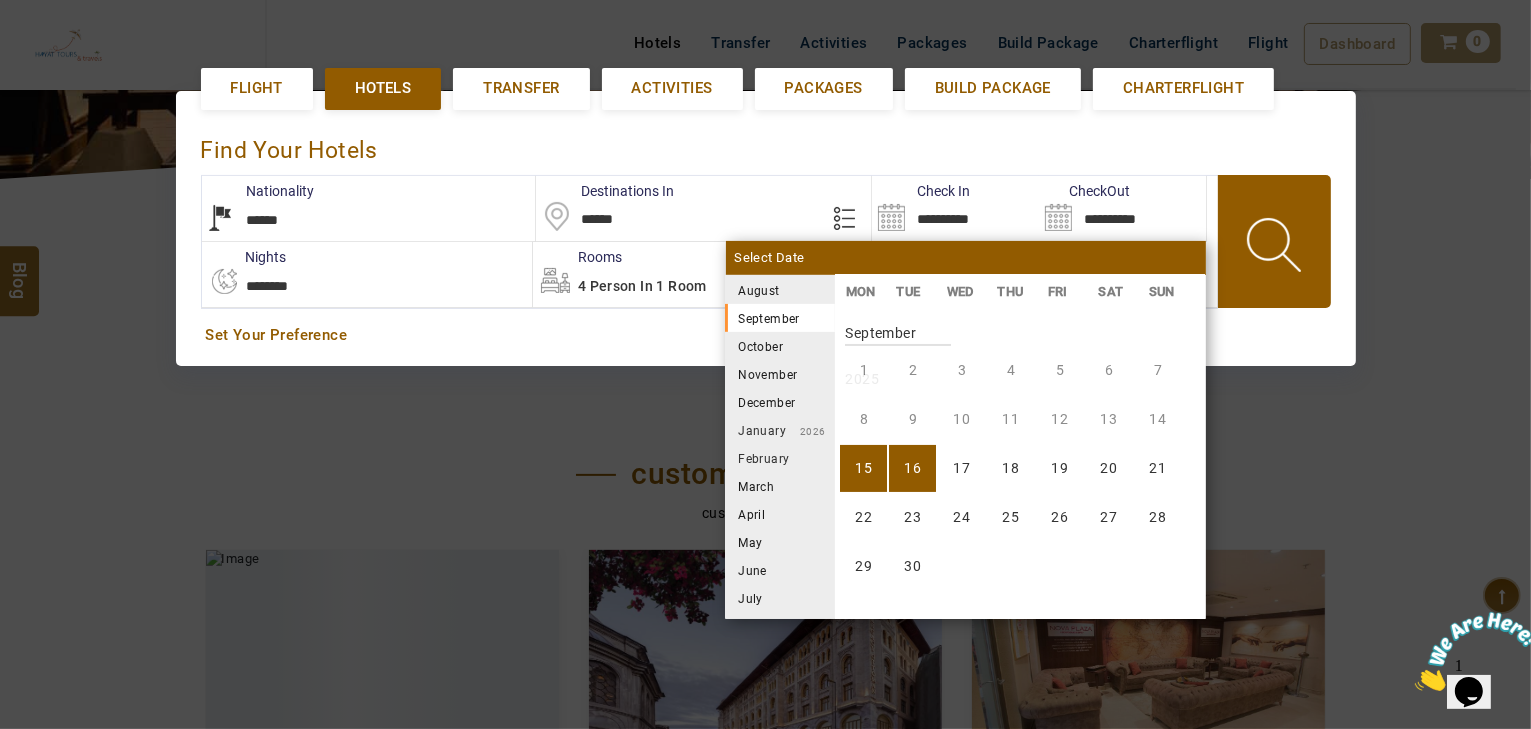 click on "**********" at bounding box center [367, 274] 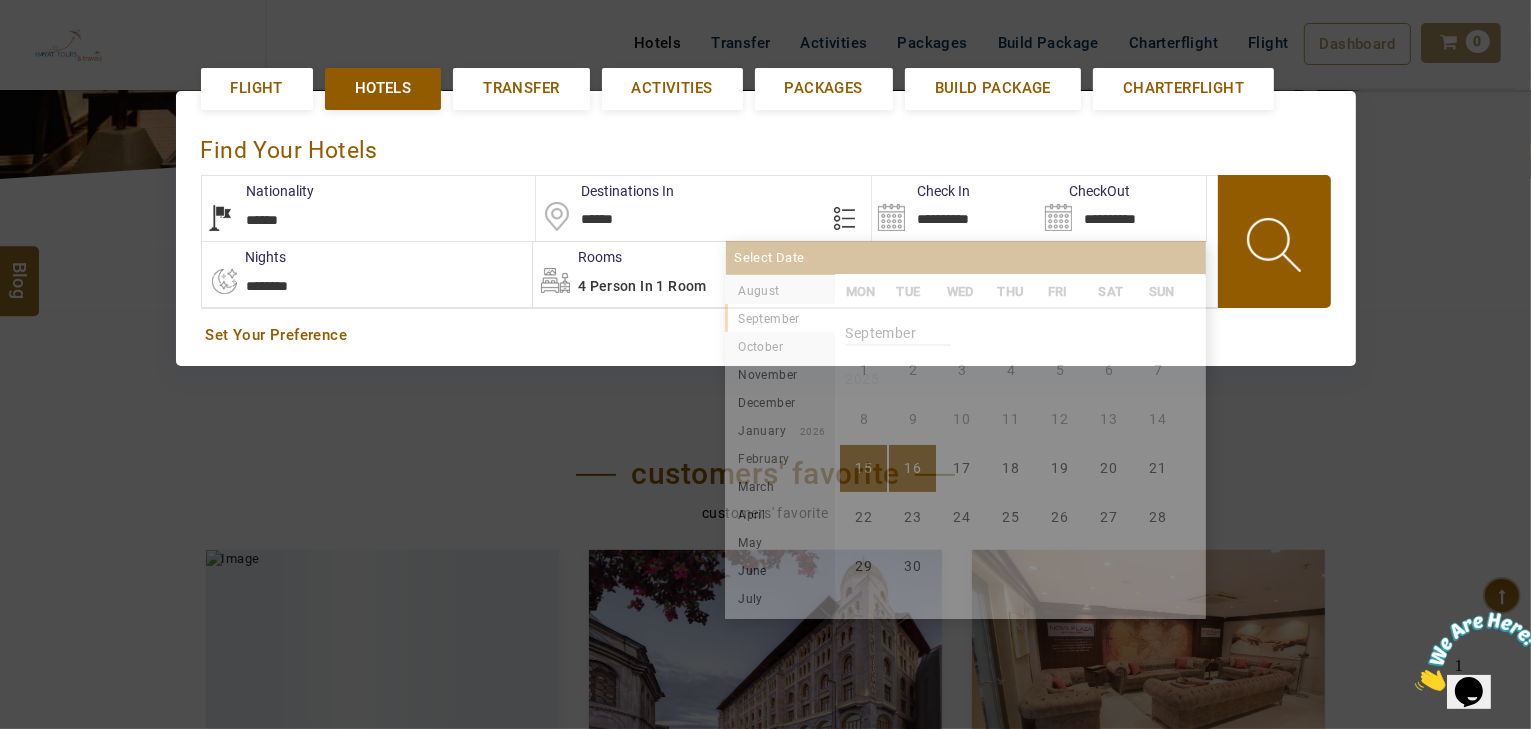 scroll, scrollTop: 370, scrollLeft: 0, axis: vertical 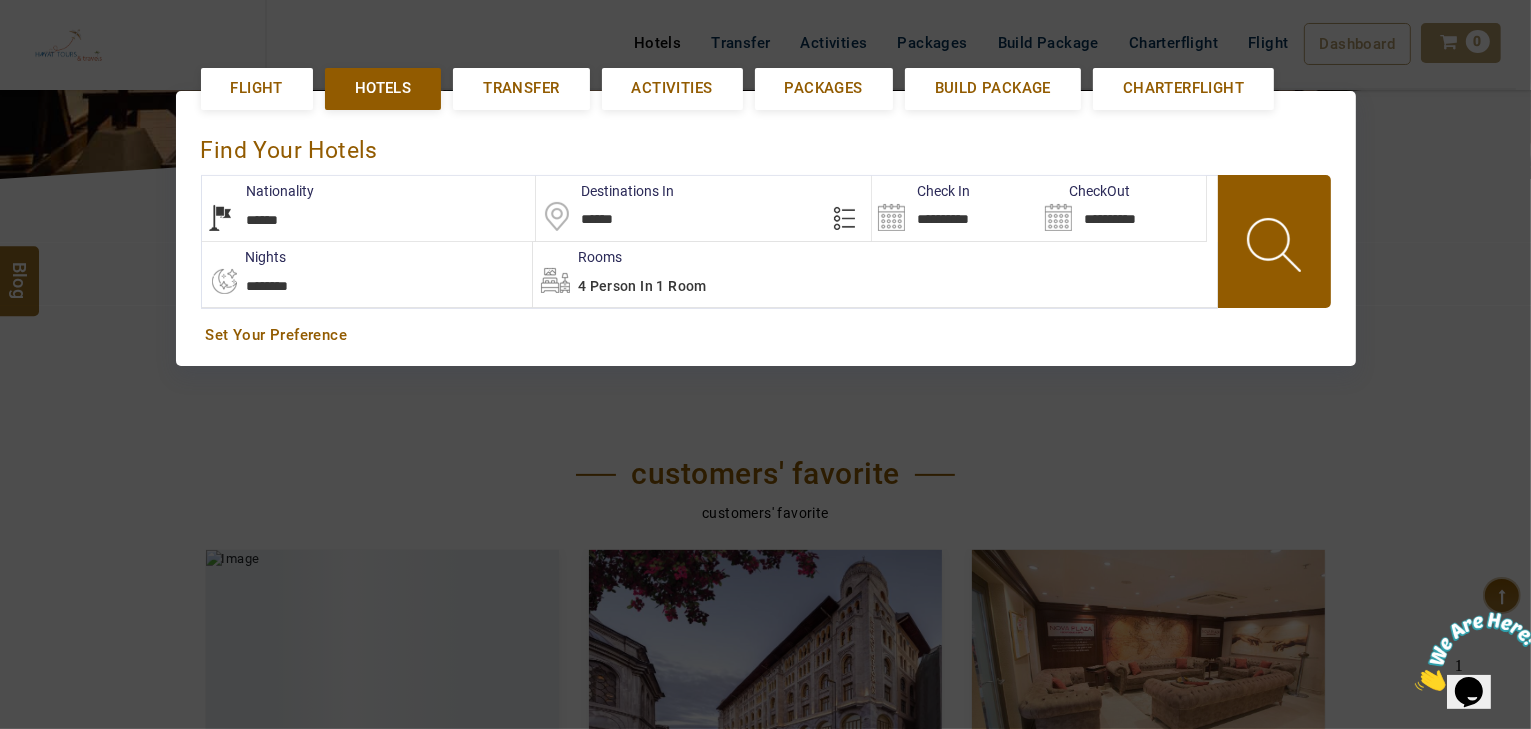 select on "*" 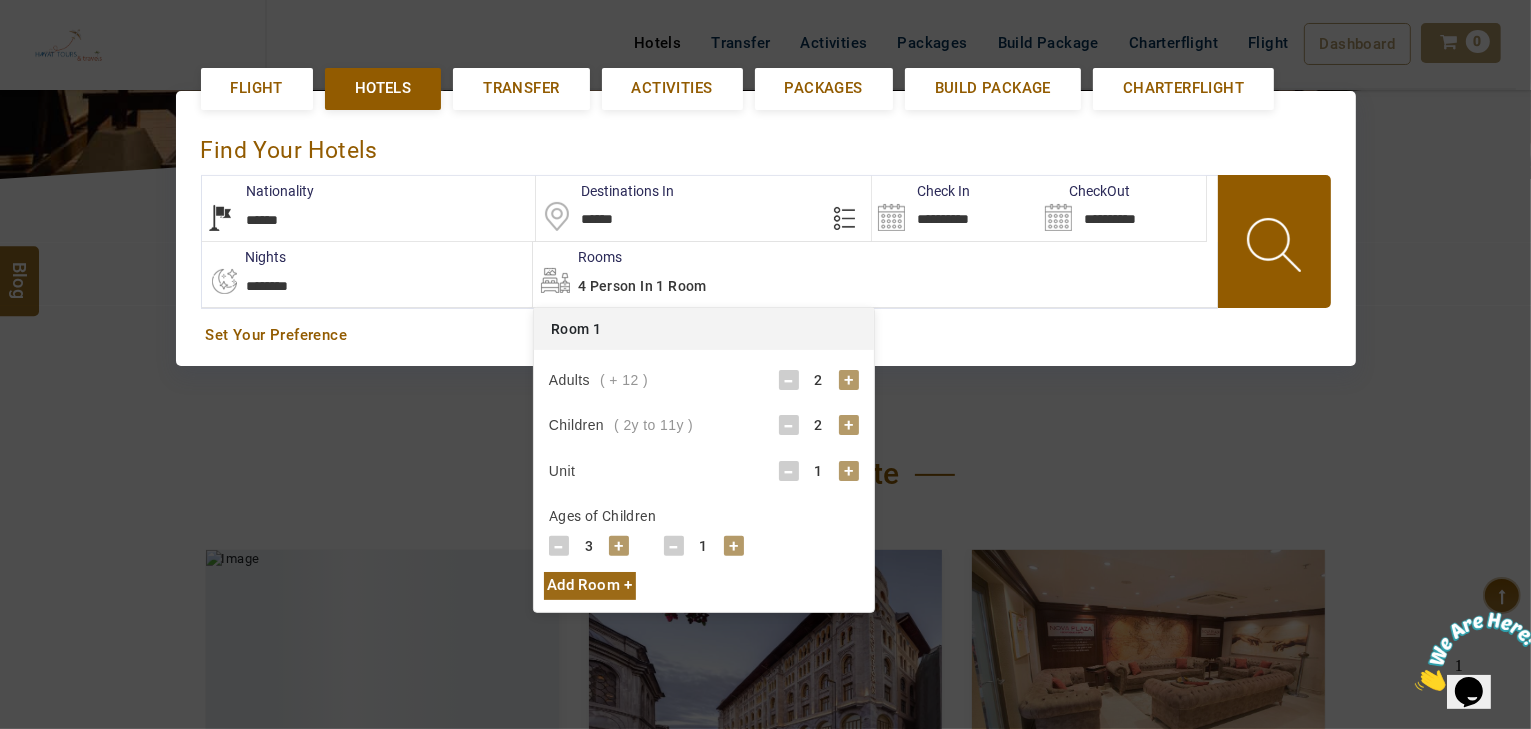 click at bounding box center [1276, 248] 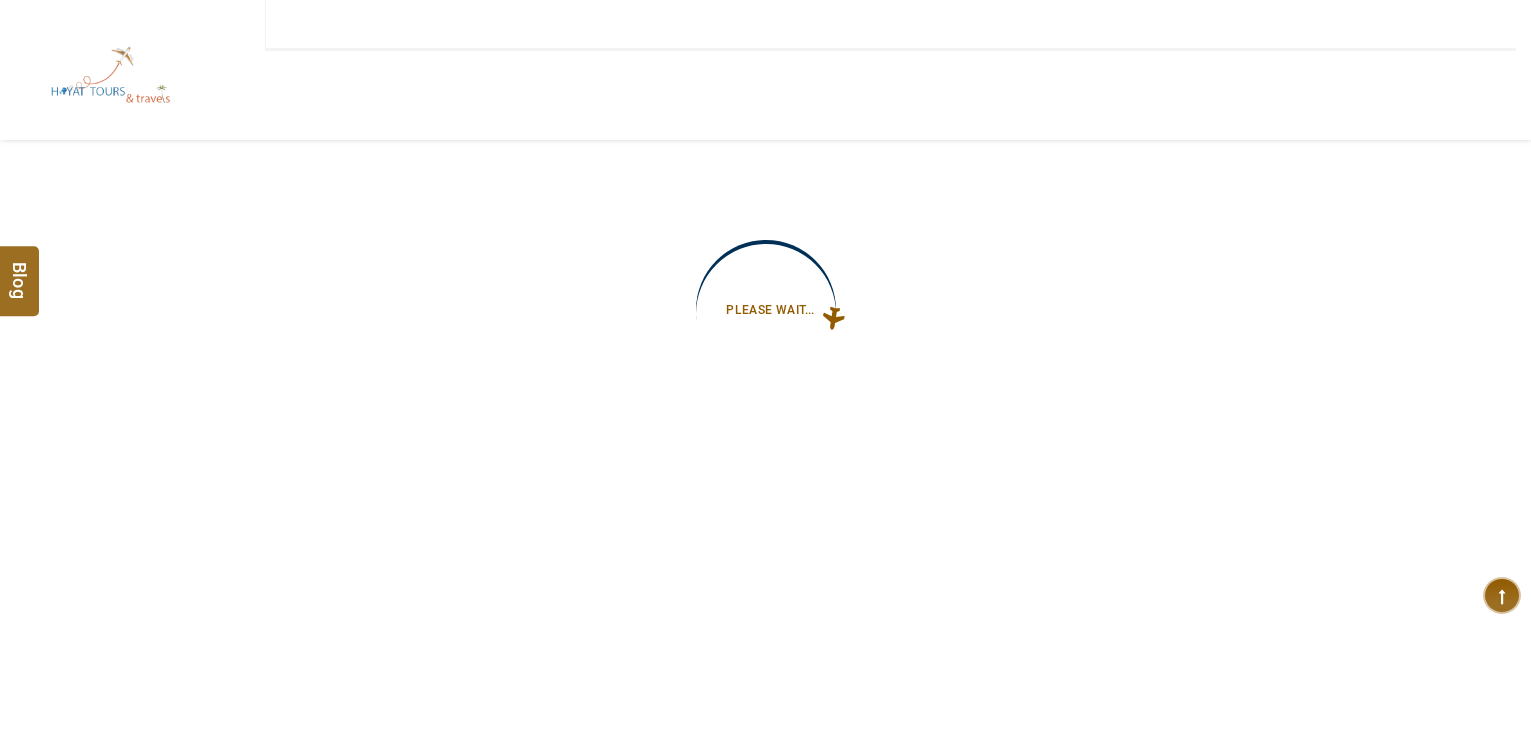 type on "**********" 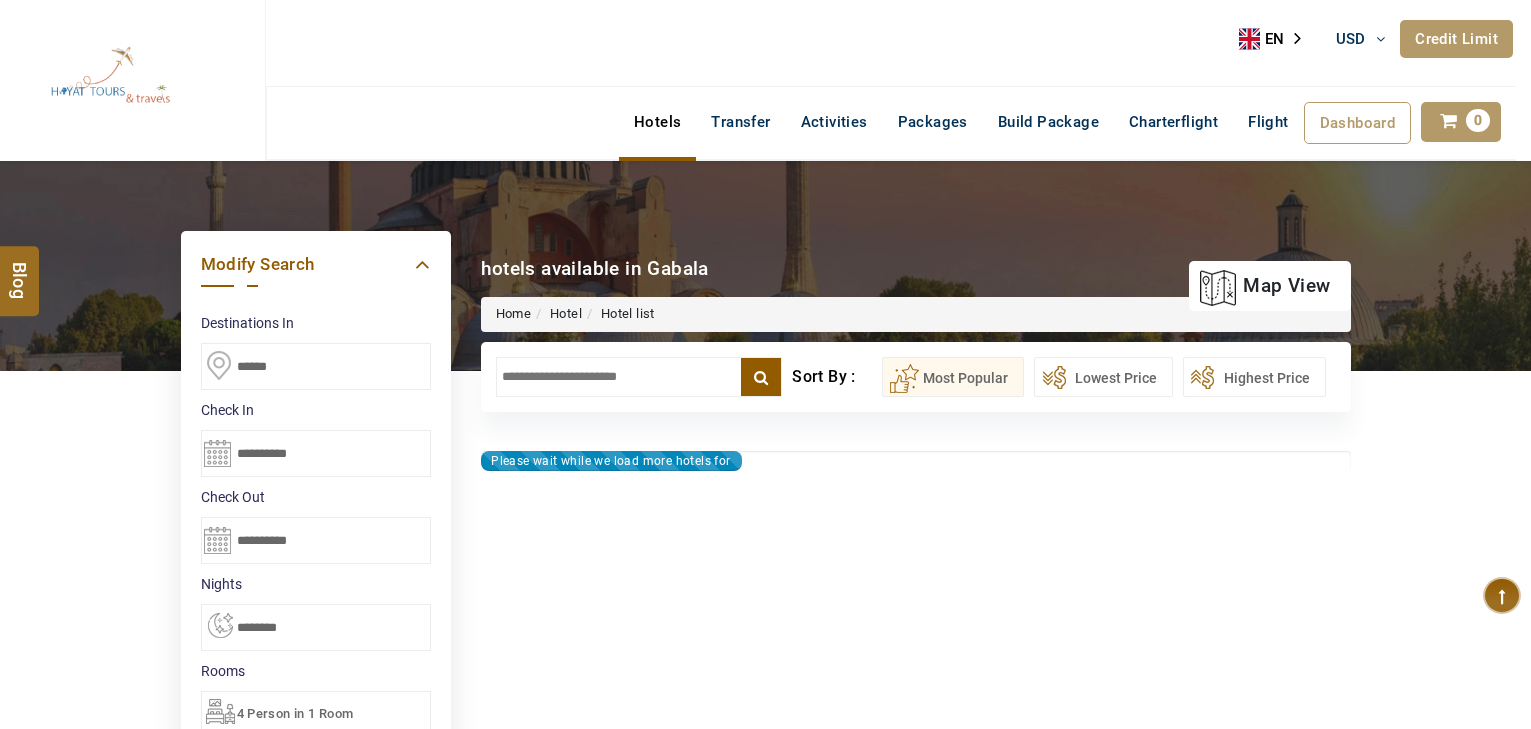 scroll, scrollTop: 0, scrollLeft: 0, axis: both 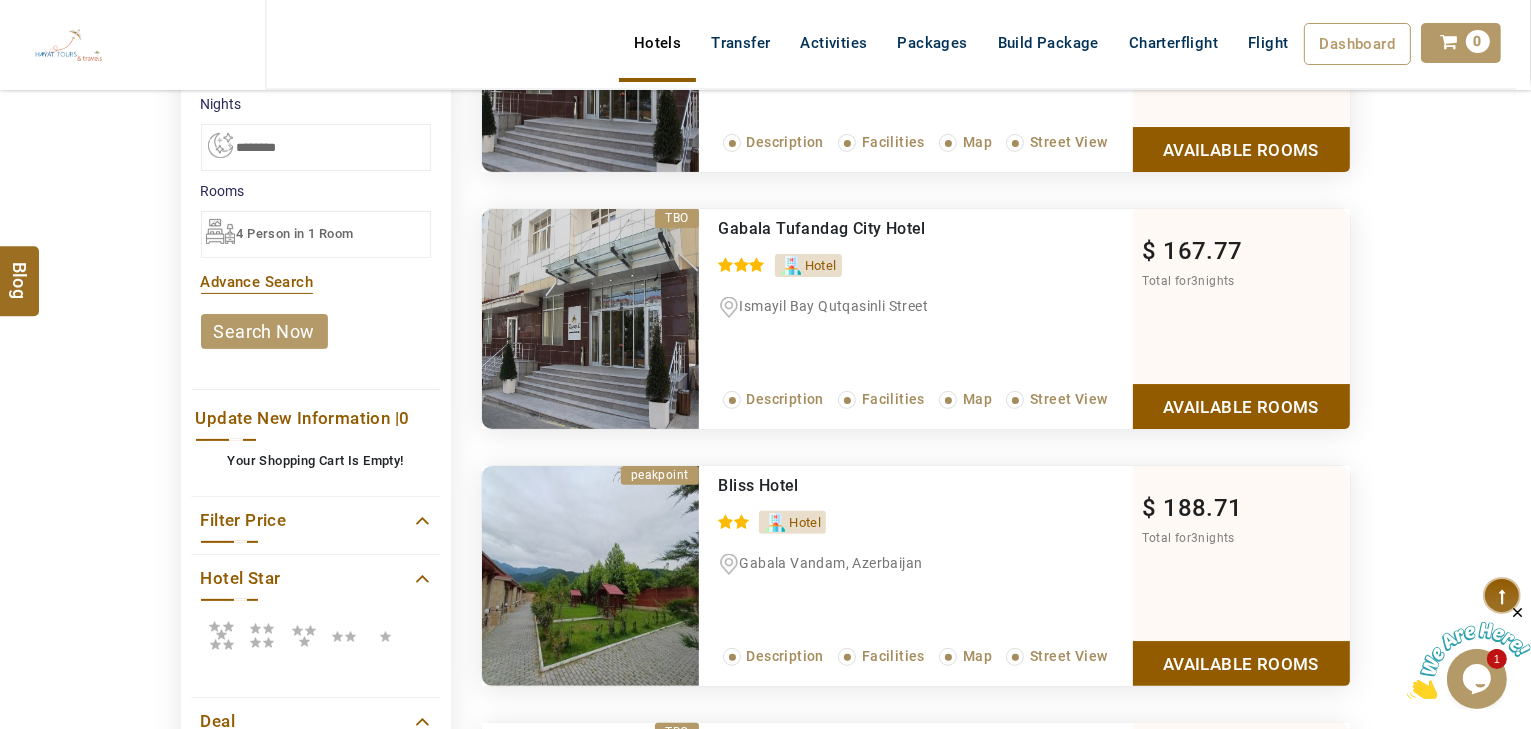 click at bounding box center [221, 635] 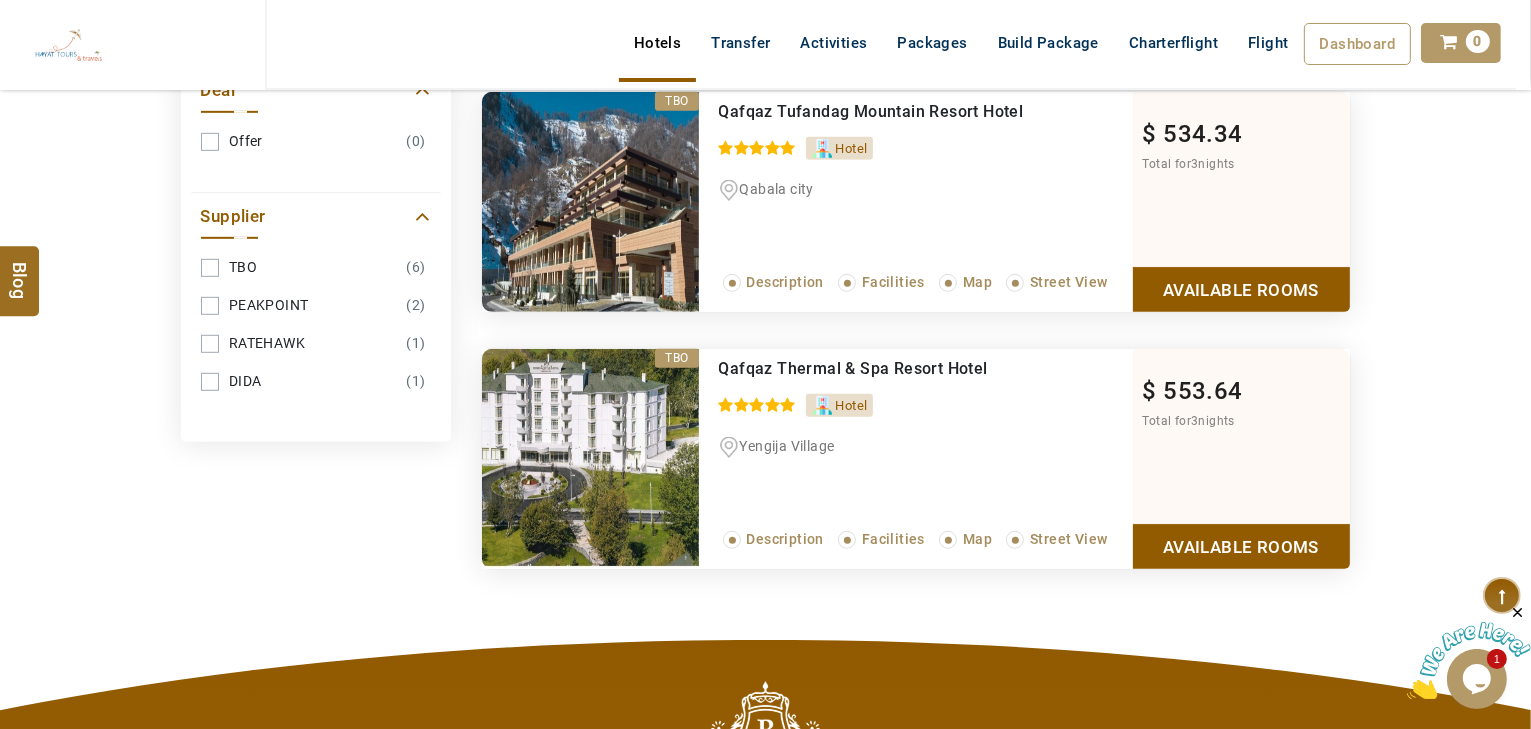 scroll, scrollTop: 1120, scrollLeft: 0, axis: vertical 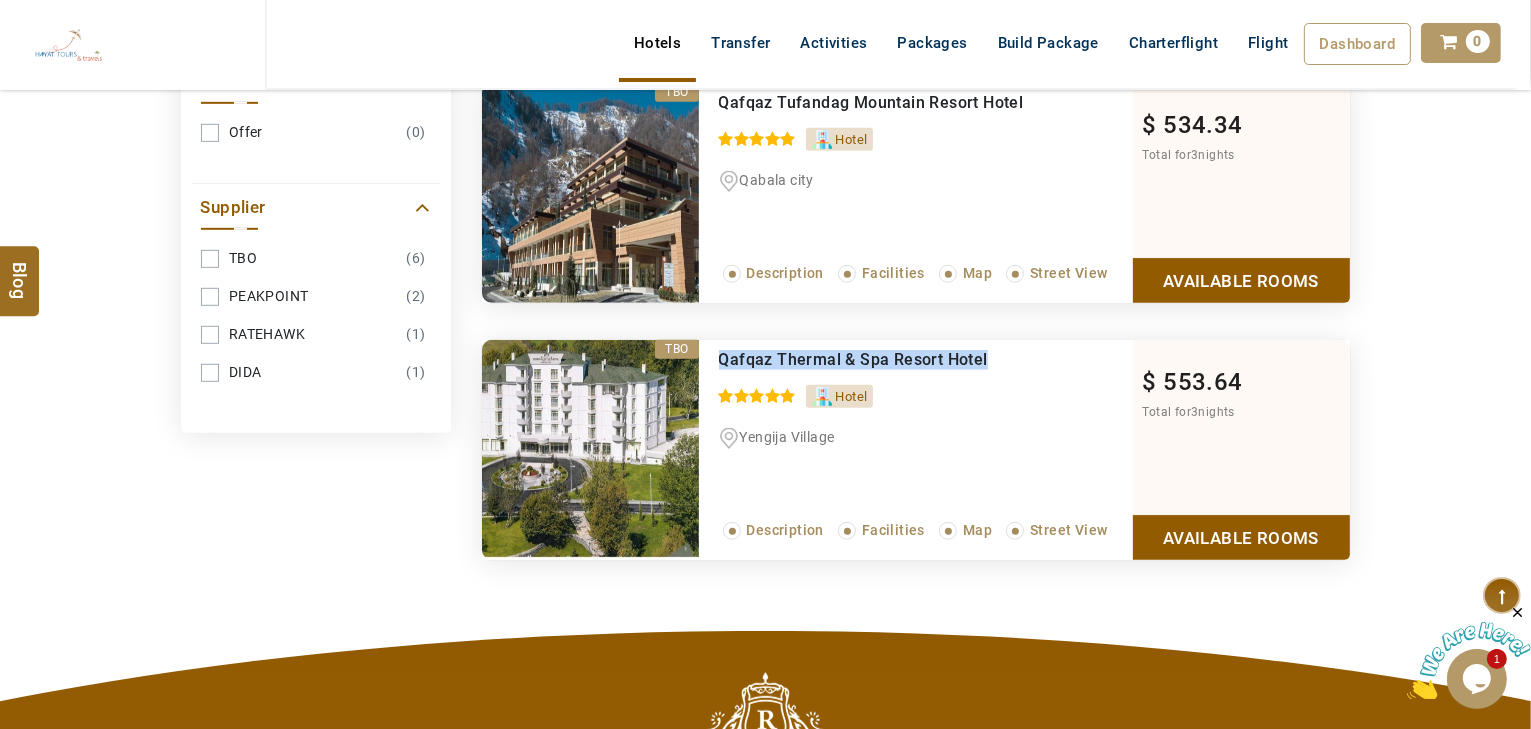 drag, startPoint x: 1012, startPoint y: 354, endPoint x: 718, endPoint y: 351, distance: 294.01532 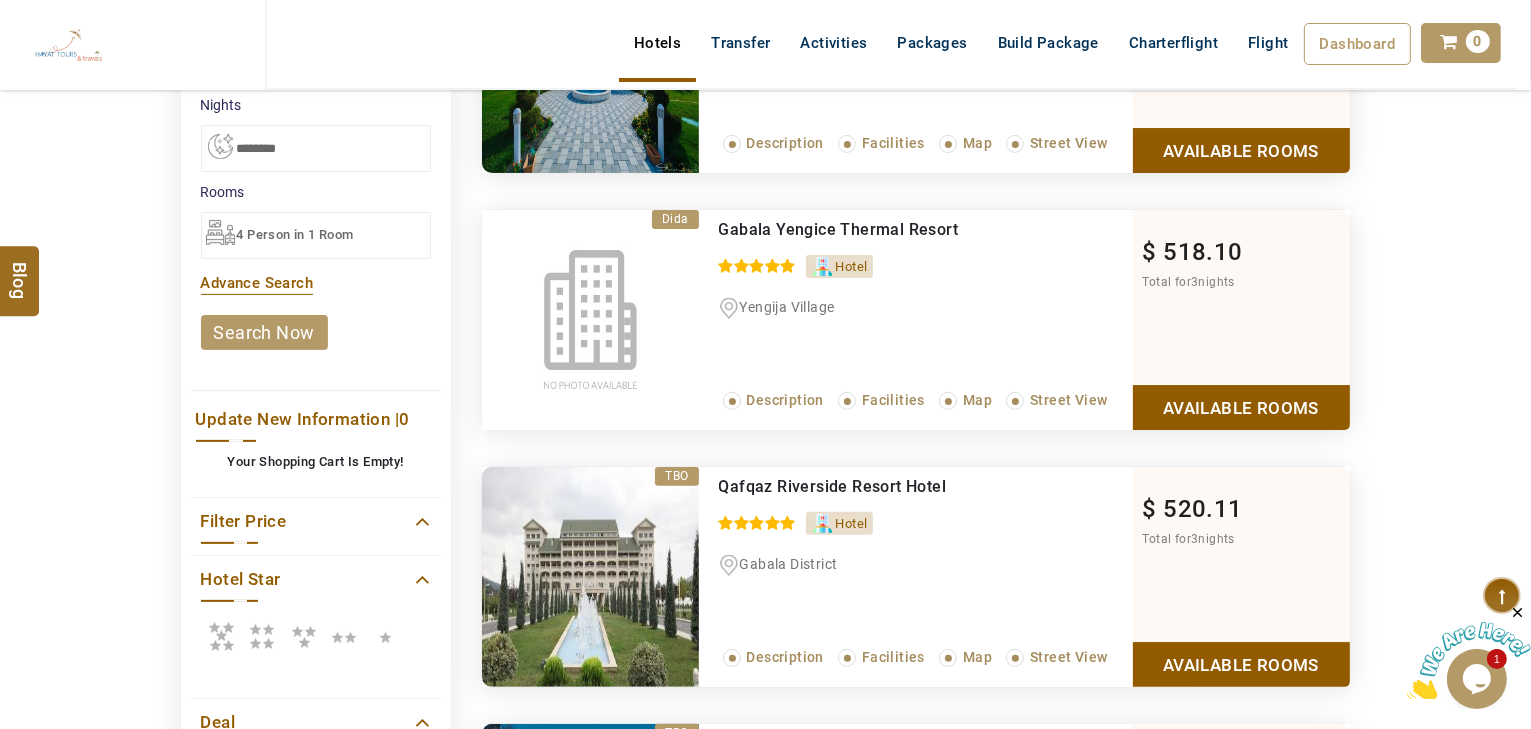 scroll, scrollTop: 480, scrollLeft: 0, axis: vertical 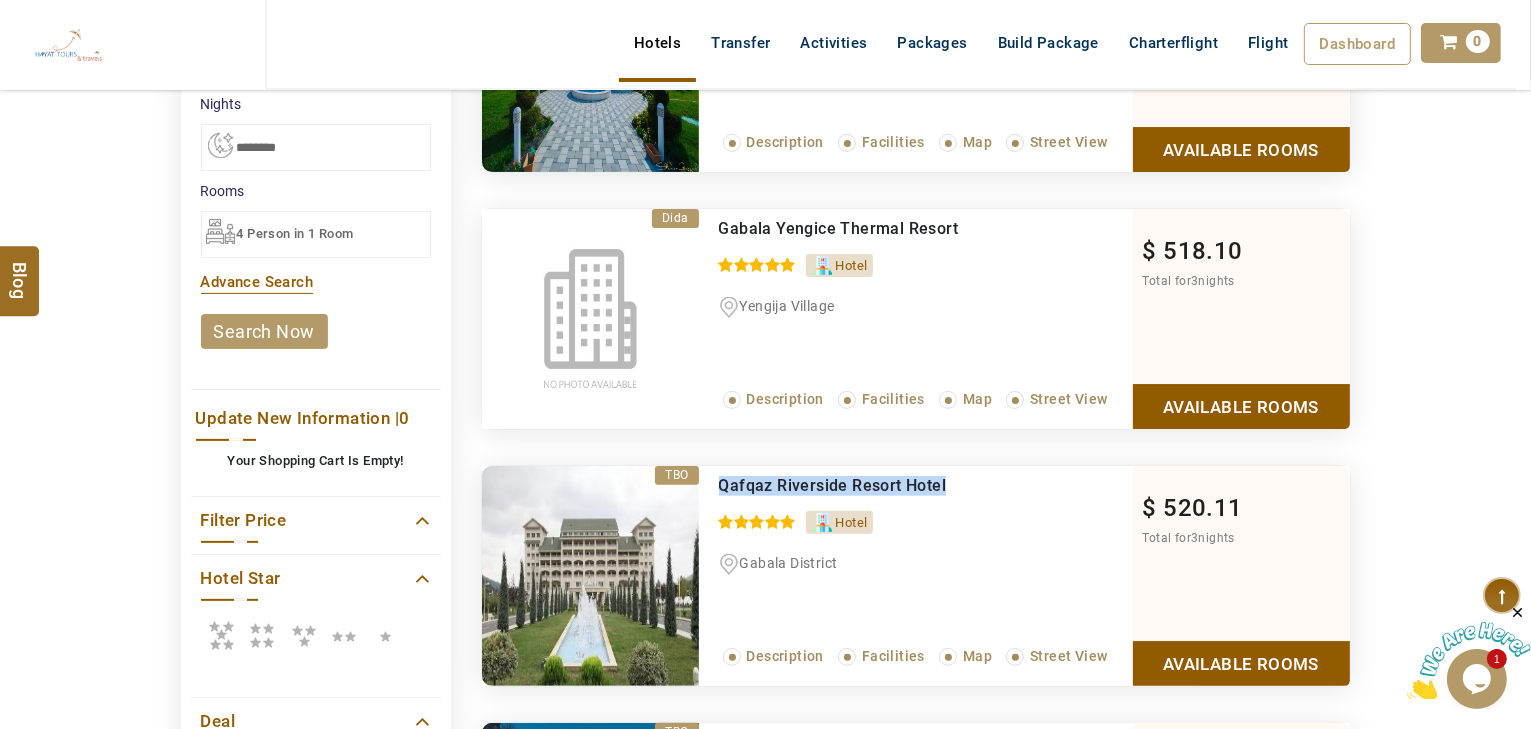 drag, startPoint x: 952, startPoint y: 481, endPoint x: 708, endPoint y: 481, distance: 244 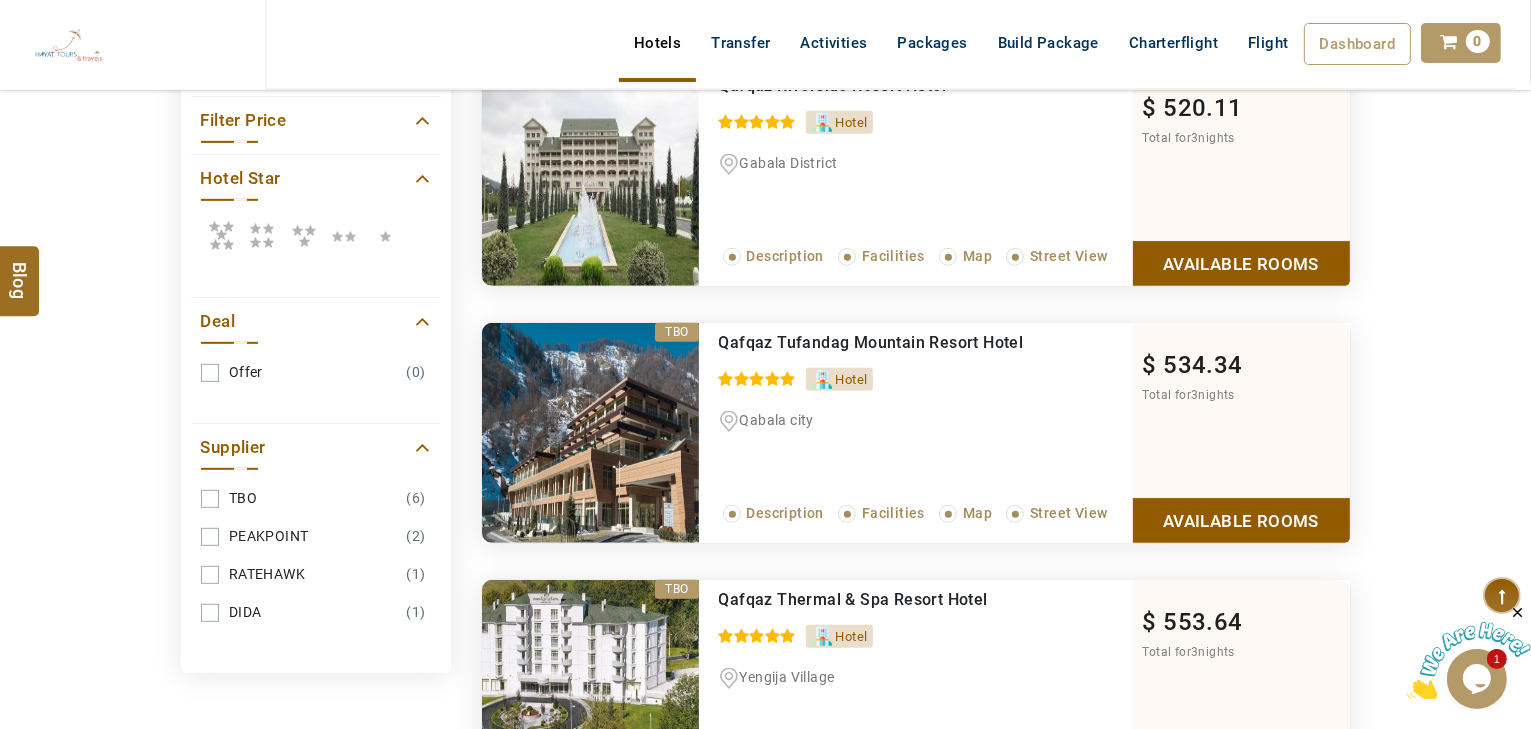 click on "Available Rooms" at bounding box center [1241, 263] 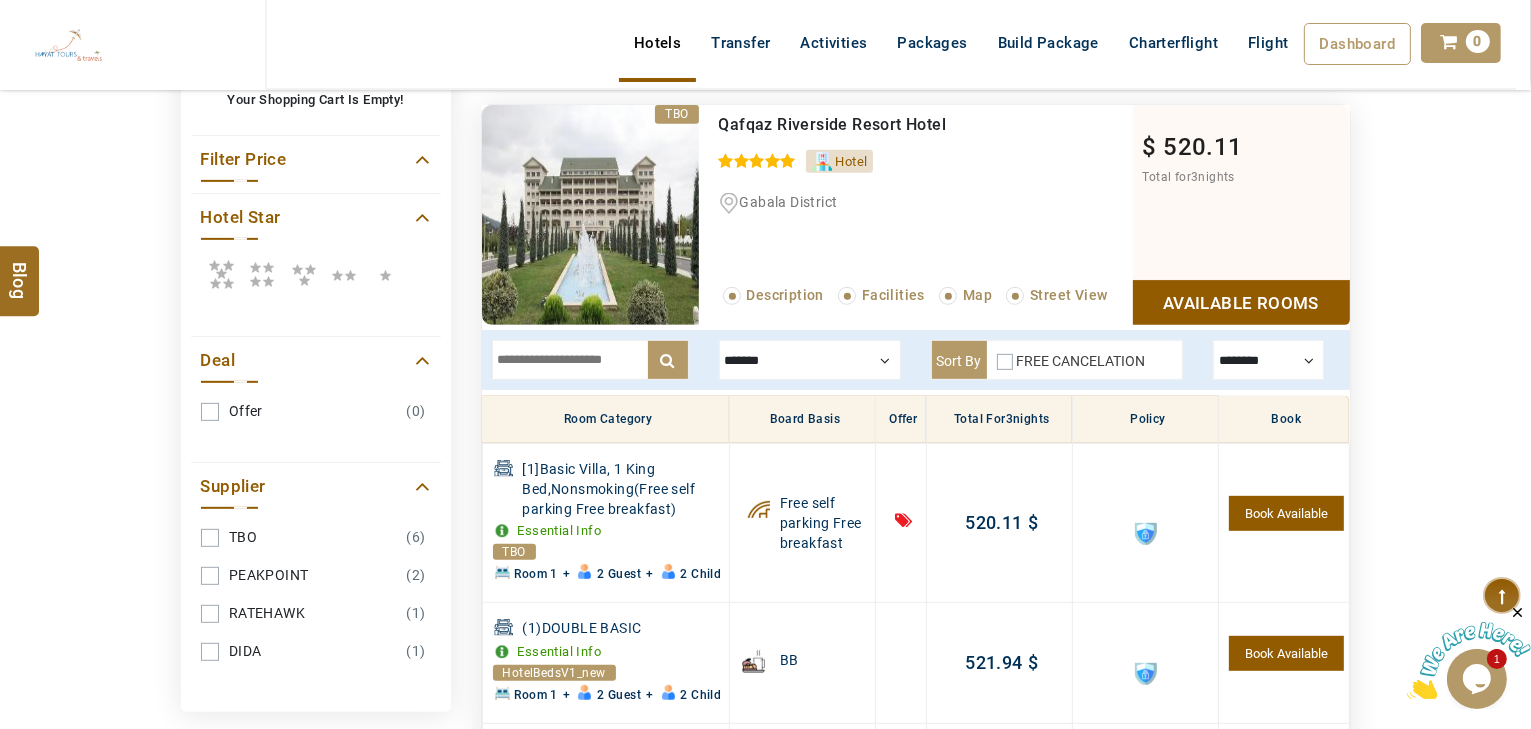 scroll, scrollTop: 813, scrollLeft: 0, axis: vertical 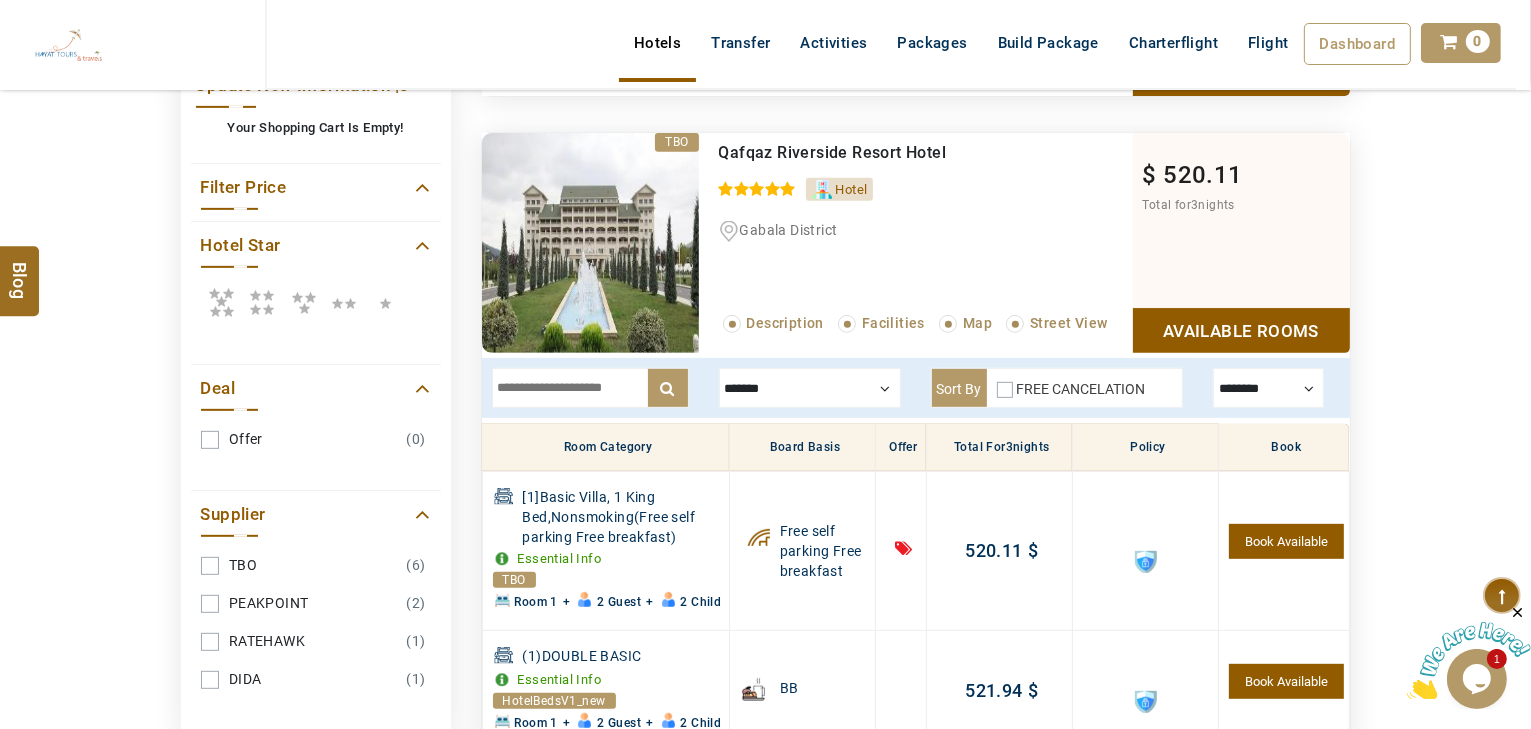 click at bounding box center [810, 388] 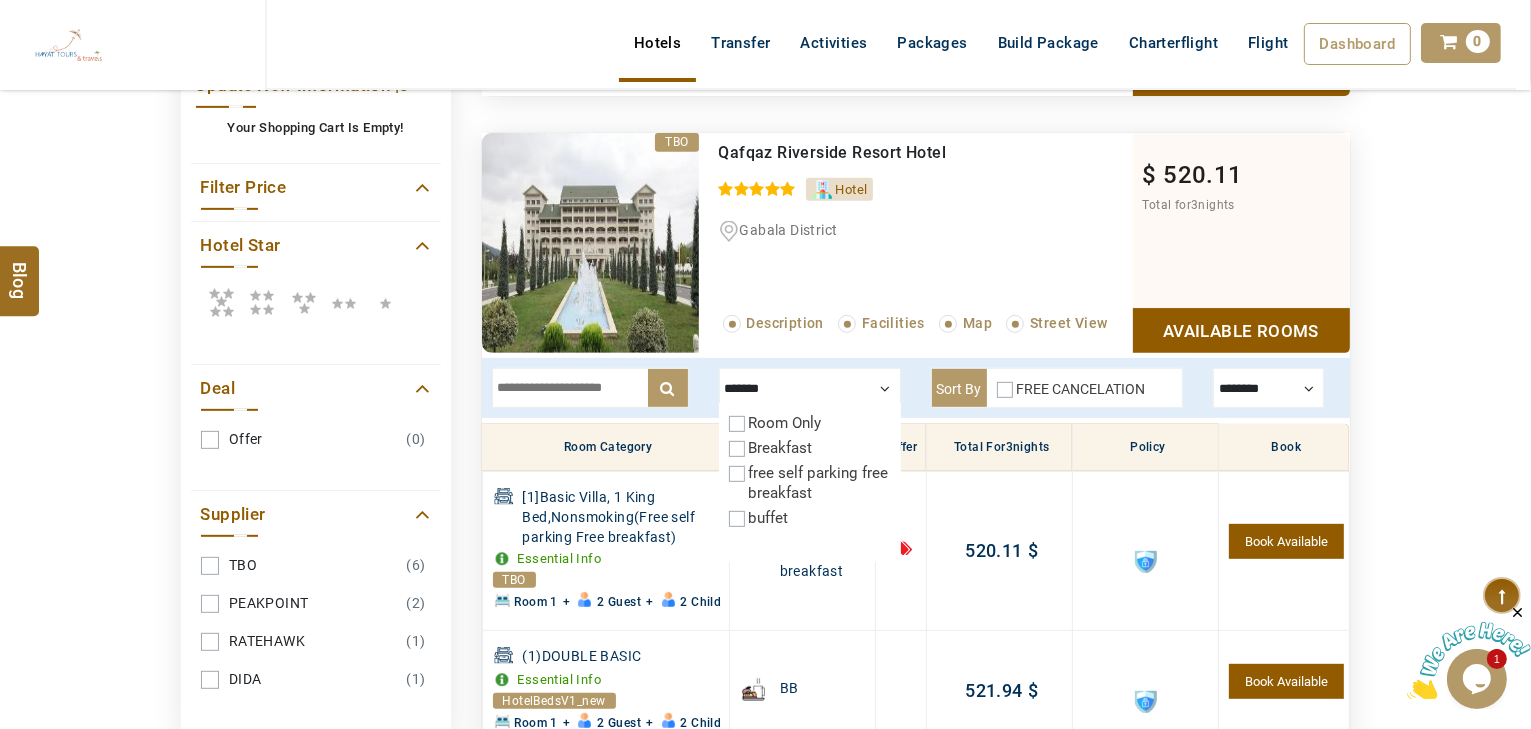 click on "Breakfast" at bounding box center (781, 448) 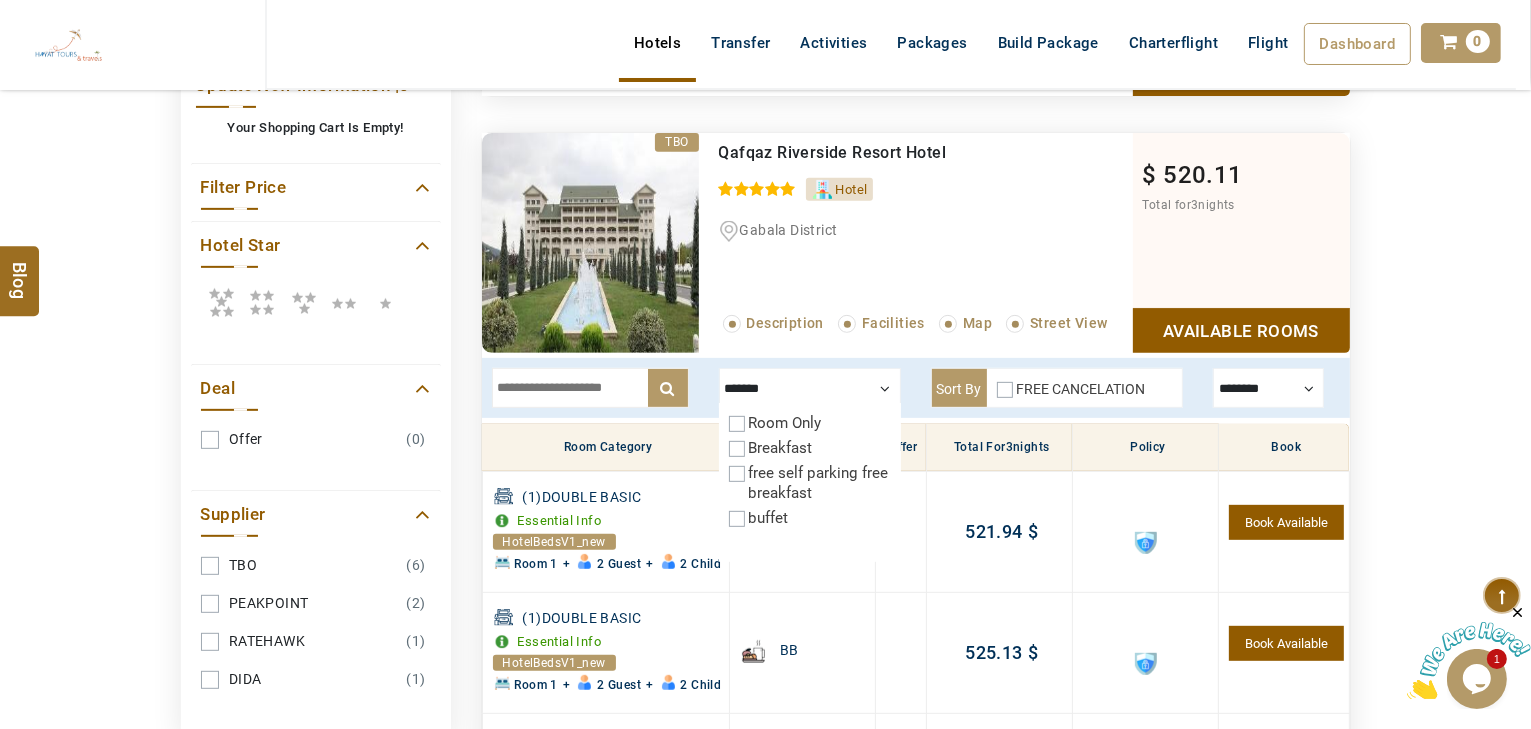click on "Breakfast" at bounding box center (781, 448) 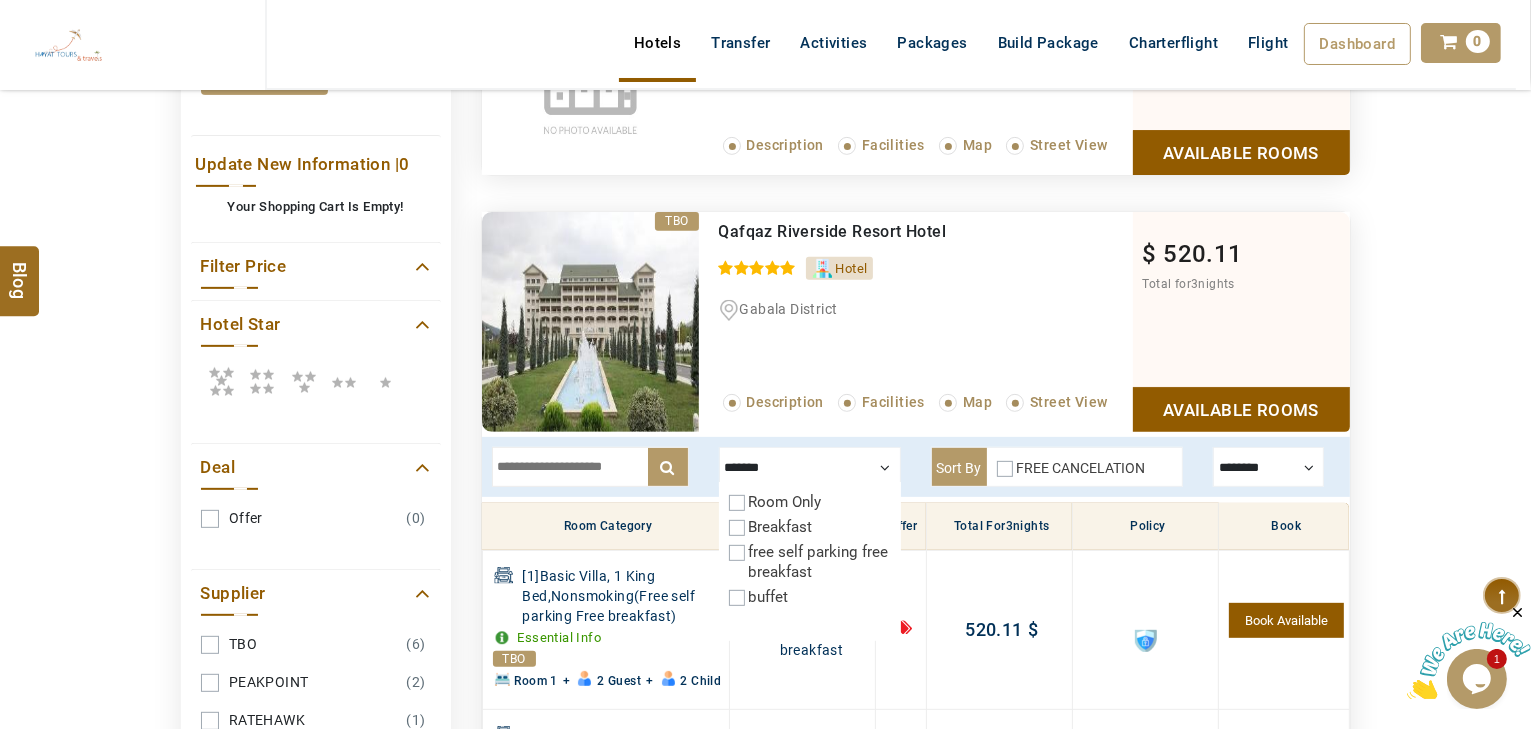 scroll, scrollTop: 733, scrollLeft: 0, axis: vertical 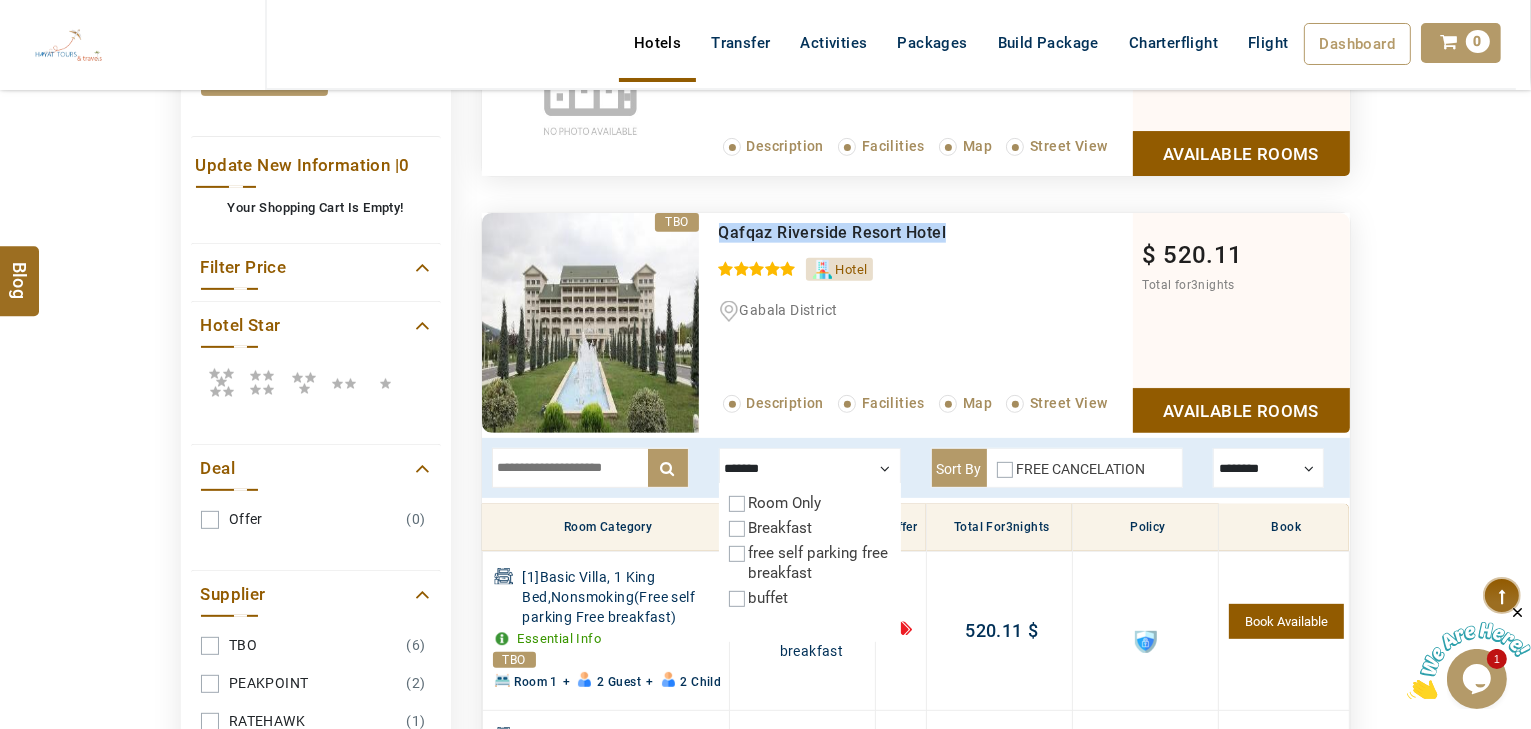 drag, startPoint x: 852, startPoint y: 222, endPoint x: 720, endPoint y: 223, distance: 132.00378 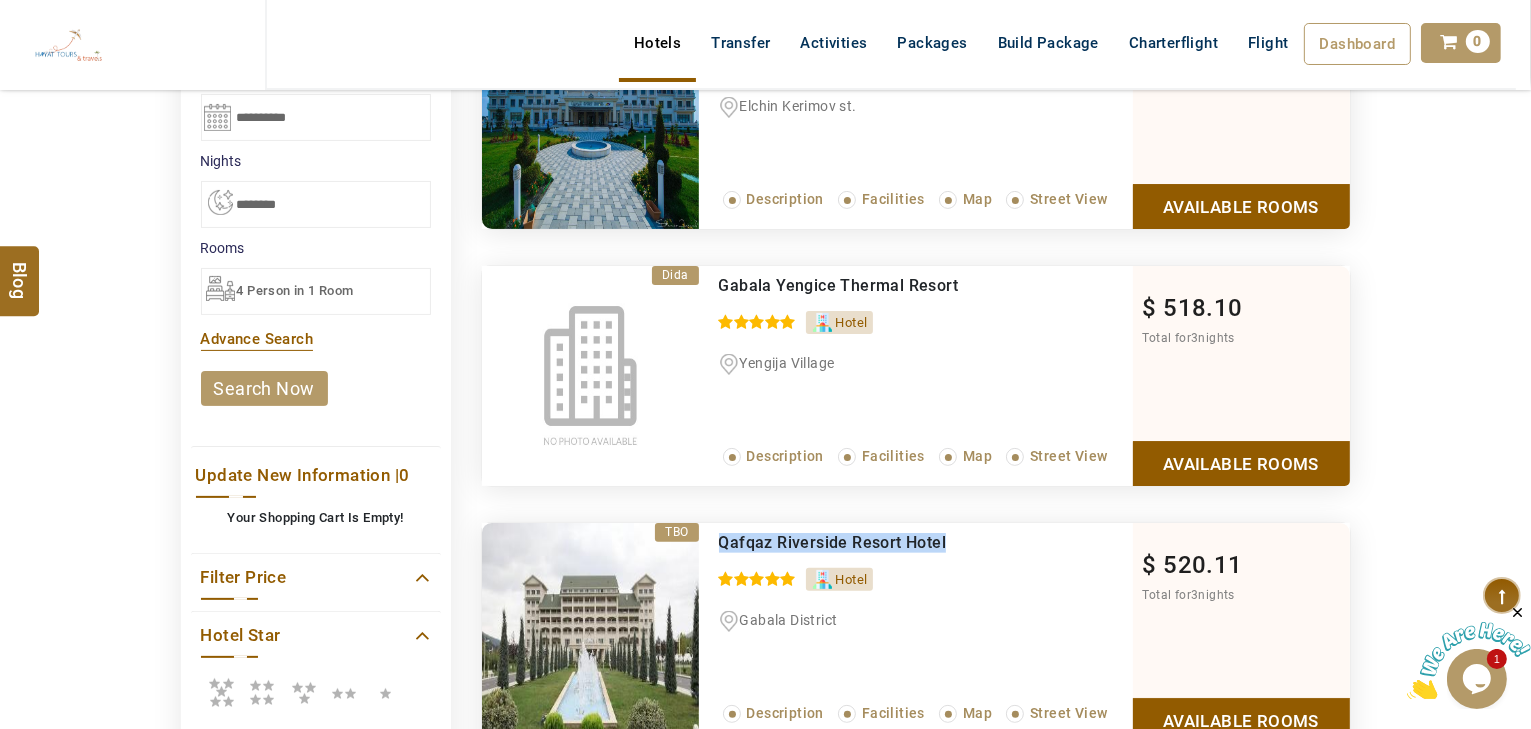 scroll, scrollTop: 413, scrollLeft: 0, axis: vertical 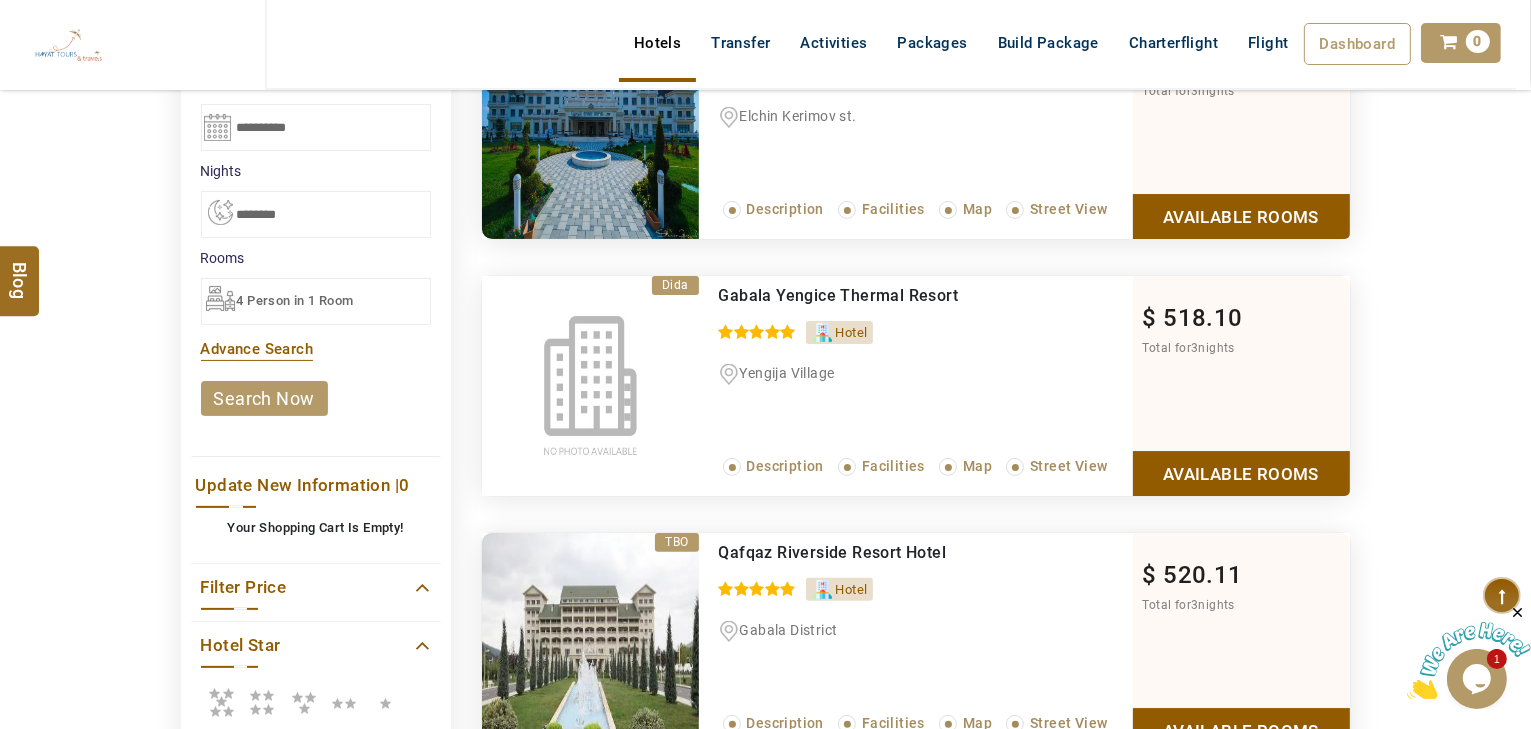 click on "Available Rooms" at bounding box center [1241, 473] 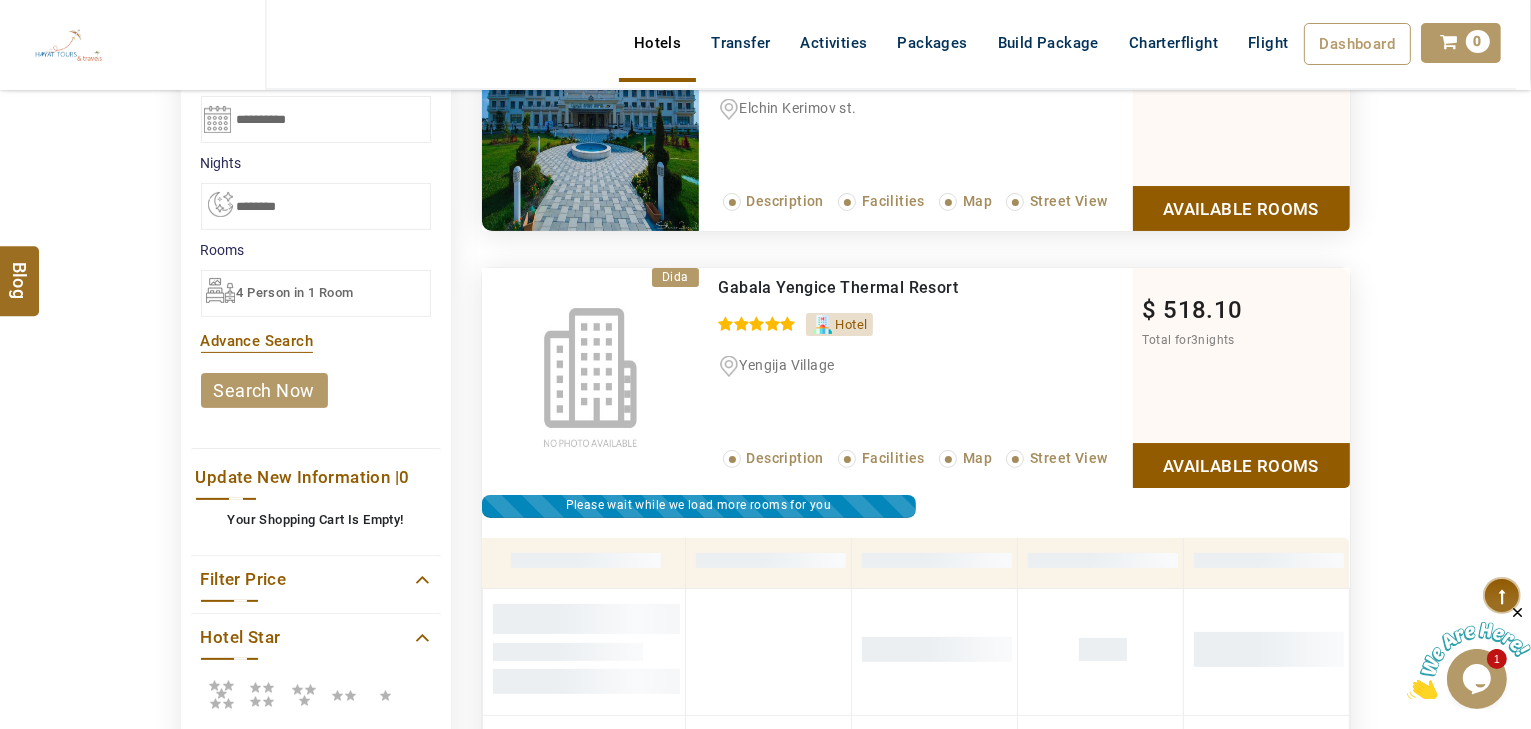 scroll, scrollTop: 637, scrollLeft: 0, axis: vertical 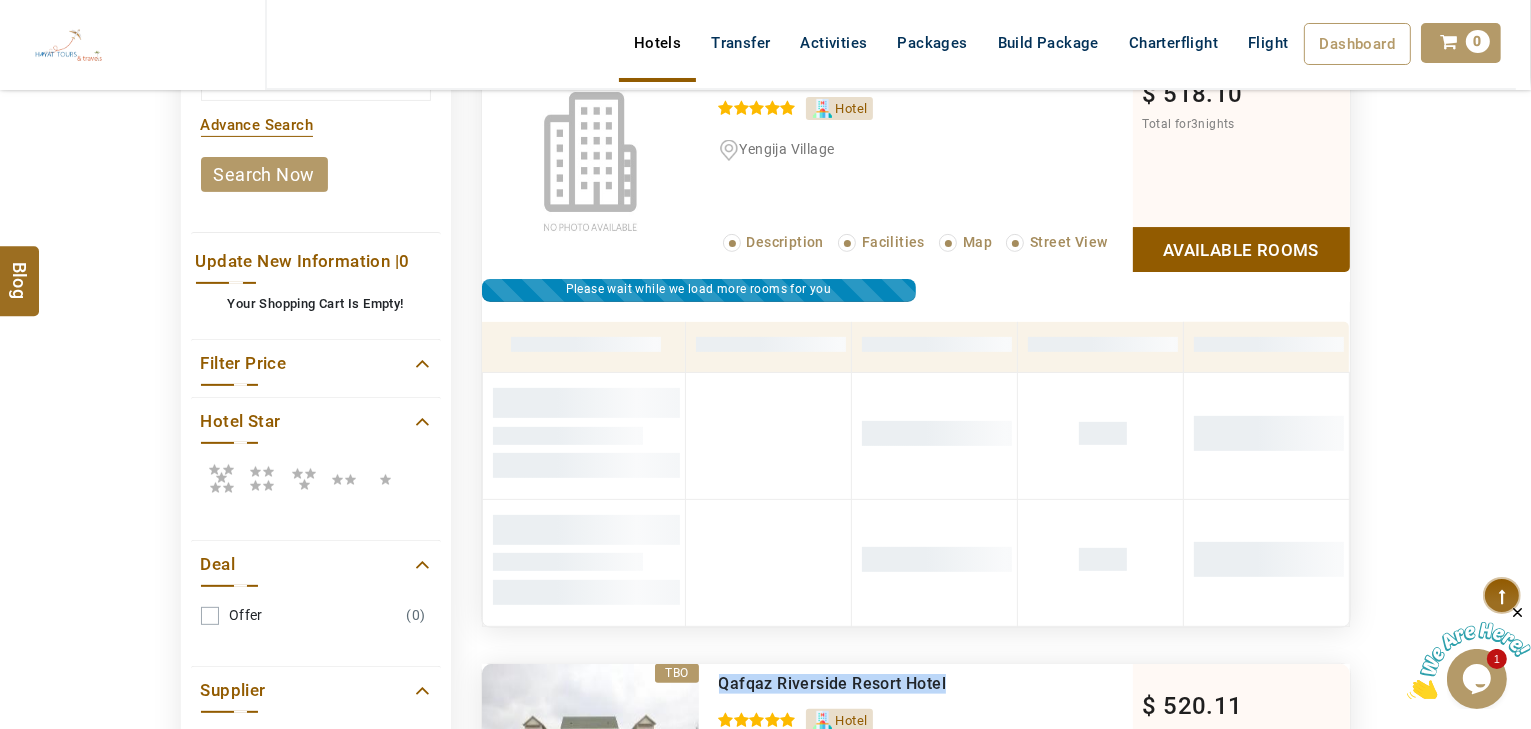 drag, startPoint x: 972, startPoint y: 673, endPoint x: 716, endPoint y: 668, distance: 256.04883 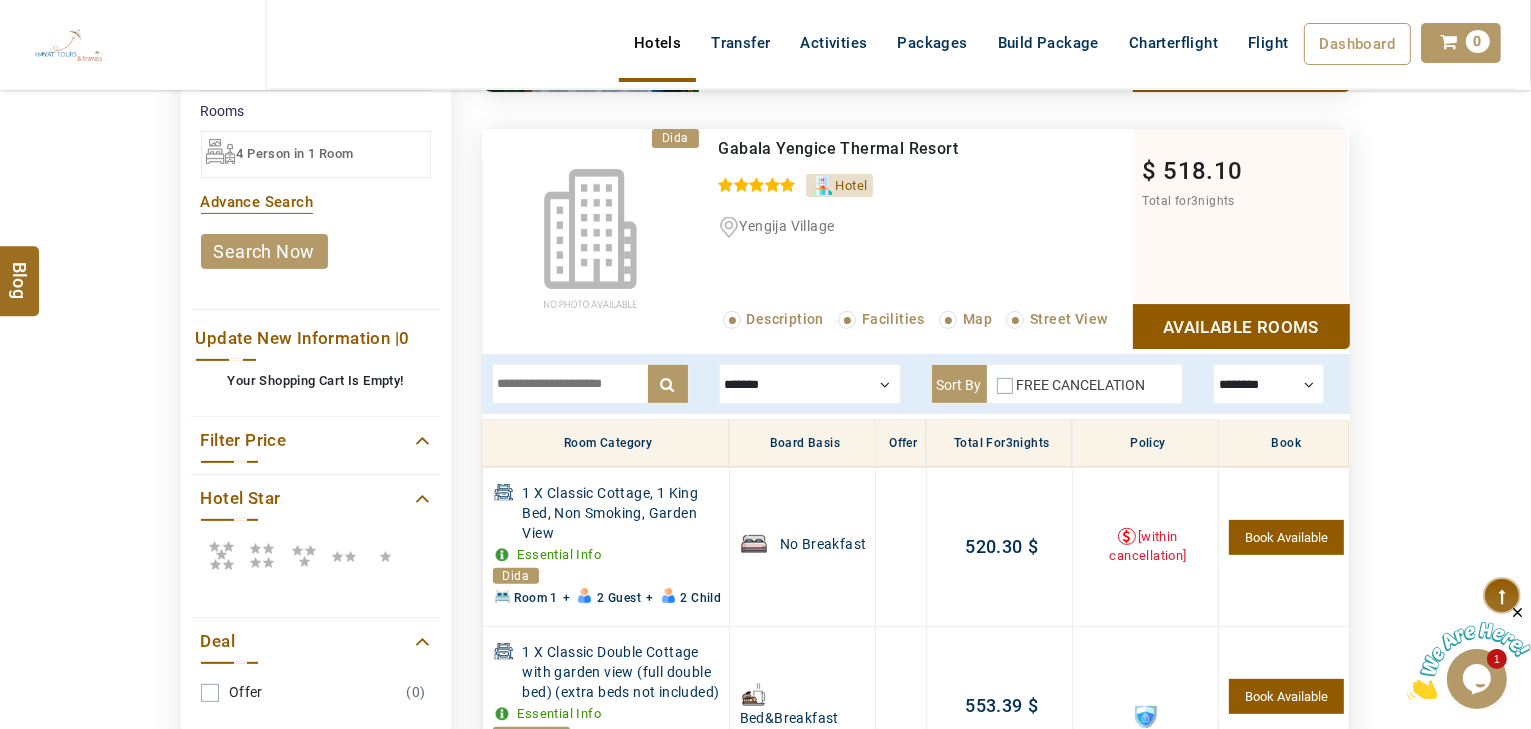 scroll, scrollTop: 477, scrollLeft: 0, axis: vertical 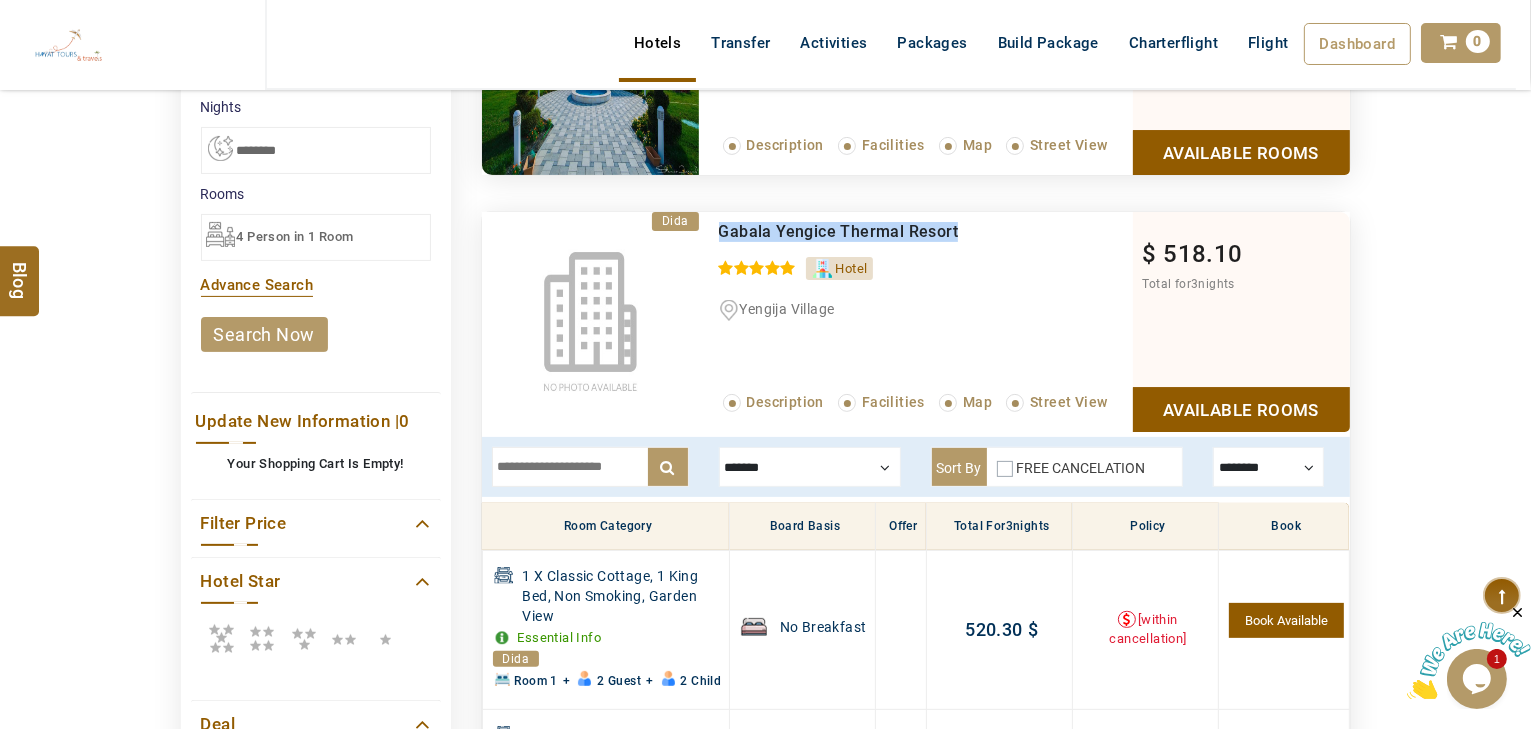 drag, startPoint x: 972, startPoint y: 225, endPoint x: 709, endPoint y: 228, distance: 263.01712 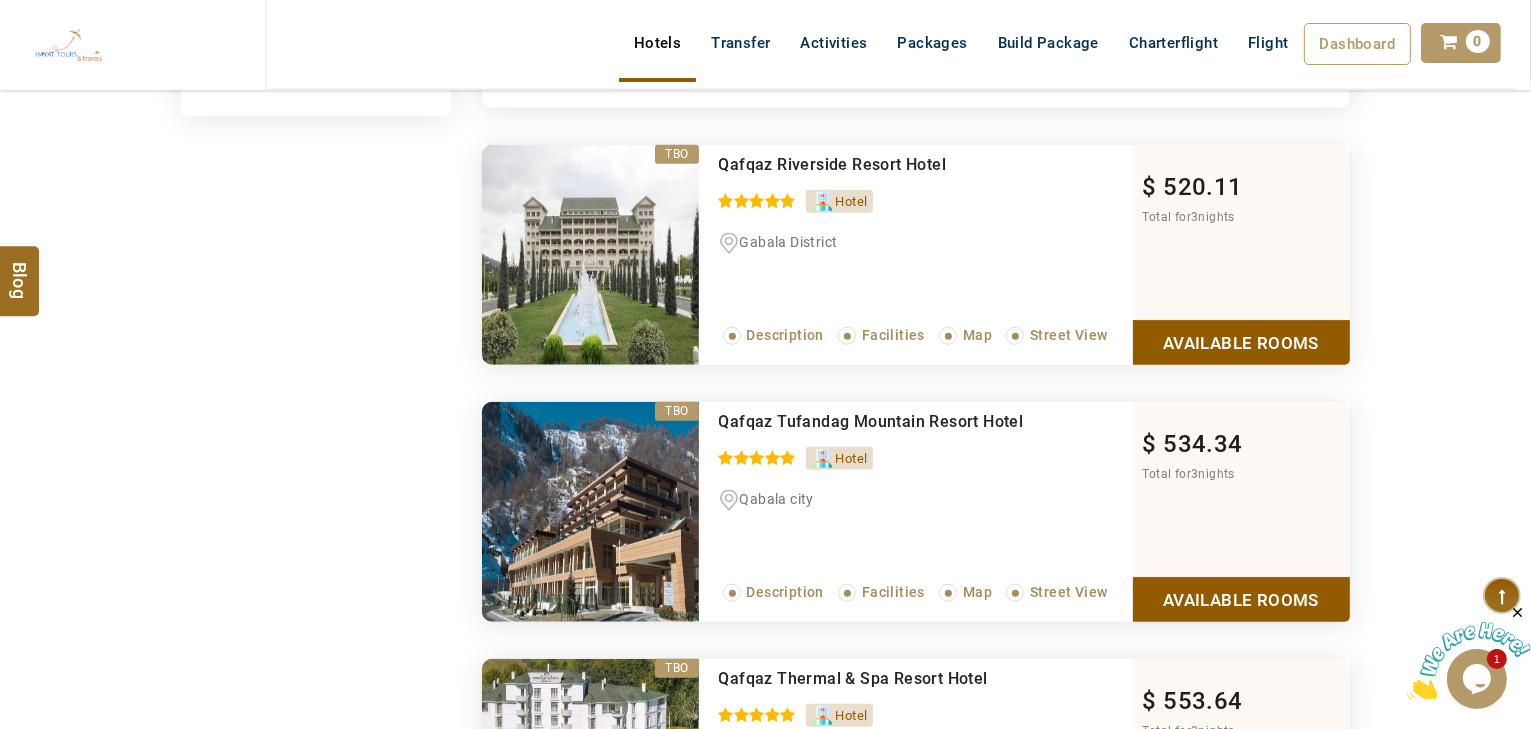 click on "Available Rooms" at bounding box center (1241, 342) 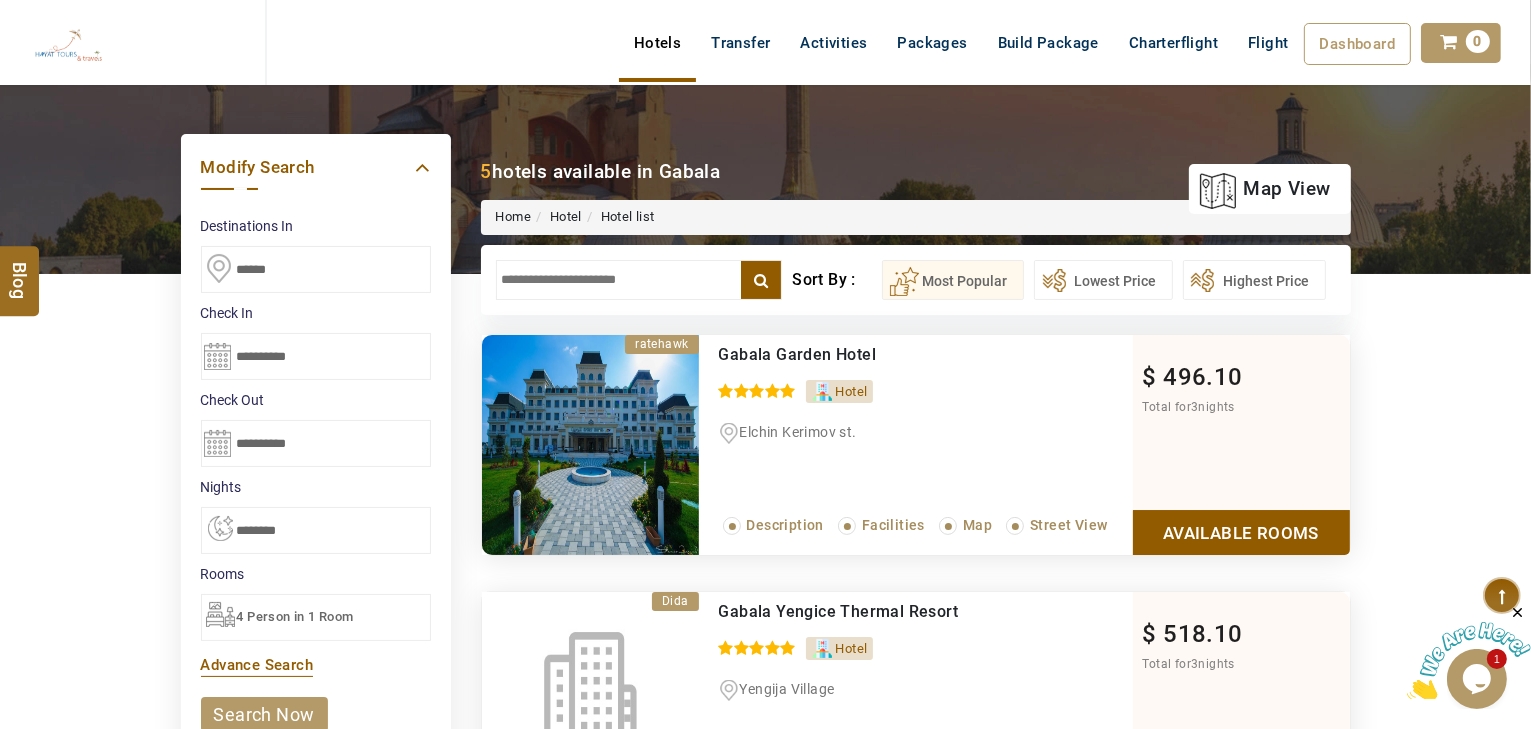scroll, scrollTop: 93, scrollLeft: 0, axis: vertical 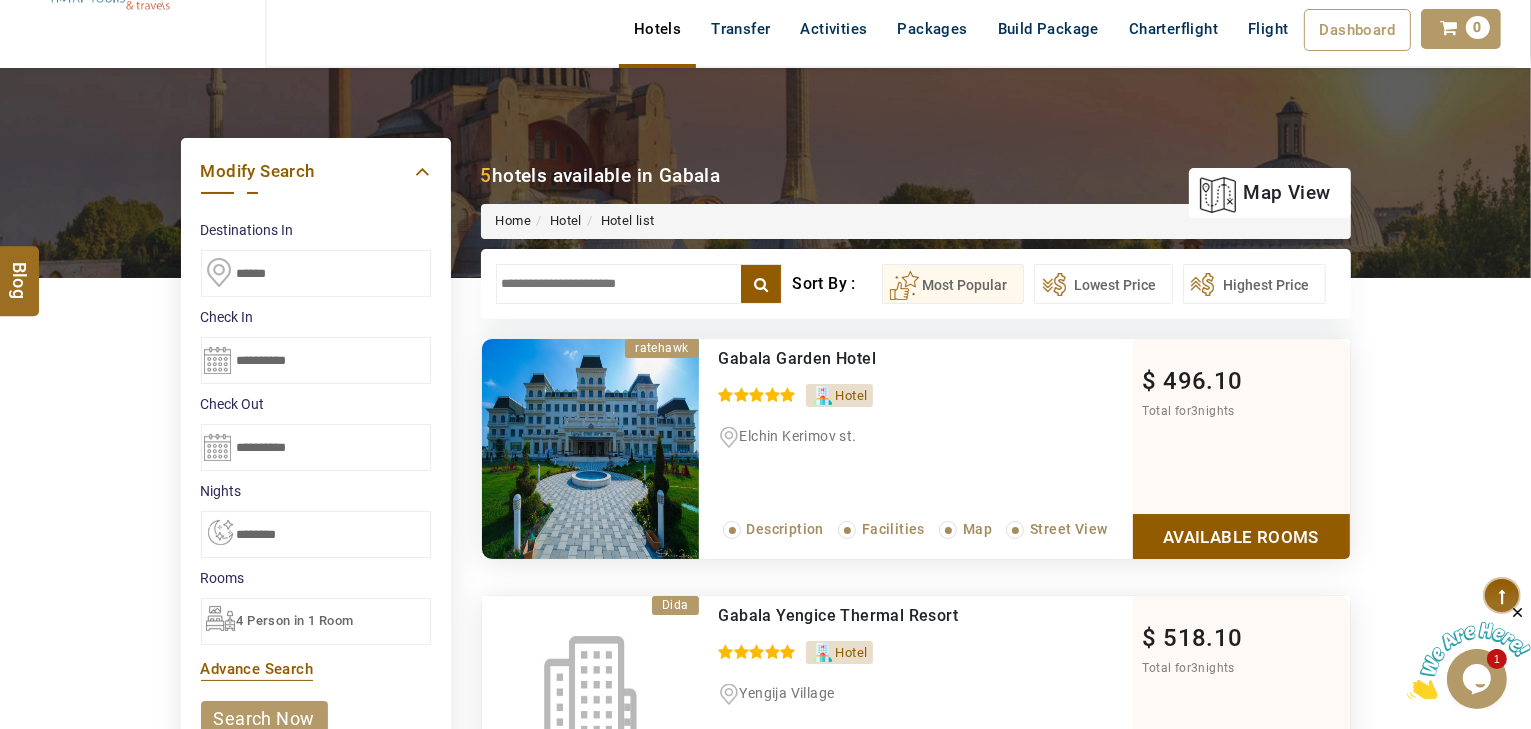 drag, startPoint x: 348, startPoint y: 266, endPoint x: 0, endPoint y: 272, distance: 348.05173 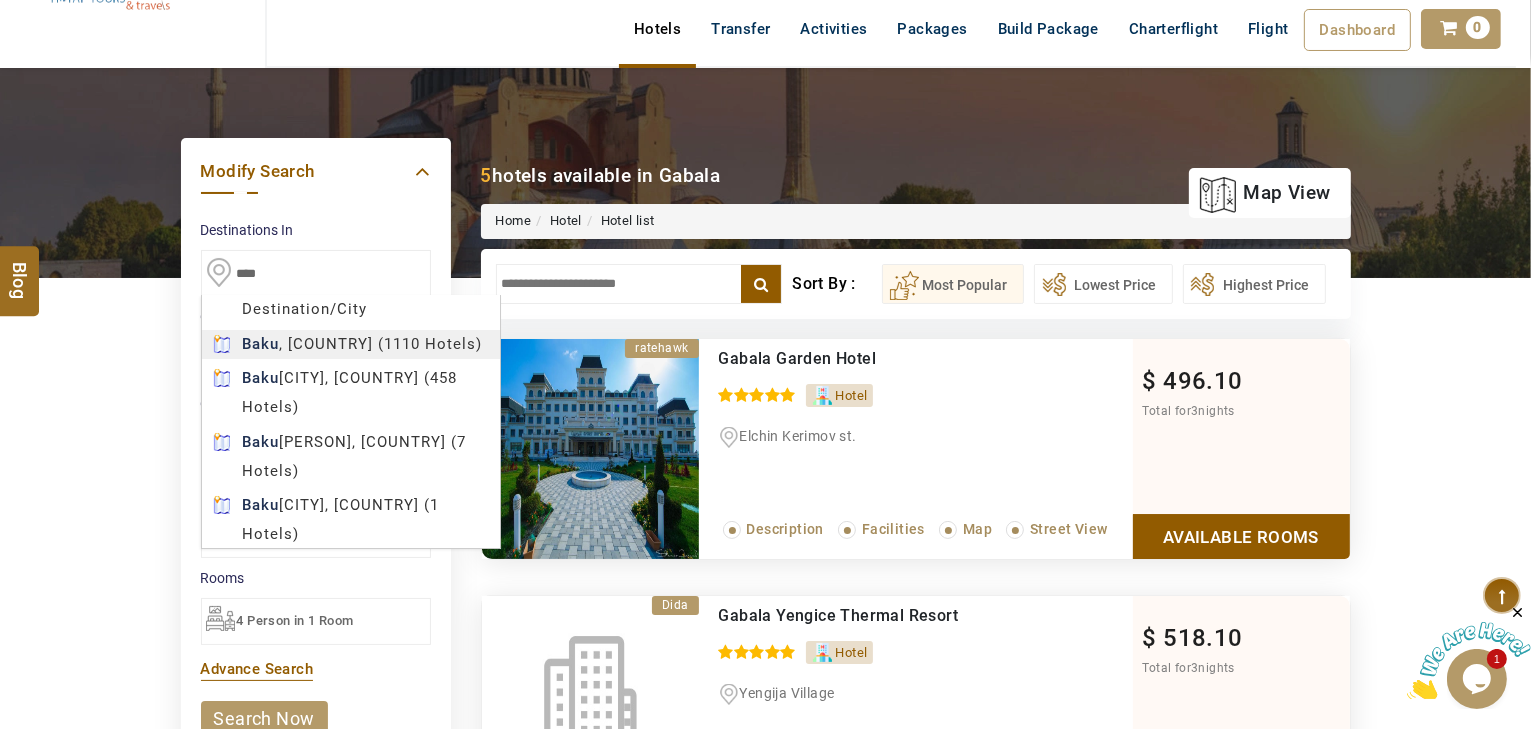 type on "****" 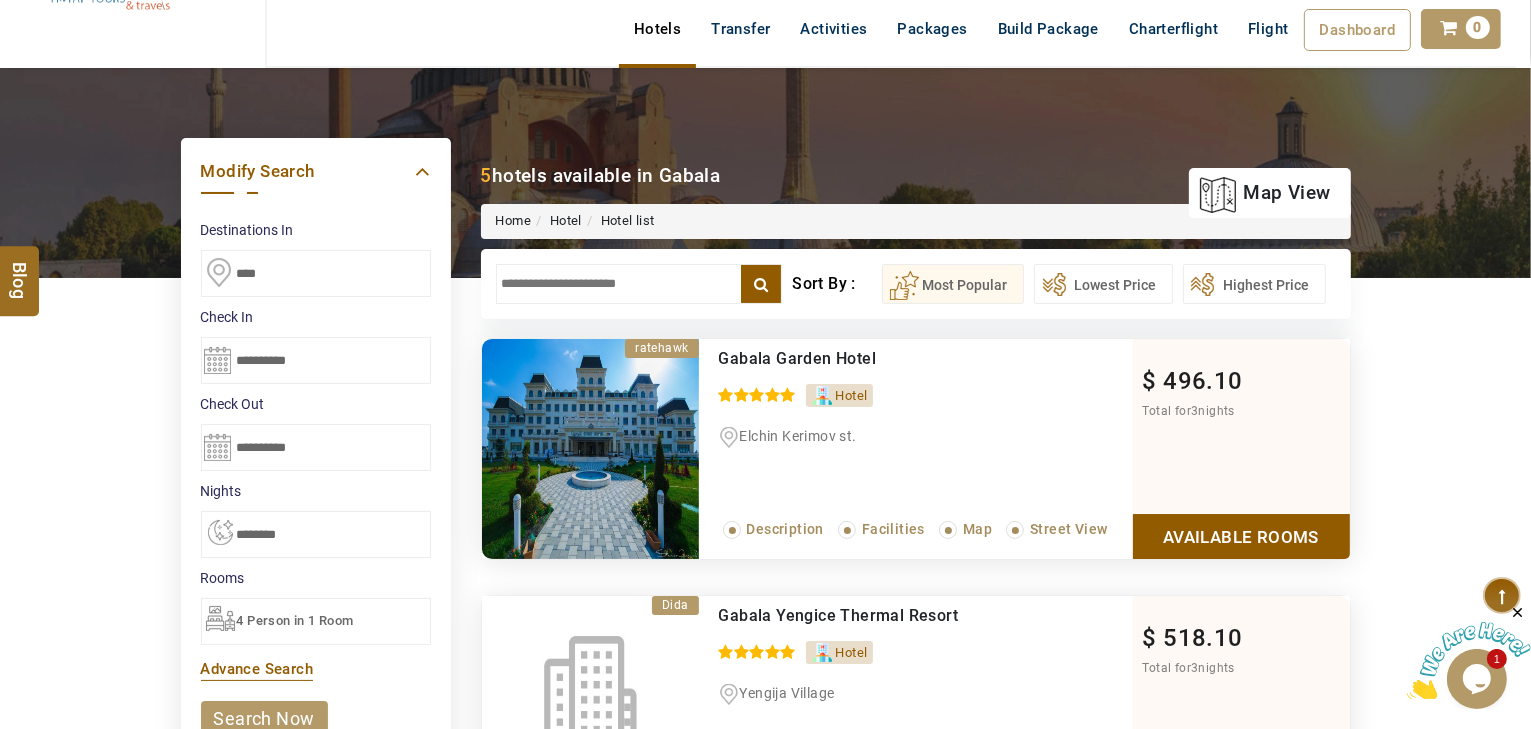 click on "**********" at bounding box center (316, 360) 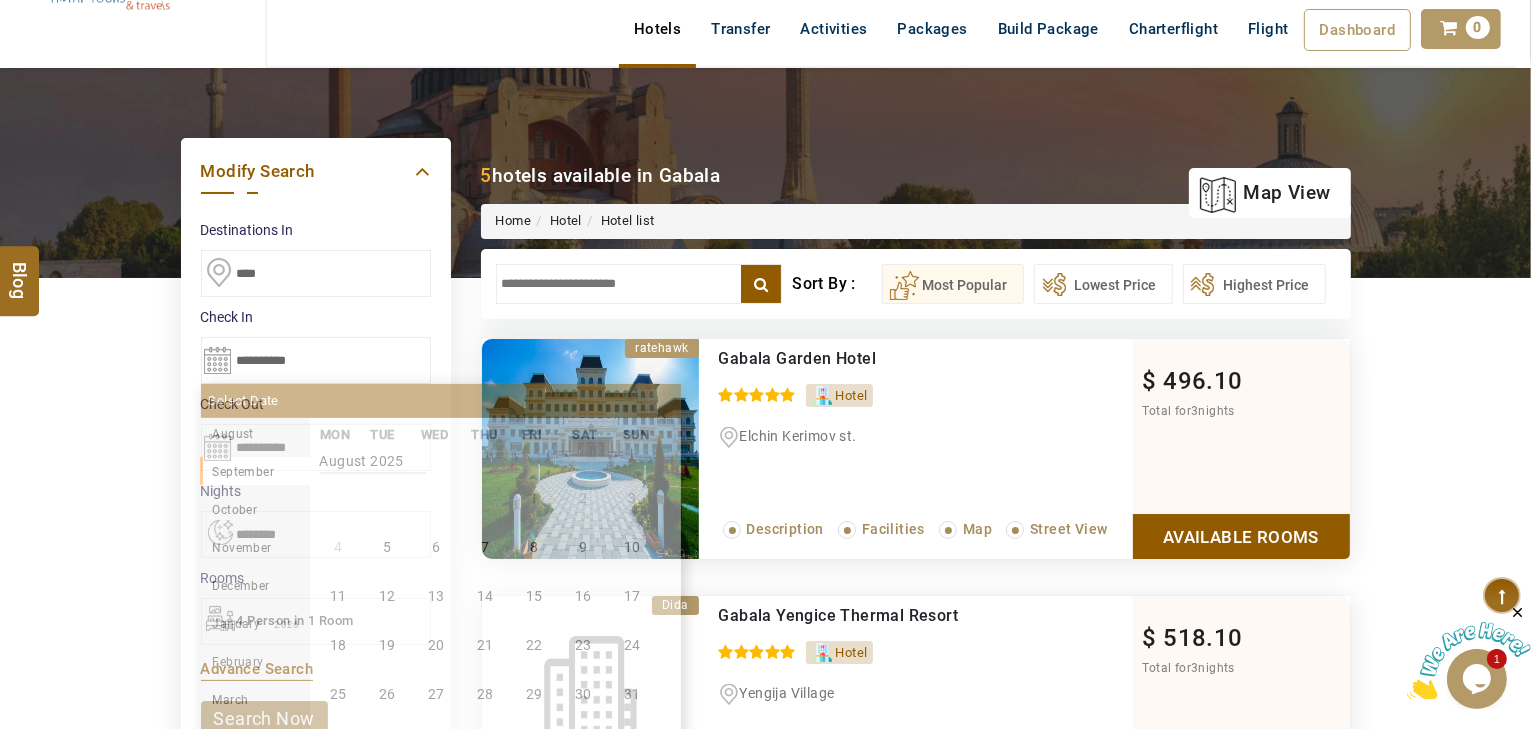 scroll, scrollTop: 370, scrollLeft: 0, axis: vertical 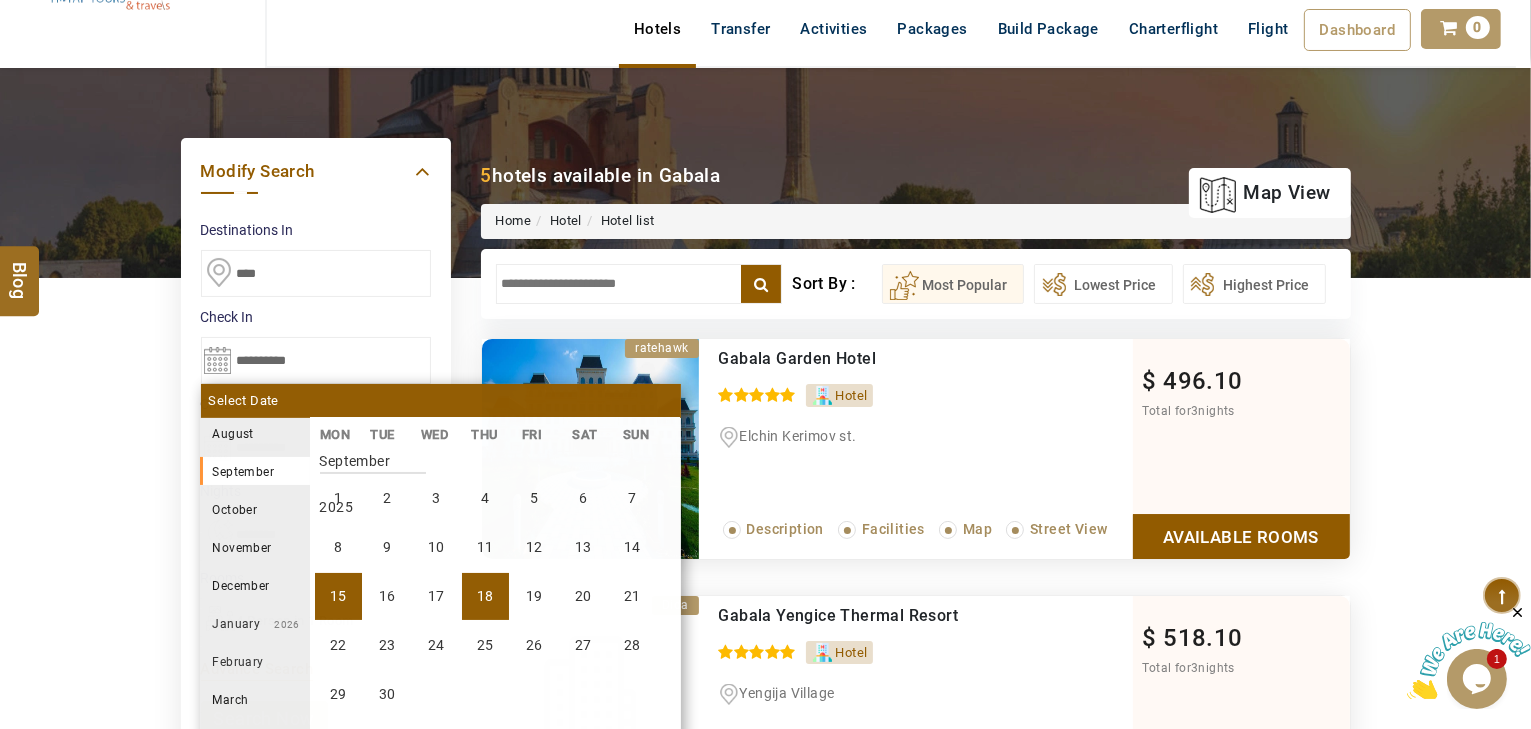 click on "18" at bounding box center (485, 596) 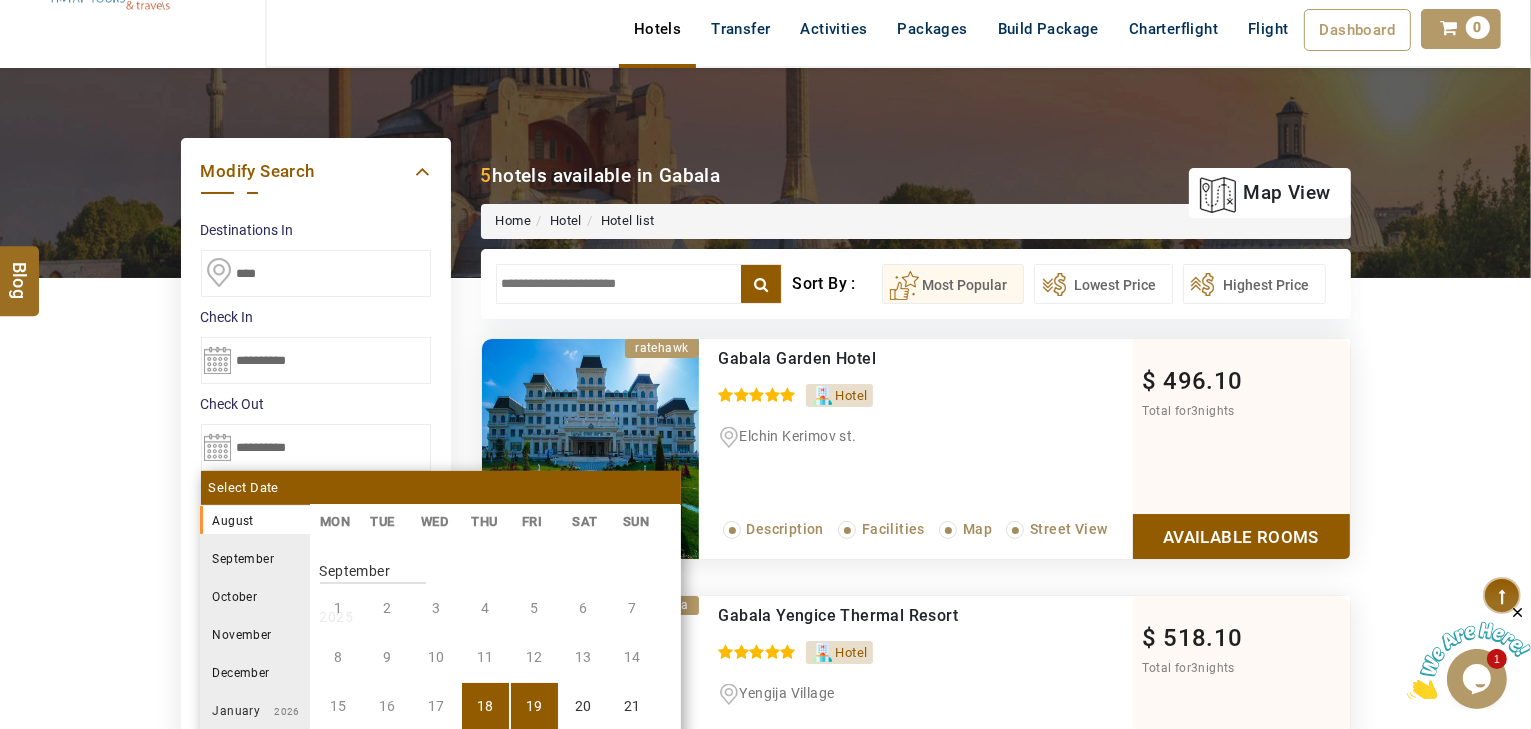 scroll, scrollTop: 370, scrollLeft: 0, axis: vertical 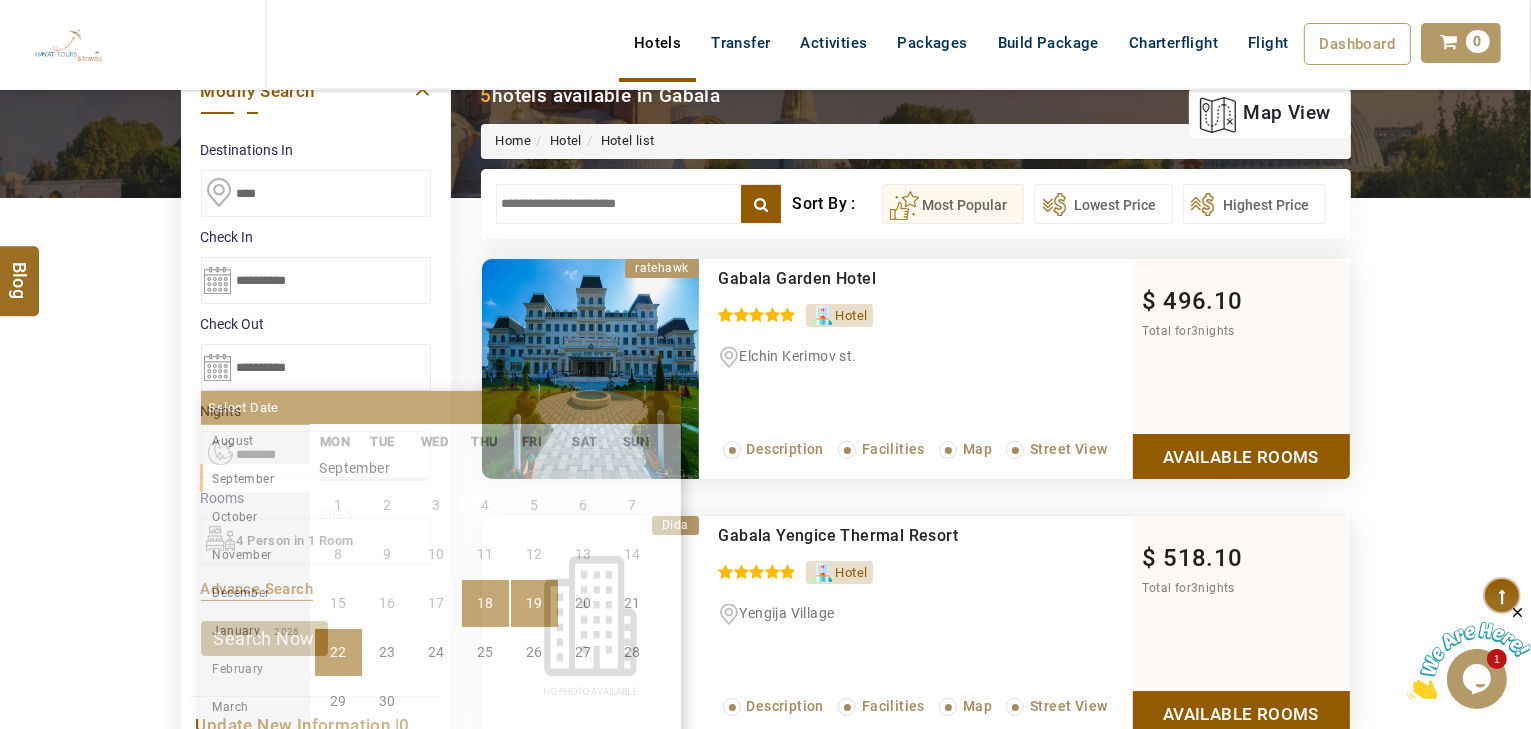 click on "22" at bounding box center [338, 652] 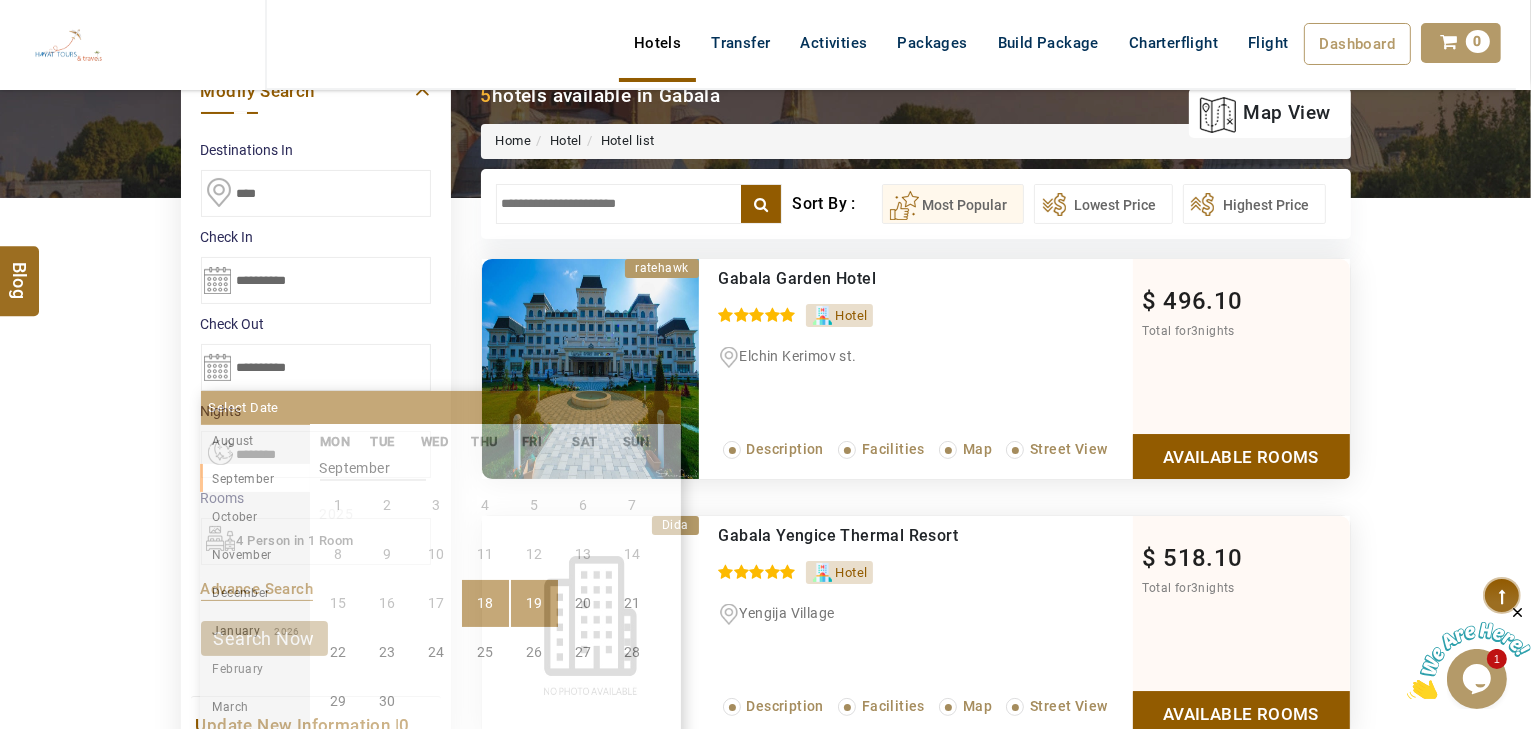 select on "*" 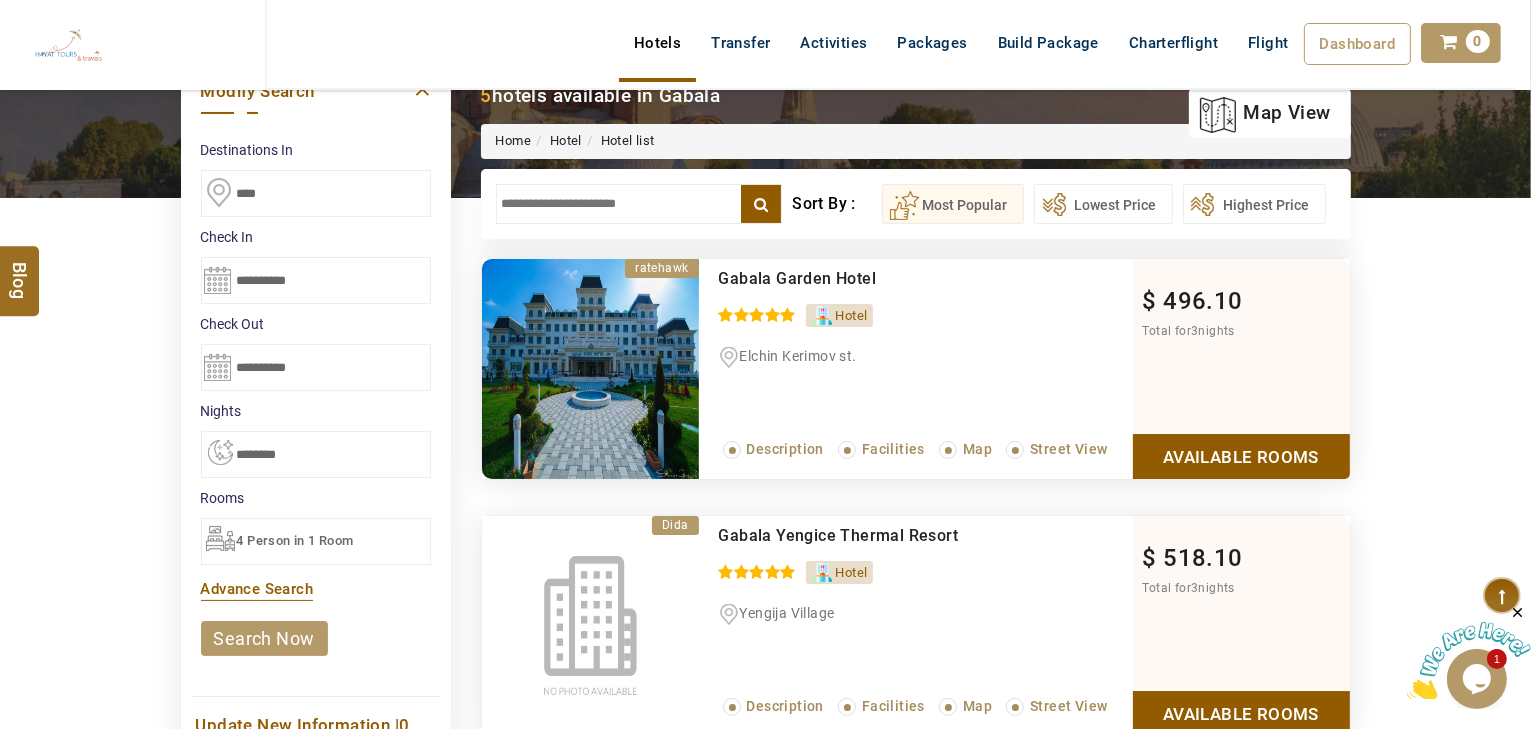 click on "search now" at bounding box center (264, 638) 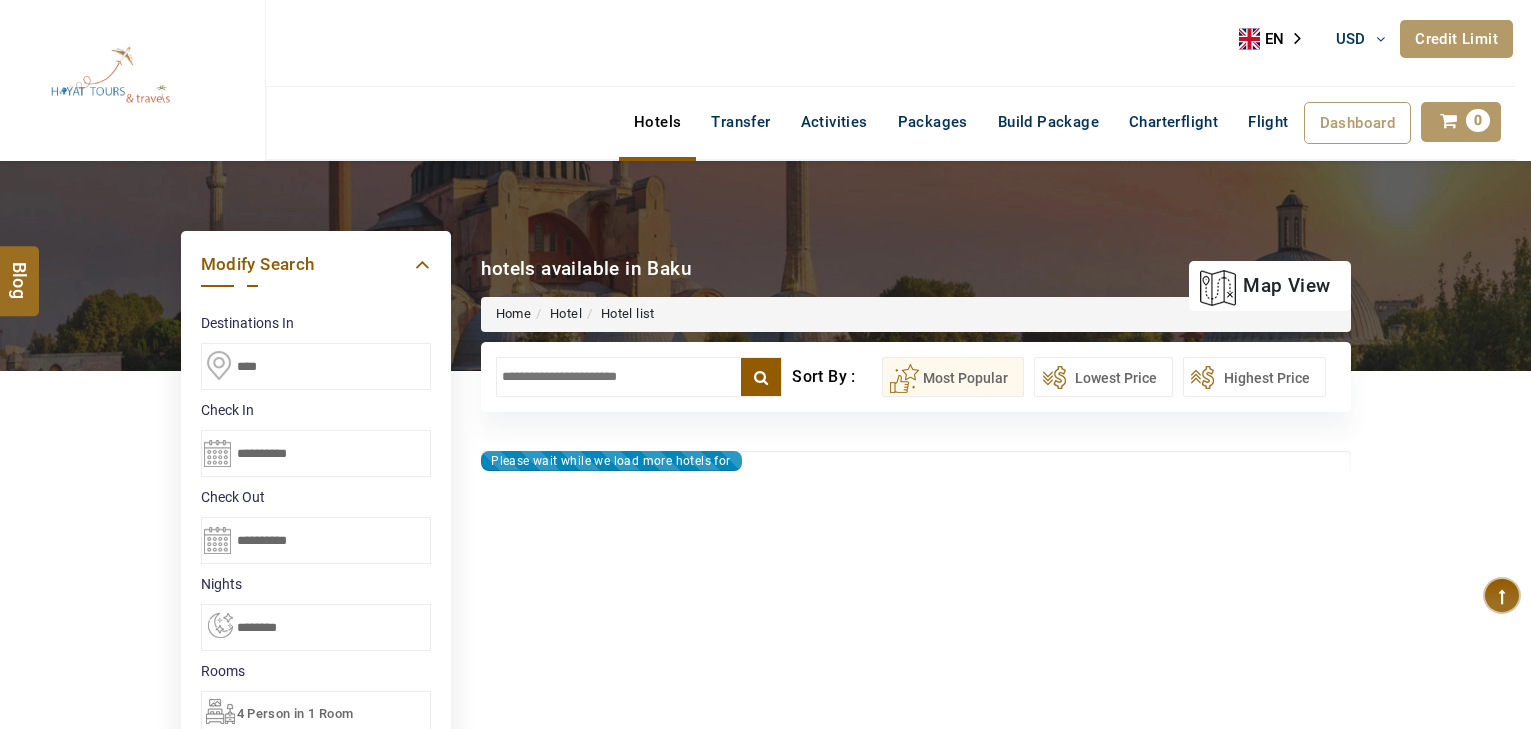select on "*" 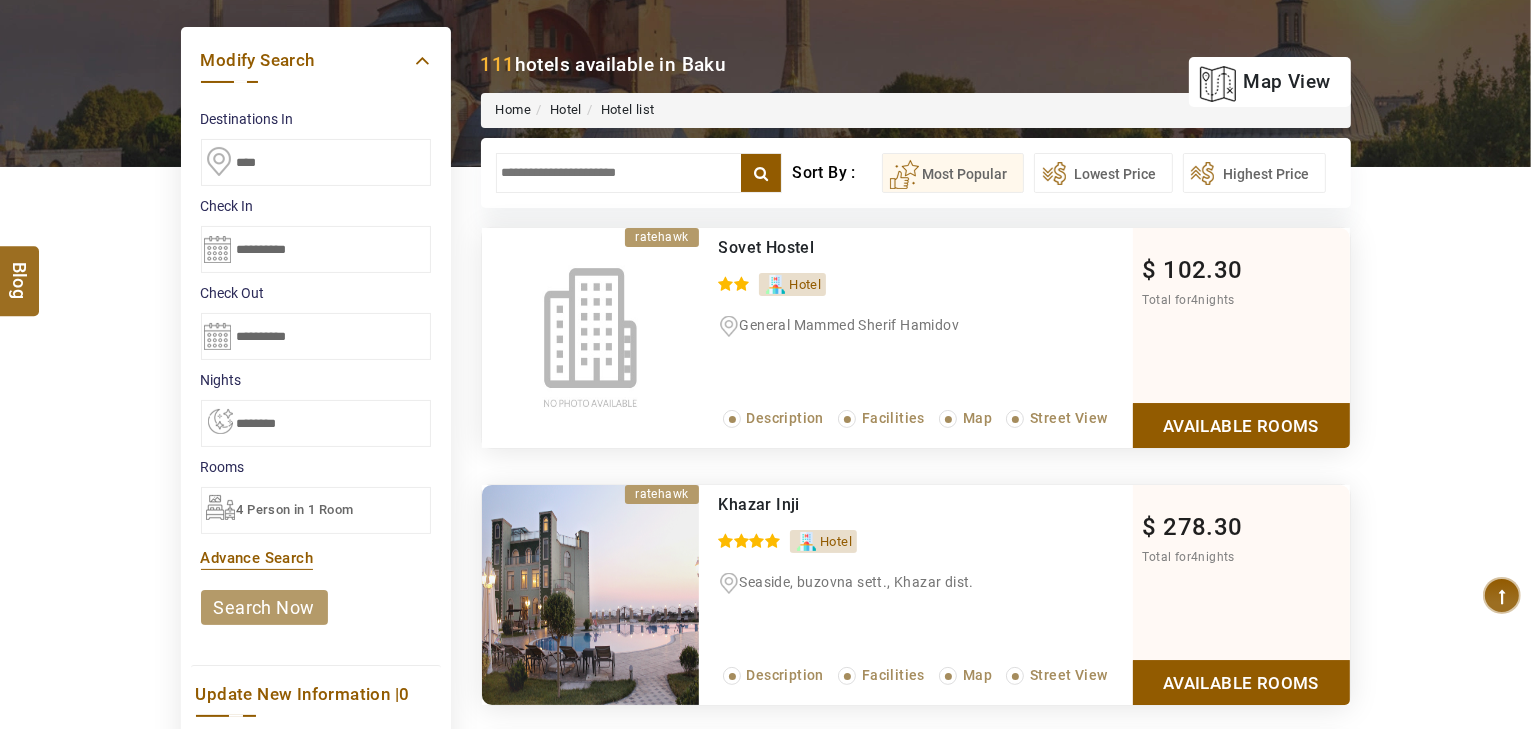 scroll, scrollTop: 240, scrollLeft: 0, axis: vertical 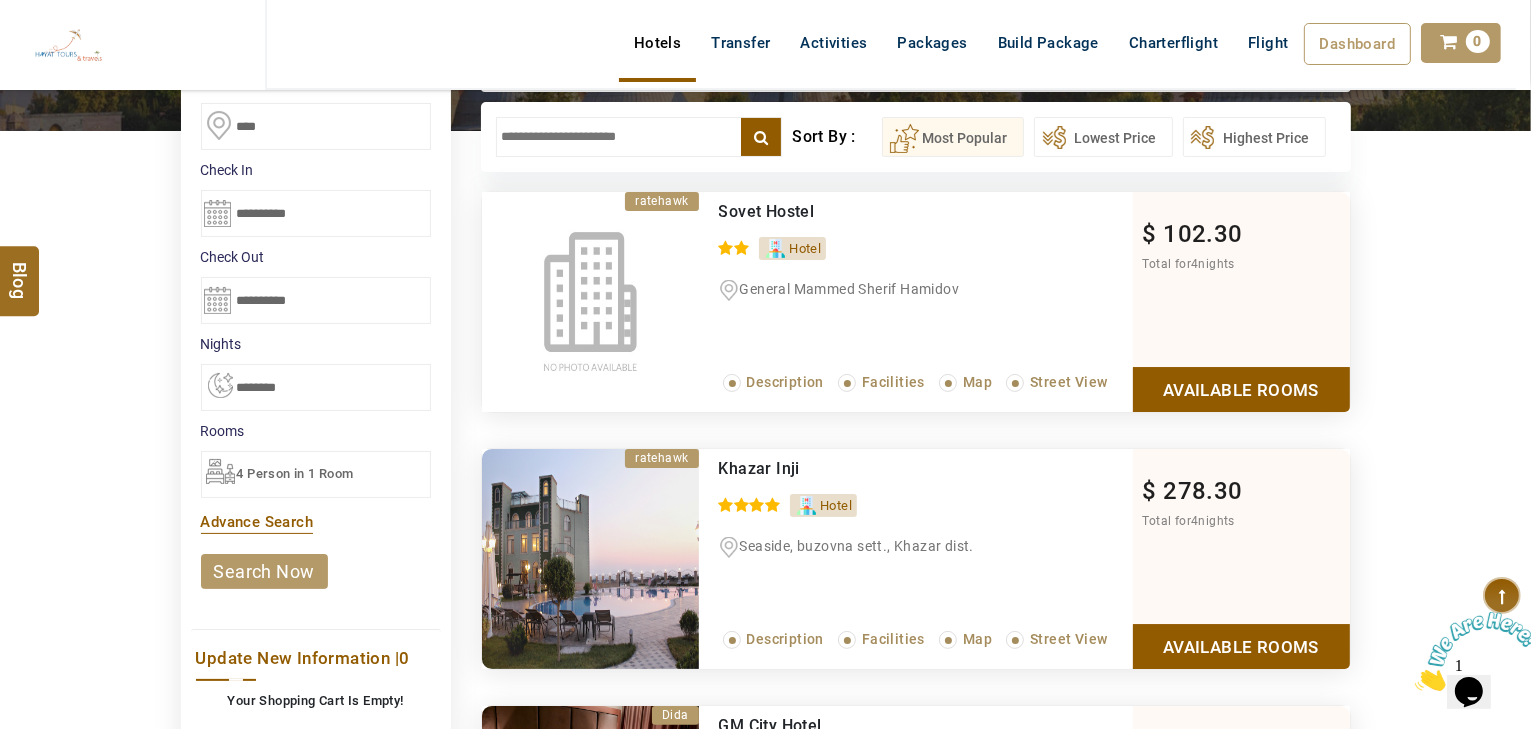 click on "HAYAYT TOURS USD AED  AED EUR  € USD  $ INR  ₹ THB  ฿ IDR  Rp BHD  BHD TRY  ₺ Credit Limit EN HE AR ES PT ZH Helpline
+971 55 344 0168 Register Now +971 55 344 0168 info@royallineholidays.com About Us What we Offer Blog Why Us Contact Hotels  Transfer Activities Packages Build Package Charterflight Flight Dashboard My Profile My Booking My Reports My Quotation Sign Out 0 Points Redeem Now To Redeem 58318  Points Future Points  1074   Points Credit Limit Credit Limit USD 30000.00 70% Complete Used USD 23872.73 Available USD 6127.27 Setting" at bounding box center [765, 70] 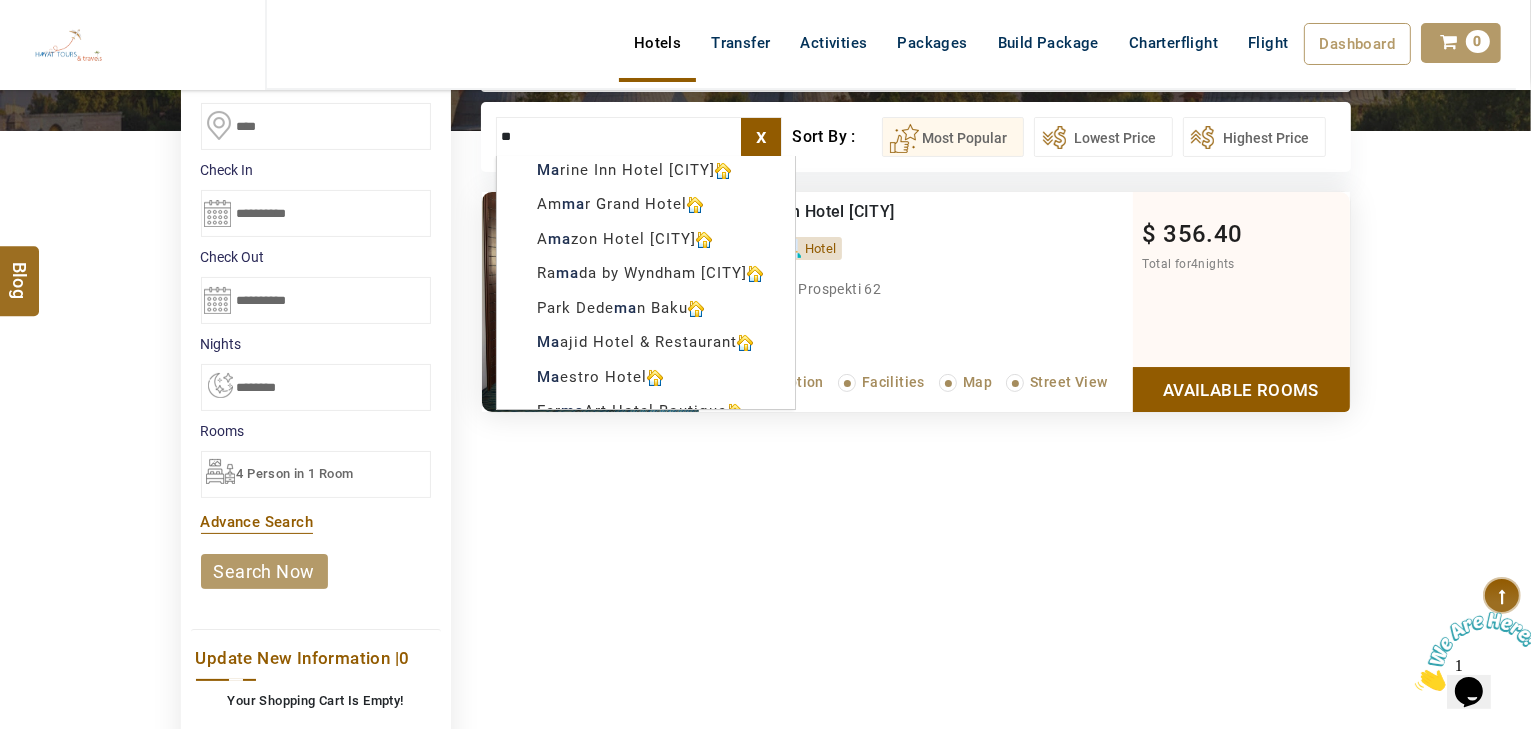 type on "*" 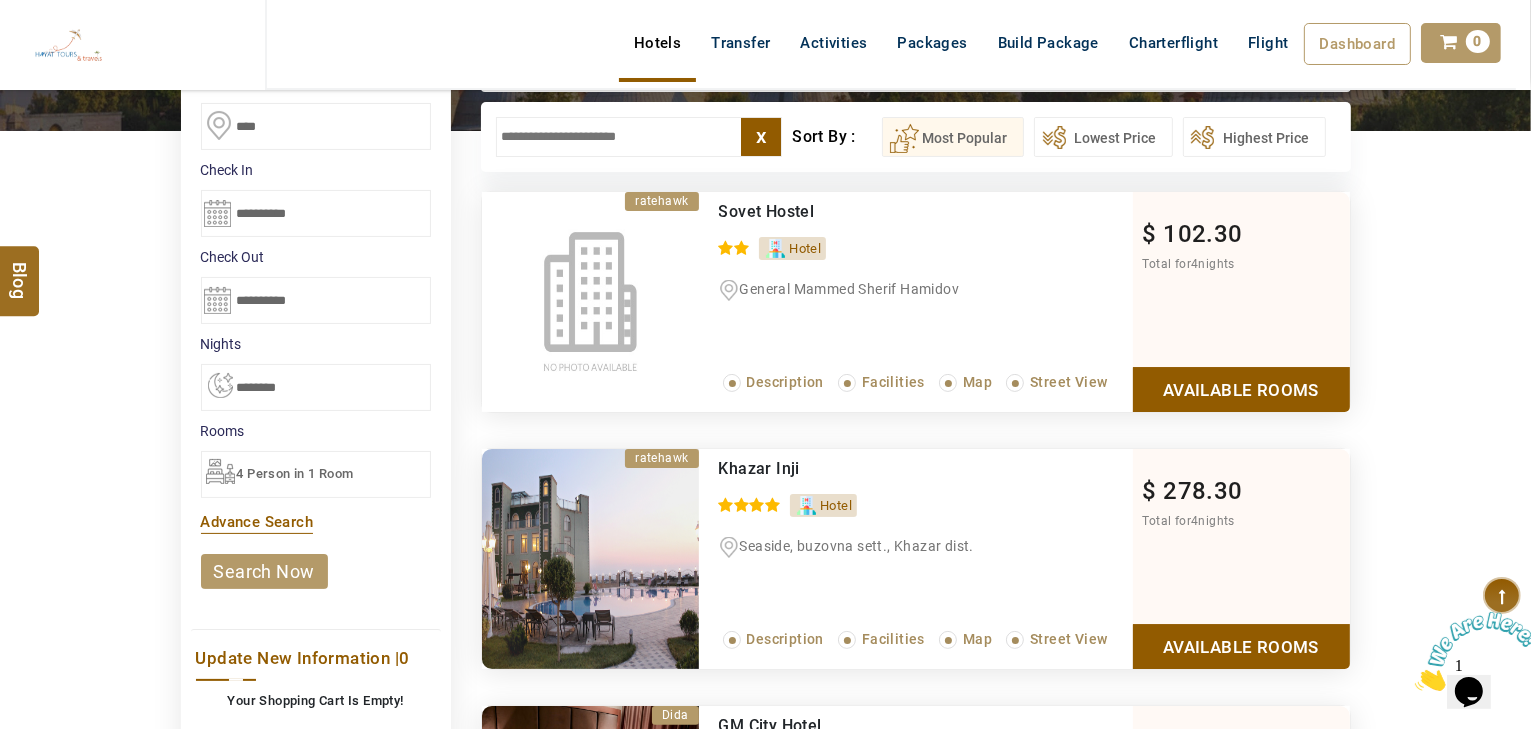 scroll, scrollTop: 720, scrollLeft: 0, axis: vertical 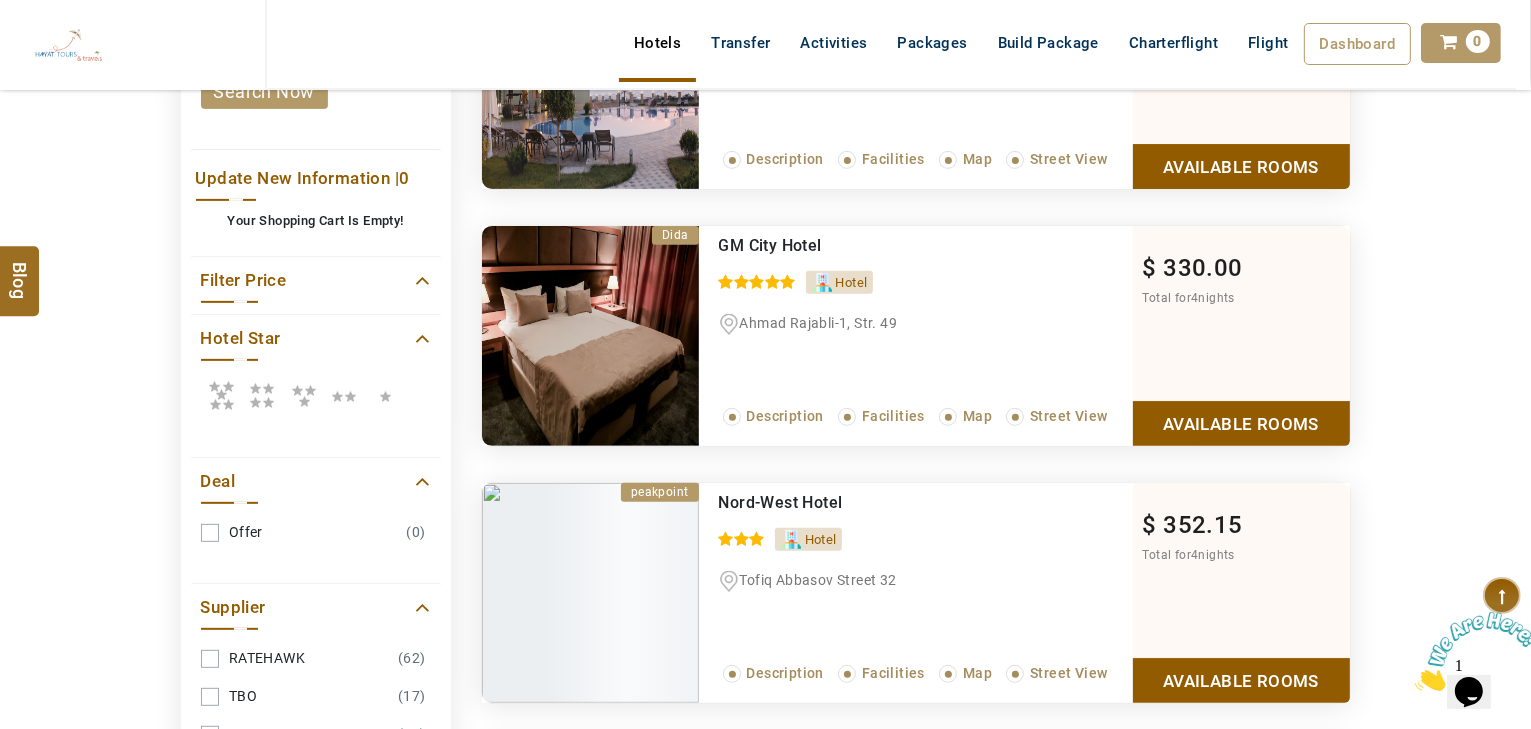 click at bounding box center (221, 395) 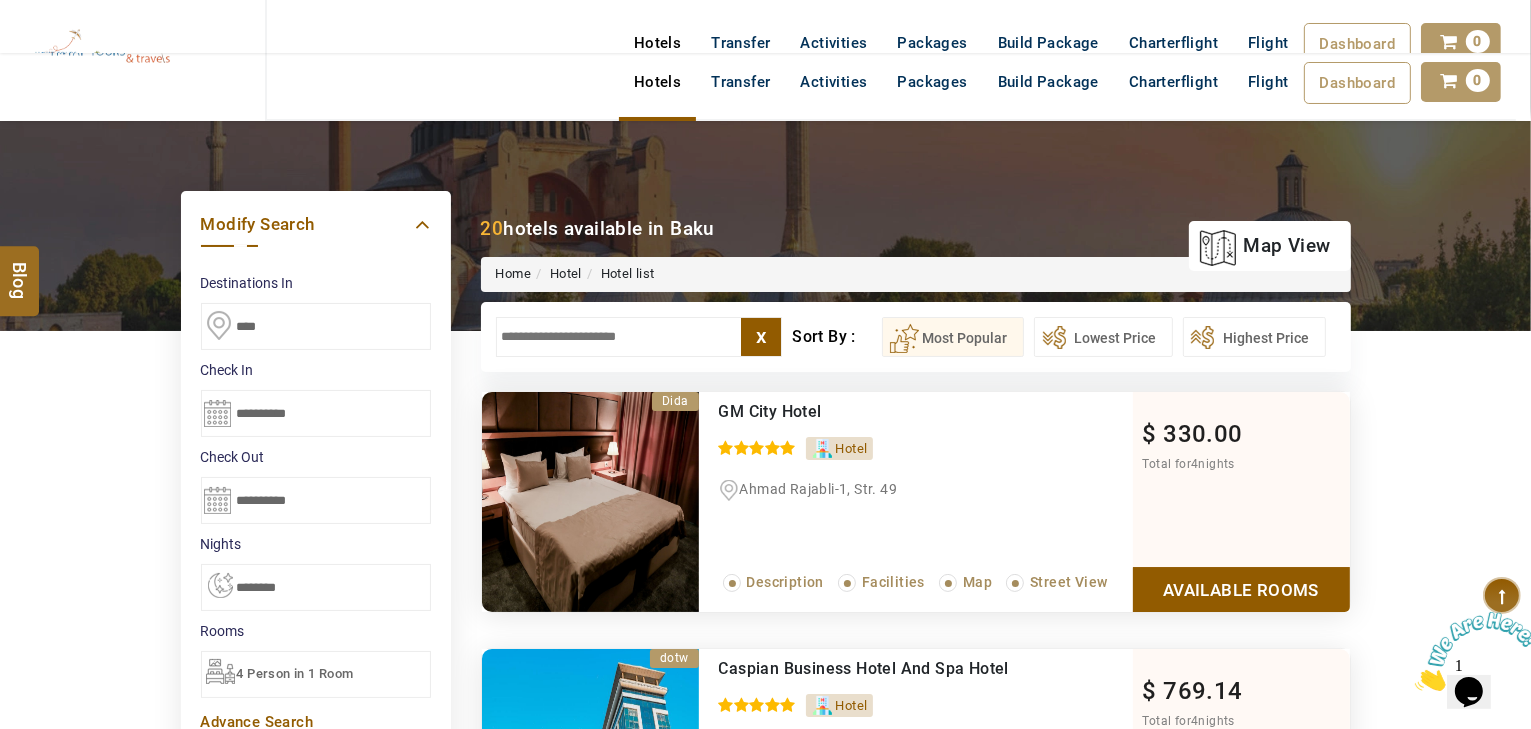 scroll, scrollTop: 0, scrollLeft: 0, axis: both 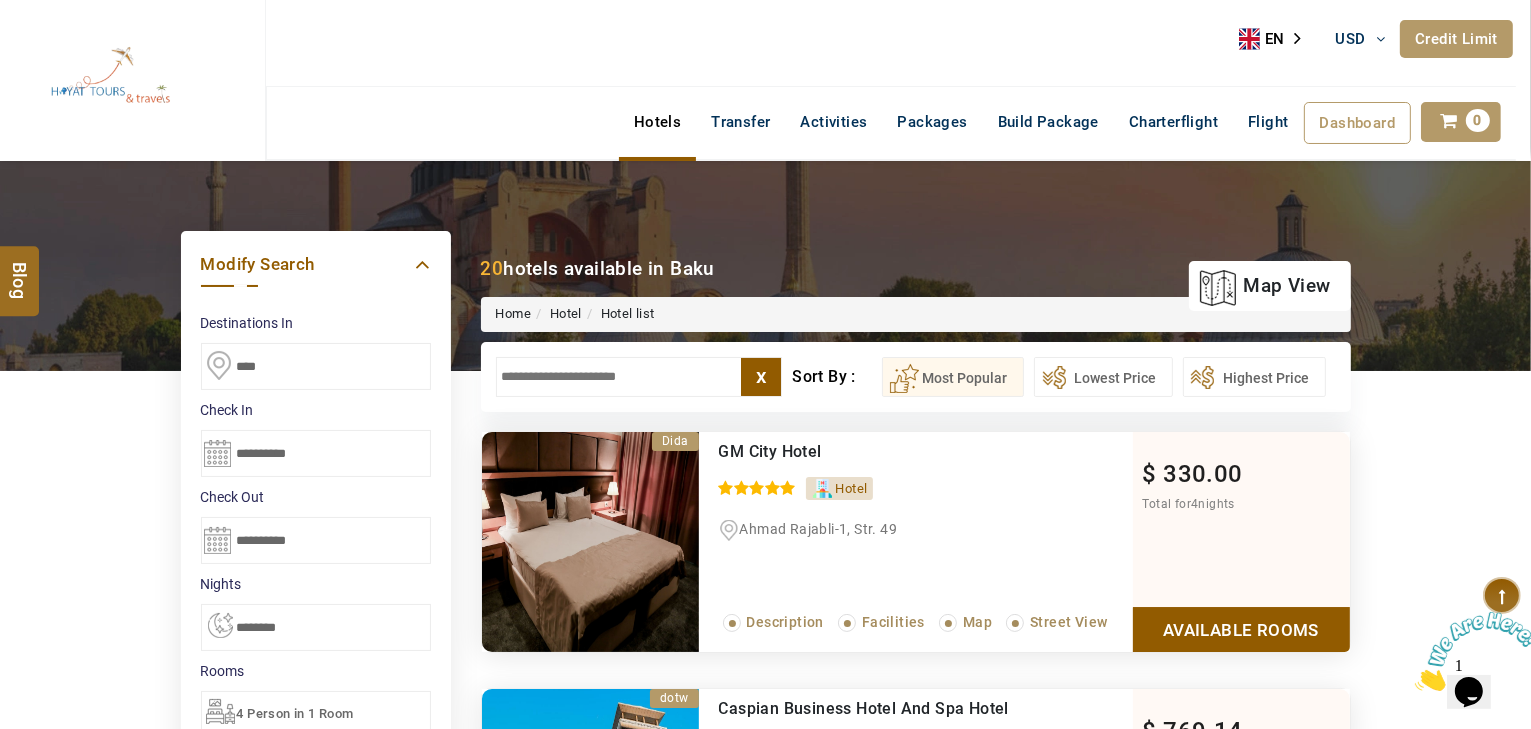 click at bounding box center (639, 377) 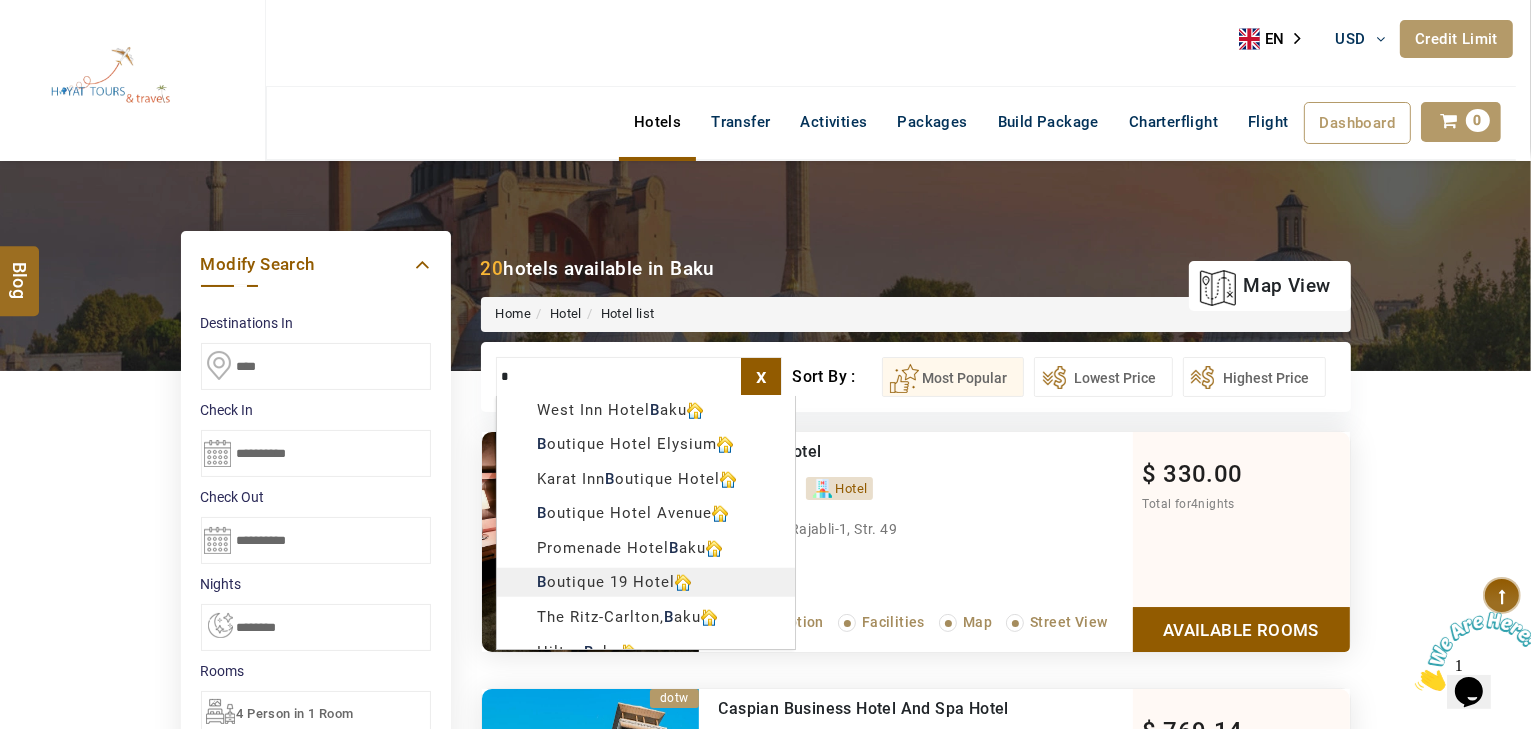 scroll, scrollTop: 1861, scrollLeft: 0, axis: vertical 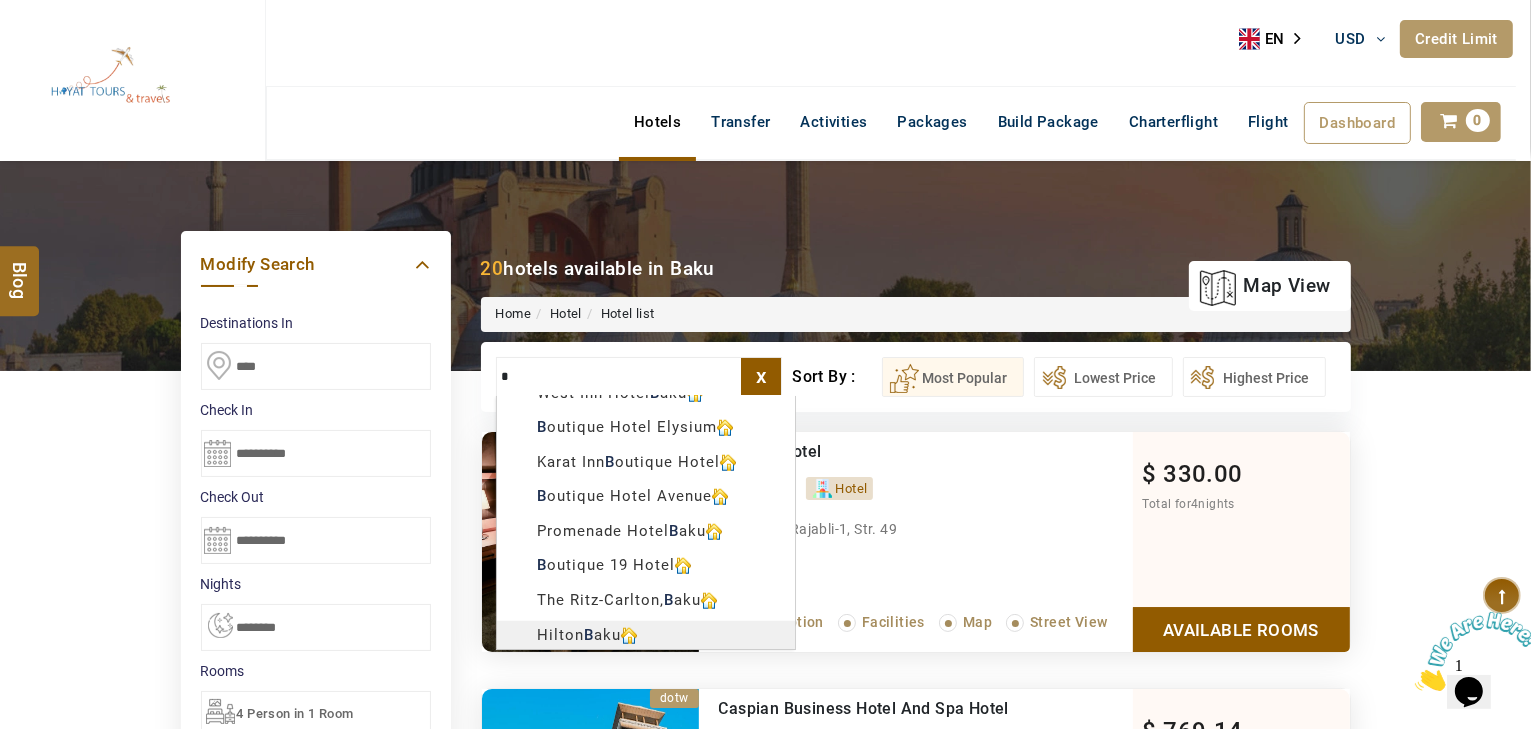 click on "HAYAYT TOURS USD AED  AED EUR  € USD  $ INR  ₹ THB  ฿ IDR  Rp BHD  BHD TRY  ₺ Credit Limit EN HE AR ES PT ZH Helpline
+971 55 344 0168 Register Now +971 55 344 0168 info@royallineholidays.com About Us What we Offer Blog Why Us Contact Hotels  Transfer Activities Packages Build Package Charterflight Flight Dashboard My Profile My Booking My Reports My Quotation Sign Out 0 Points Redeem Now To Redeem 58318  Points Future Points  1074   Points Credit Limit Credit Limit USD 30000.00 70% Complete Used USD 23872.73 Available USD 6127.27 Setting  Looks like you haven't added anything to your cart yet Countinue Shopping ***** ****** Please Wait.. Blog demo
Remember me Forgot
password? LOG IN Don't have an account?   Register Now My Booking View/ Print/Cancel Your Booking without Signing in Submit Applying Filters...... Hotels For You Will Be Loading Soon demo
In A Few Moment, You Will Be Celebrating Best Hotel options galore ! Check In   CheckOut Rooms Rooms Please Wait" at bounding box center (765, 1780) 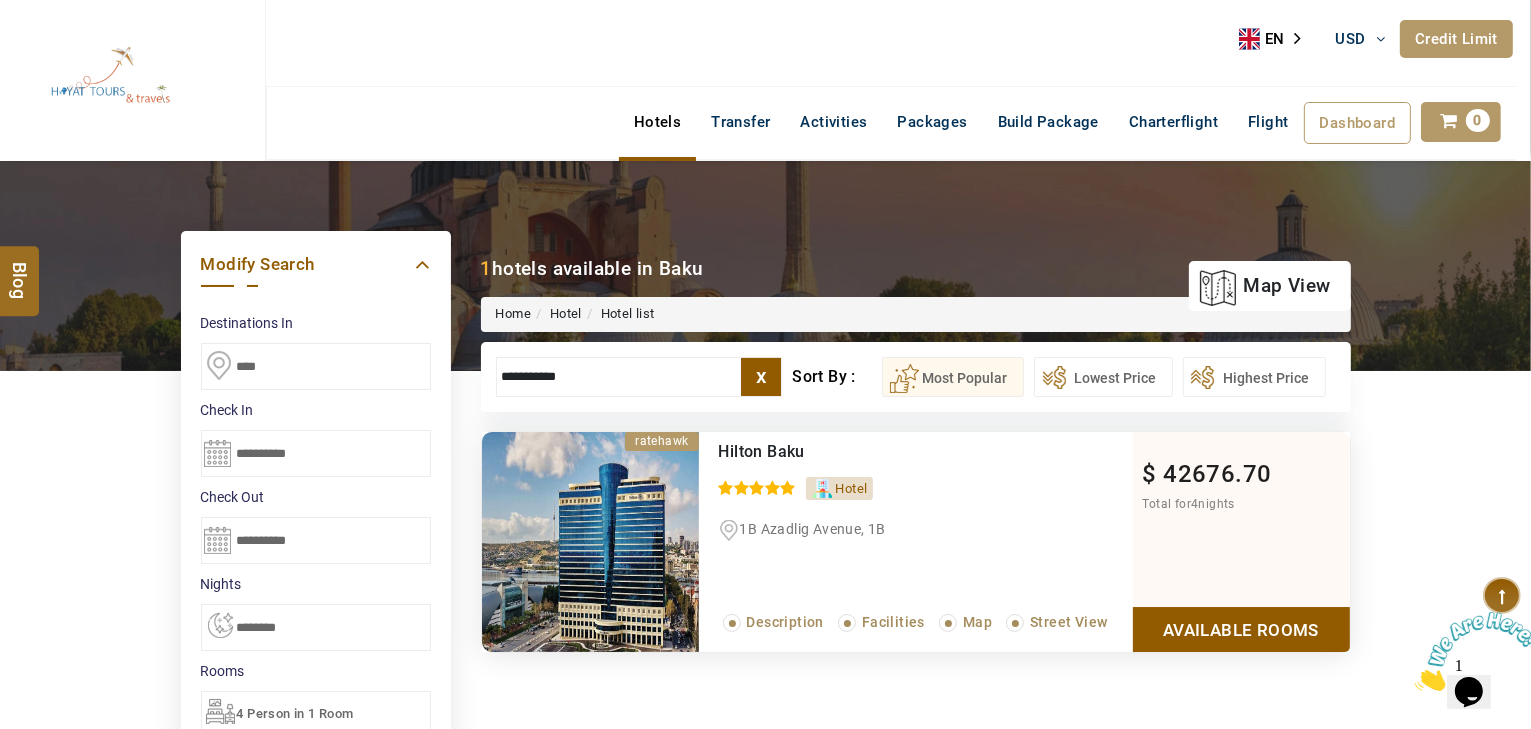 type on "**********" 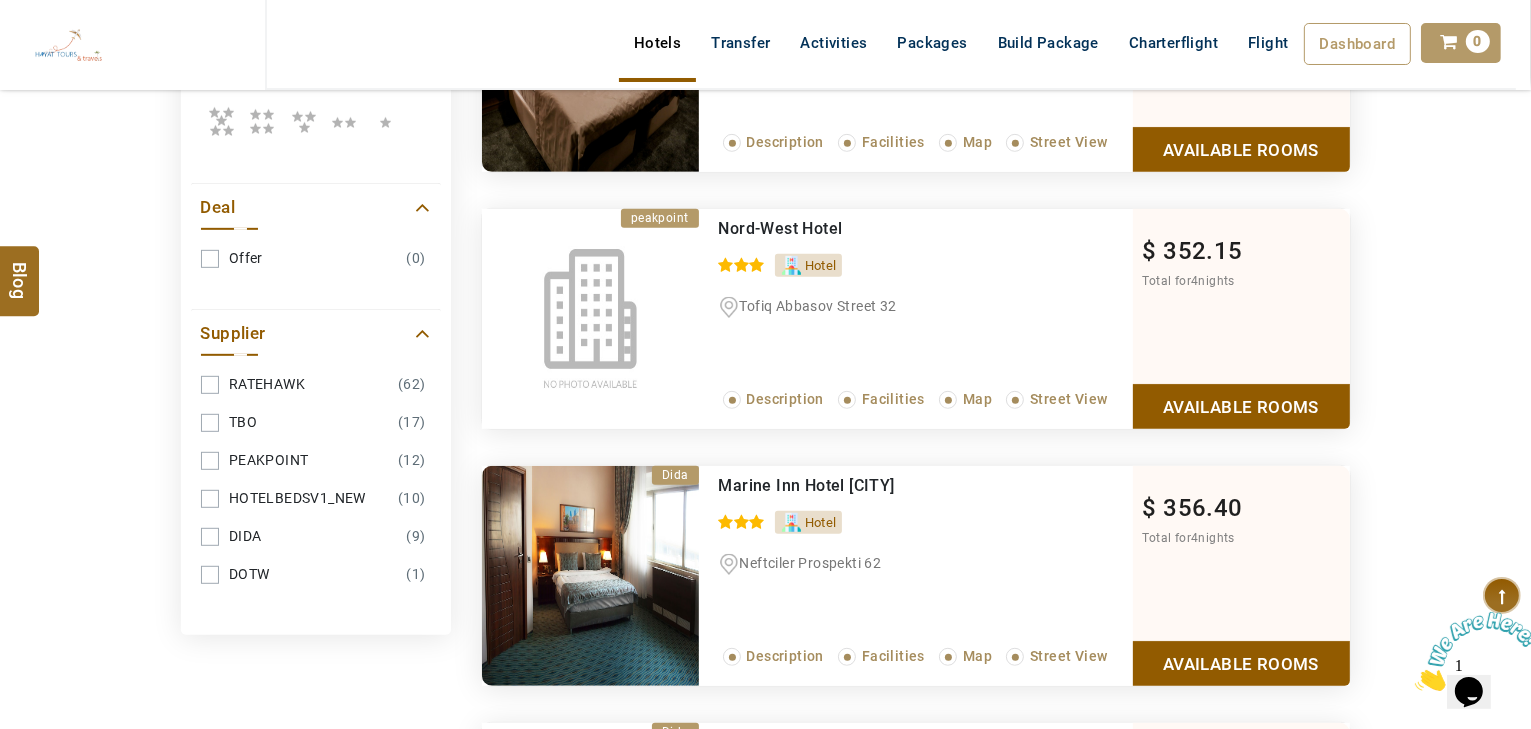 scroll, scrollTop: 800, scrollLeft: 0, axis: vertical 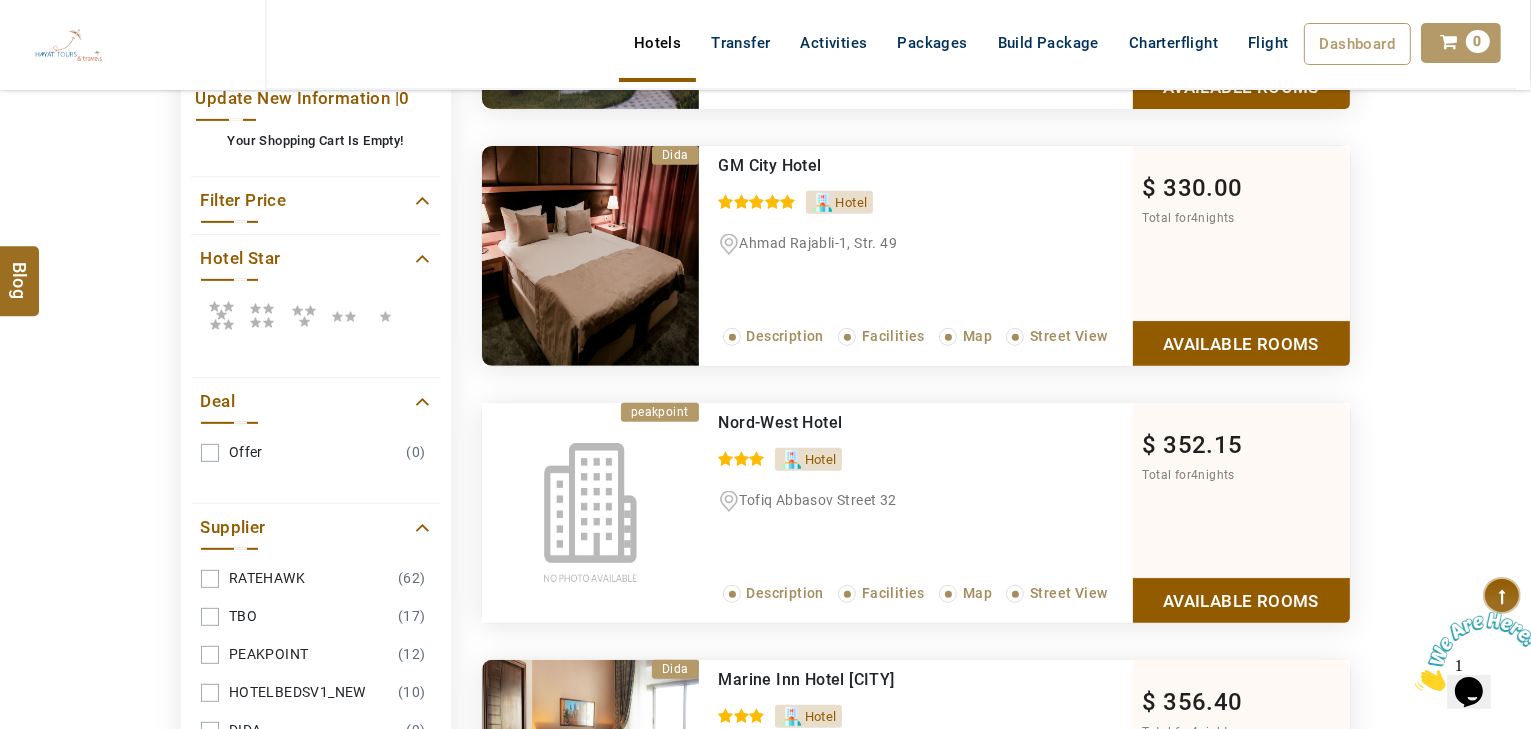 click at bounding box center [262, 315] 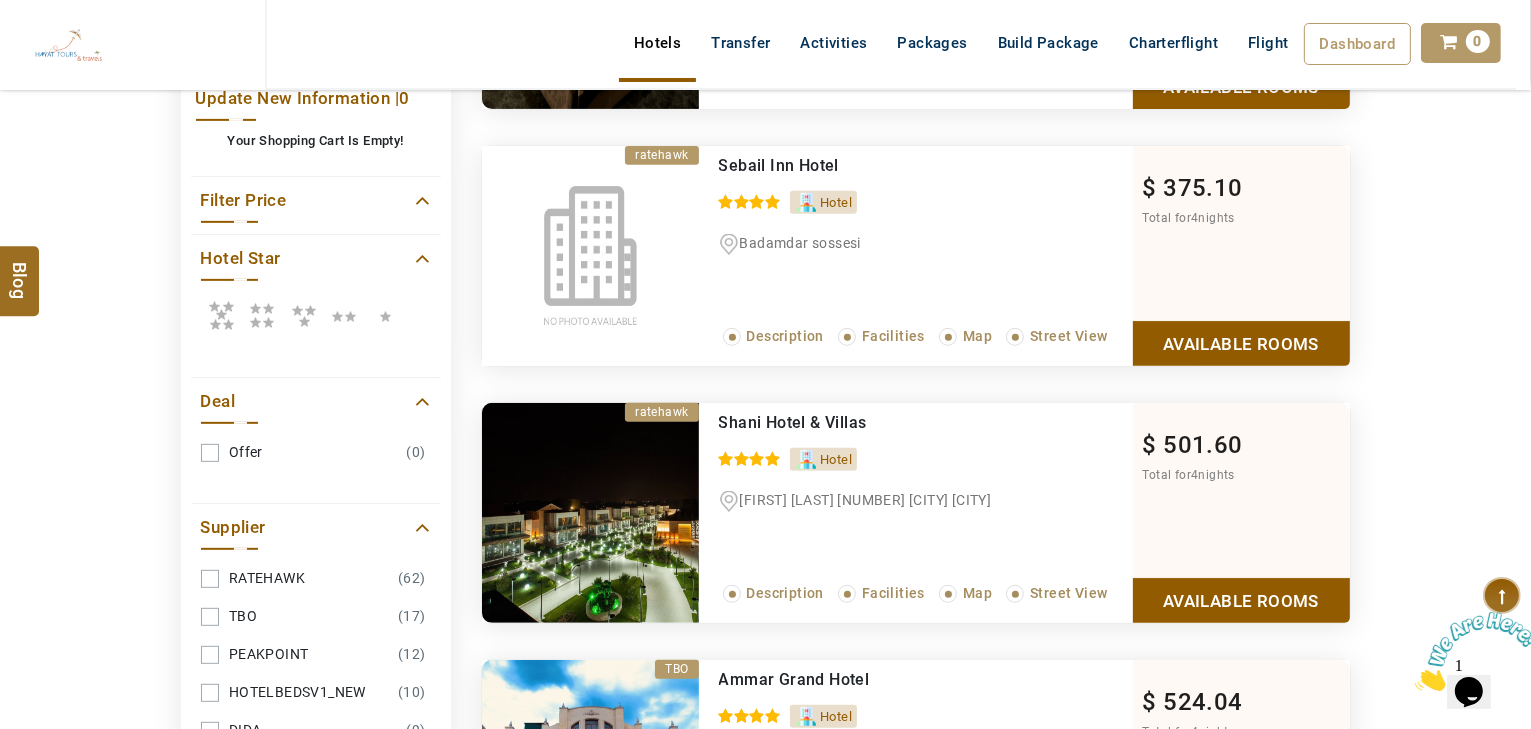 click at bounding box center [221, 315] 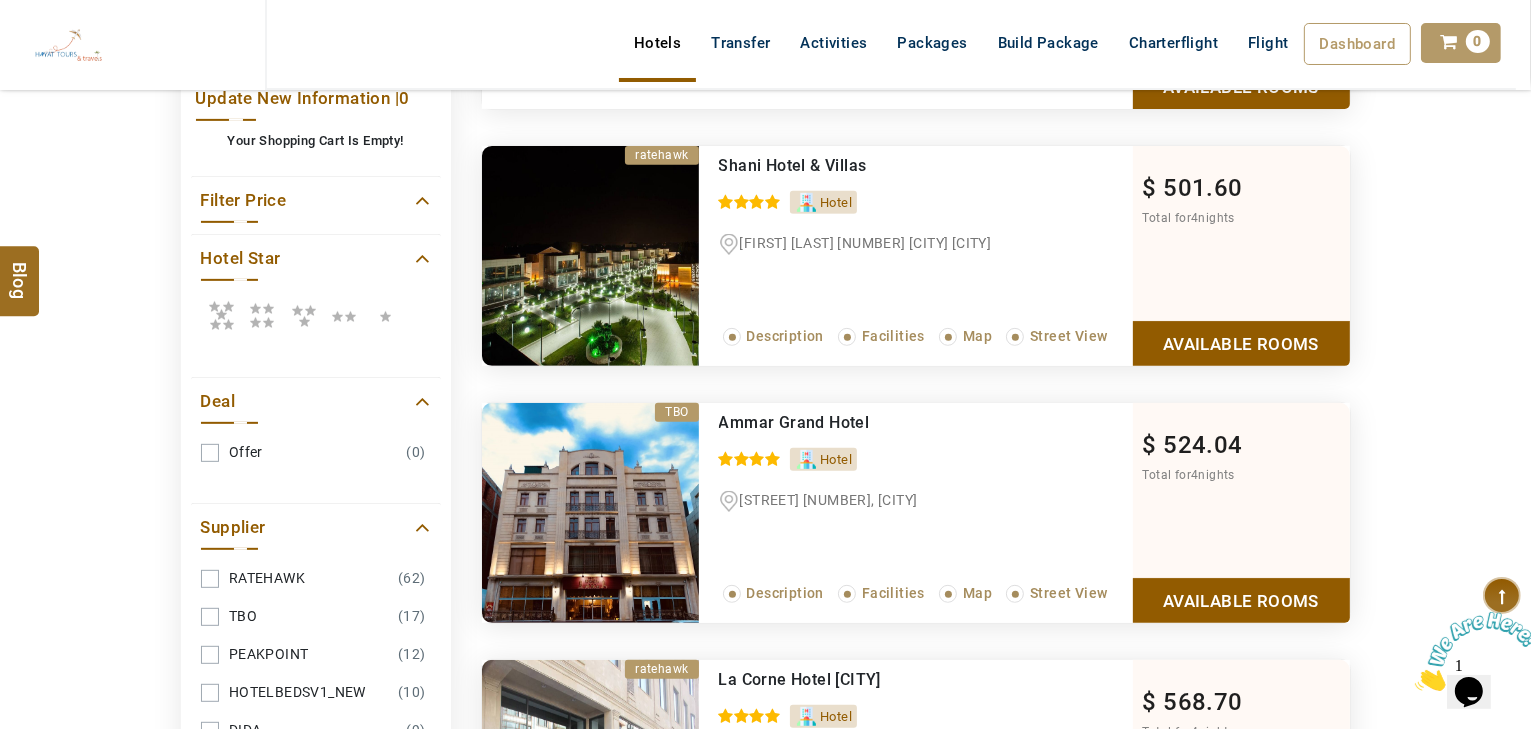 click at bounding box center [262, 315] 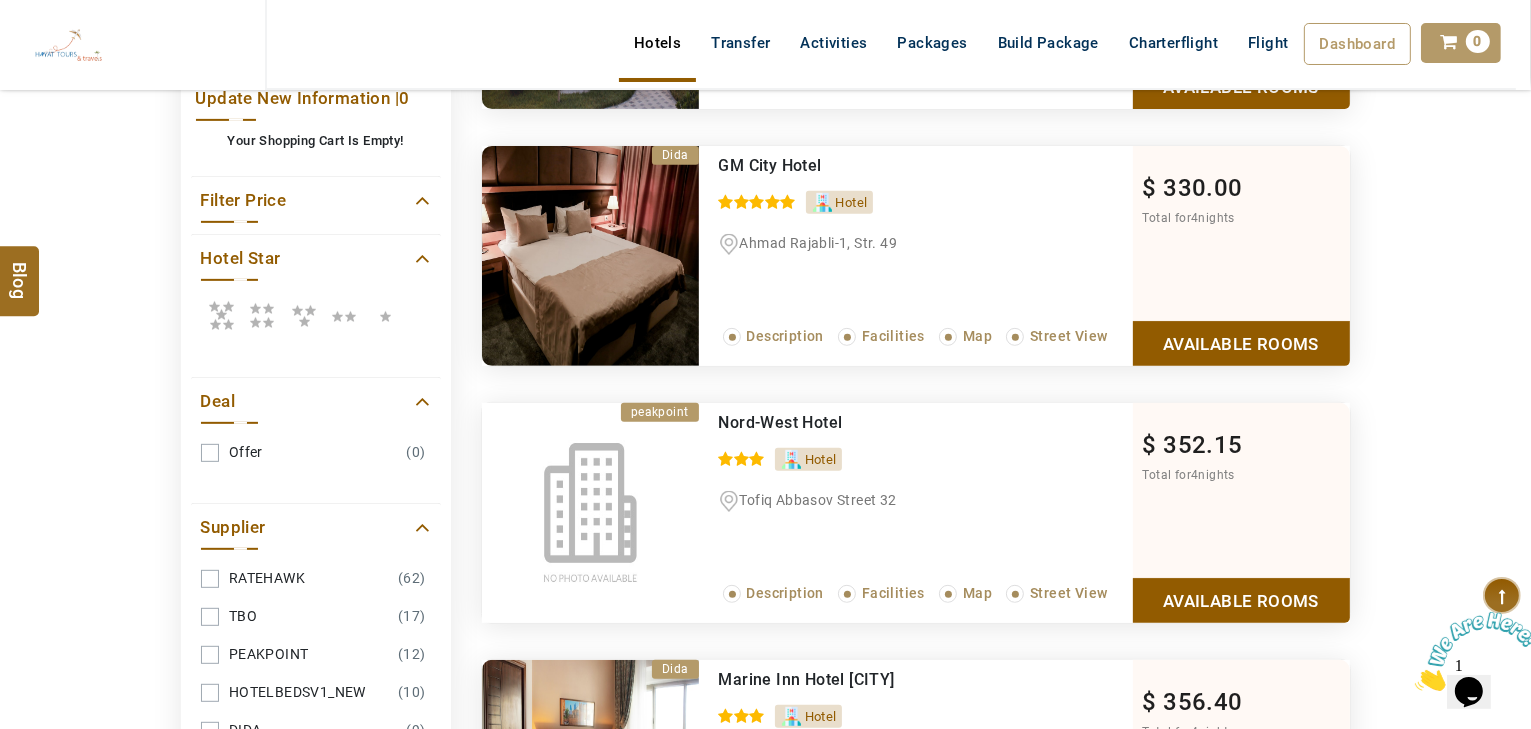 click on "**********" at bounding box center (316, 130) 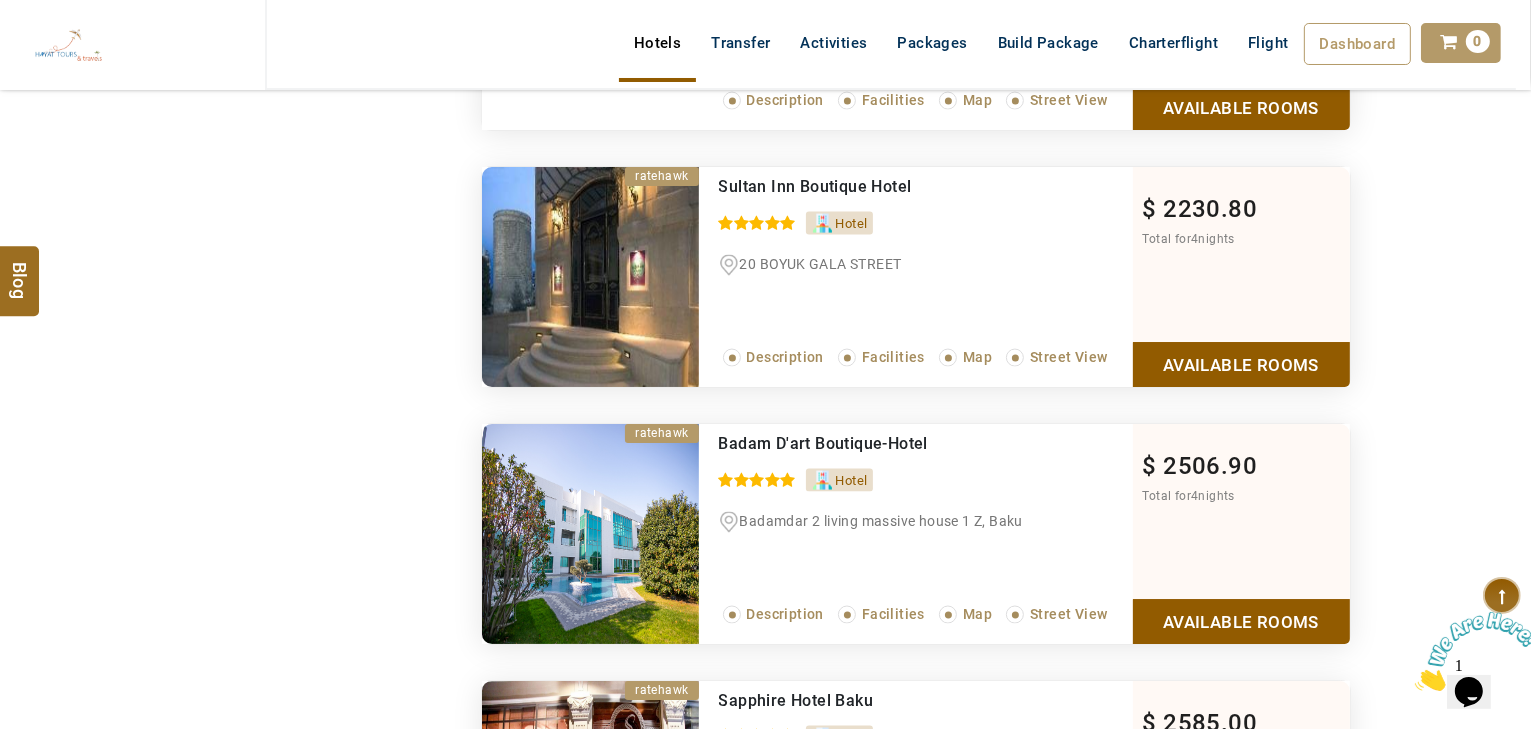 scroll, scrollTop: 3120, scrollLeft: 0, axis: vertical 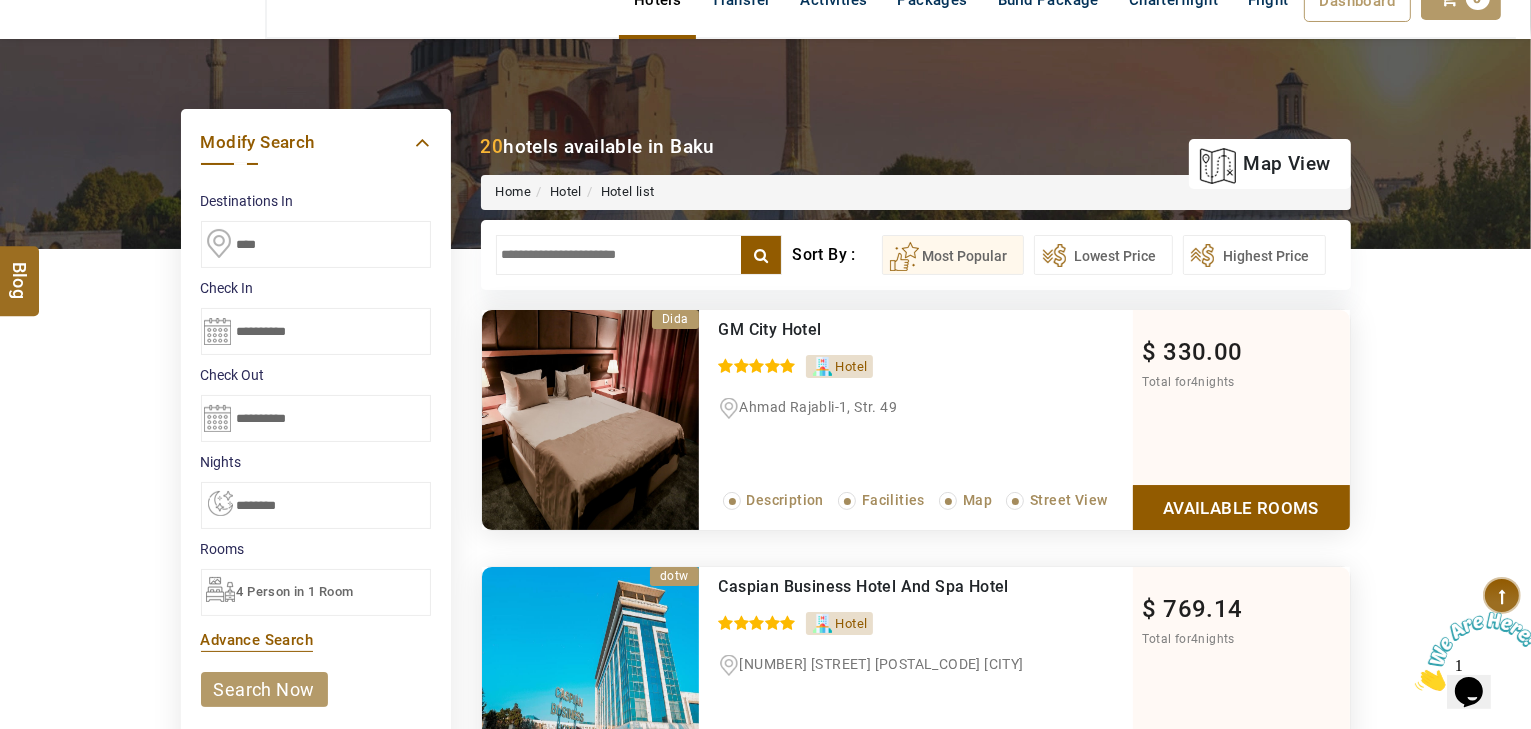 click on "4 Person in    1 Room" at bounding box center (295, 591) 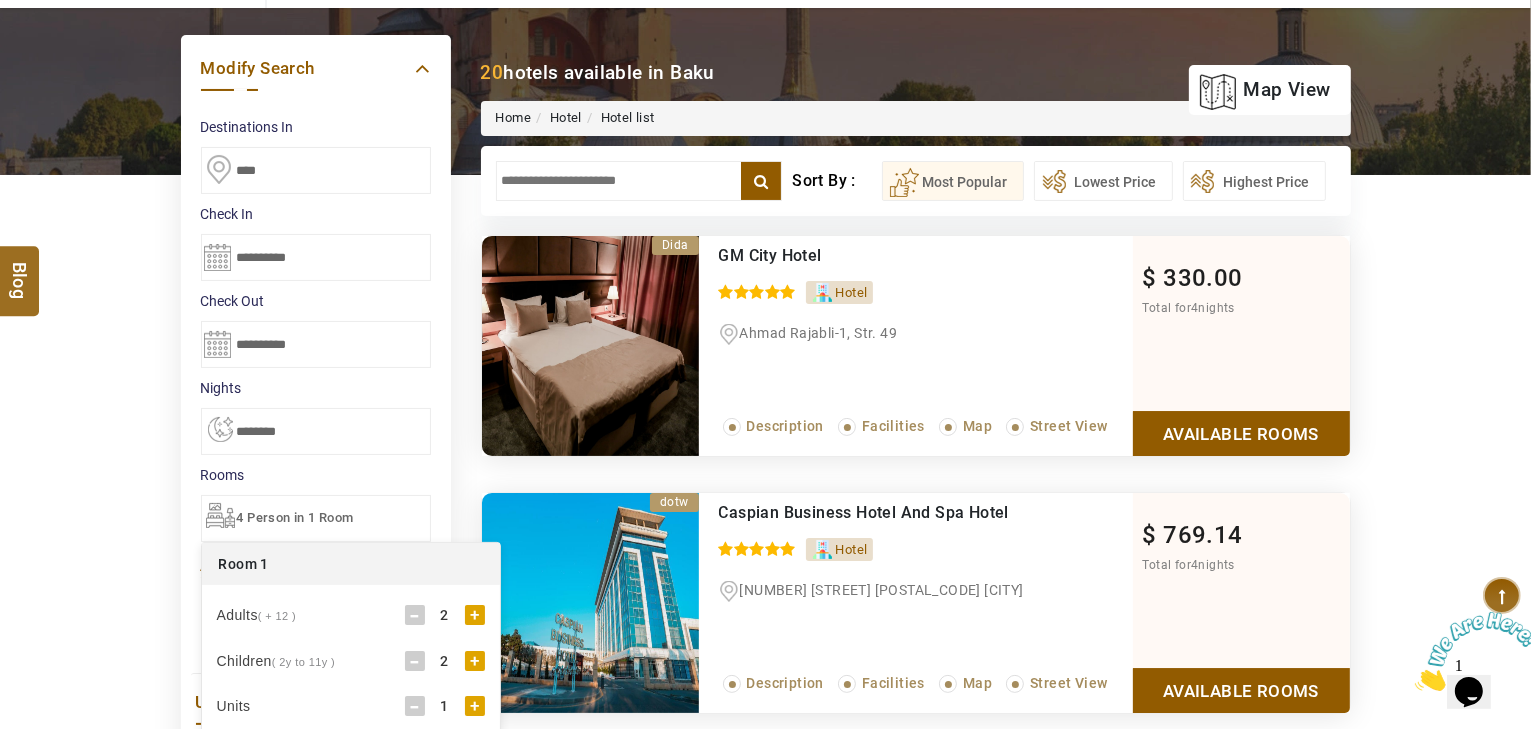 scroll, scrollTop: 362, scrollLeft: 0, axis: vertical 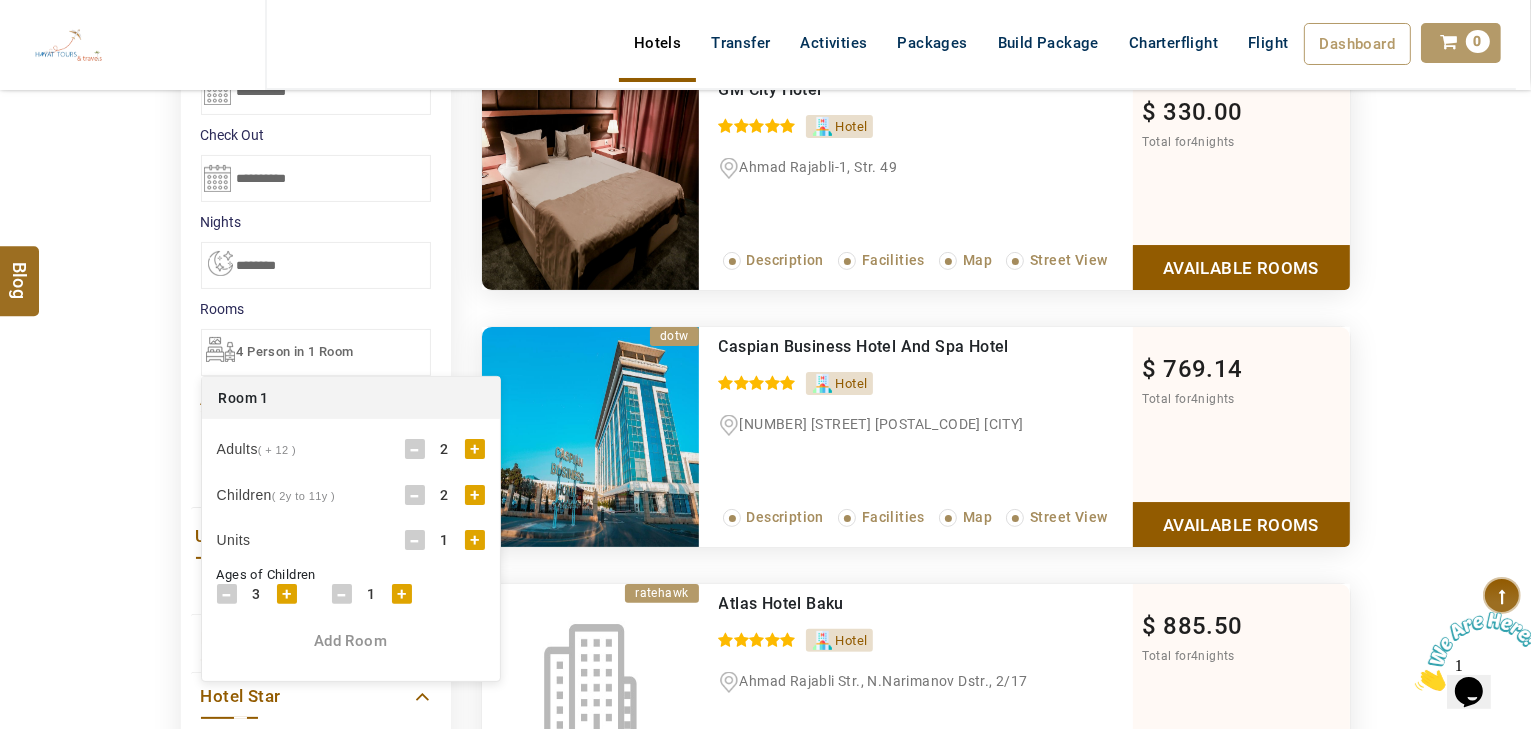 click on "-" at bounding box center (415, 495) 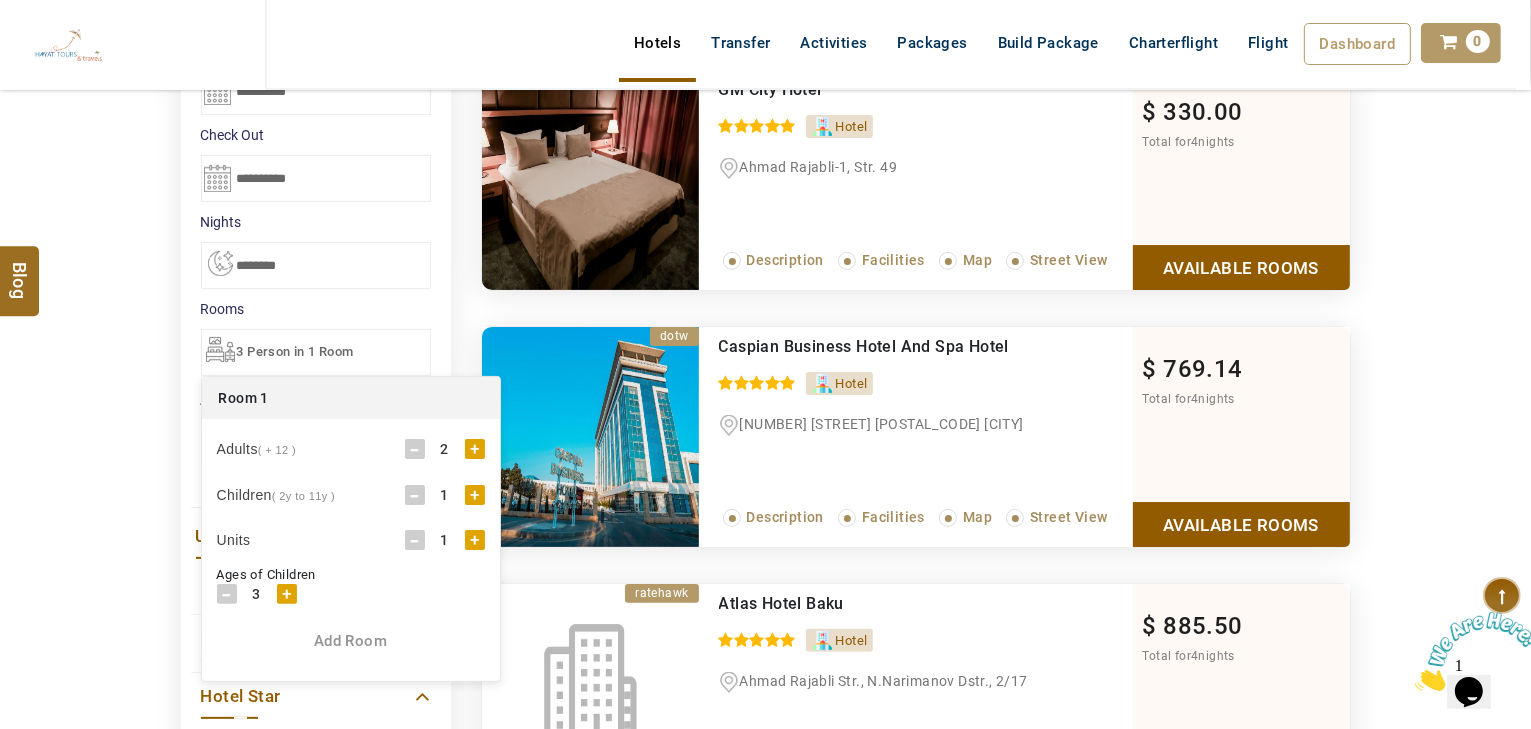 click on "DESTINATION + Add Destination  Nationality Afghanistan Albania Algeria American Samoa Andorra Angola Anguilla Antigua And Barbuda Argentina Armenia Aruba Australia Austria Azerbaijan Bahamas Bahrain Bangladesh Barbados Belarus Belgium Belize Benin Bermuda Bhutan Bolivia Bosnia Herzegovina Botswana Brazil British Indian Ocean Territory British Virgin Islands Brunei Darussalam Bulgaria Burkina Faso Burundi Cambodia Cameroon Canada Cape Verde Caribbean Cayman Islands Central African Republic Chad Chile China Christmas Island Cocos (Keeling) Islands Colombia Comoros Congo (Democratic Republic) Congo (Republic Of) Cook Islands Costa Rica Croatia Cuba Cyprus Czech Republic Denmark Djibouti Dominica Dominican Republic East Timor Ecuador Egypt El Salvador Equatorial Guinea Eritrea Estonia Ethiopia Falkland Islands(Malvinas) Faroe Islands Fiji Finland France French Guiana French Polynesia French Southern Territories Gabon Gambia Georgia Germany Ghana Gibraltar Greece Greenland Grenada Guadeloupe Guam Guatemala Guinea" at bounding box center (765, 1861) 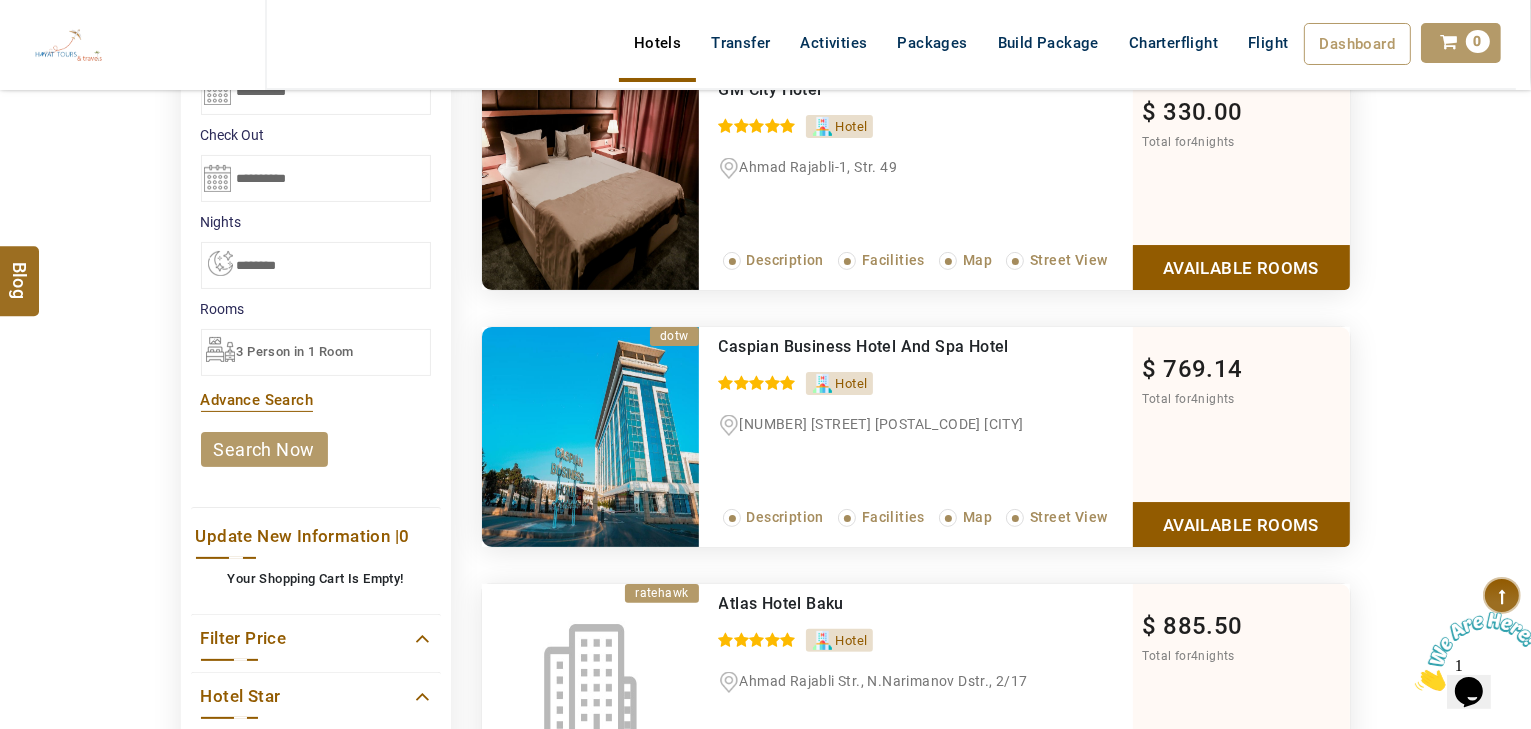 click on "search now" at bounding box center [264, 449] 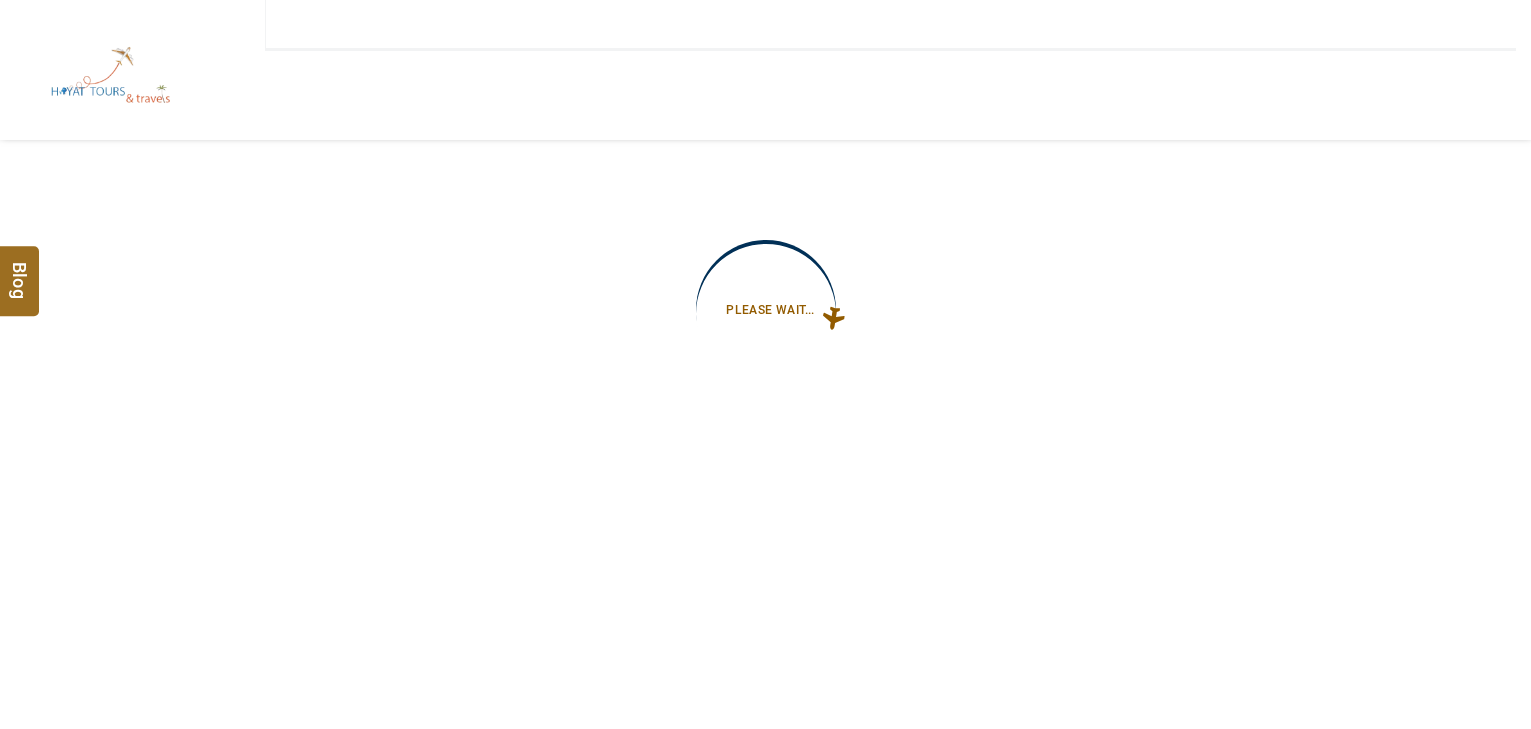 type on "**********" 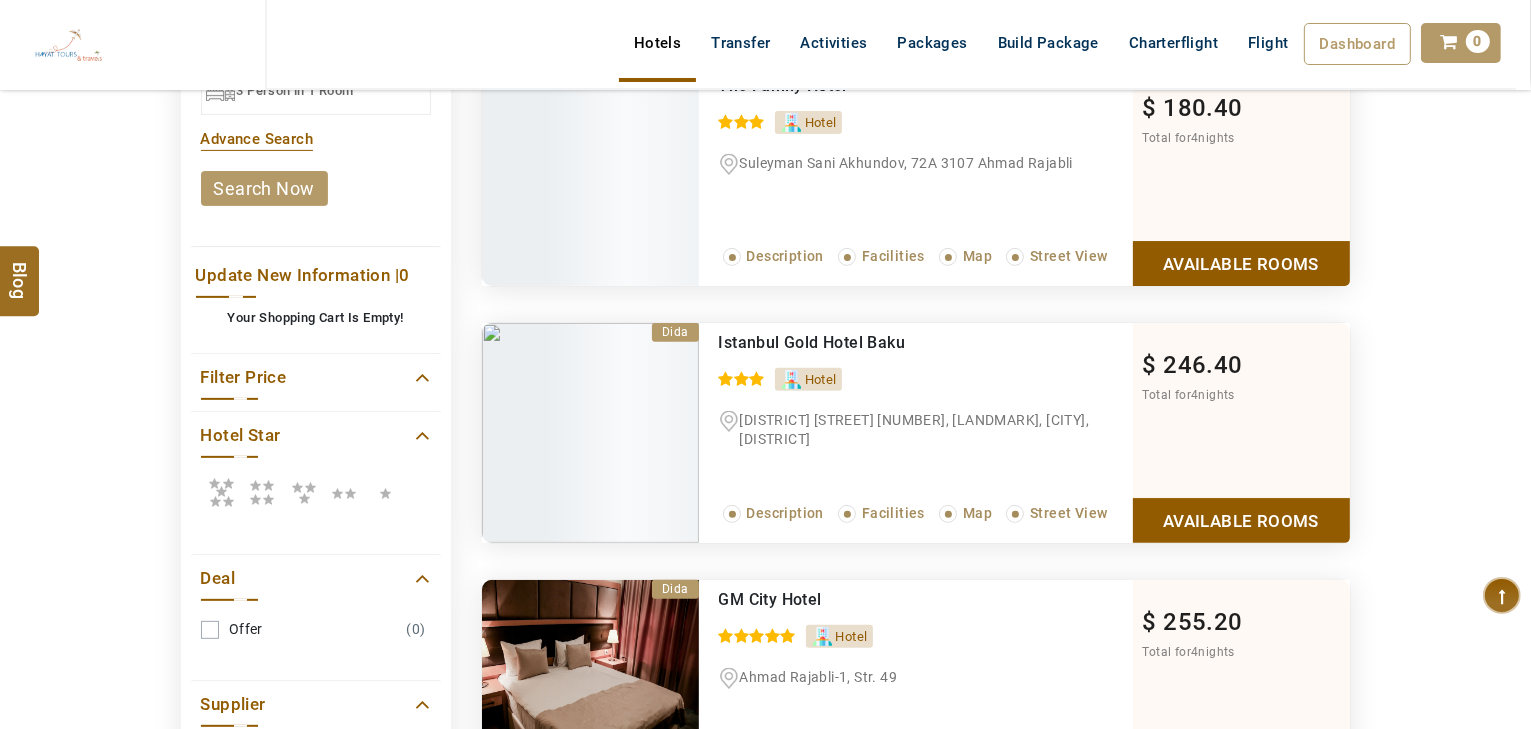 scroll, scrollTop: 640, scrollLeft: 0, axis: vertical 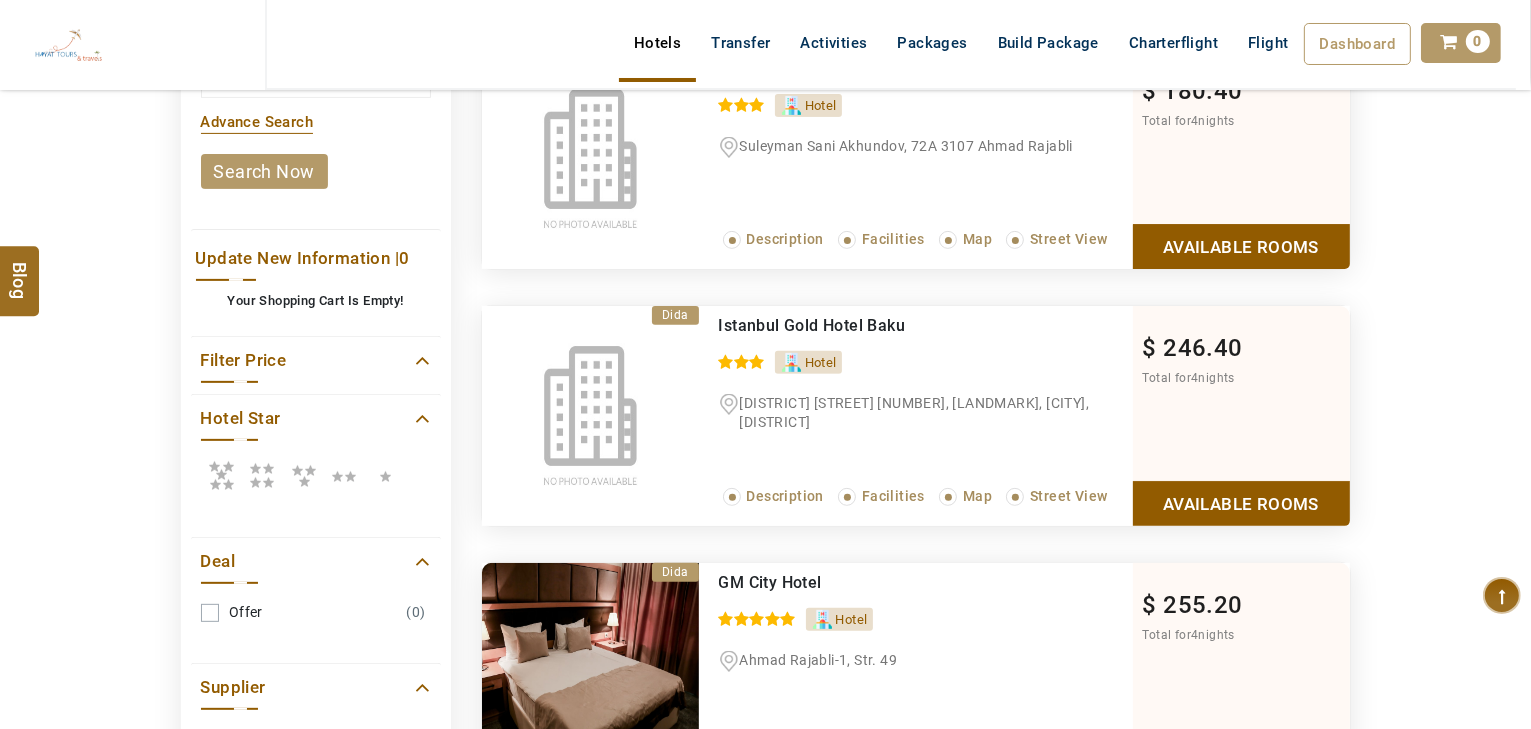click at bounding box center (221, 475) 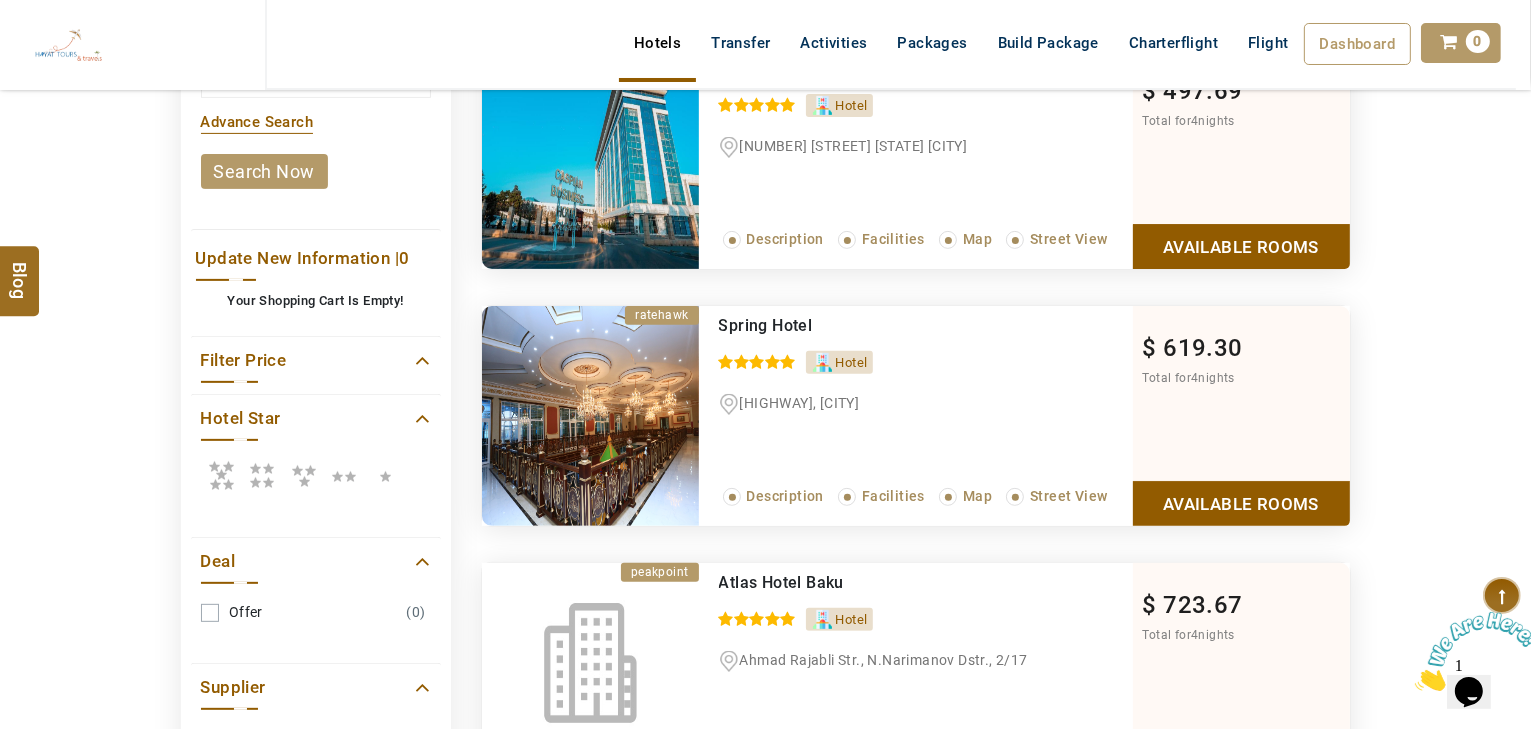 scroll, scrollTop: 0, scrollLeft: 0, axis: both 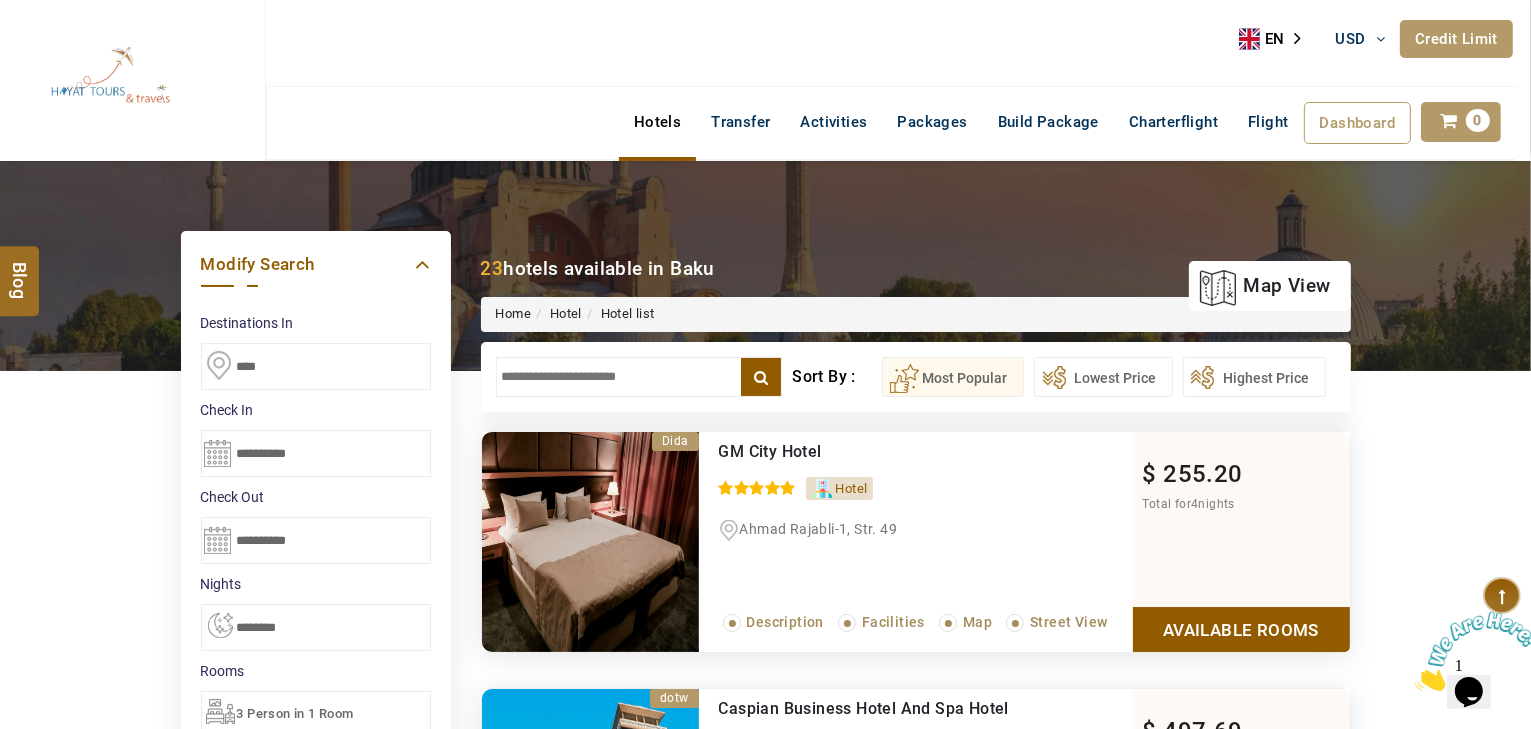 click on "Hotels" at bounding box center (657, 122) 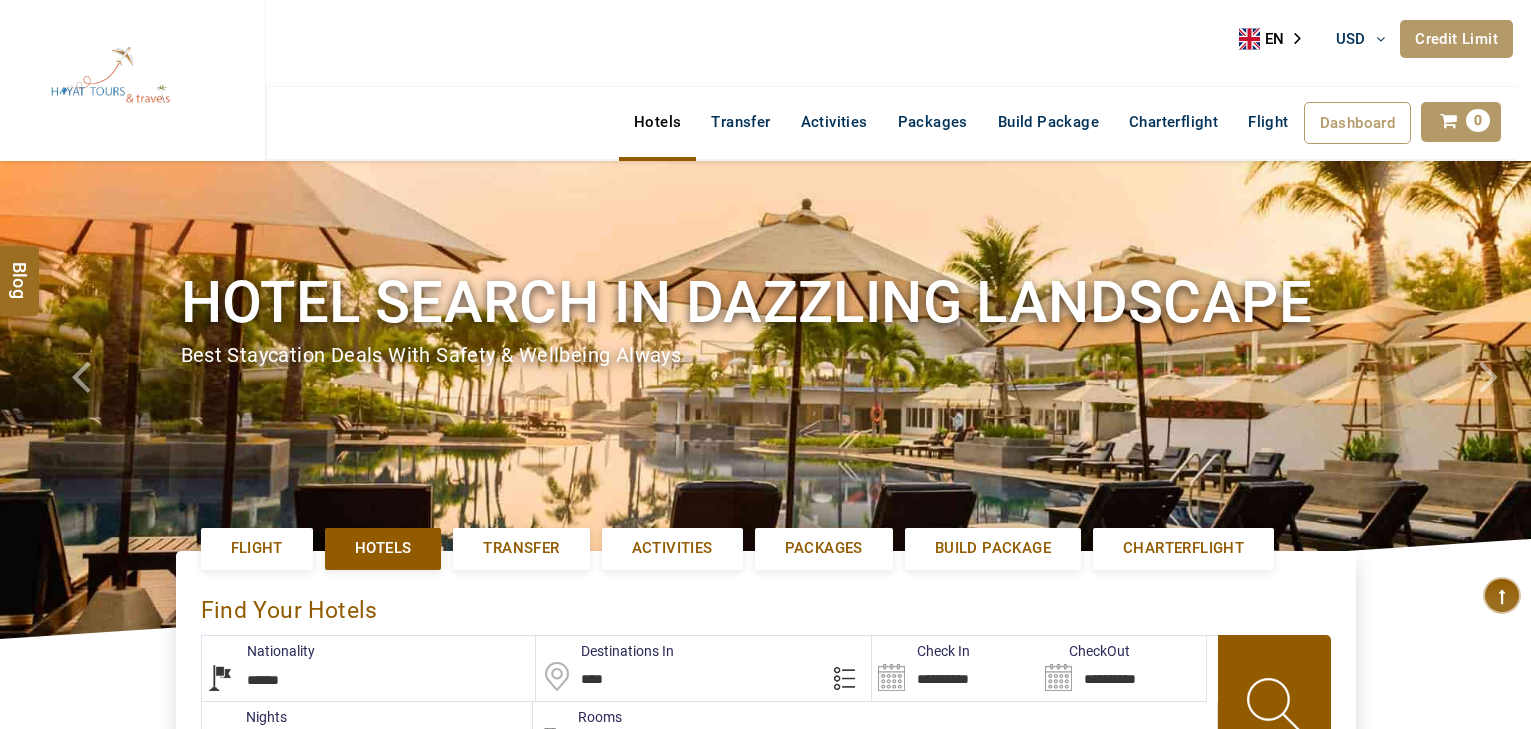 select on "******" 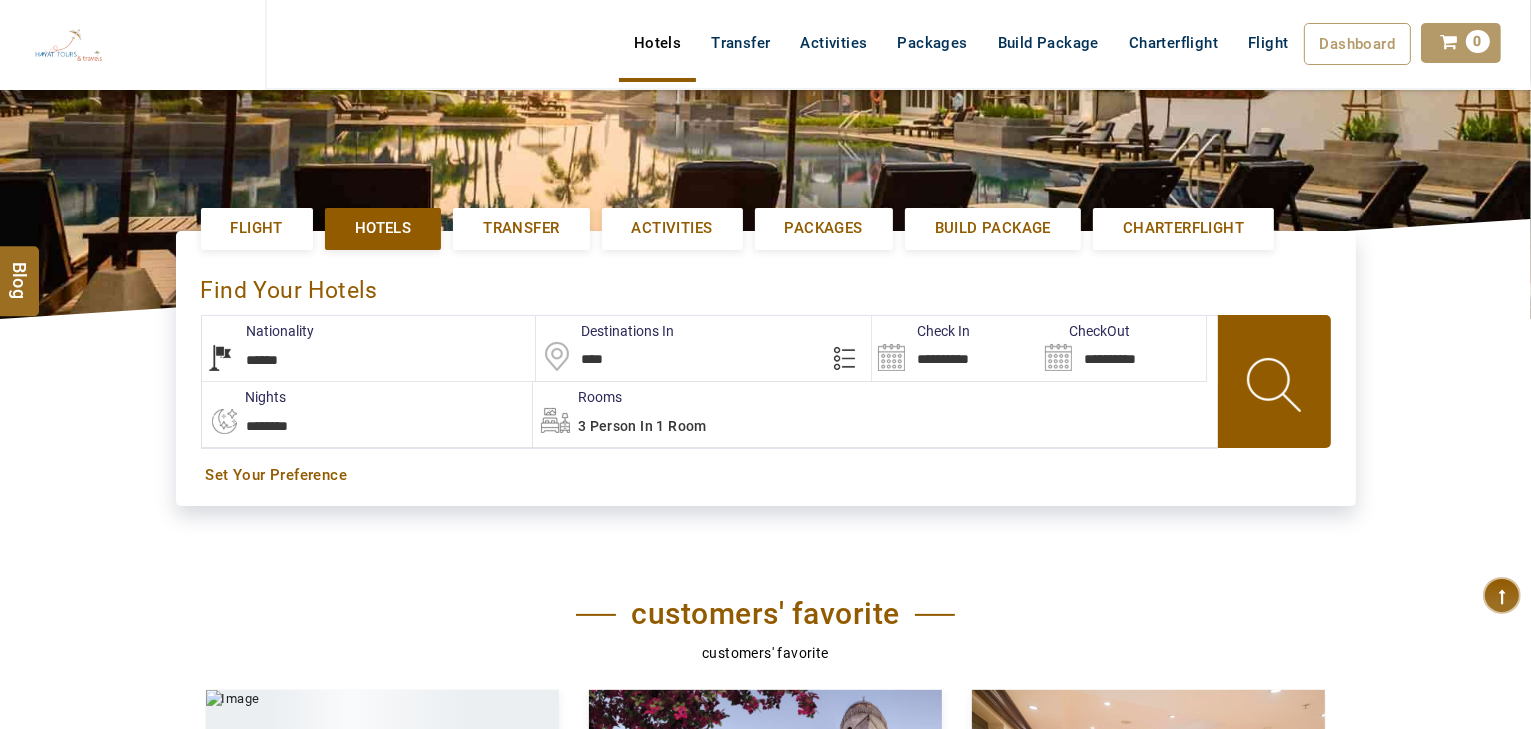 click on "**********" at bounding box center (955, 348) 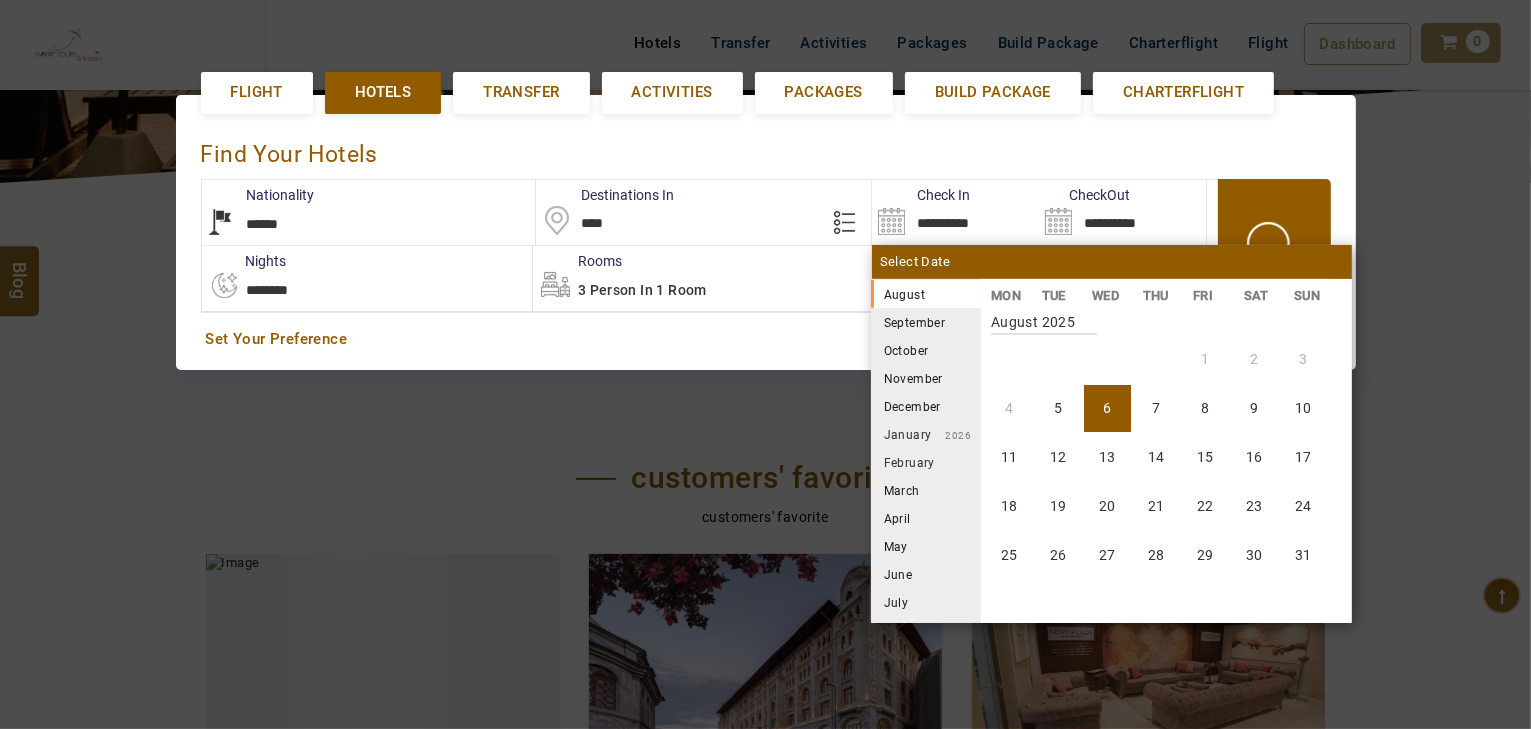 scroll, scrollTop: 460, scrollLeft: 0, axis: vertical 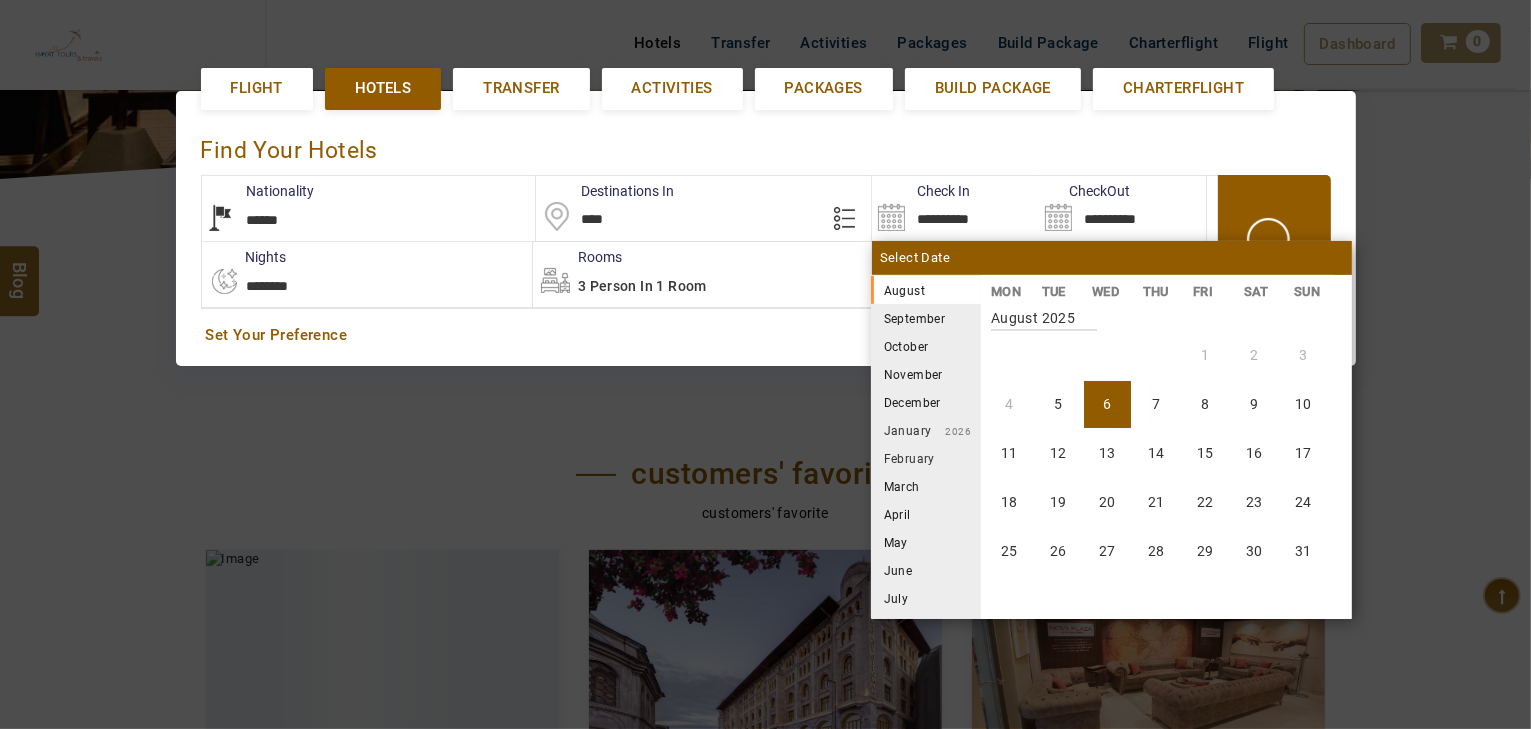 click on "September" at bounding box center [926, 318] 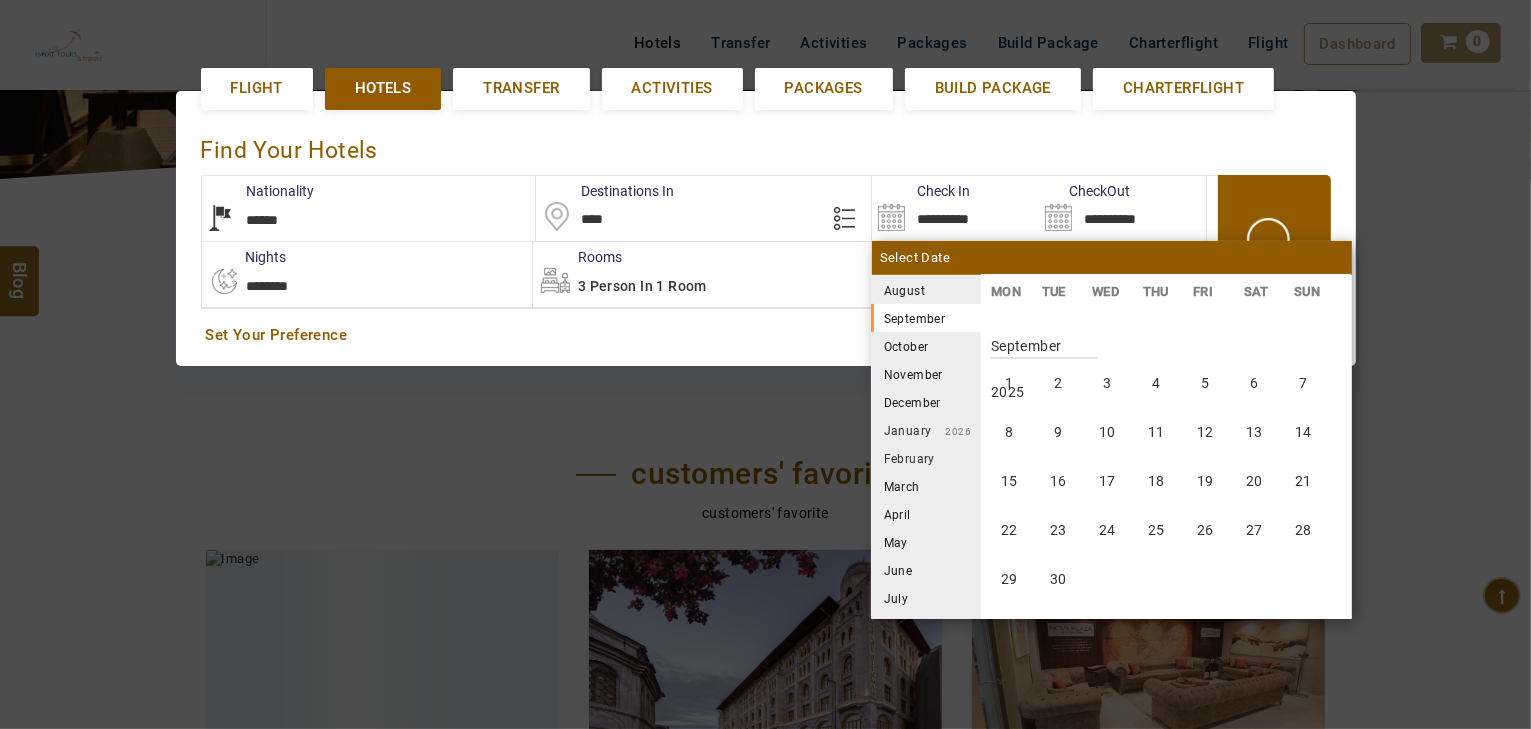 scroll, scrollTop: 370, scrollLeft: 0, axis: vertical 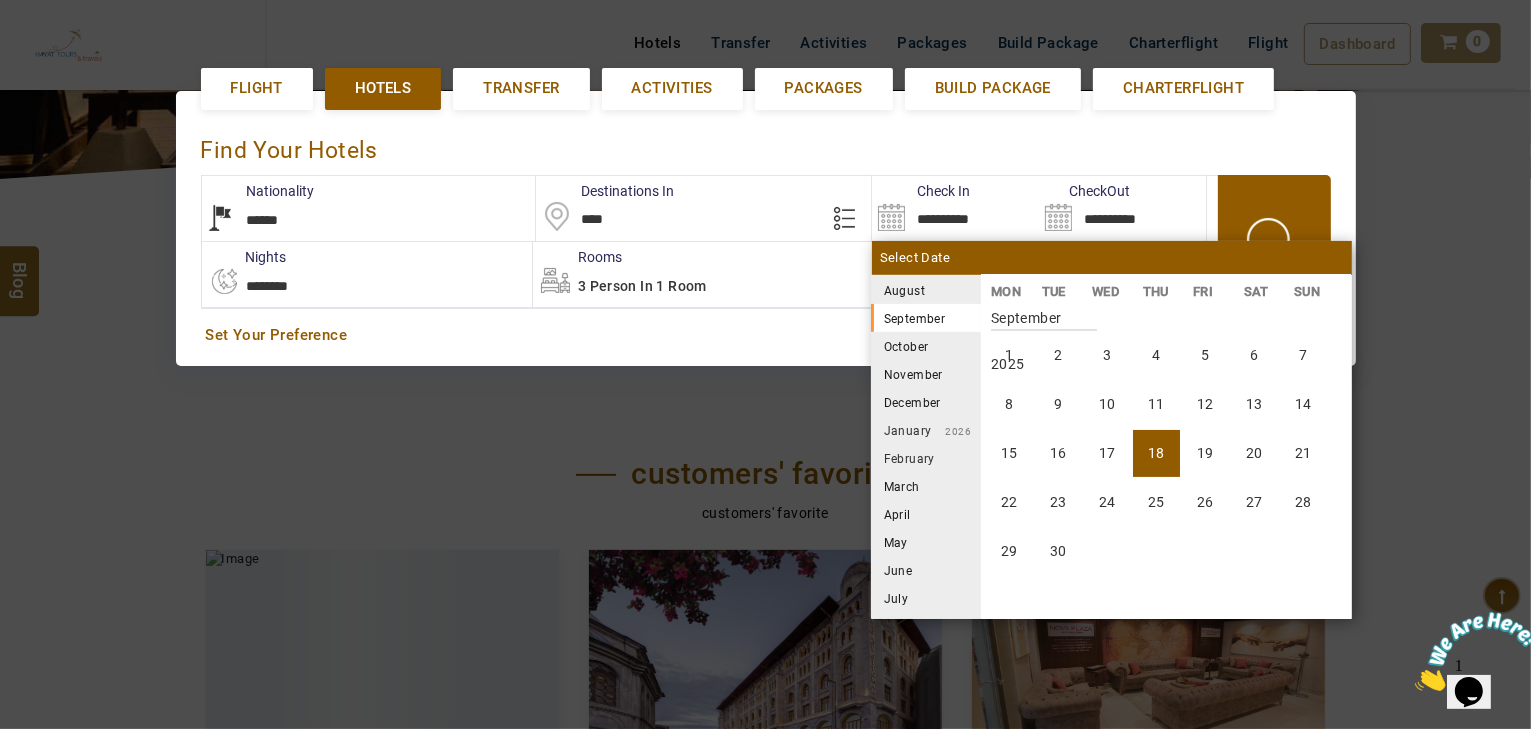 click on "18" at bounding box center (1156, 453) 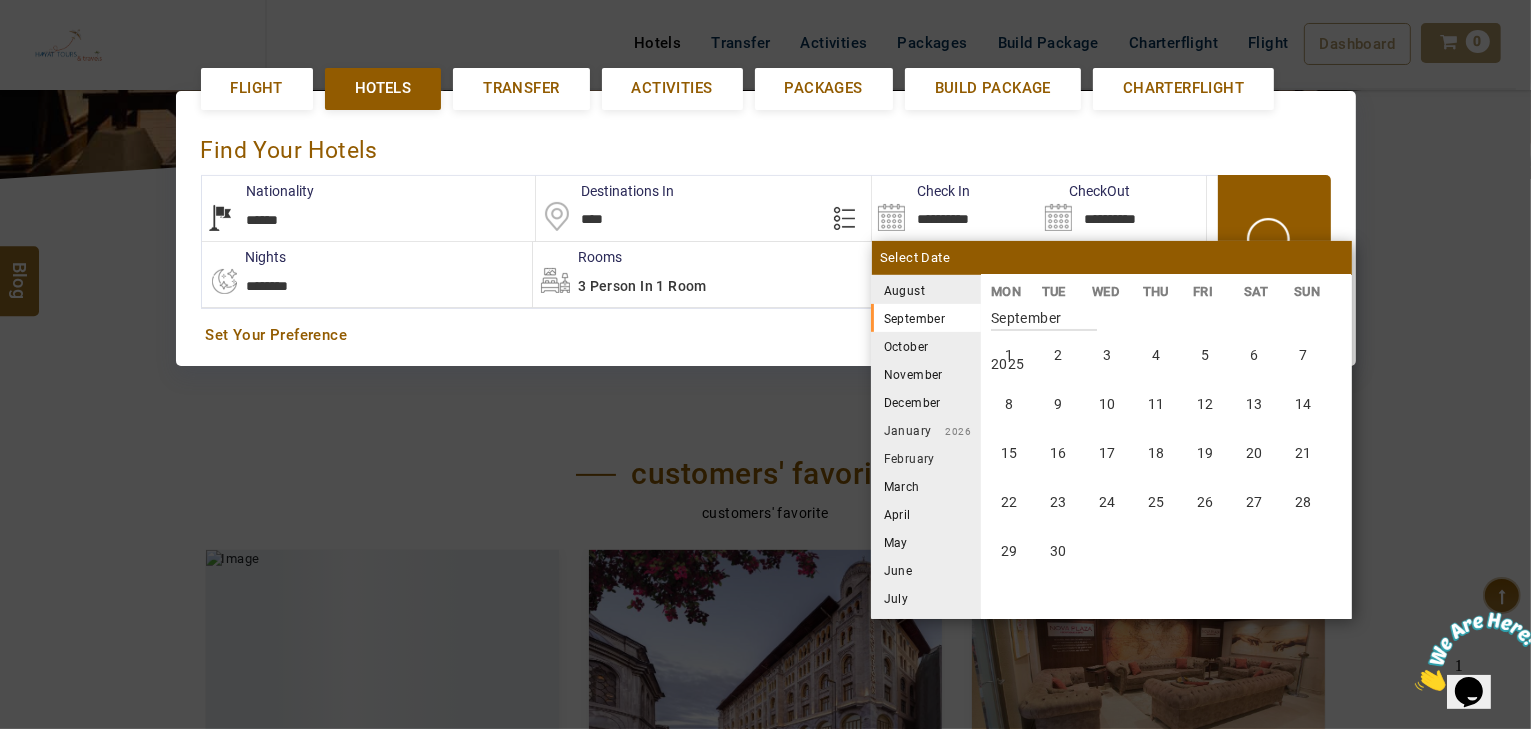 type on "**********" 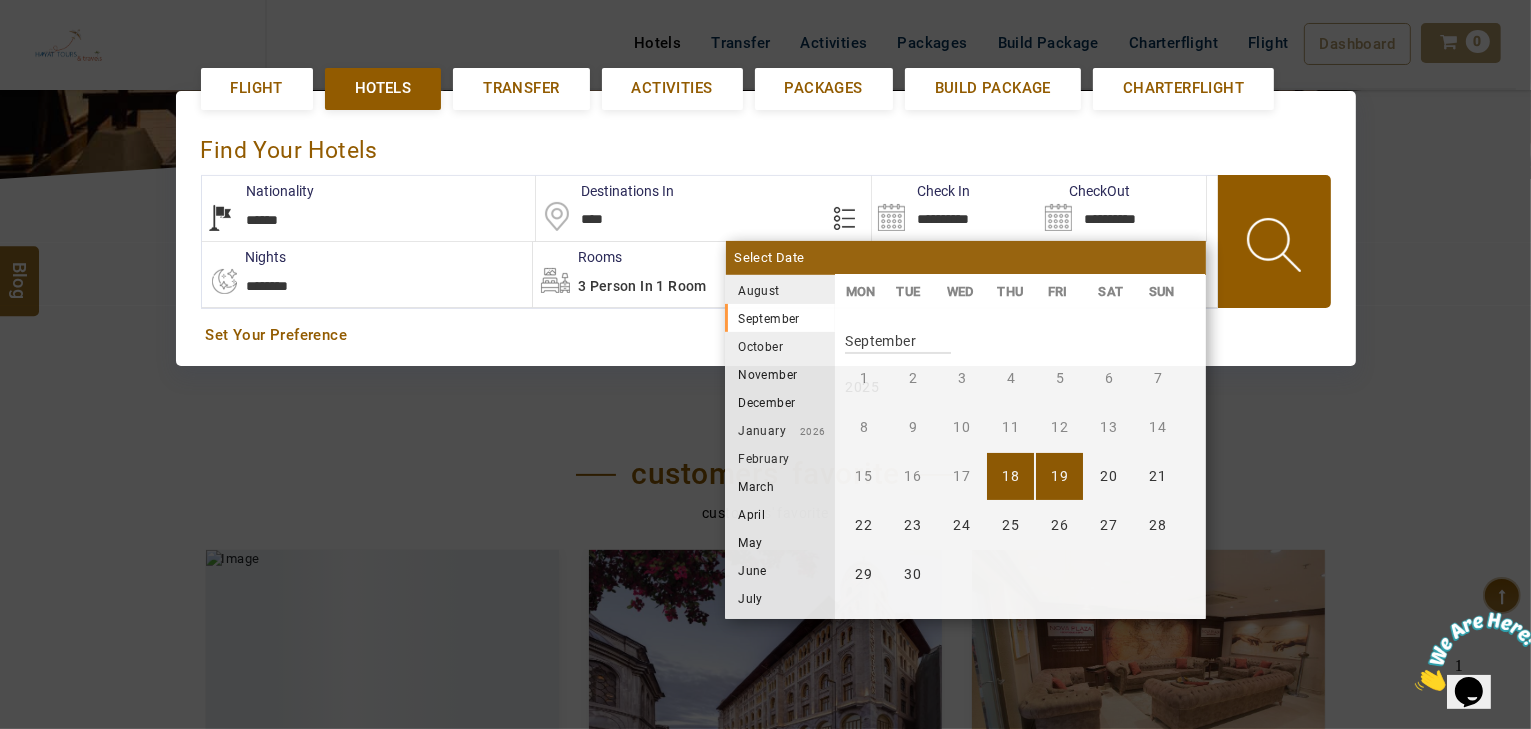 click on "**********" at bounding box center [367, 274] 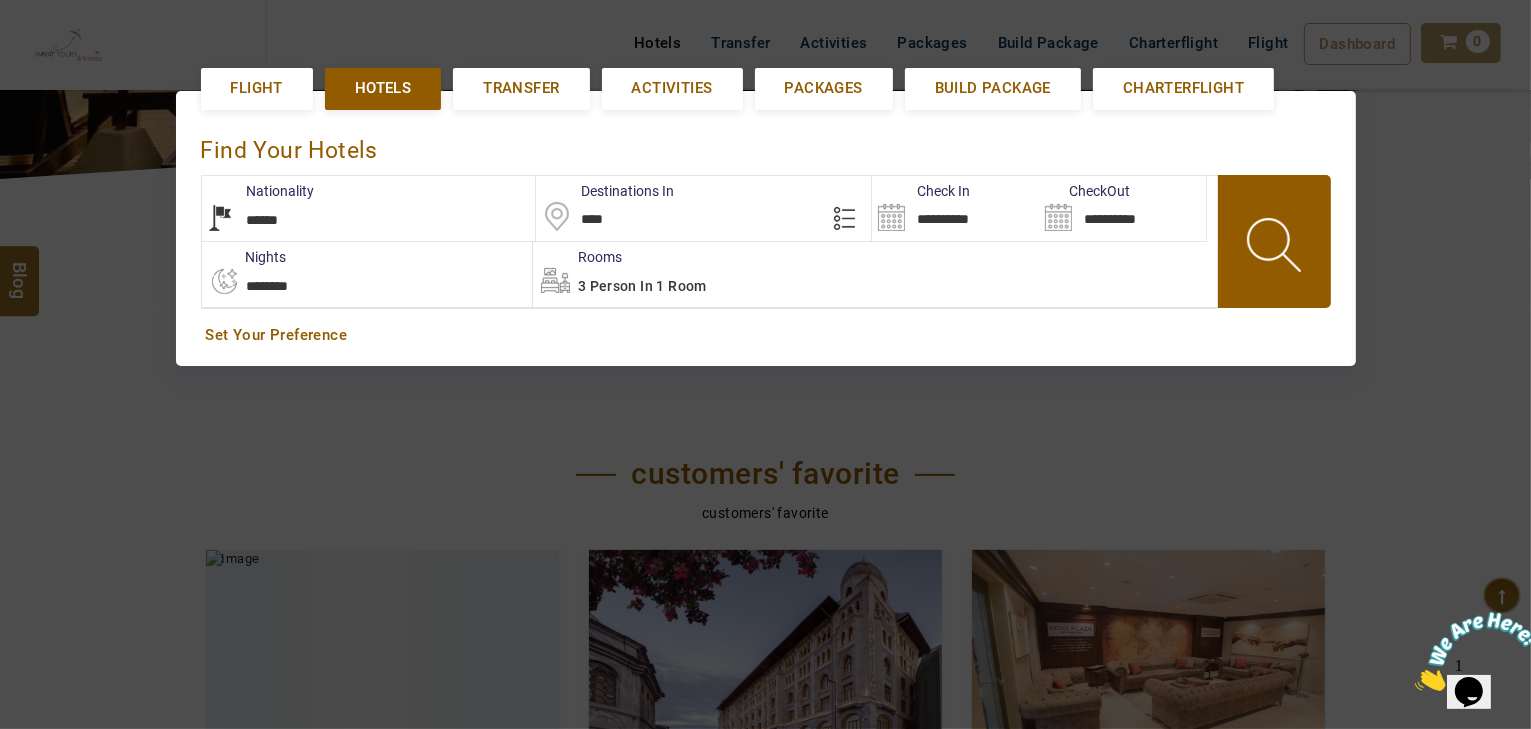 select on "*" 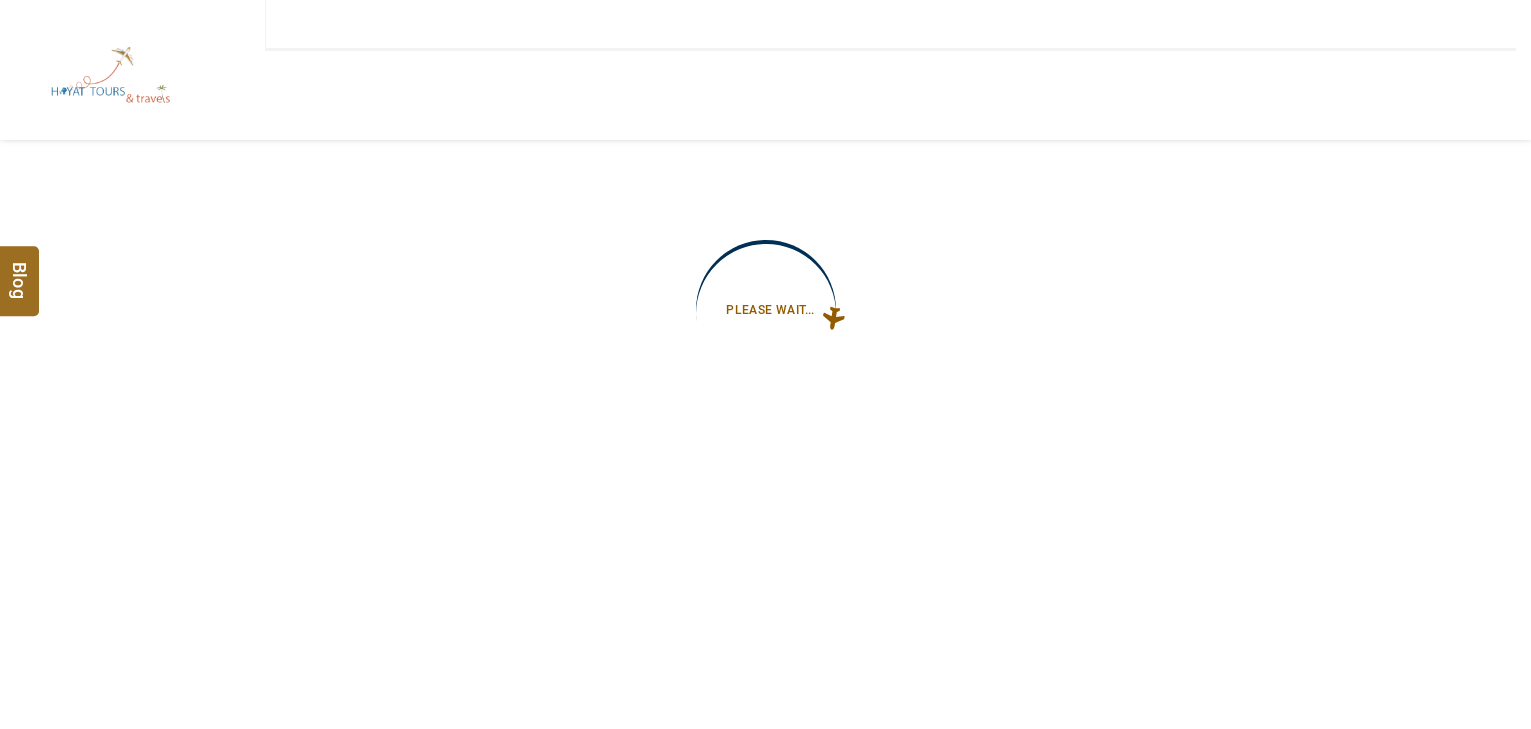 type on "**********" 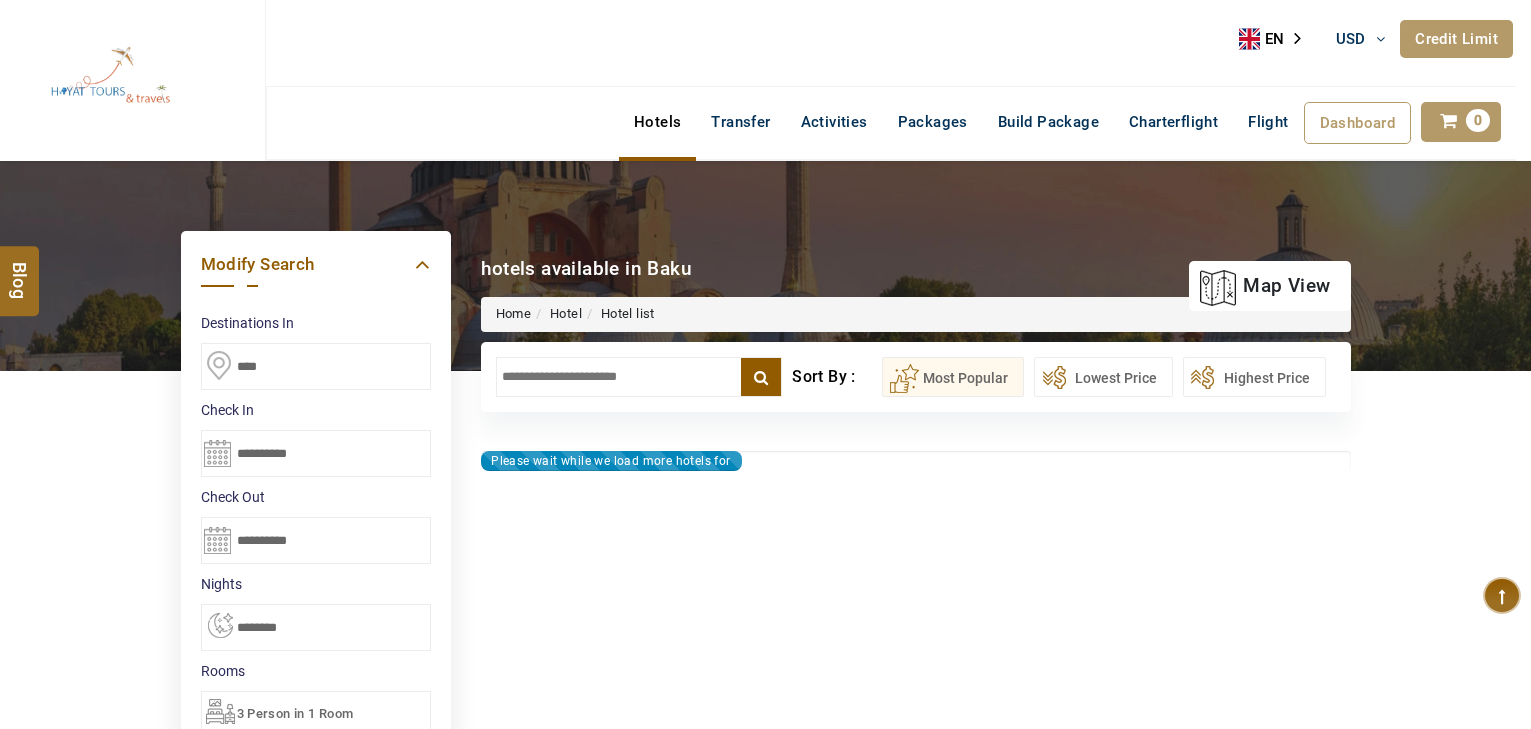 scroll, scrollTop: 0, scrollLeft: 0, axis: both 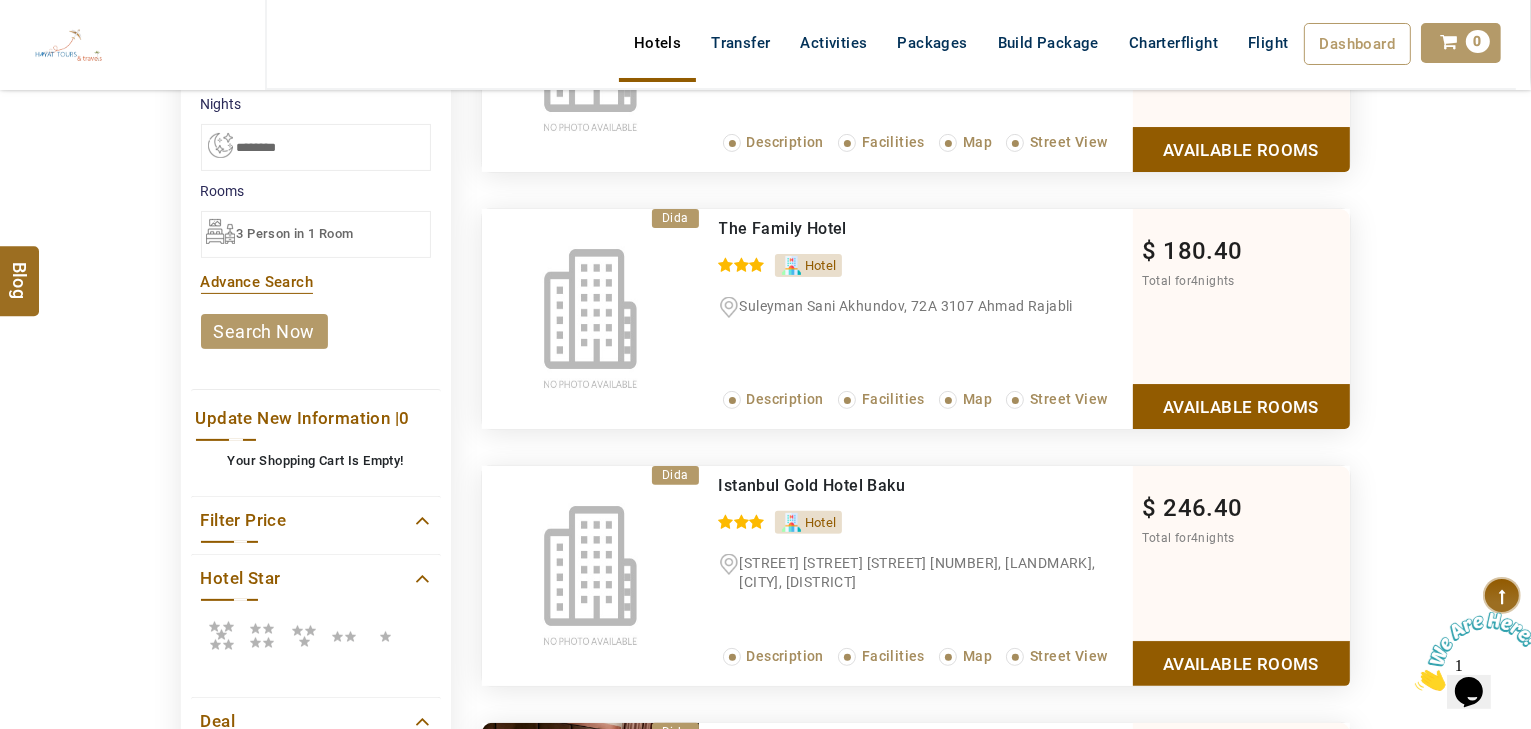 click at bounding box center [221, 635] 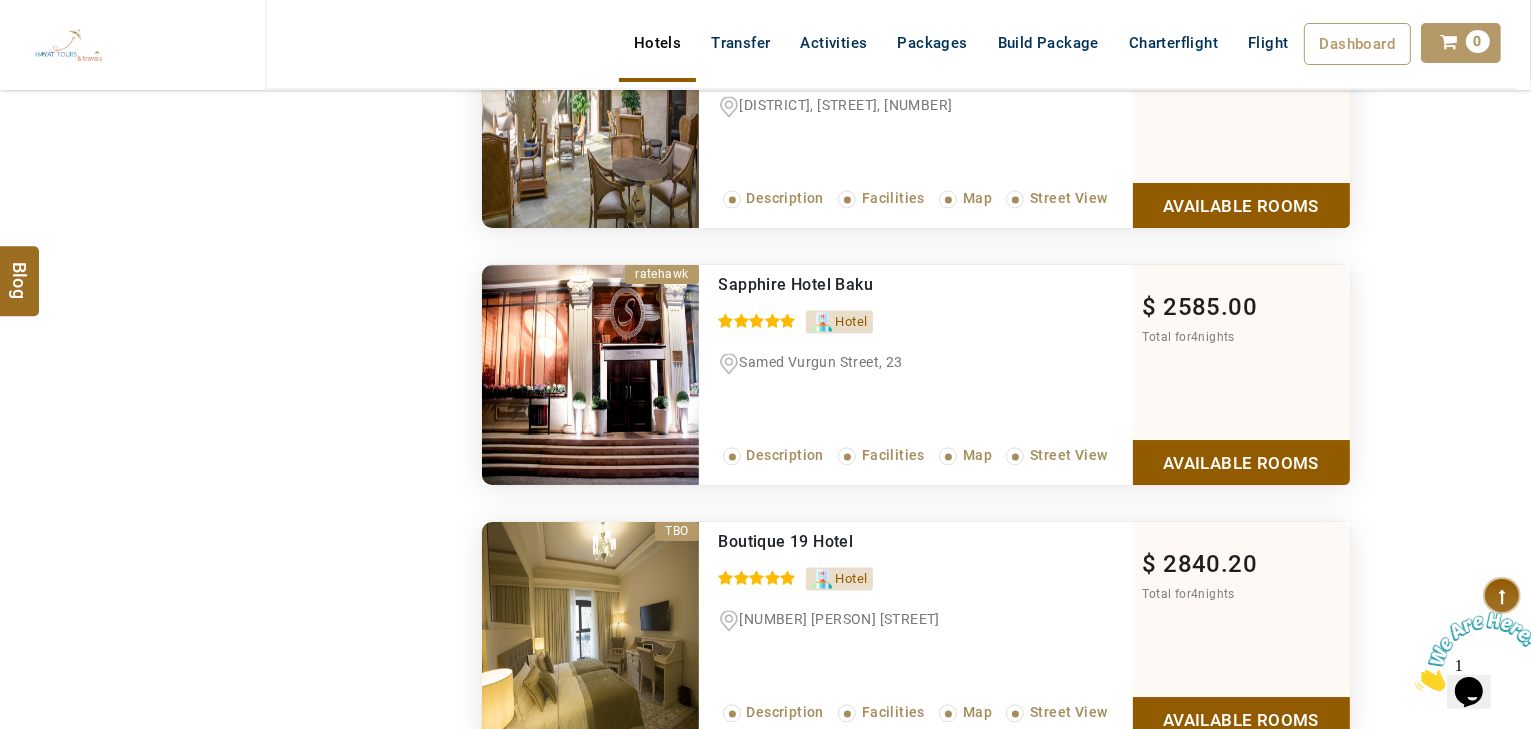 scroll, scrollTop: 4000, scrollLeft: 0, axis: vertical 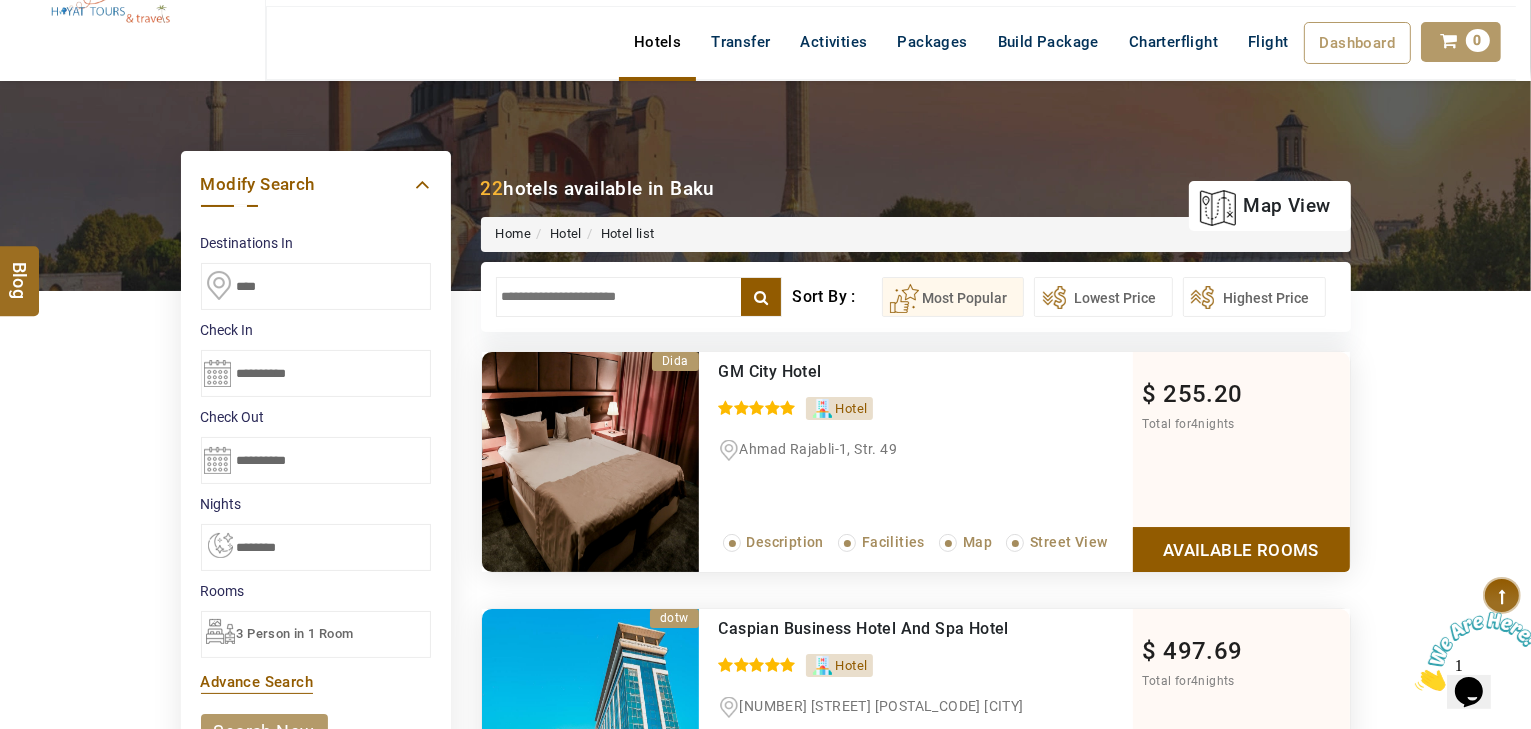click on "**********" at bounding box center (316, 373) 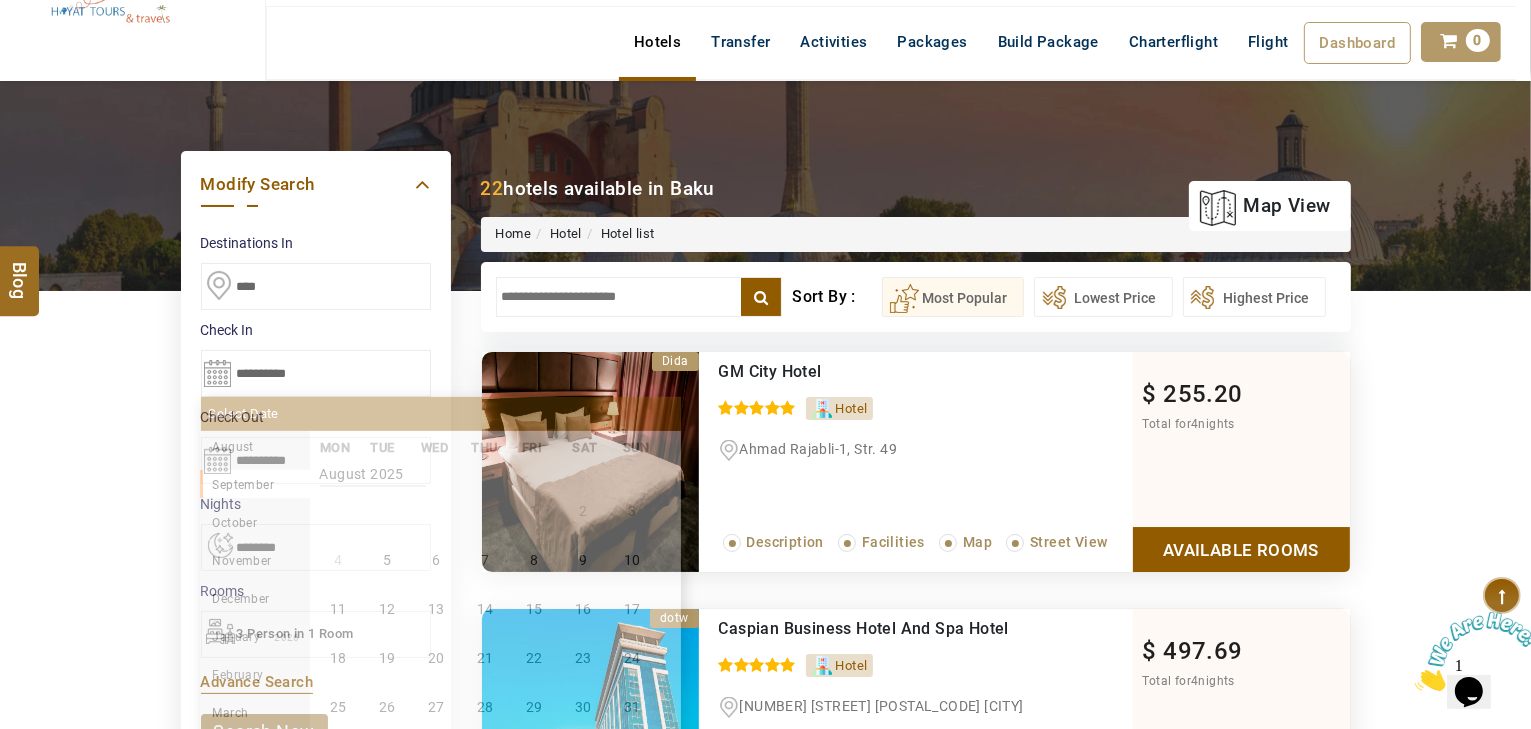 scroll, scrollTop: 370, scrollLeft: 0, axis: vertical 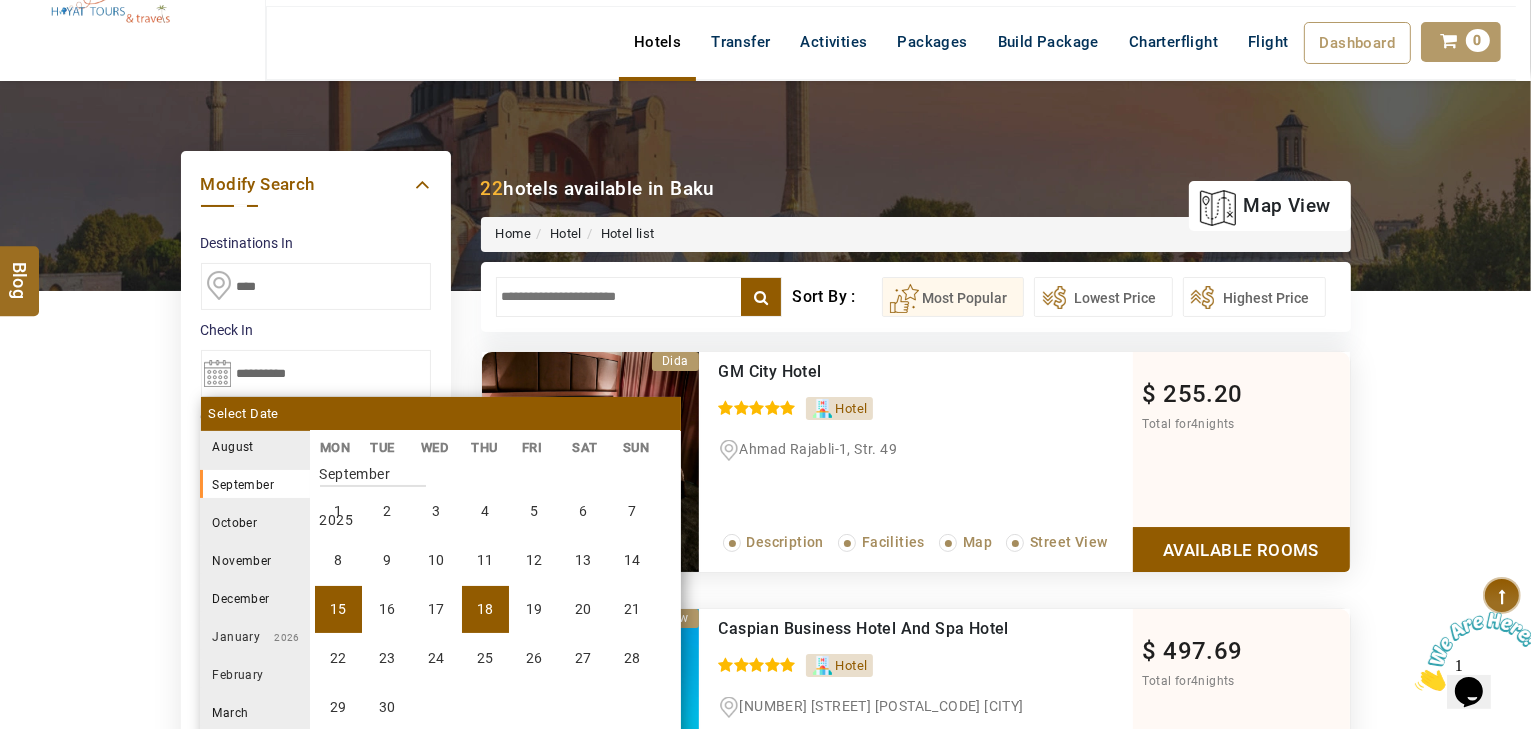 click on "15" at bounding box center [338, 609] 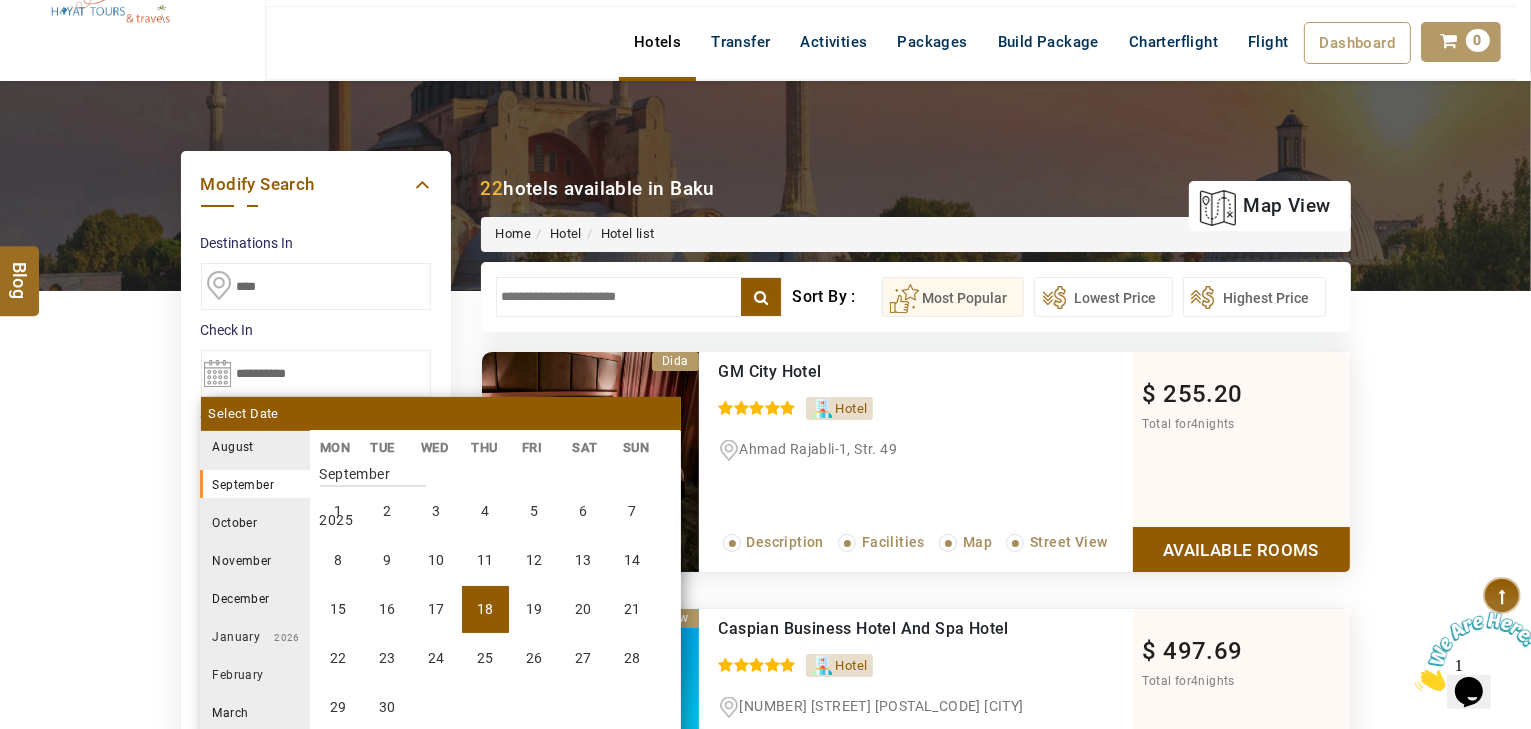 select on "*" 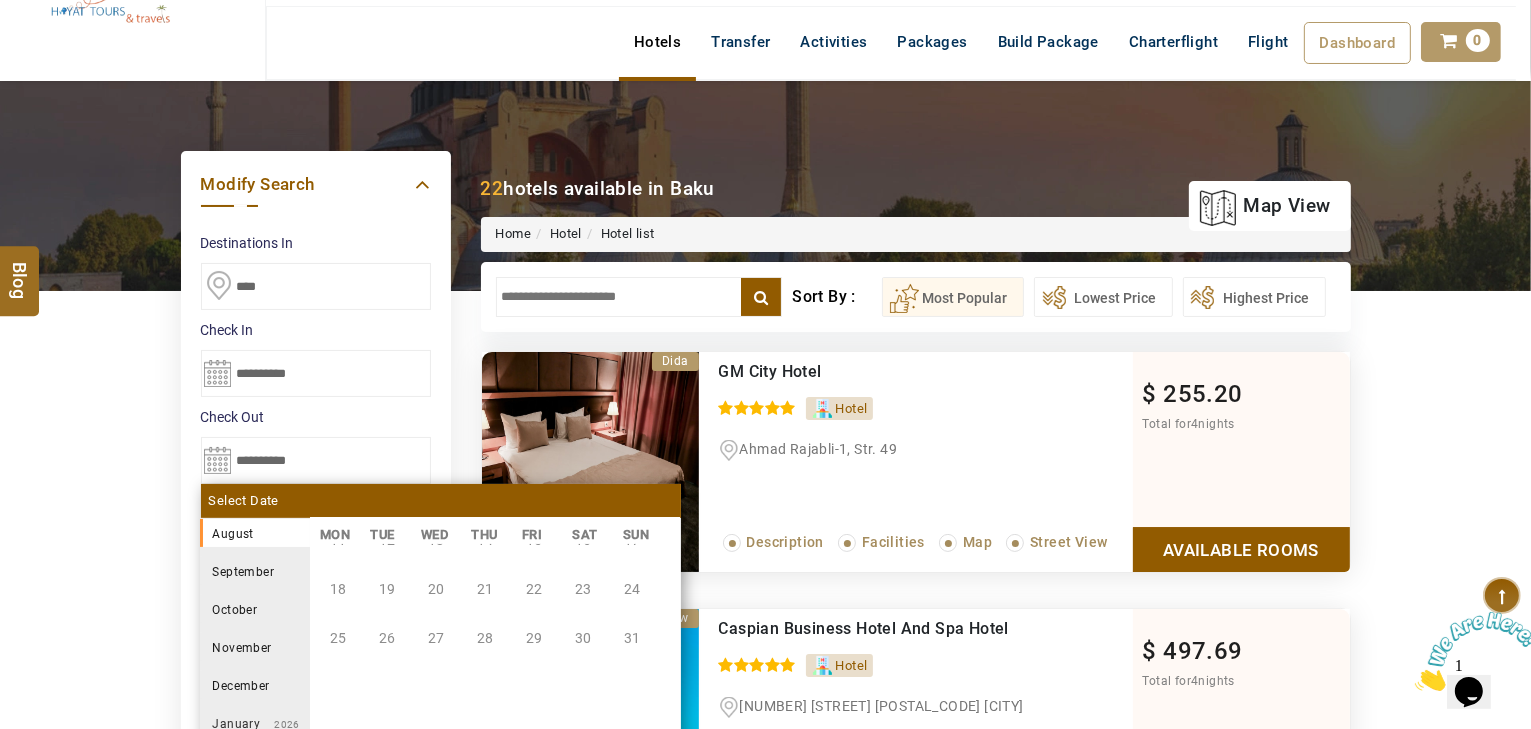 scroll, scrollTop: 345, scrollLeft: 0, axis: vertical 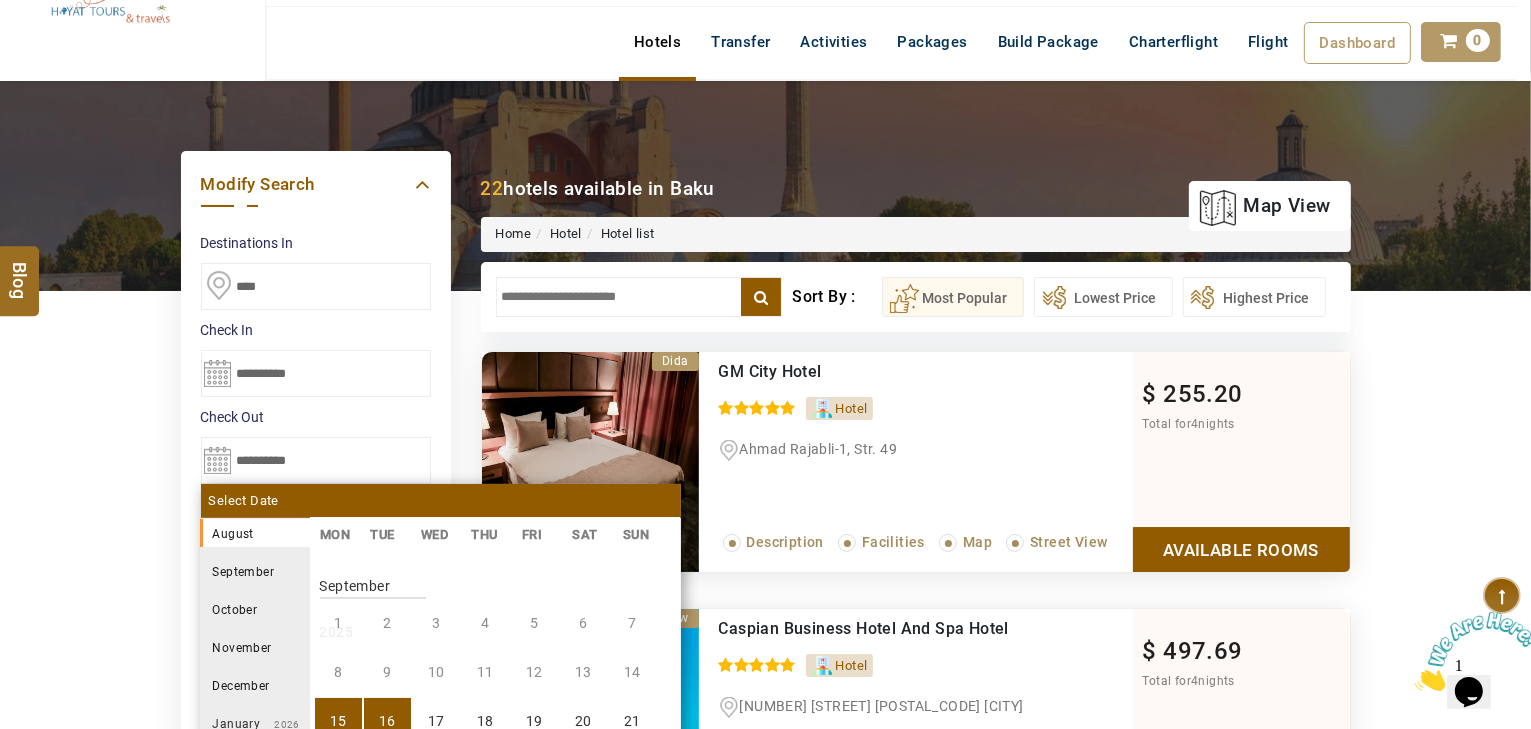 click on "DESTINATION + Add Destination  Nationality Afghanistan Albania Algeria American Samoa Andorra Angola Anguilla Antigua And Barbuda Argentina Armenia Aruba Australia Austria Azerbaijan Bahamas Bahrain Bangladesh Barbados Belarus Belgium Belize Benin Bermuda Bhutan Bolivia Bosnia Herzegovina Botswana Brazil British Indian Ocean Territory British Virgin Islands Brunei Darussalam Bulgaria Burkina Faso Burundi Cambodia Cameroon Canada Cape Verde Caribbean Cayman Islands Central African Republic Chad Chile China Christmas Island Cocos (Keeling) Islands Colombia Comoros Congo (Democratic Republic) Congo (Republic Of) Cook Islands Costa Rica Croatia Cuba Cyprus Czech Republic Denmark Djibouti Dominica Dominican Republic East Timor Ecuador Egypt El Salvador Equatorial Guinea Eritrea Estonia Ethiopia Falkland Islands(Malvinas) Faroe Islands Fiji Finland France French Guiana French Polynesia French Southern Territories Gabon Gambia Georgia Germany Ghana Gibraltar Greece Greenland Grenada Guadeloupe Guam Guatemala Guinea" at bounding box center (765, 3043) 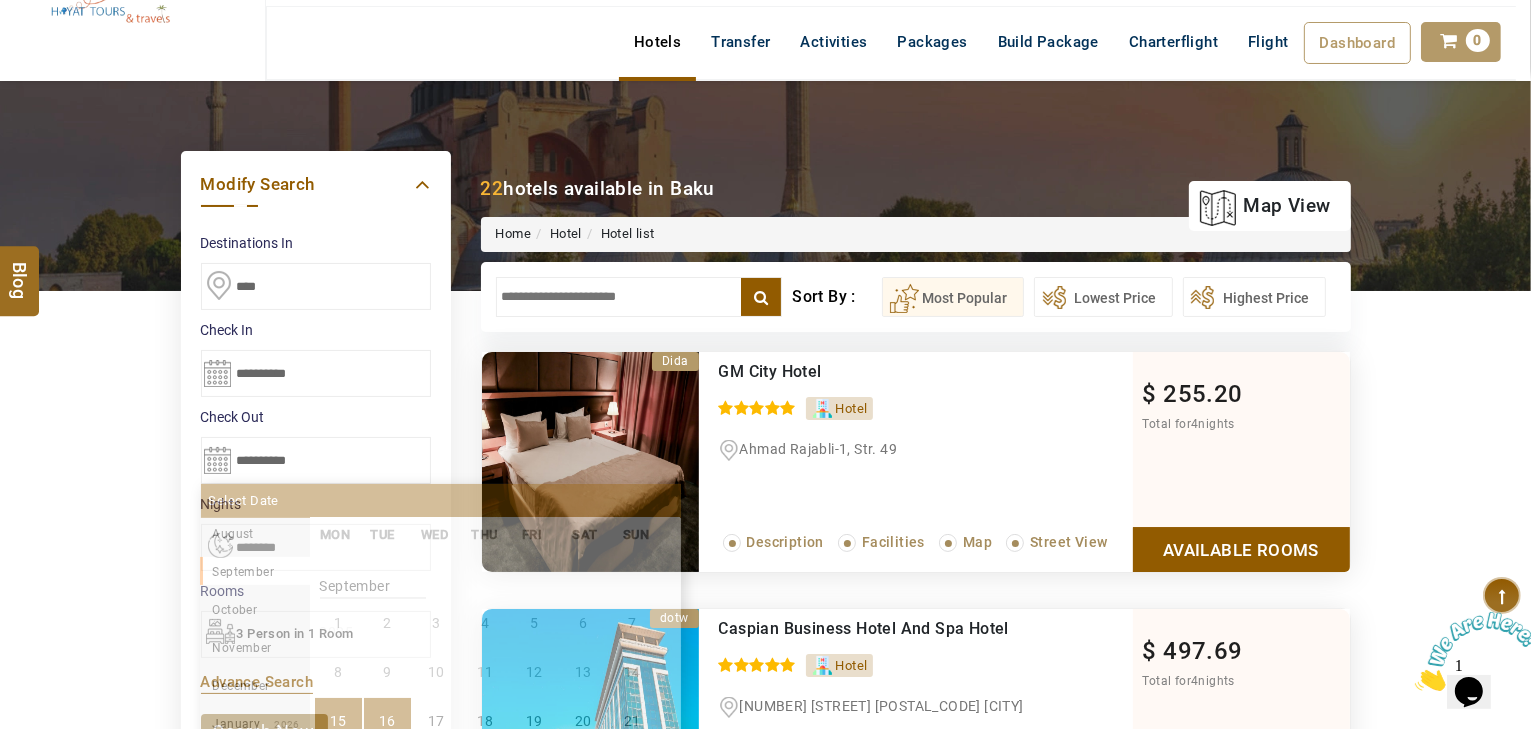 scroll, scrollTop: 0, scrollLeft: 0, axis: both 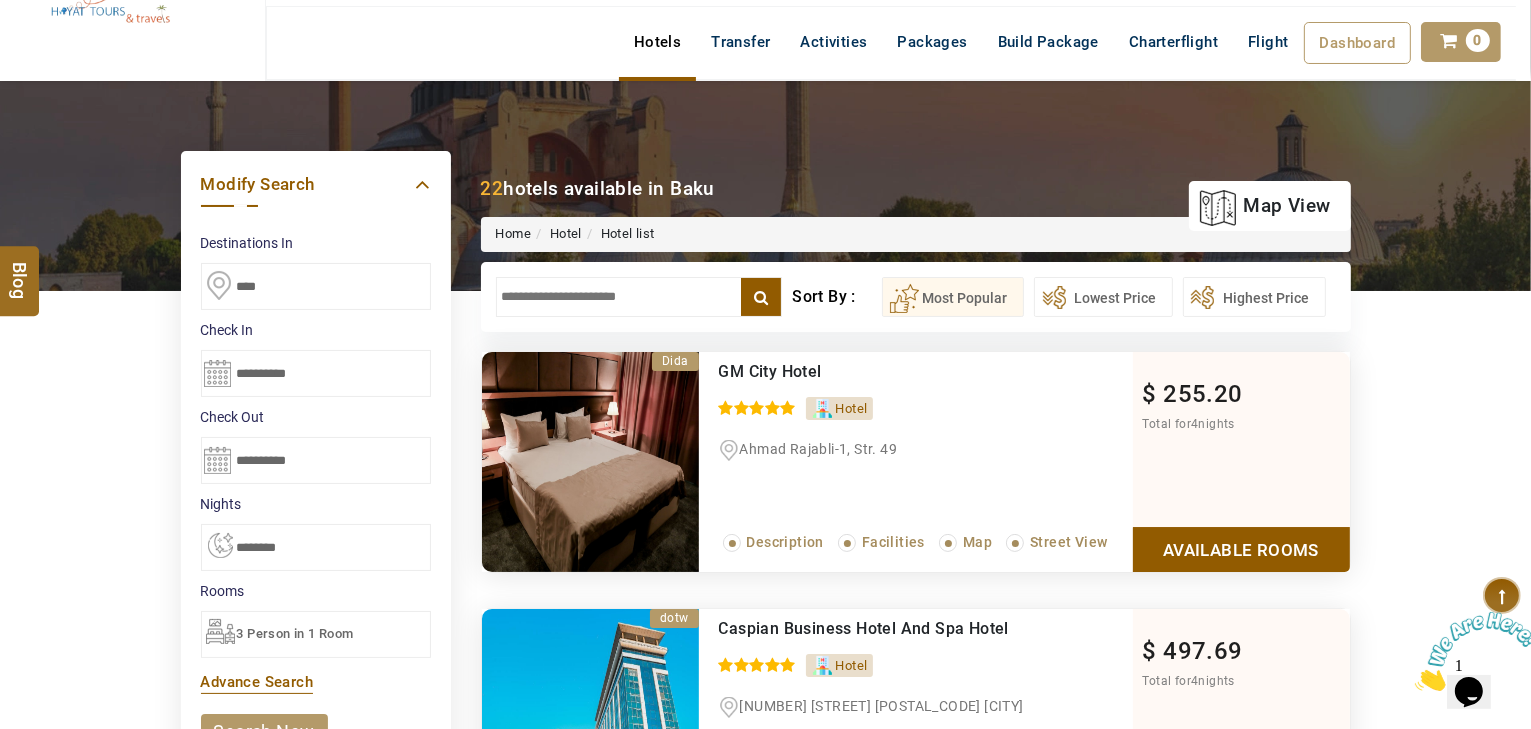 drag, startPoint x: 246, startPoint y: 549, endPoint x: 248, endPoint y: 522, distance: 27.073973 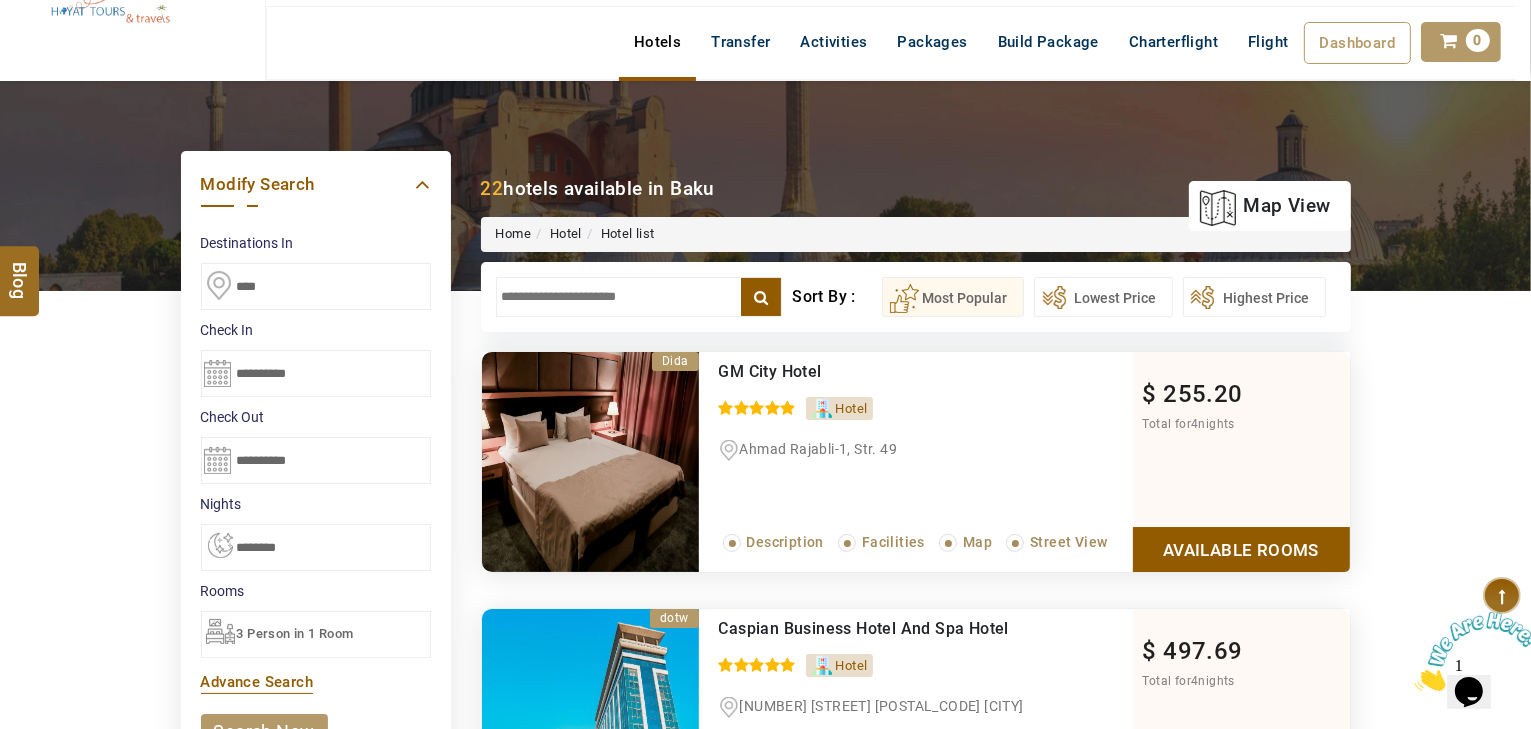 select on "*" 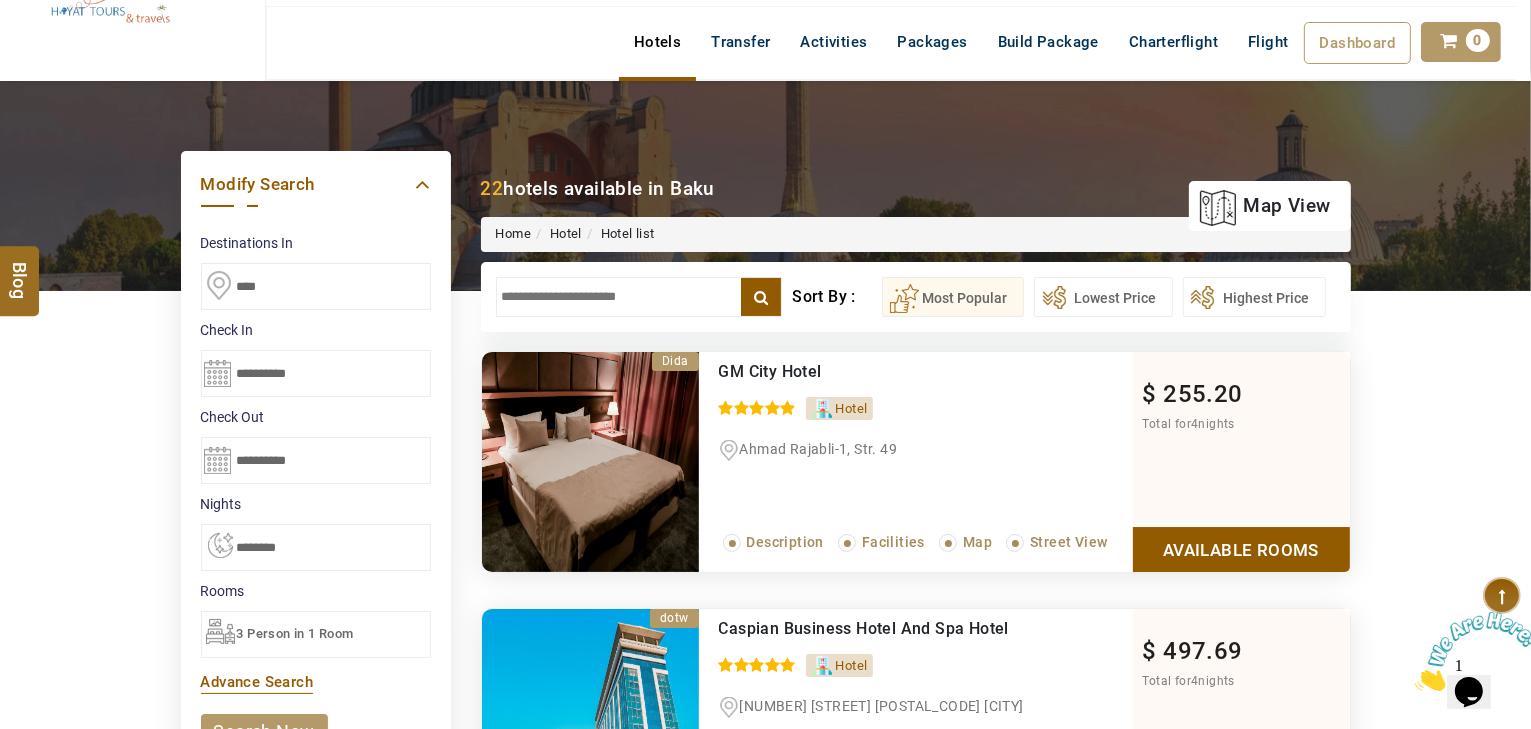 click on "**********" at bounding box center [316, 547] 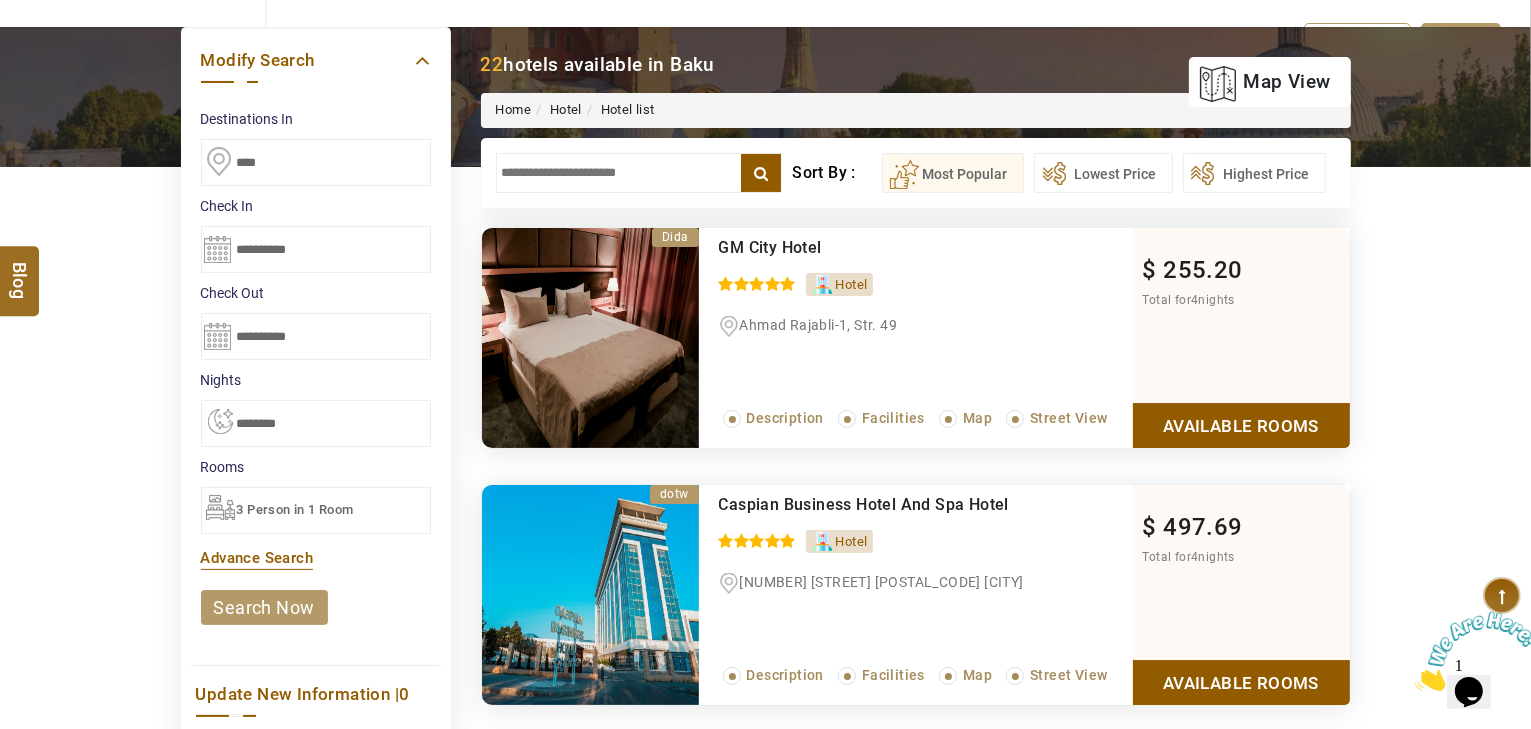 scroll, scrollTop: 320, scrollLeft: 0, axis: vertical 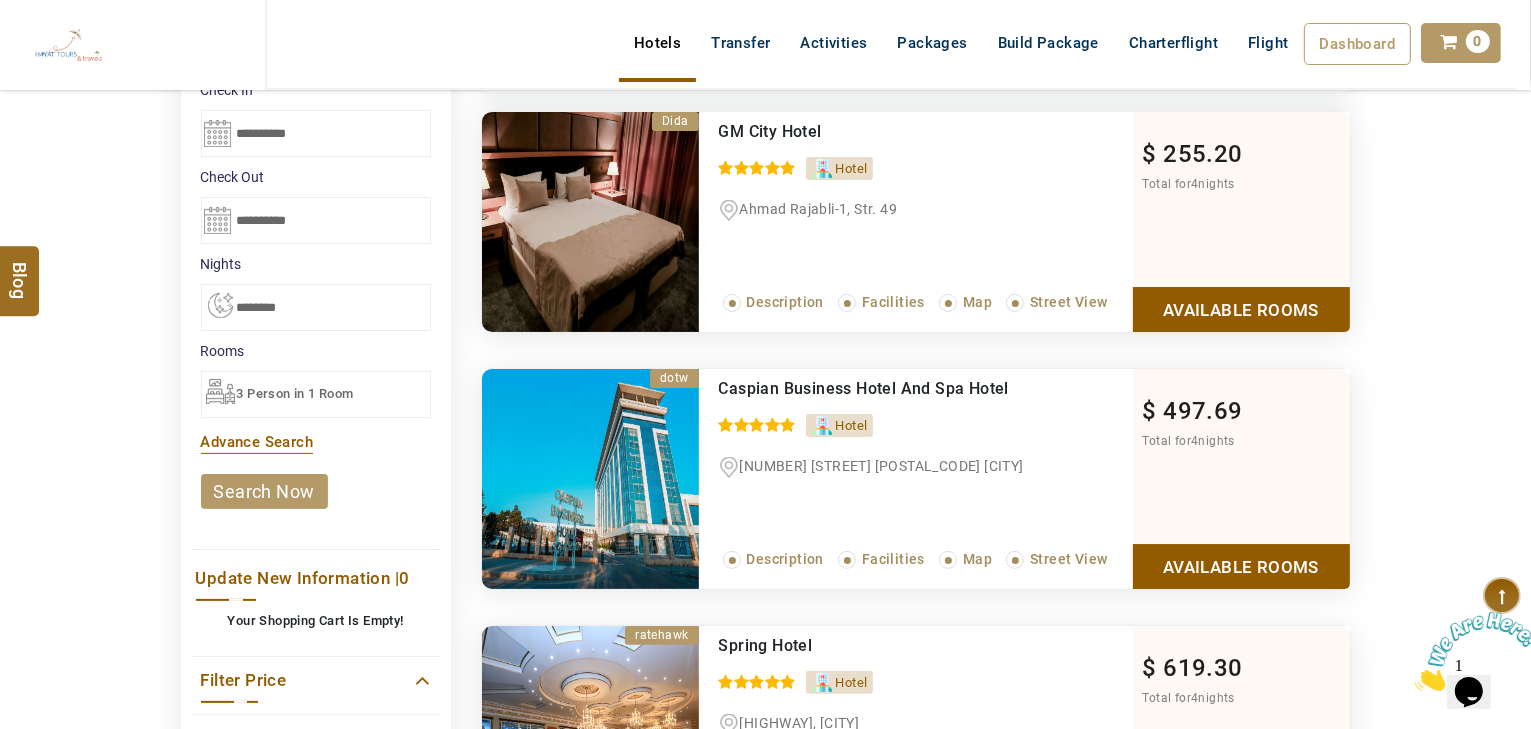 click on "search now" at bounding box center [264, 491] 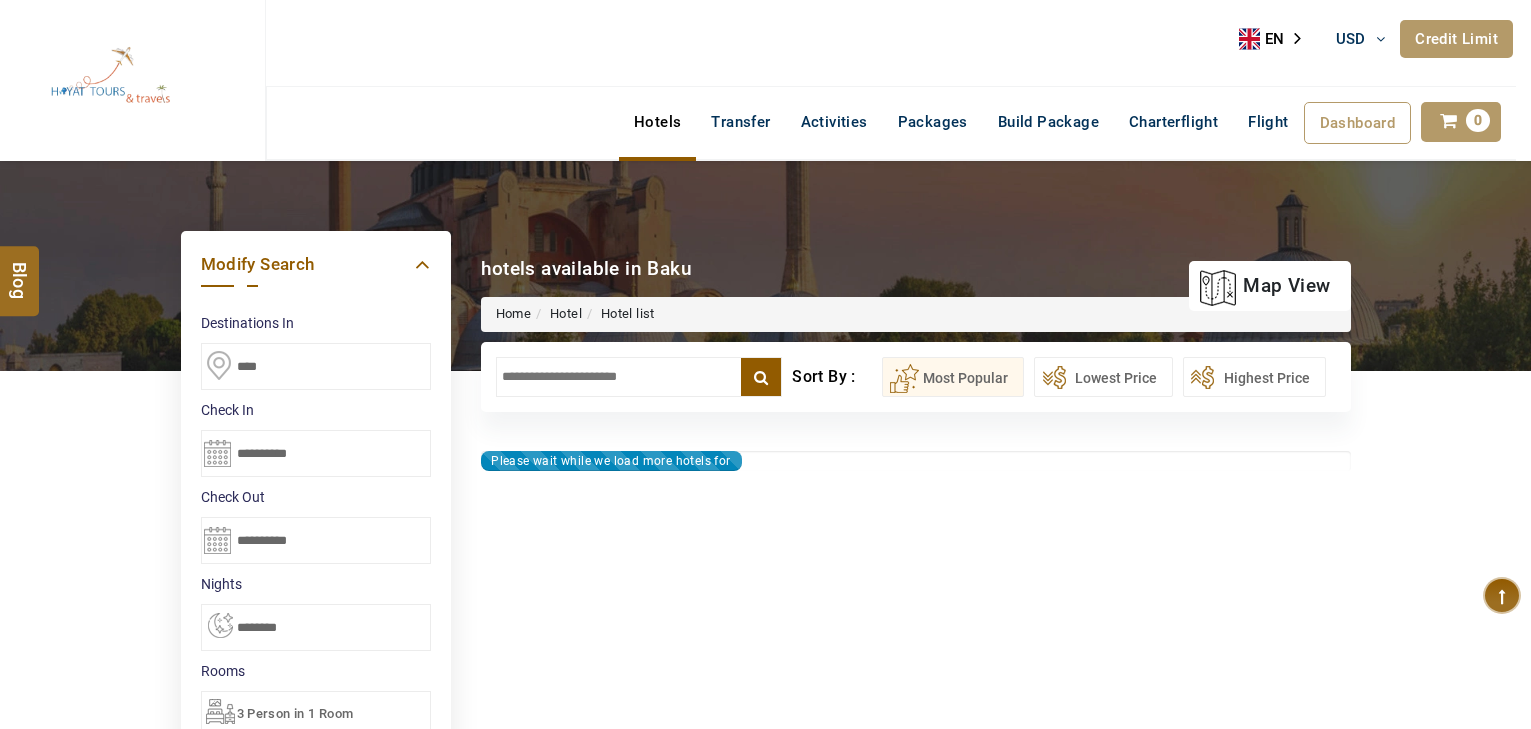 select on "*" 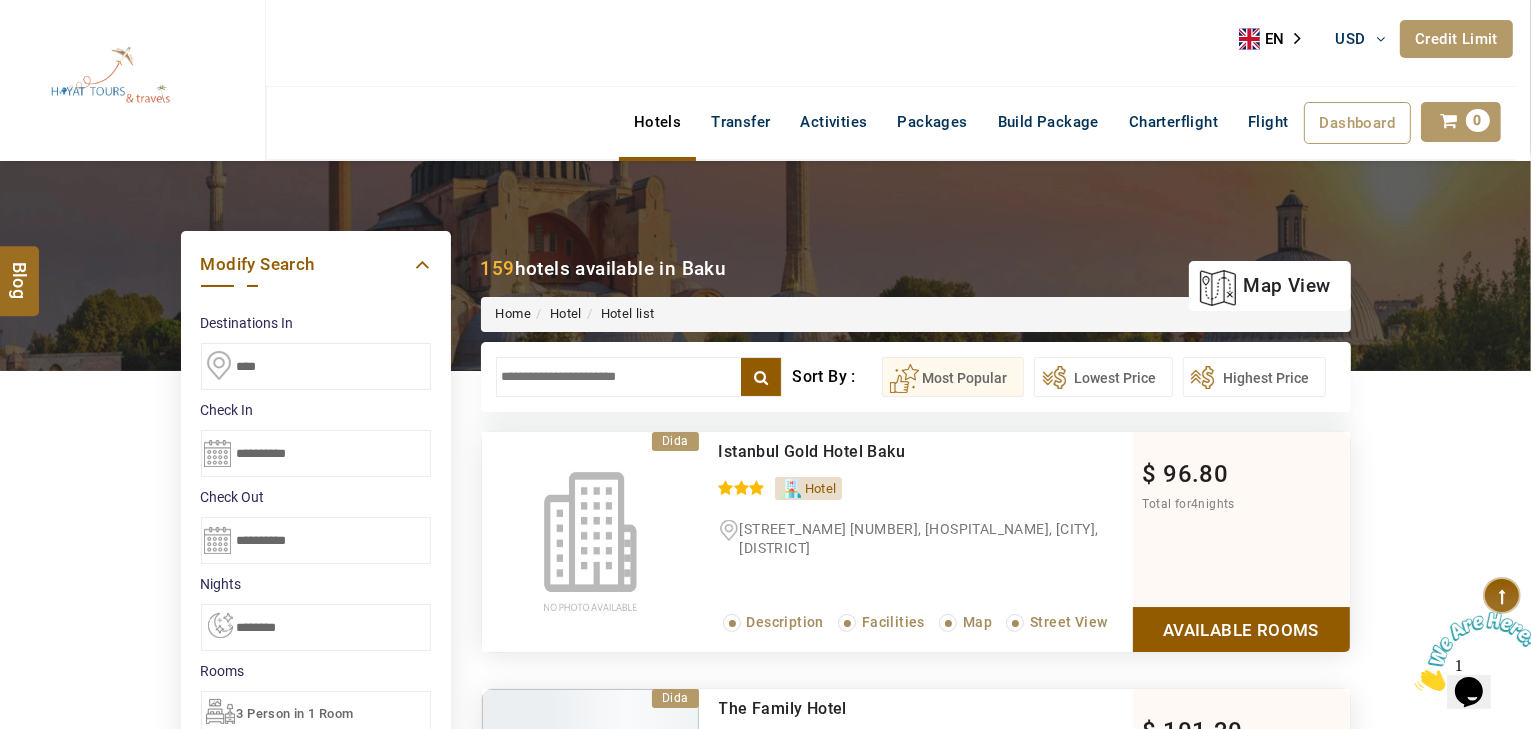scroll, scrollTop: 0, scrollLeft: 0, axis: both 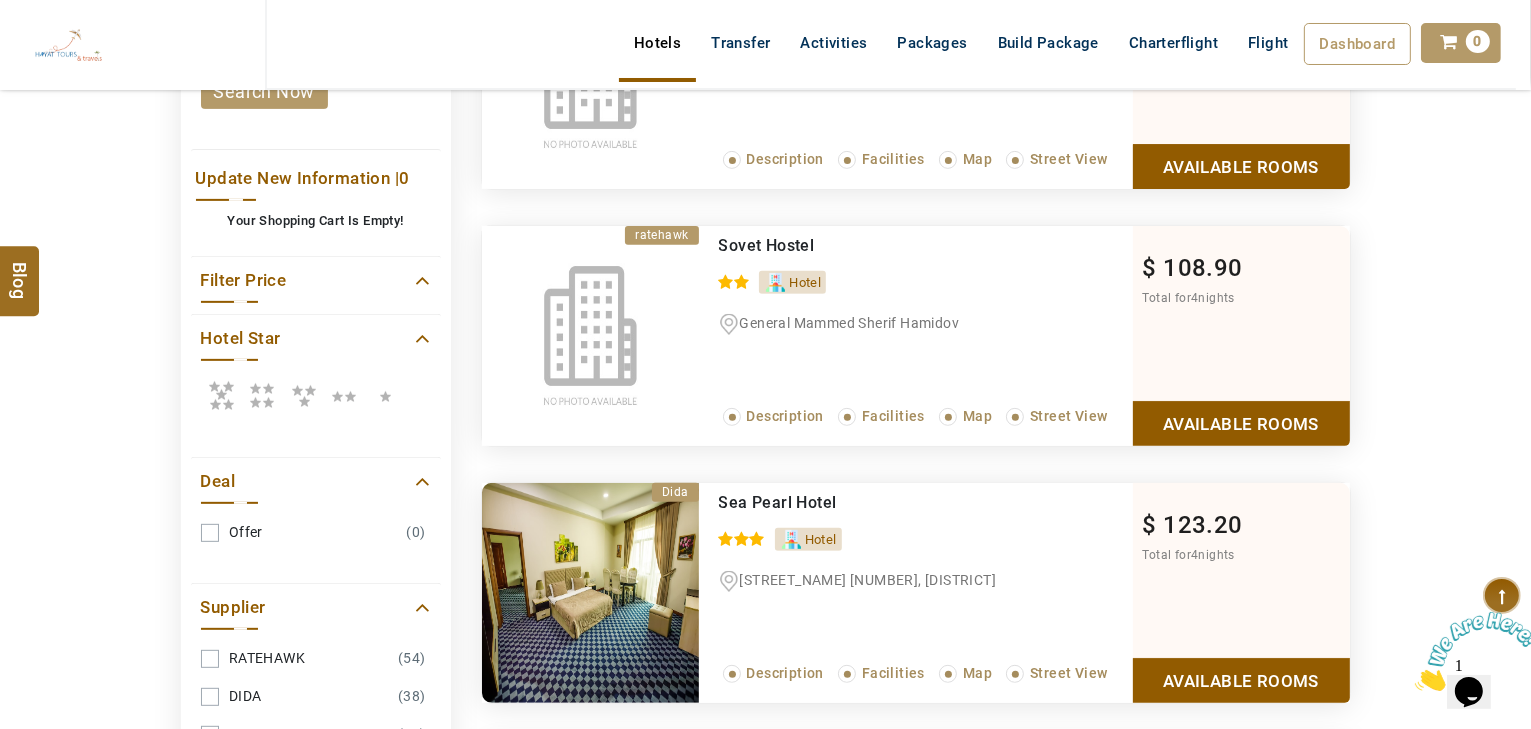 click at bounding box center (221, 395) 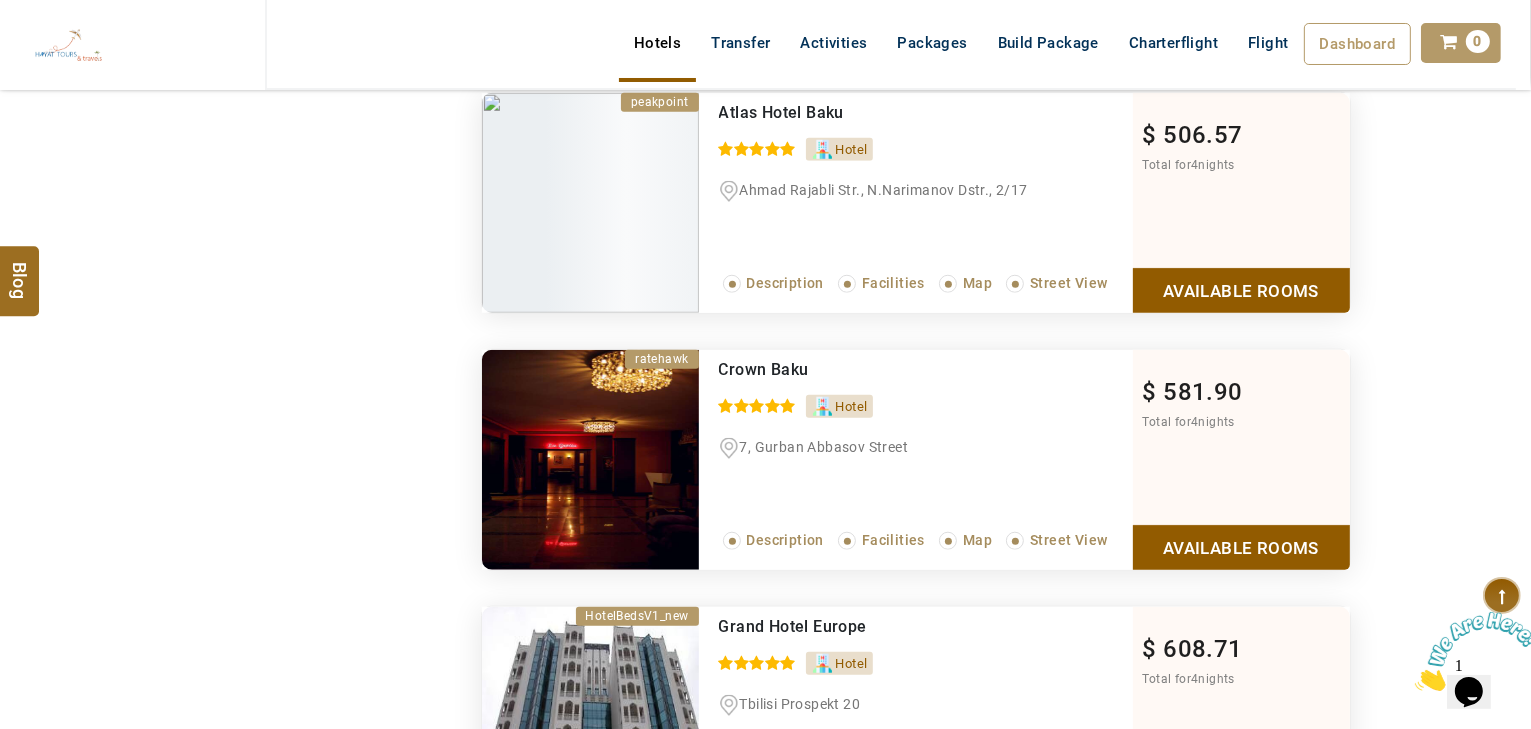 scroll, scrollTop: 1600, scrollLeft: 0, axis: vertical 